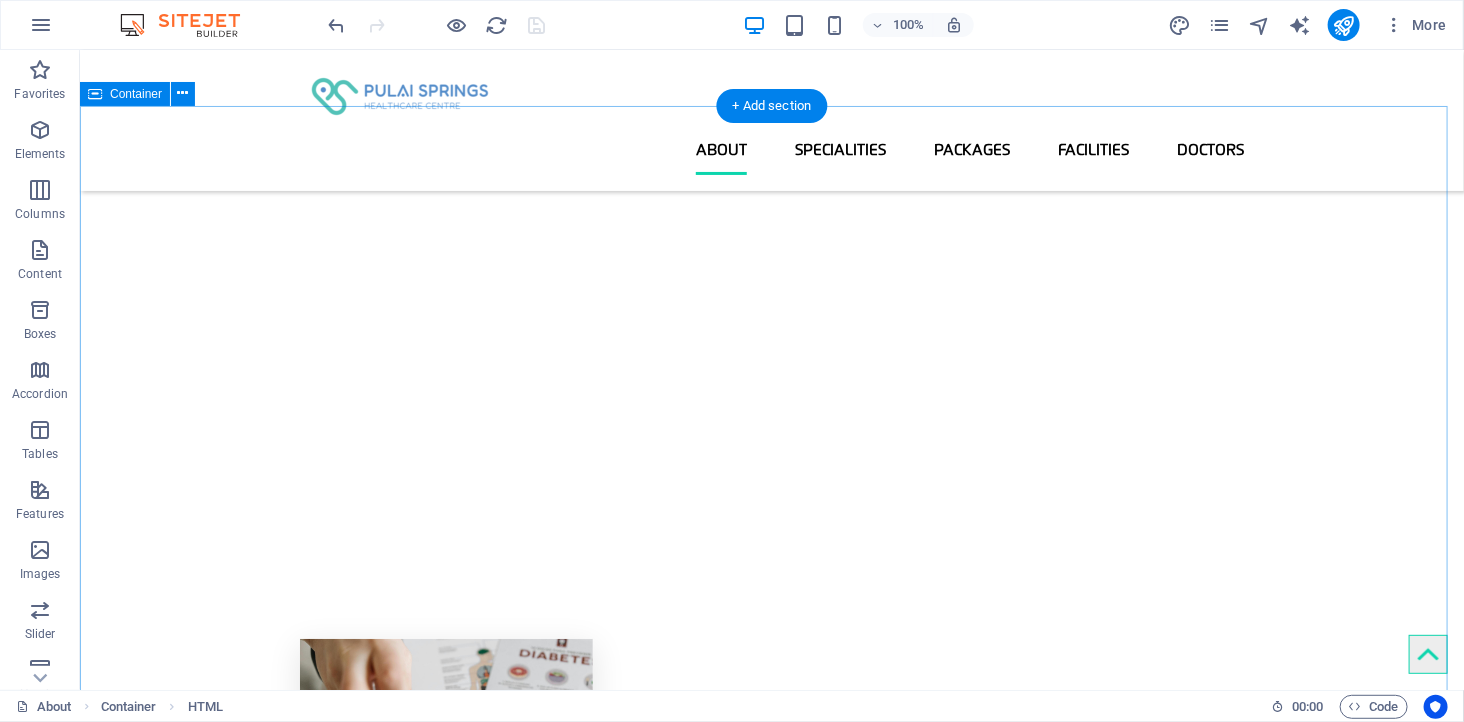 scroll, scrollTop: 157, scrollLeft: 0, axis: vertical 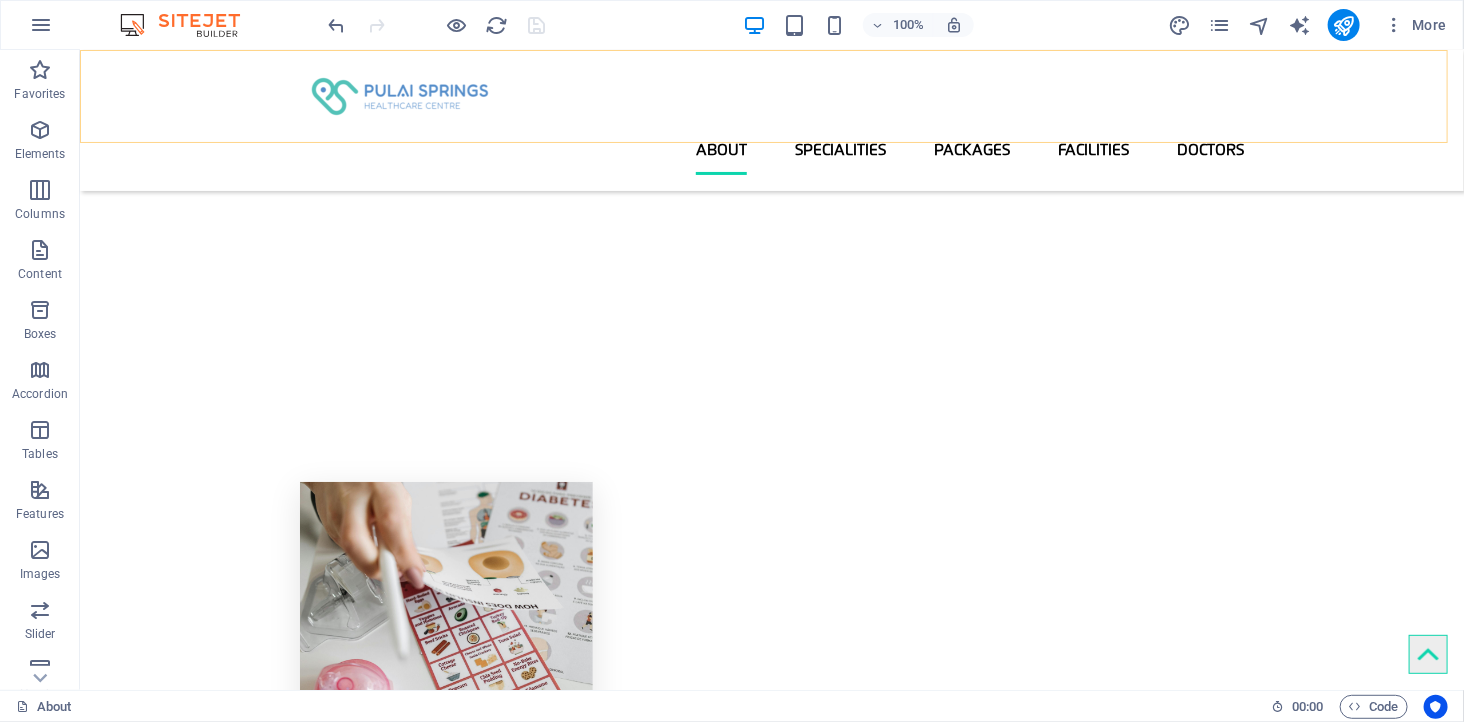 click on "About Pulai Springs Healthcare Centre Pulai Group Mission & Vision Licensed & Regulated Specialities Packages Health Screening Packages & Promotion Facilities Doctors" at bounding box center [771, 119] 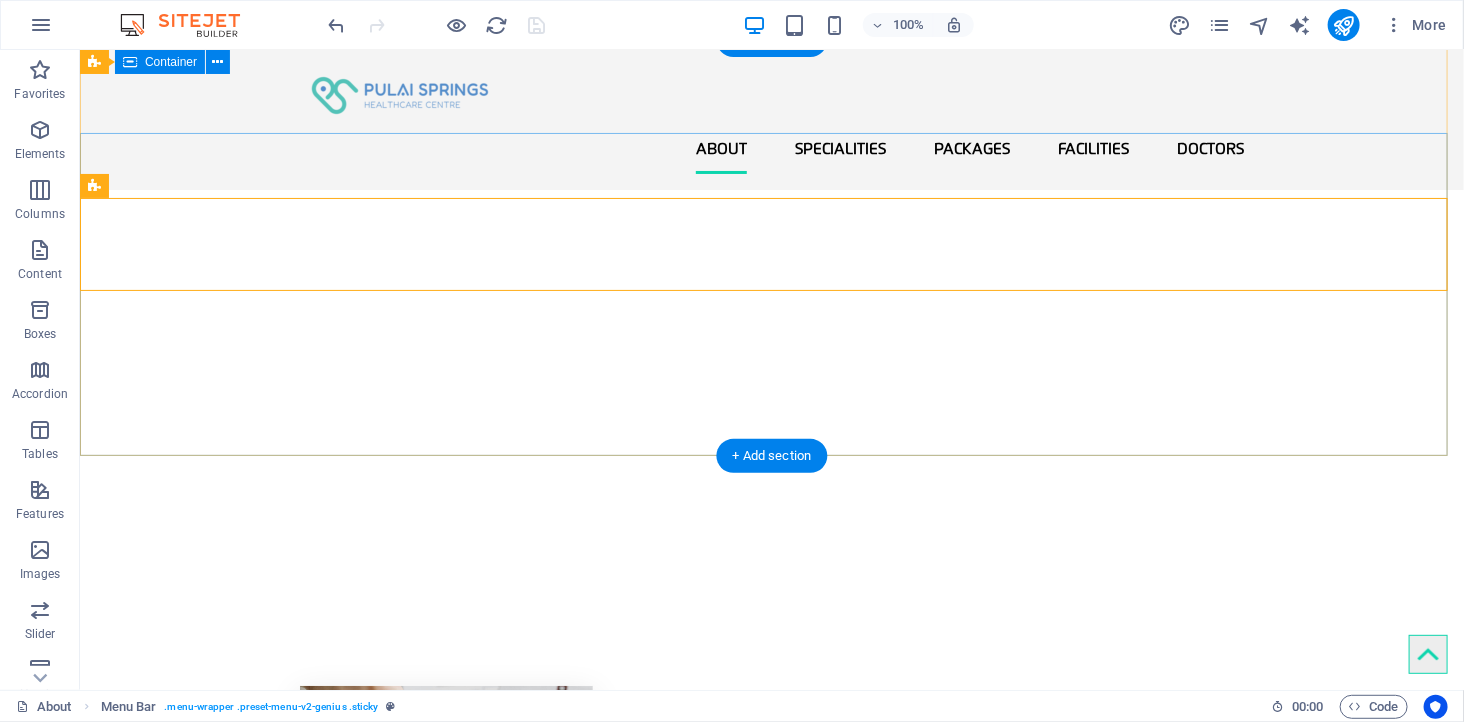 scroll, scrollTop: 0, scrollLeft: 0, axis: both 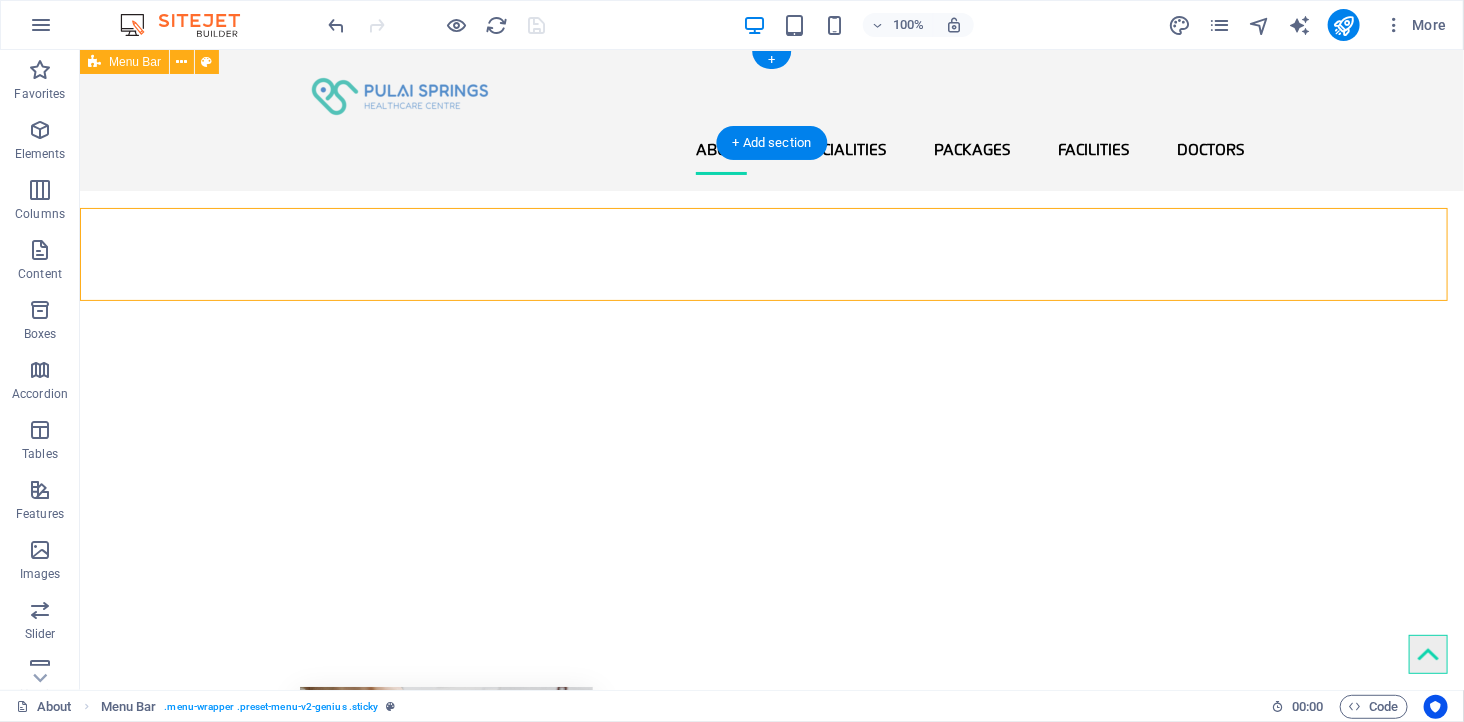 click on "About Pulai Springs Healthcare Centre Pulai Group Mission & Vision Licensed & Regulated Specialities Packages Health Screening Packages & Promotion Facilities Doctors" at bounding box center [771, 119] 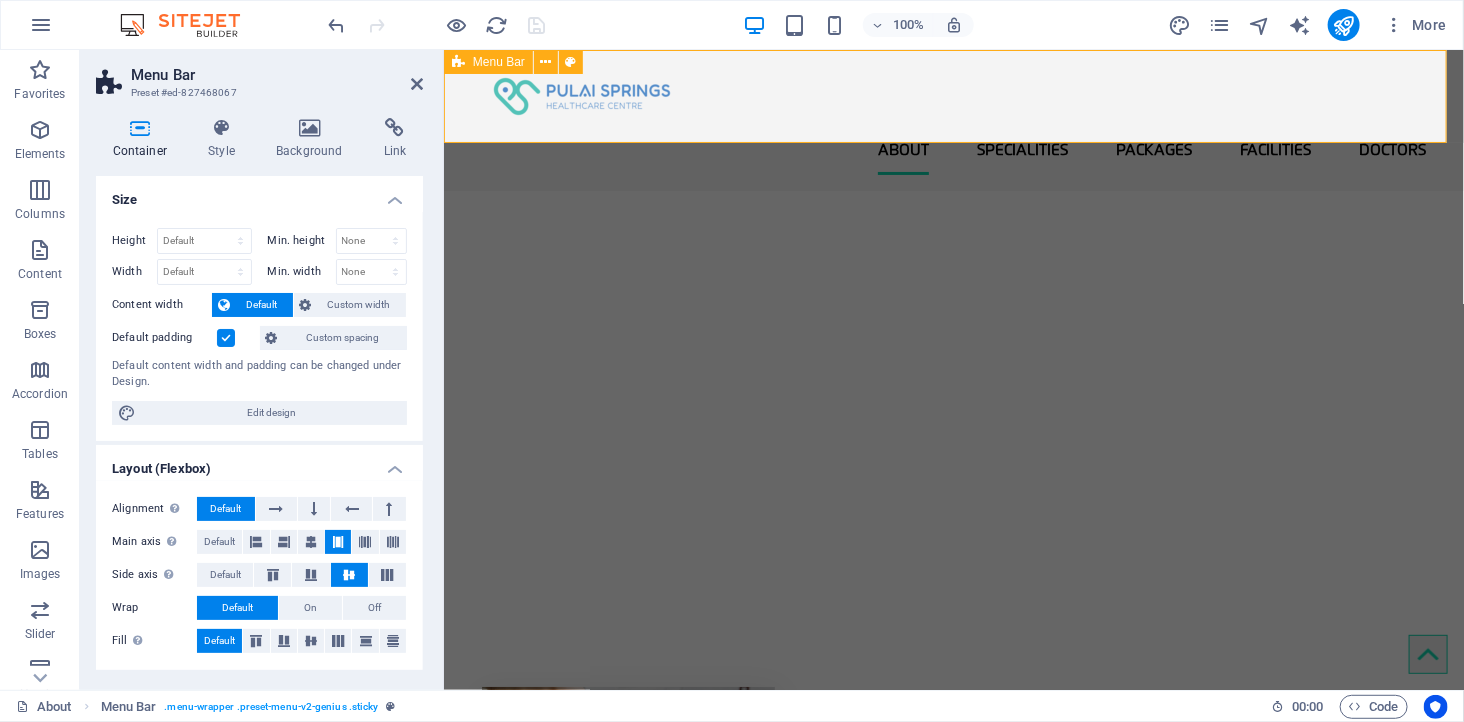 click on "About Pulai Springs Healthcare Centre Pulai Group Mission & Vision Licensed & Regulated Specialities Packages Health Screening Packages & Promotion Facilities Doctors" at bounding box center [953, 119] 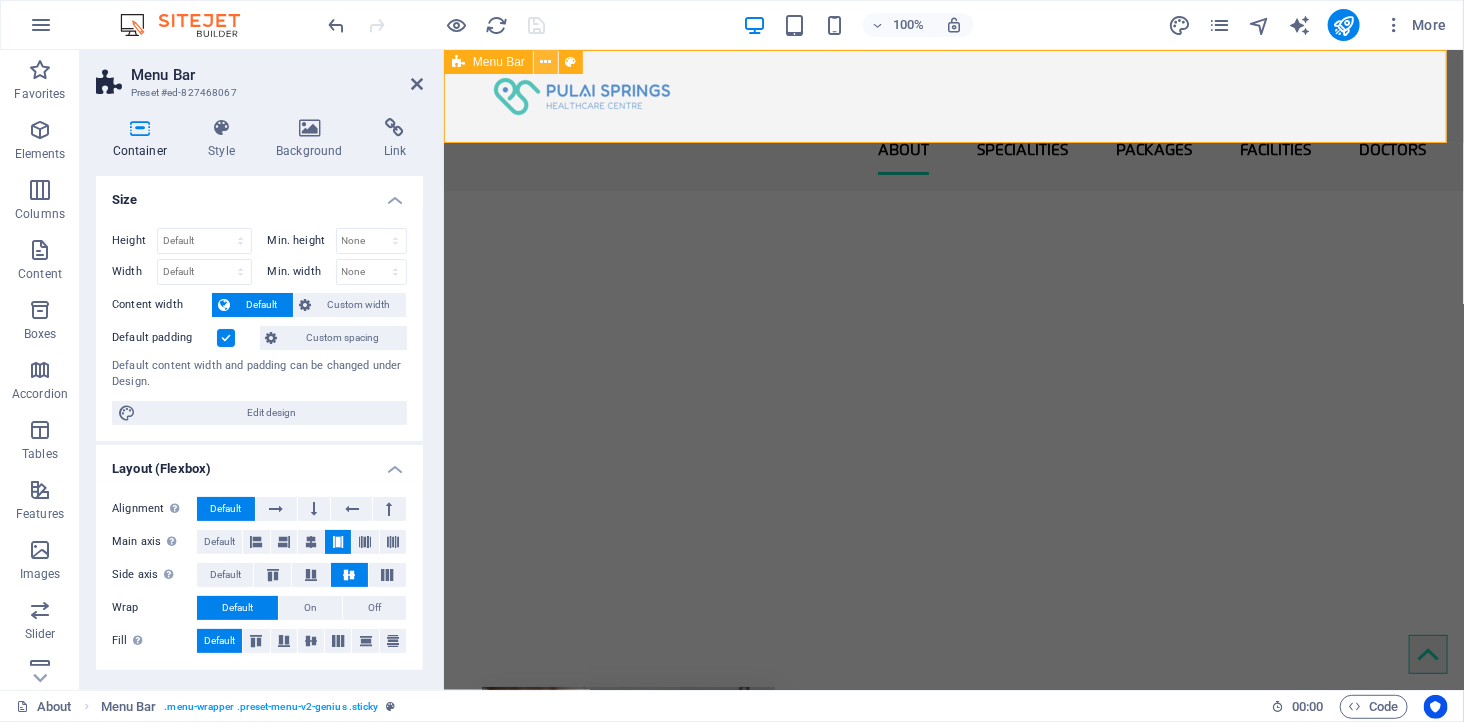 click at bounding box center [546, 62] 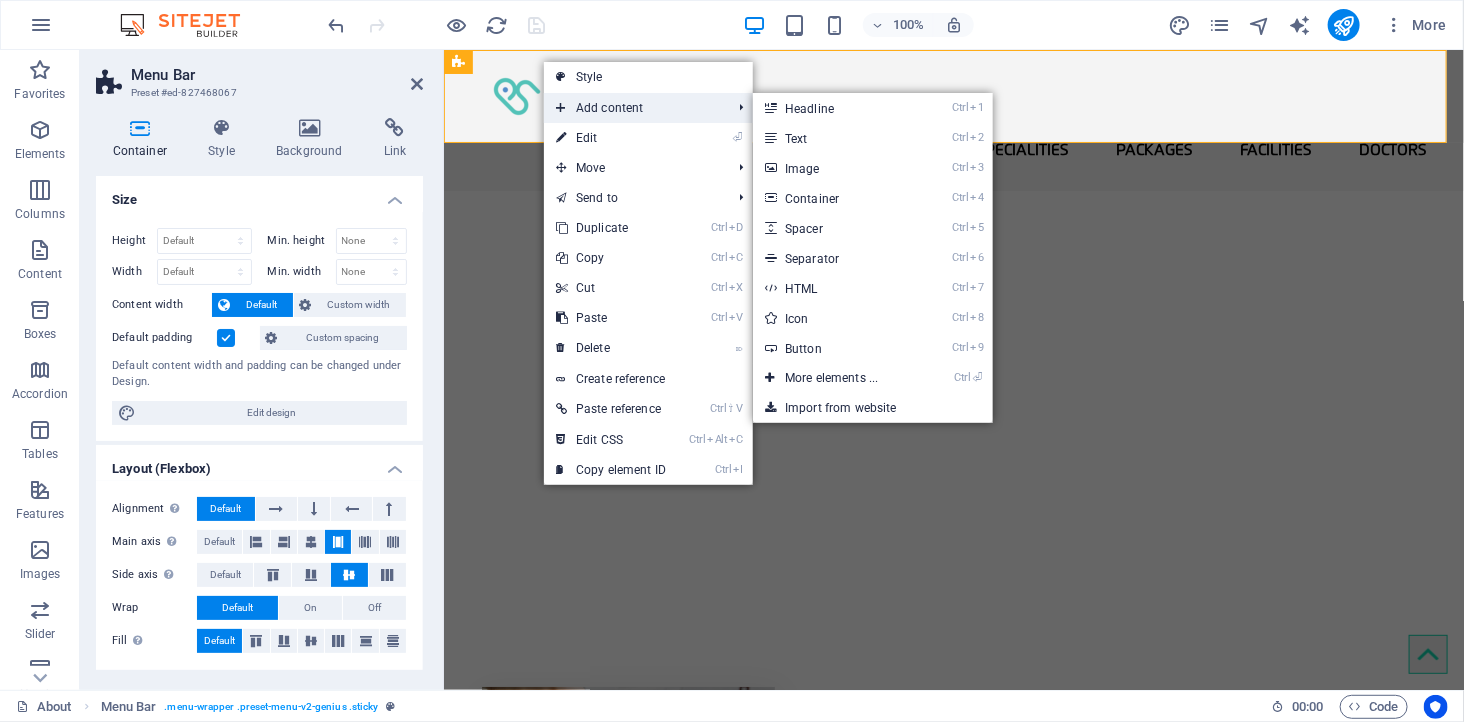 click on "Add content" at bounding box center [633, 108] 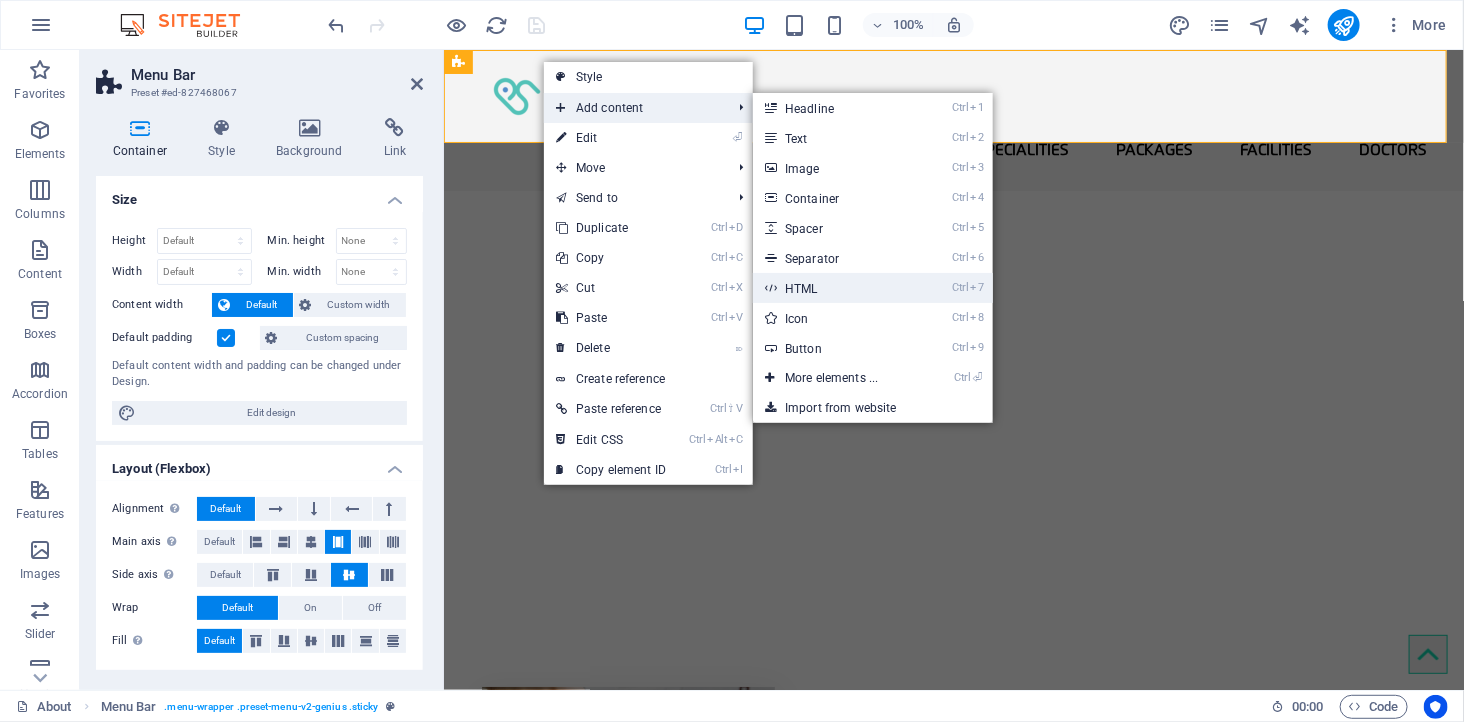 click on "Ctrl 7  HTML" at bounding box center (835, 288) 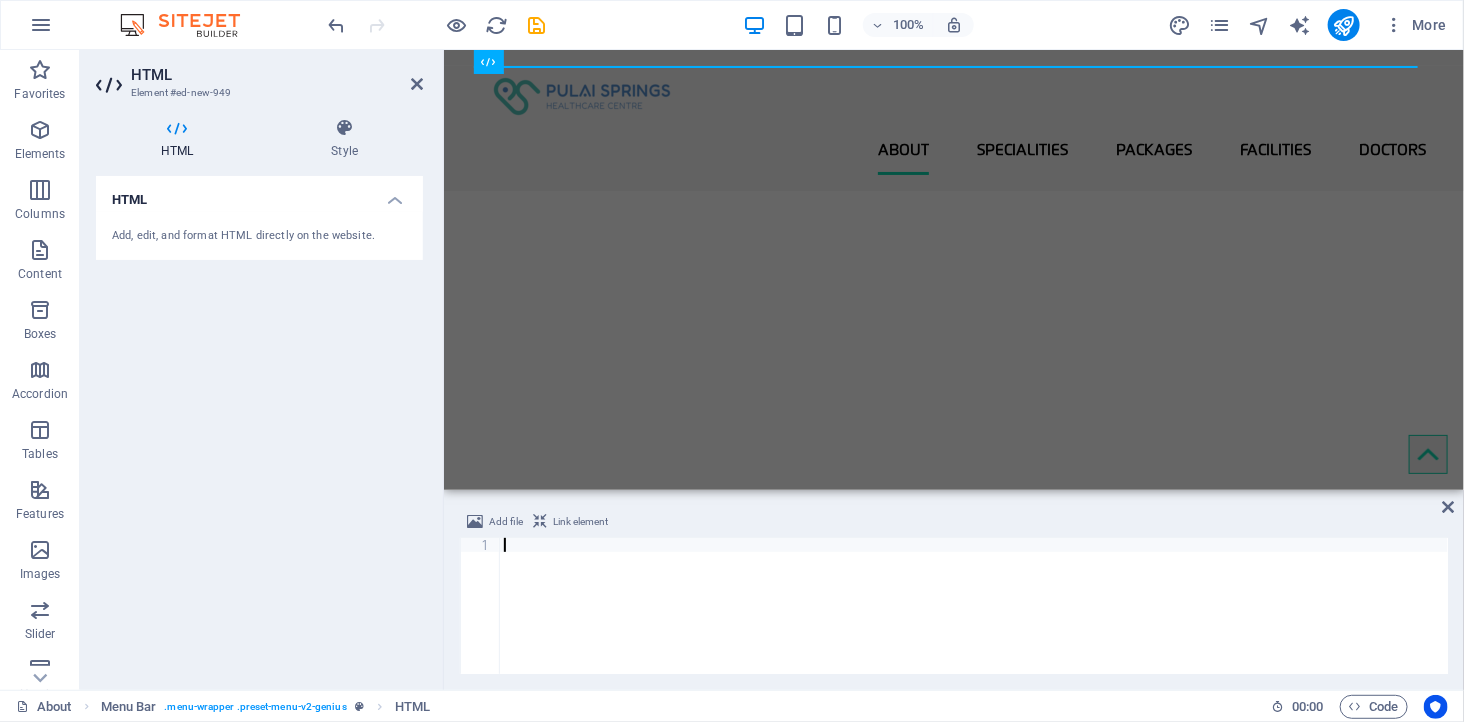 type on "</script>" 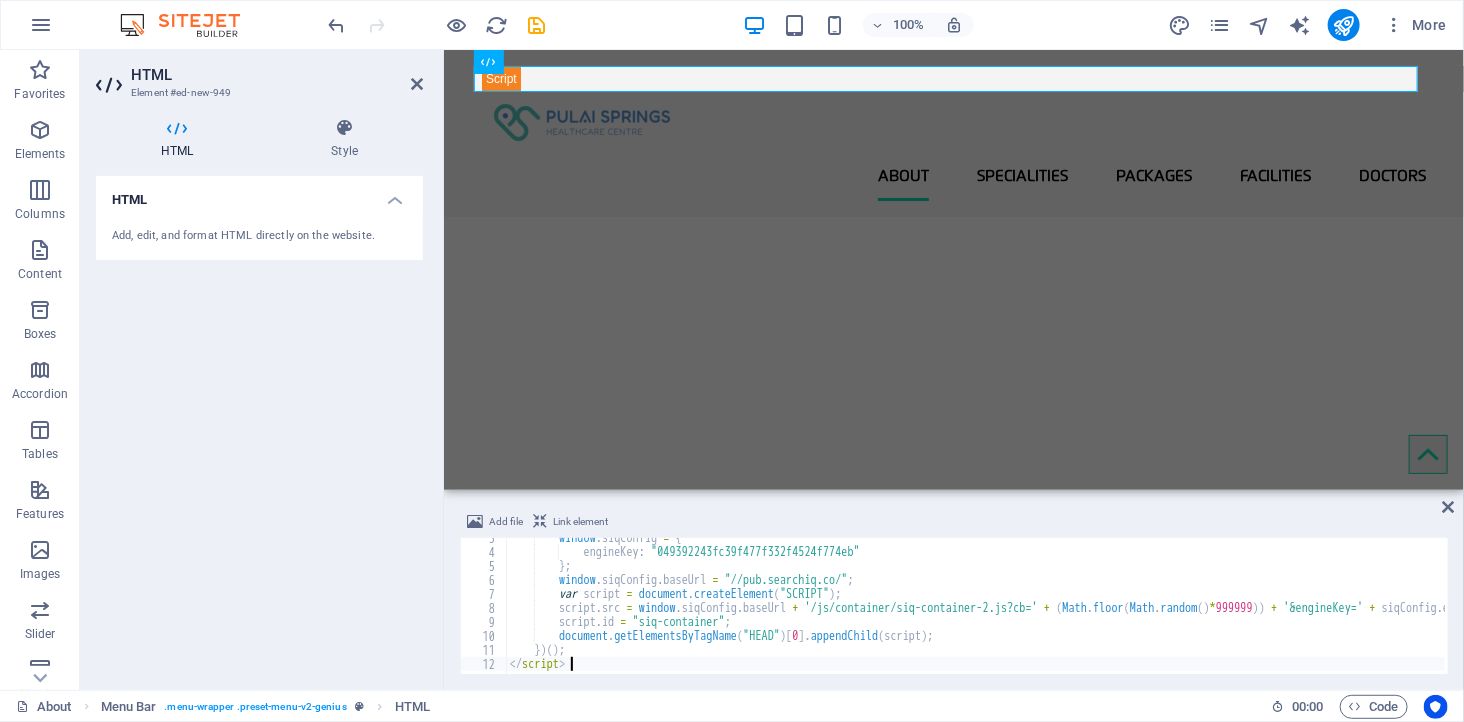 scroll, scrollTop: 34, scrollLeft: 0, axis: vertical 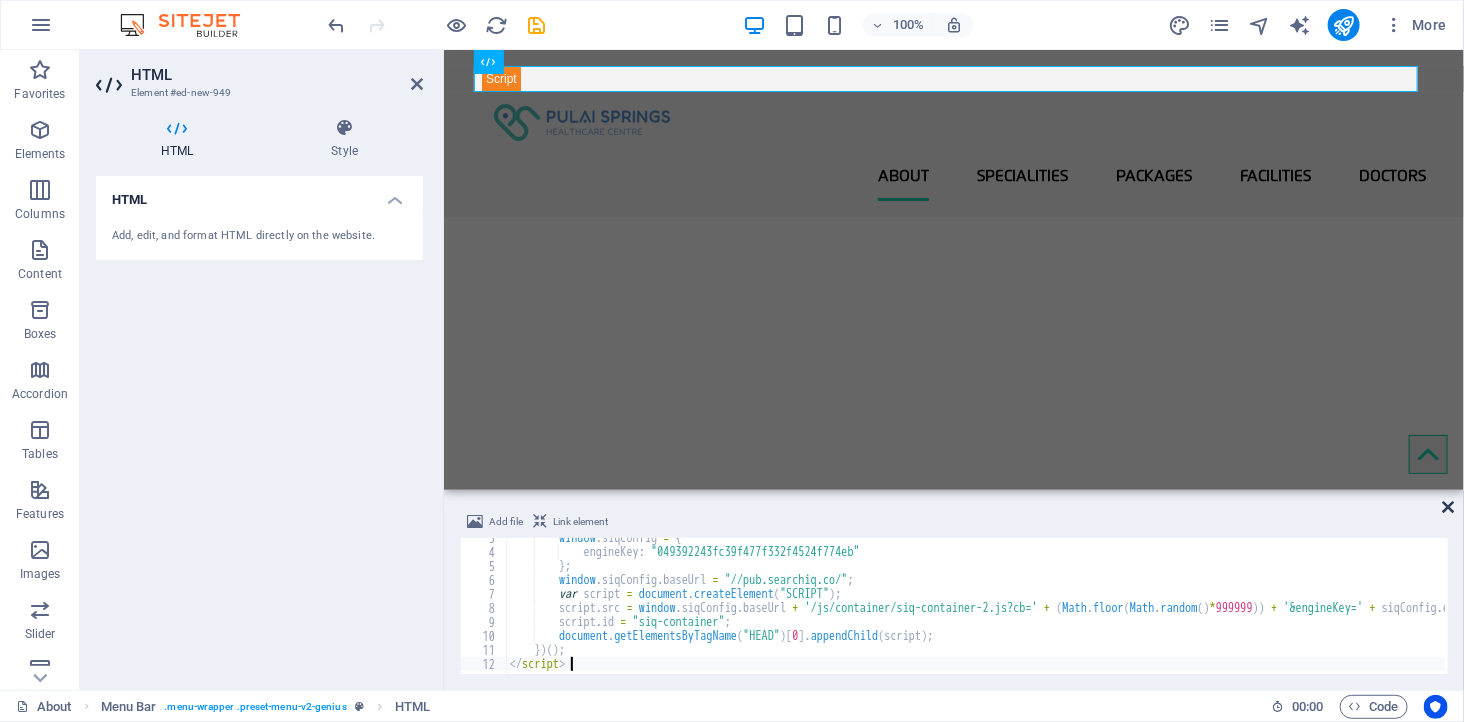 click at bounding box center (1449, 507) 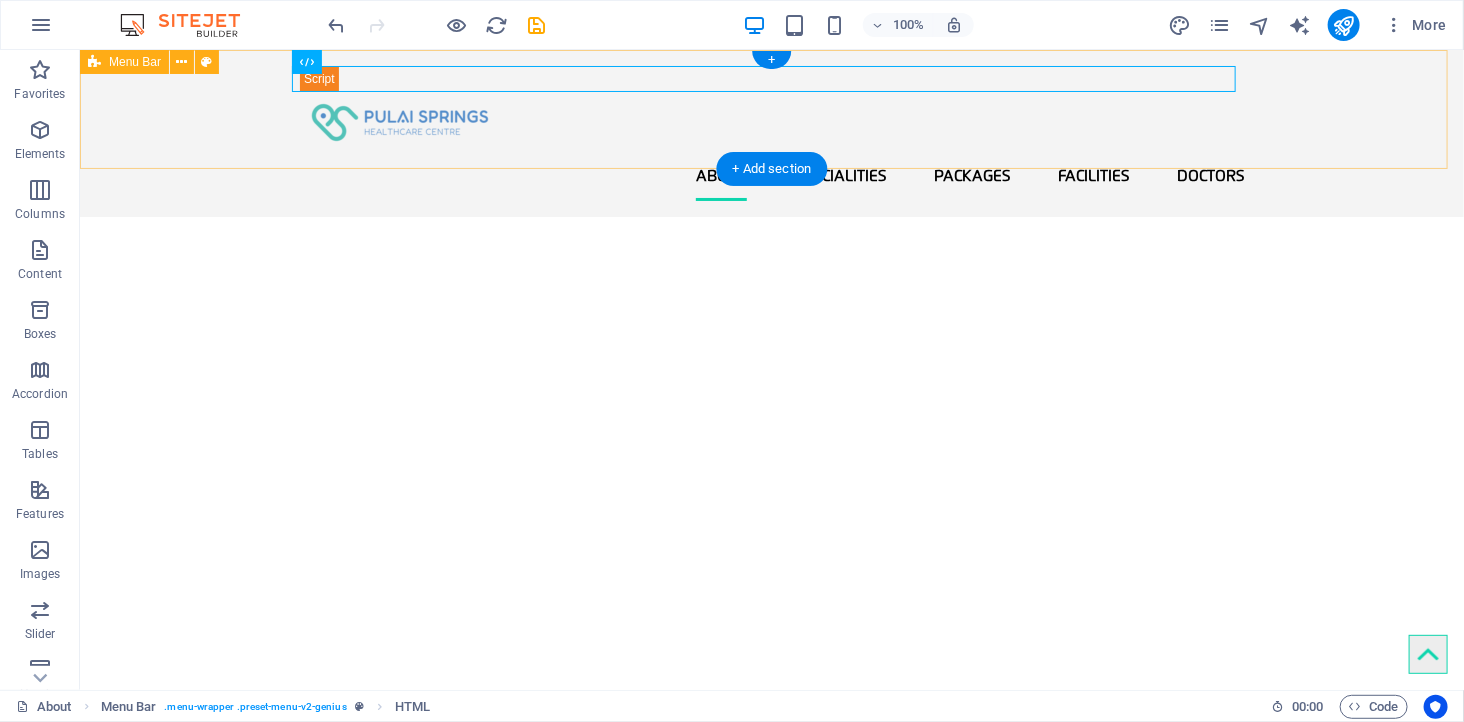 click on "About Pulai Springs Healthcare Centre Pulai Group Mission & Vision Licensed & Regulated Specialities Packages Health Screening Packages & Promotion Facilities Doctors" at bounding box center [771, 132] 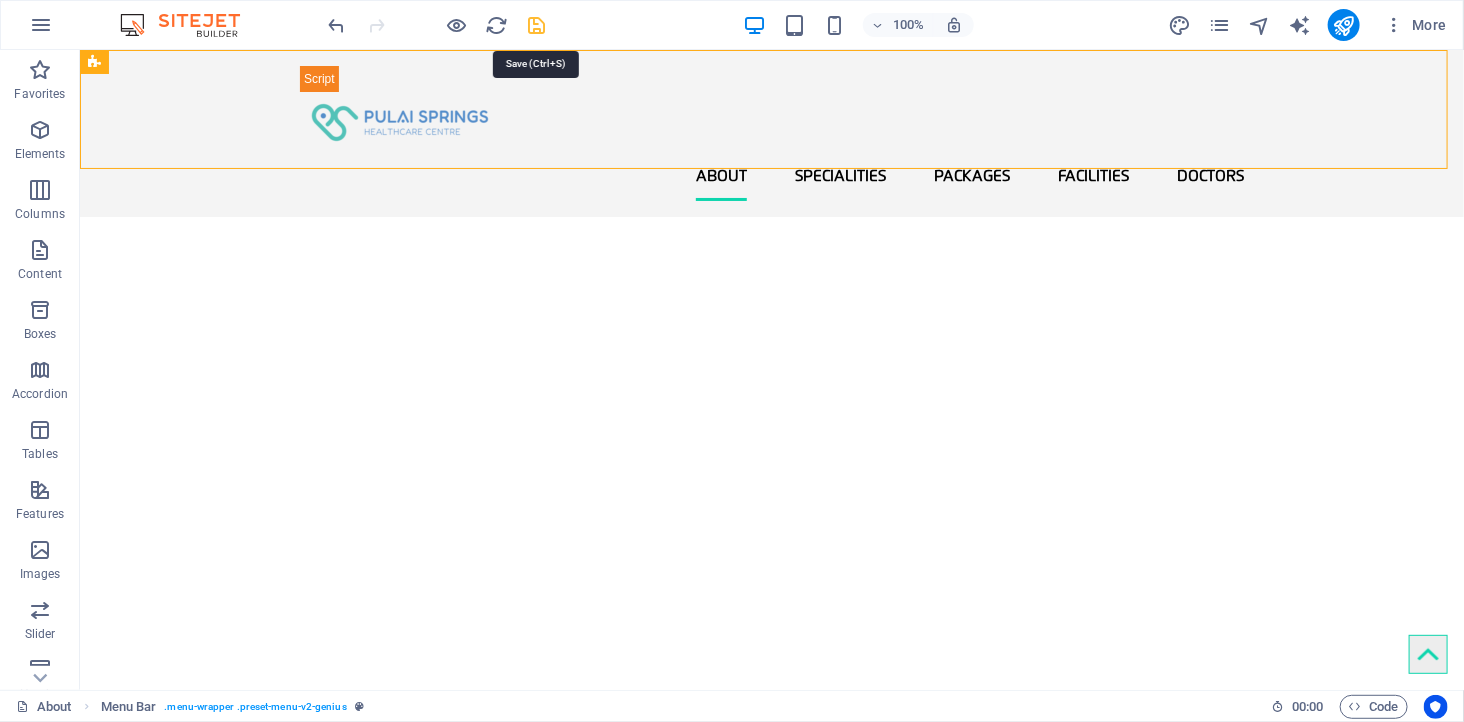 click at bounding box center [537, 25] 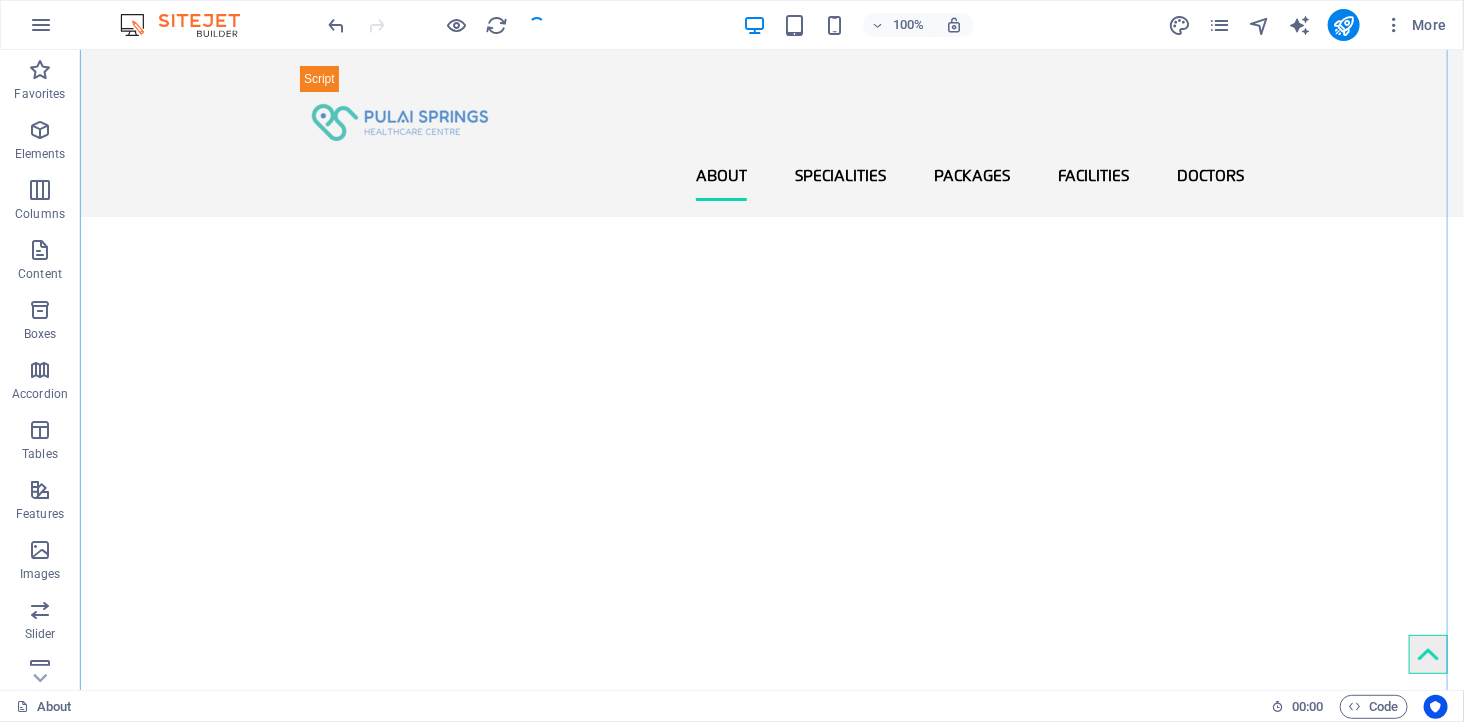 click on "HEALTH PACKAGES SPECIALIST FACILITY Drop content here or  Add elements  Paste clipboard Where Hospitality Meets Healthcare At PSHC, we don’t just treat symptoms – we treat people. Our mission is to make quality healthcare more convenient and compassionate, with shorter wait times, expert care, and a welcoming environment for all. Experience the difference at Pulai Springs Healthcare Centre – Johor Bahru’s trusted Ambulatory Care Centre. Learn more" at bounding box center [771, 1746] 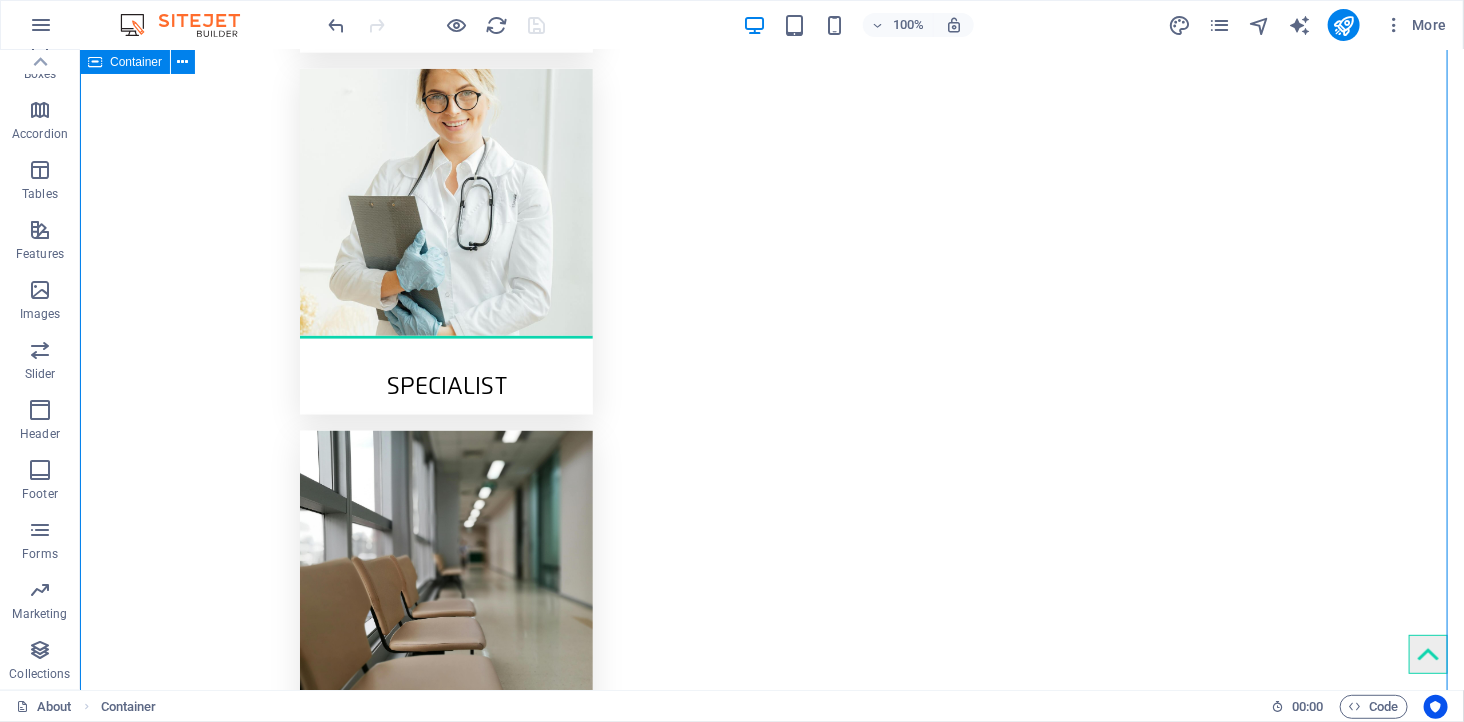 scroll, scrollTop: 1333, scrollLeft: 0, axis: vertical 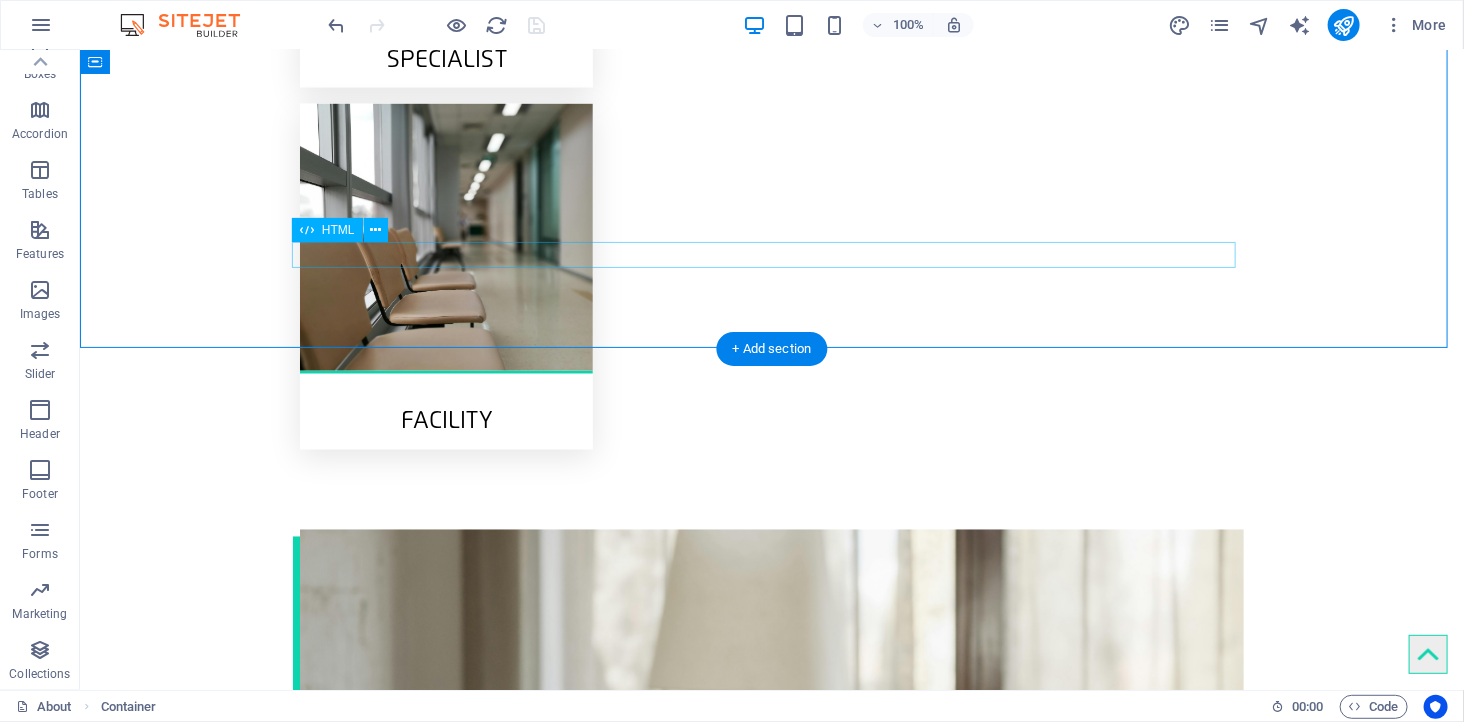 click at bounding box center [771, 1435] 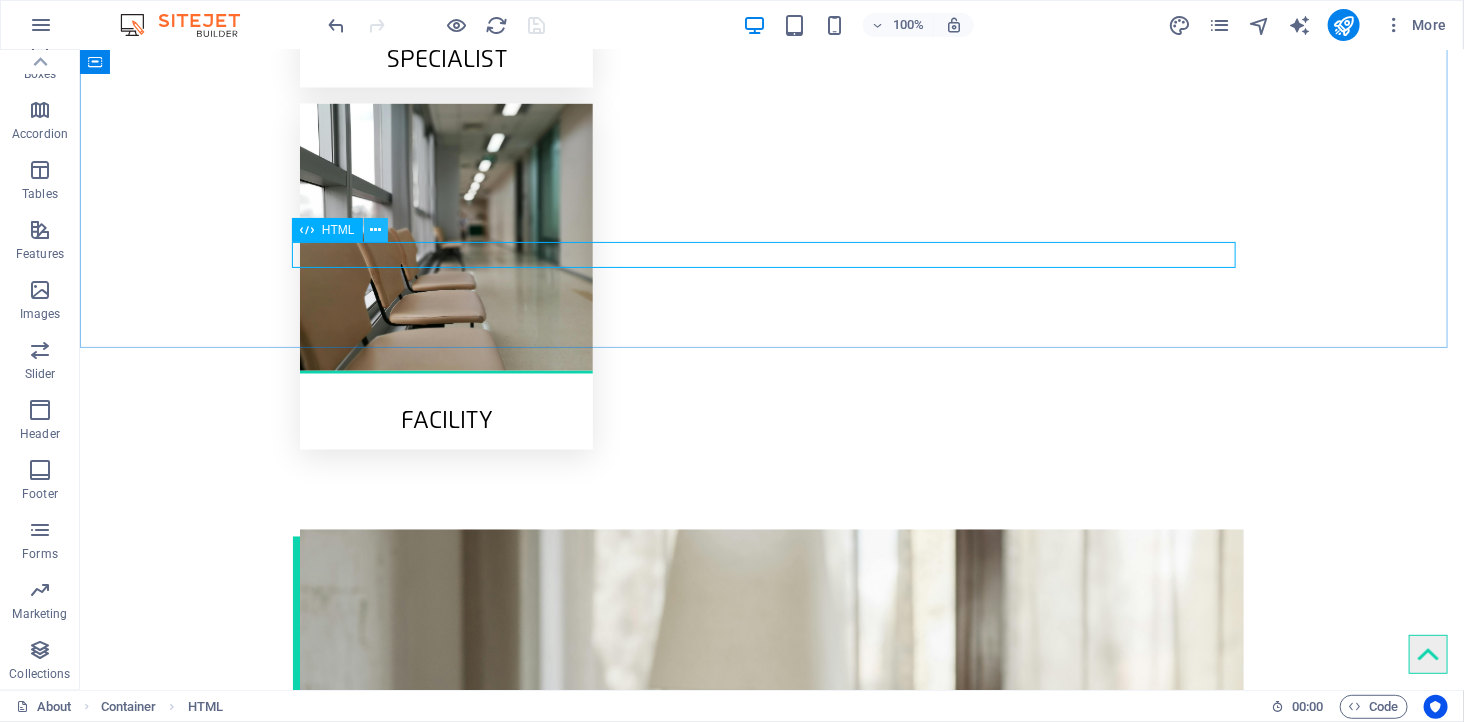 click at bounding box center [375, 230] 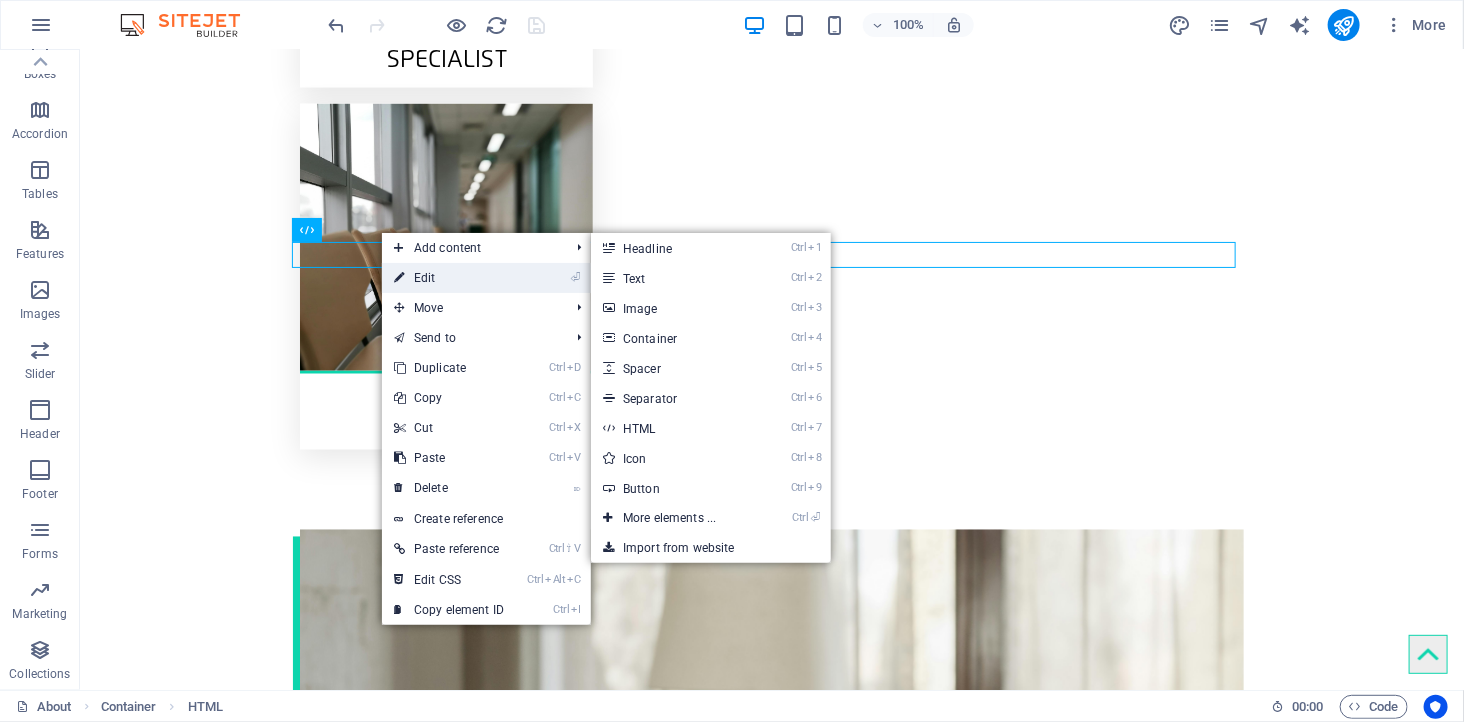 click on "⏎  Edit" at bounding box center (449, 278) 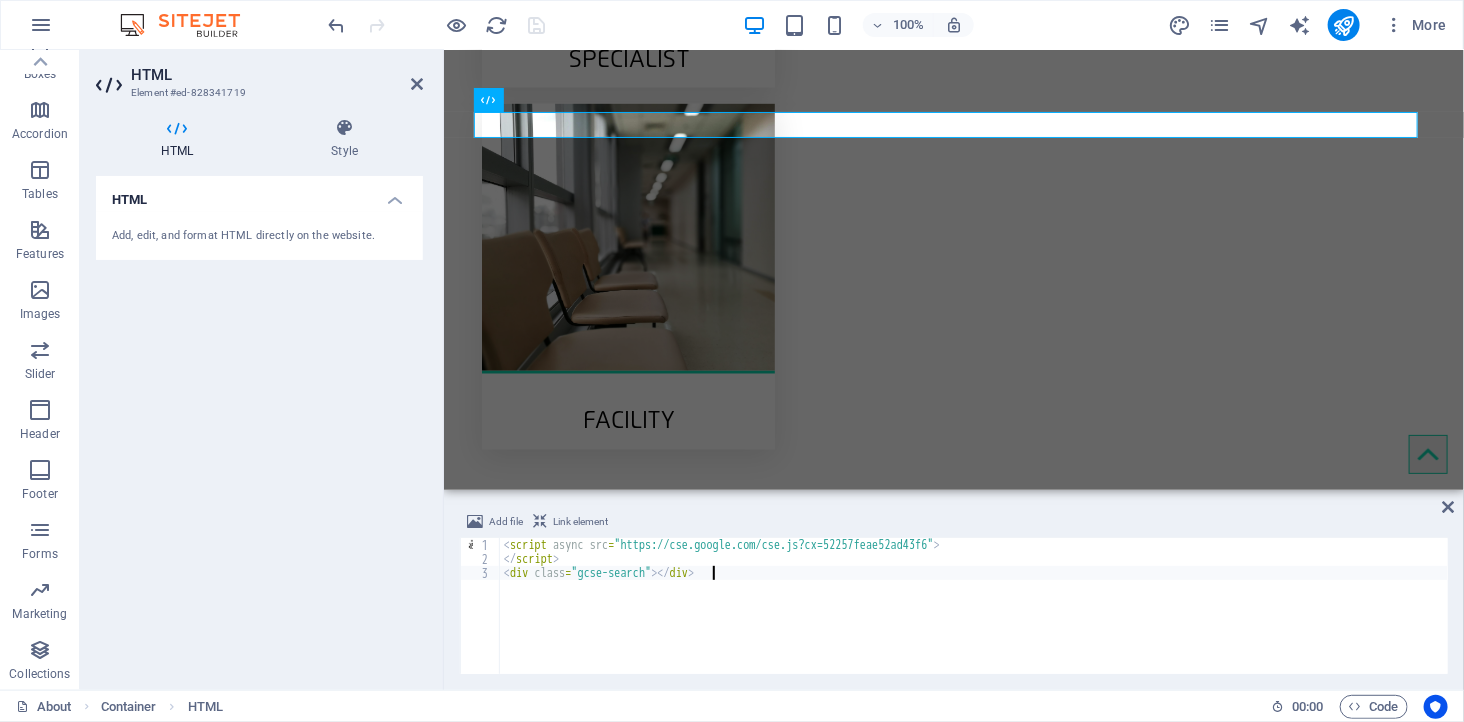 click on "< script   async   src = "https://cse.google.com/cse.js?cx=52257feae52ad43f6" > </ script > < div   class = "gcse-search" > </ div >" at bounding box center (974, 620) 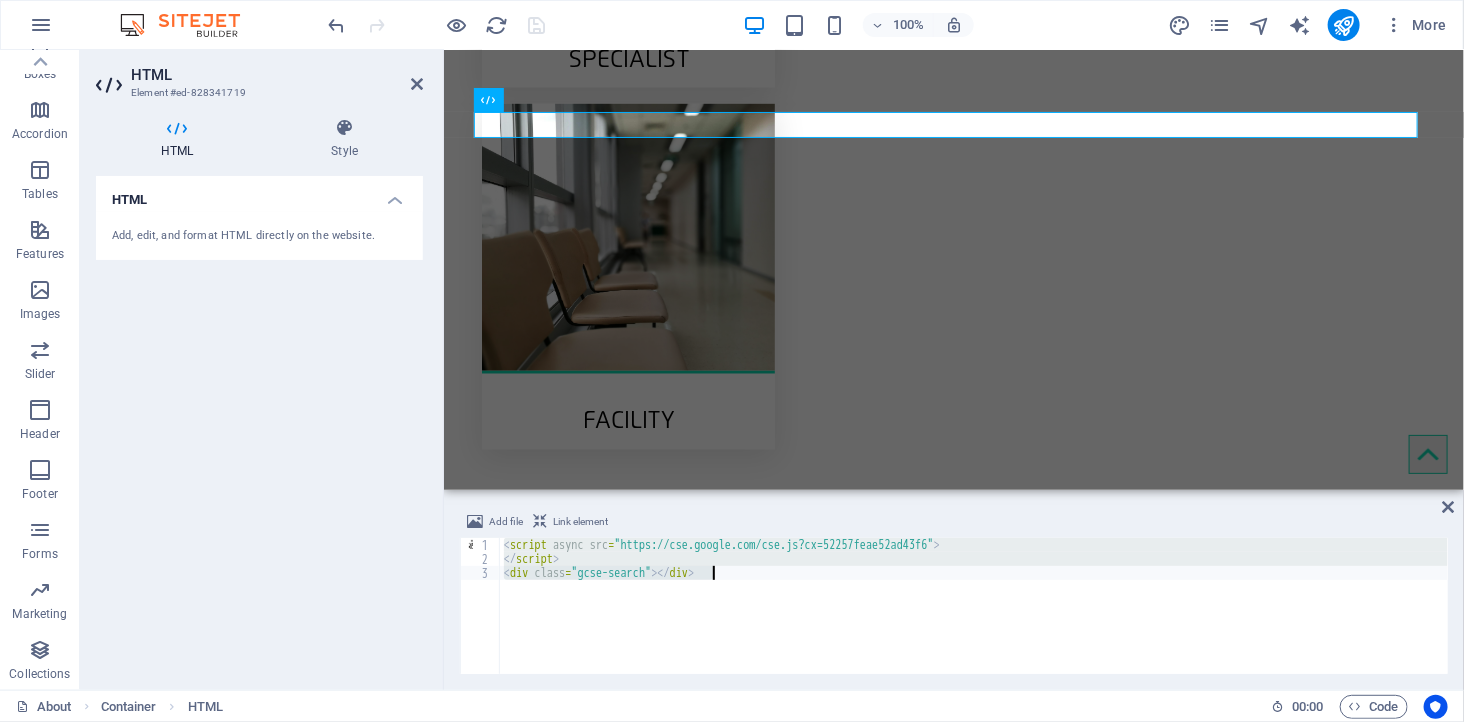 type on "</form>" 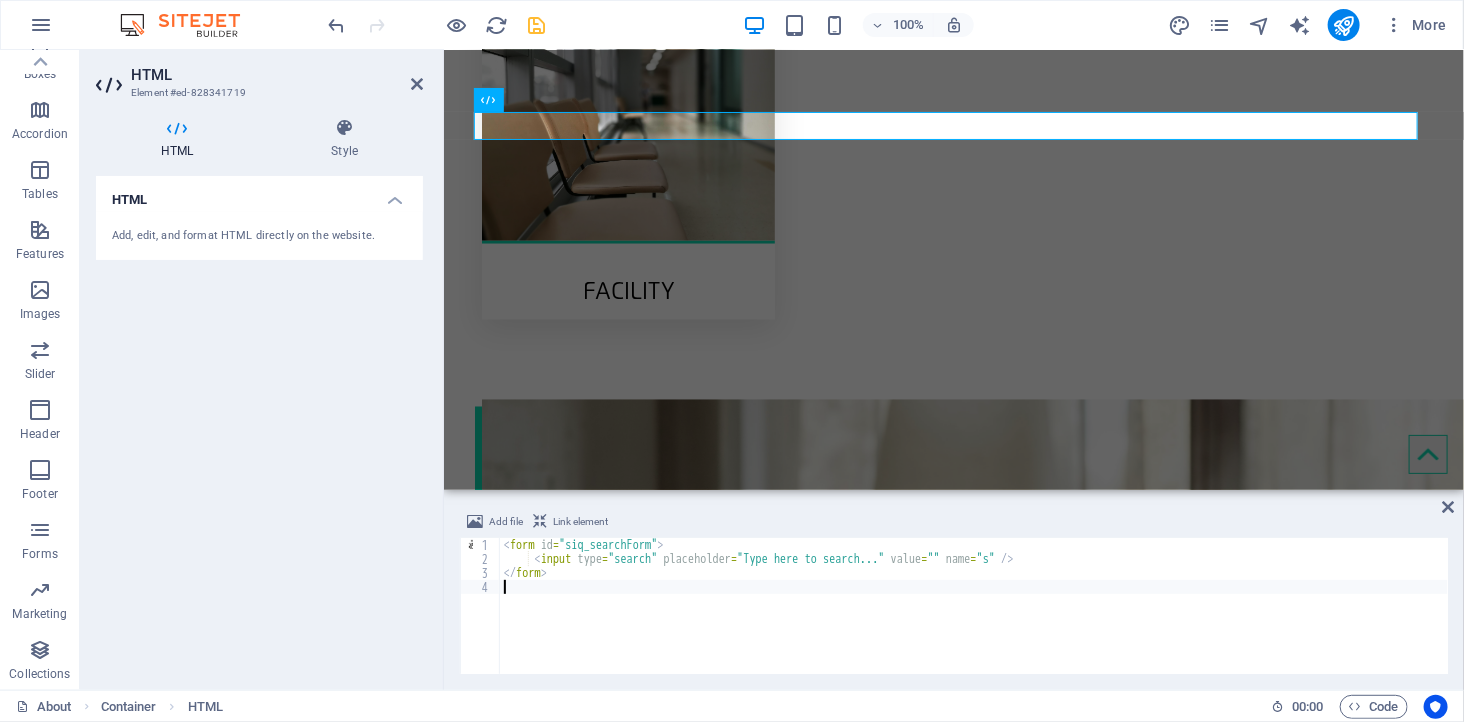 paste on "<div id="siq_search_results"></div>" 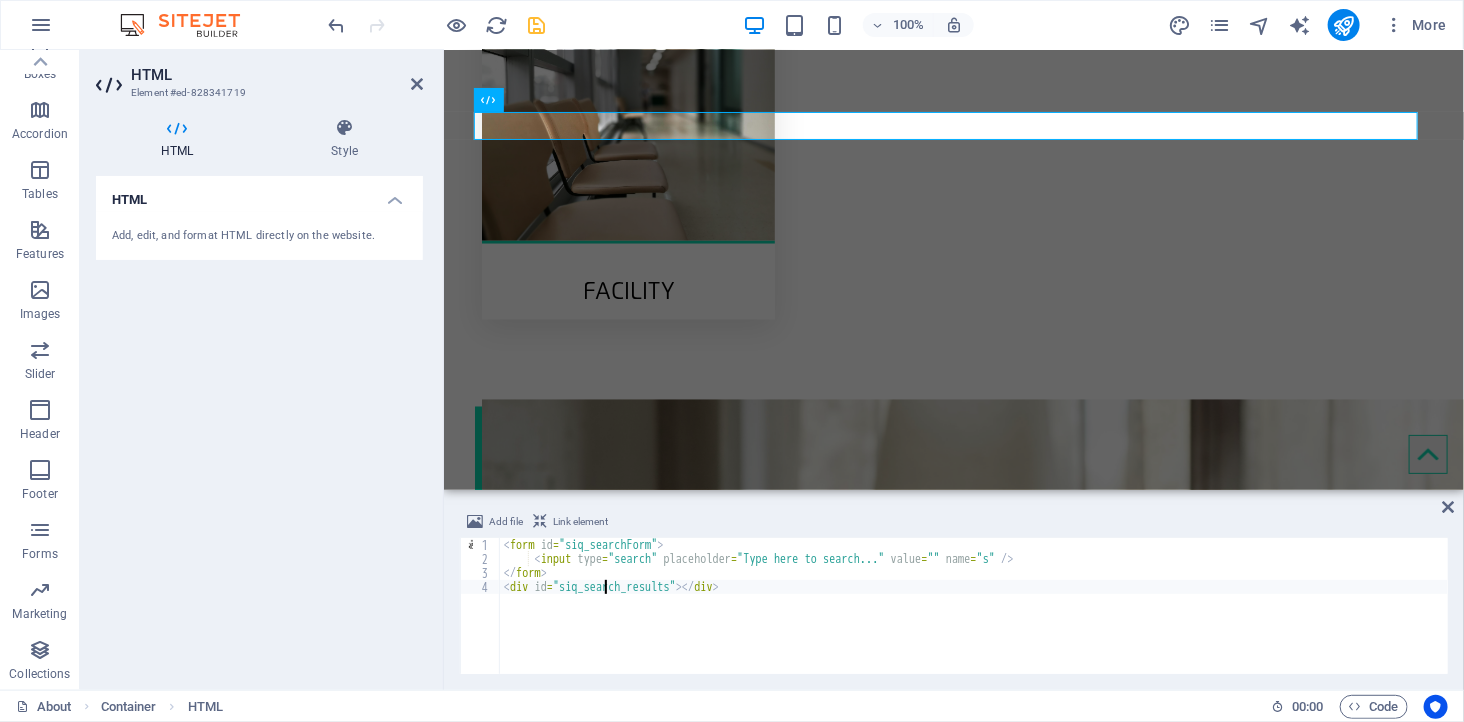 click on "< form   id = "siq_searchForm" >        < input   type = "search"   placeholder = "Type here to search..."   value = ""   name = "s"   /> </ form > < div   id = "siq_search_results" > </ div >" at bounding box center [974, 620] 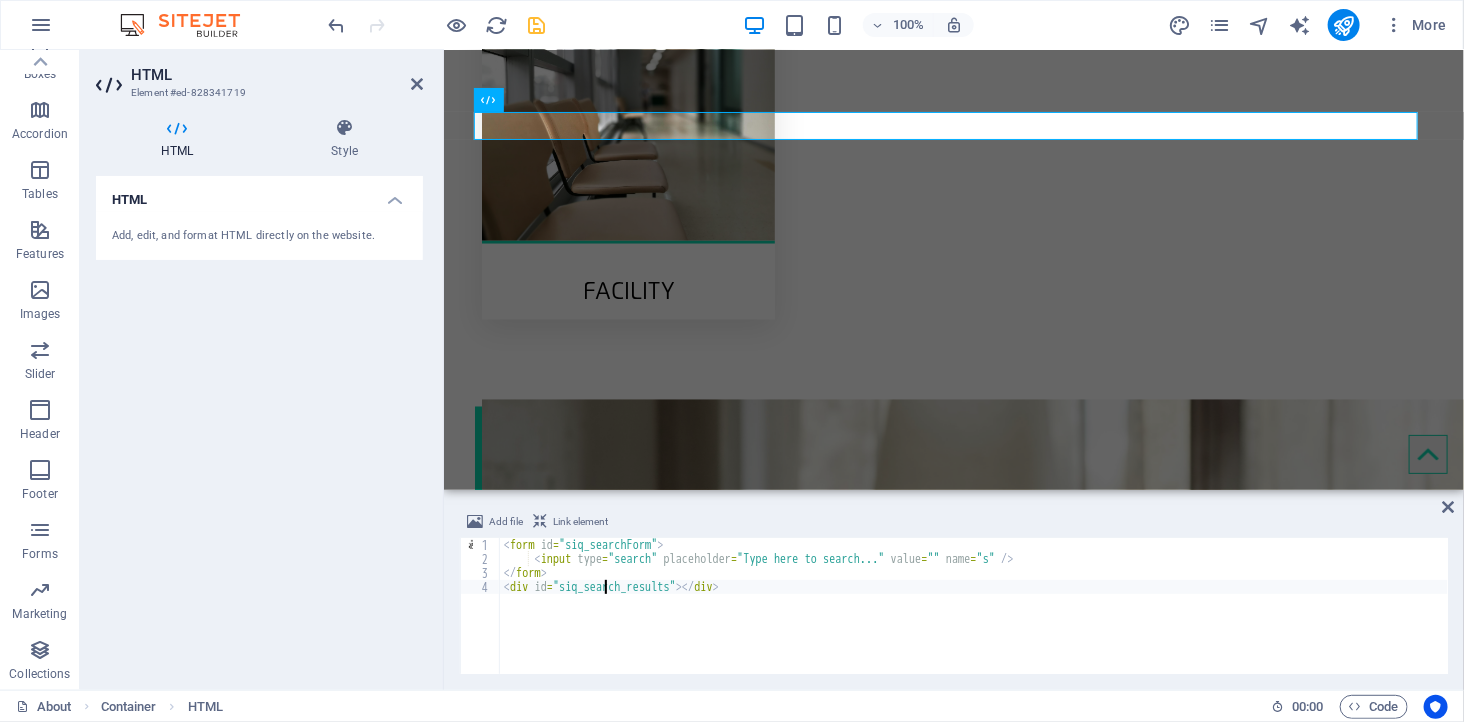 click at bounding box center [537, 25] 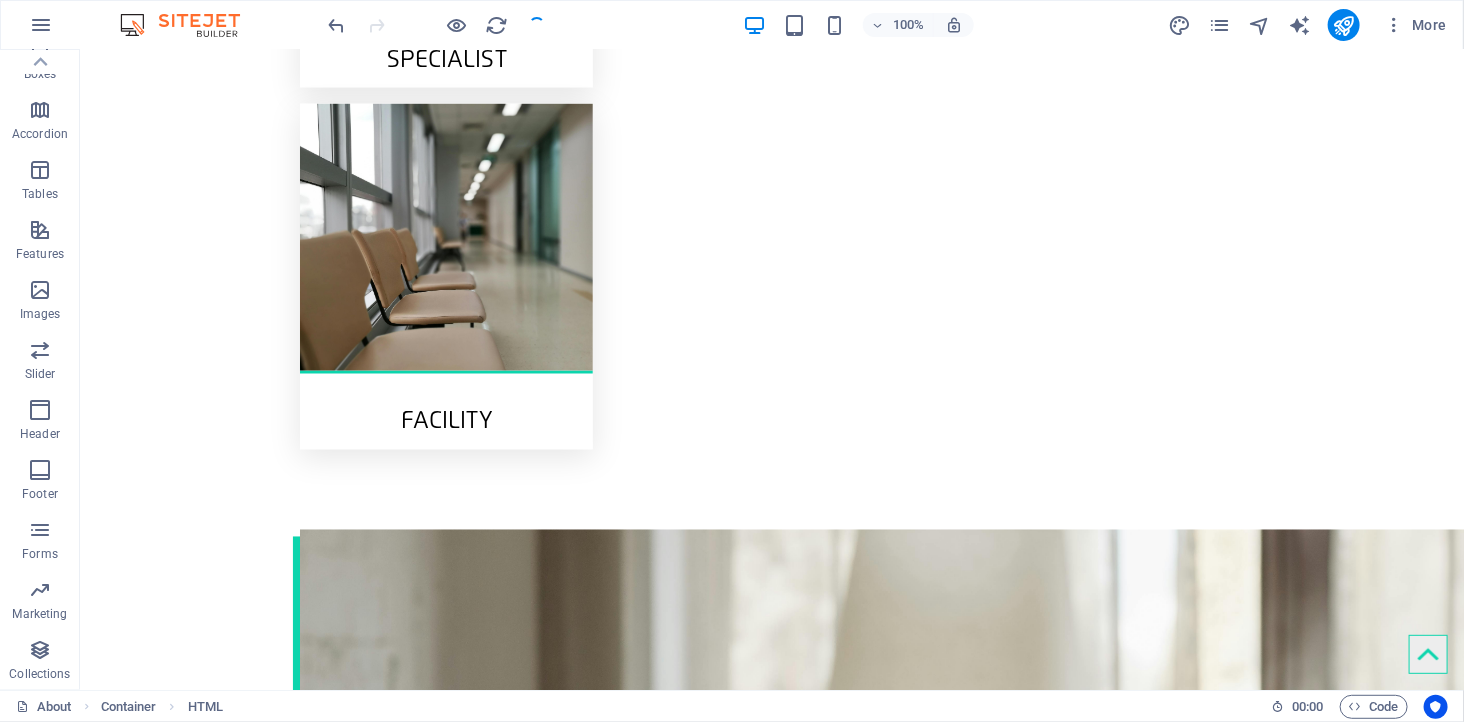 scroll, scrollTop: 1463, scrollLeft: 0, axis: vertical 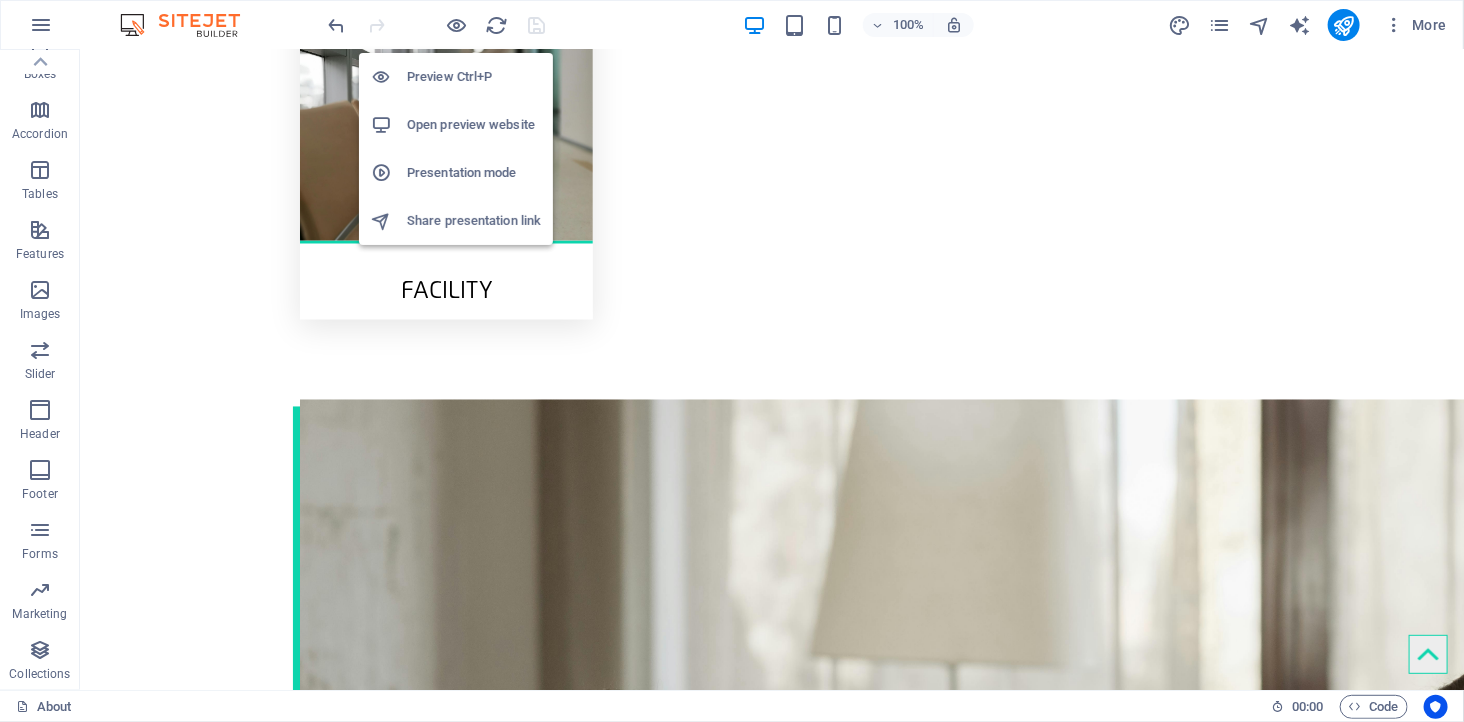 click on "Open preview website" at bounding box center [474, 125] 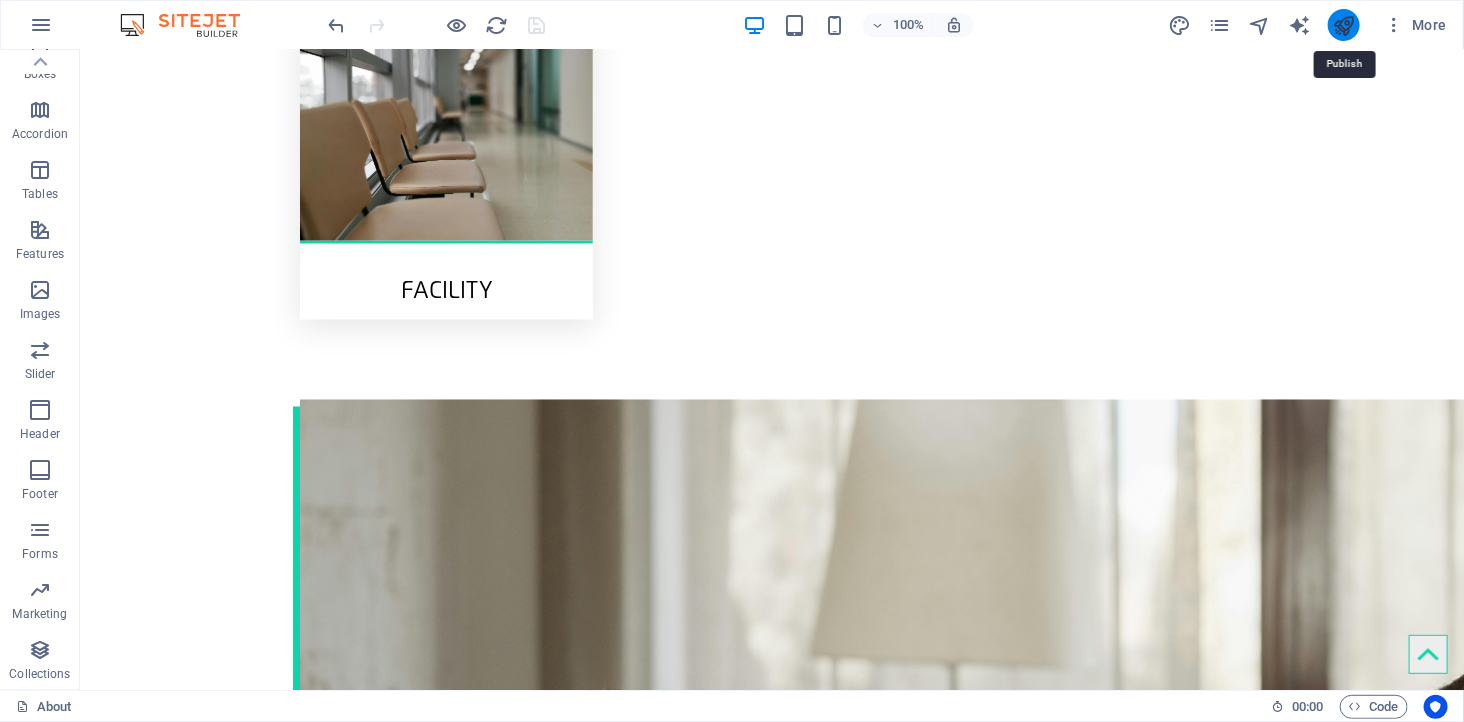 click at bounding box center (1343, 25) 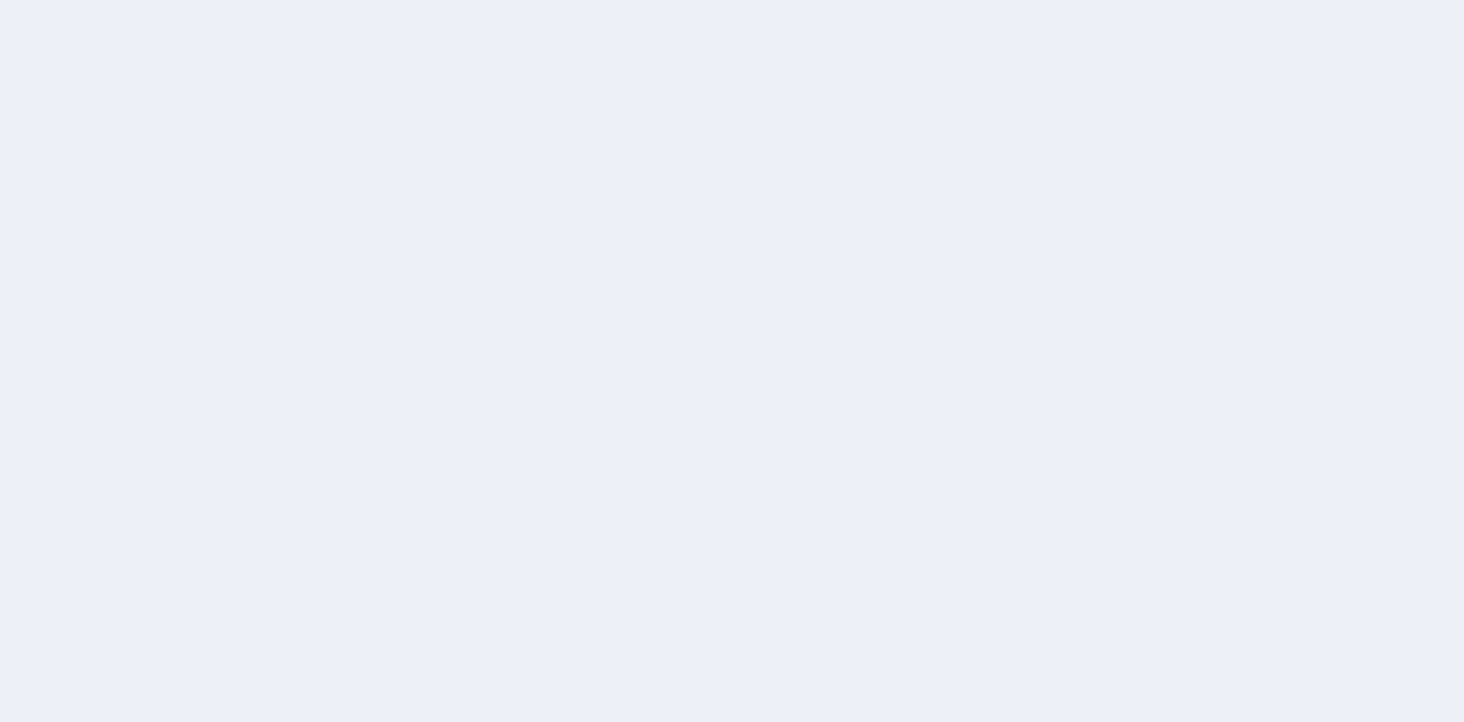 scroll, scrollTop: 0, scrollLeft: 0, axis: both 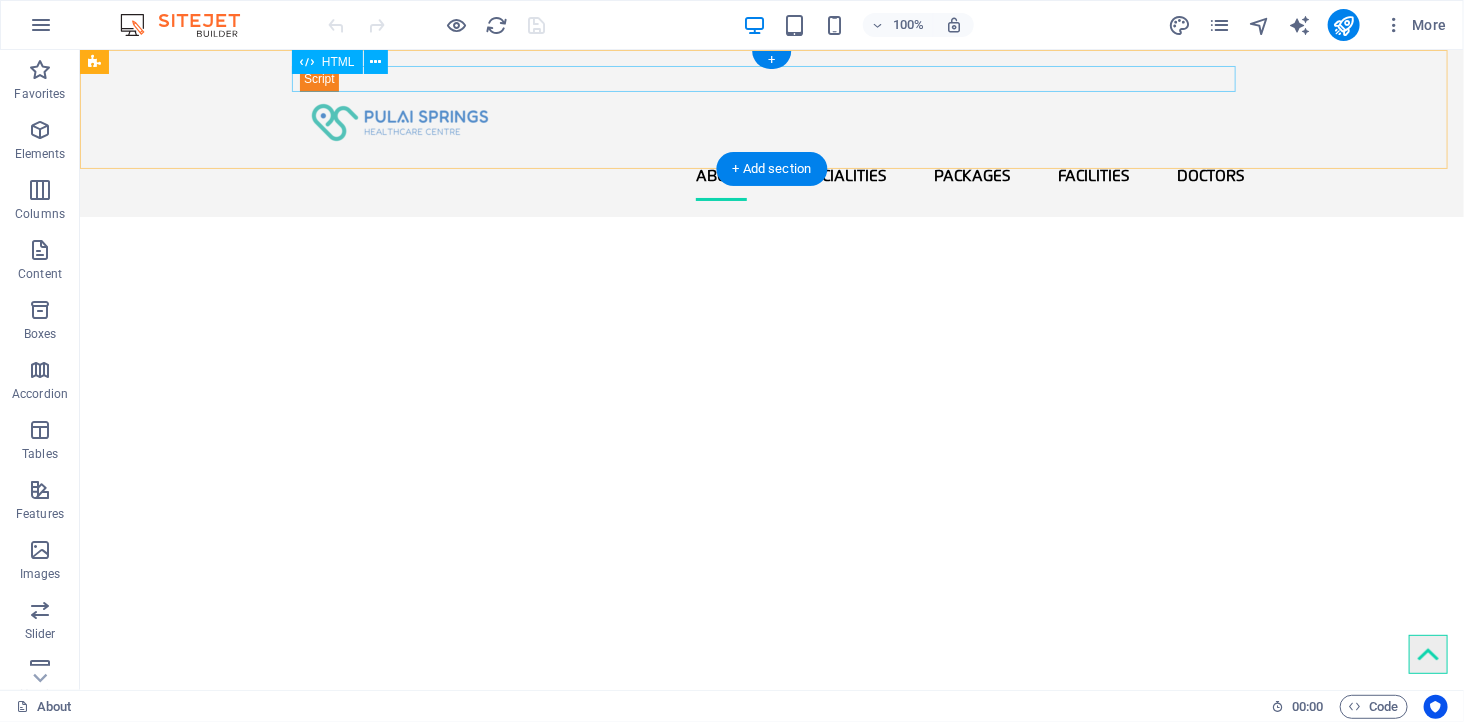 click at bounding box center (771, 78) 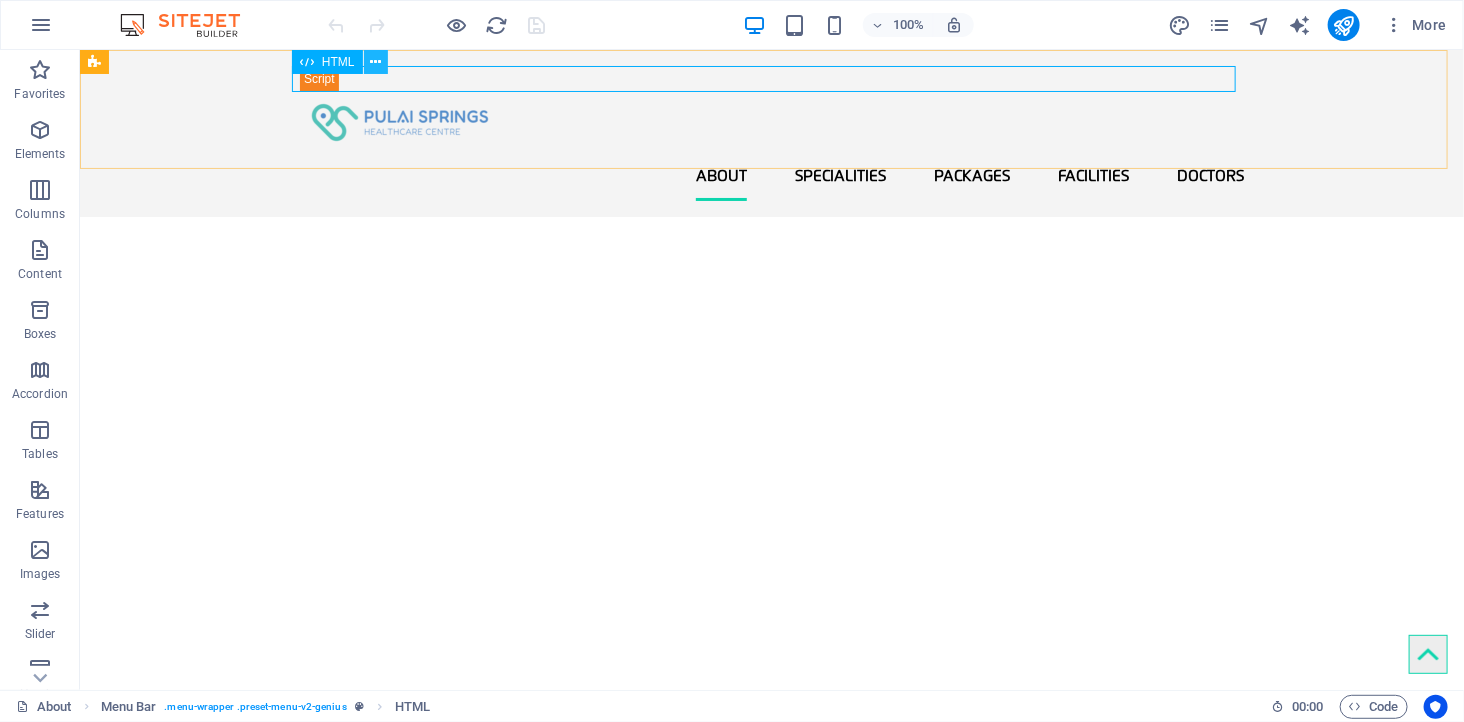 click at bounding box center [375, 62] 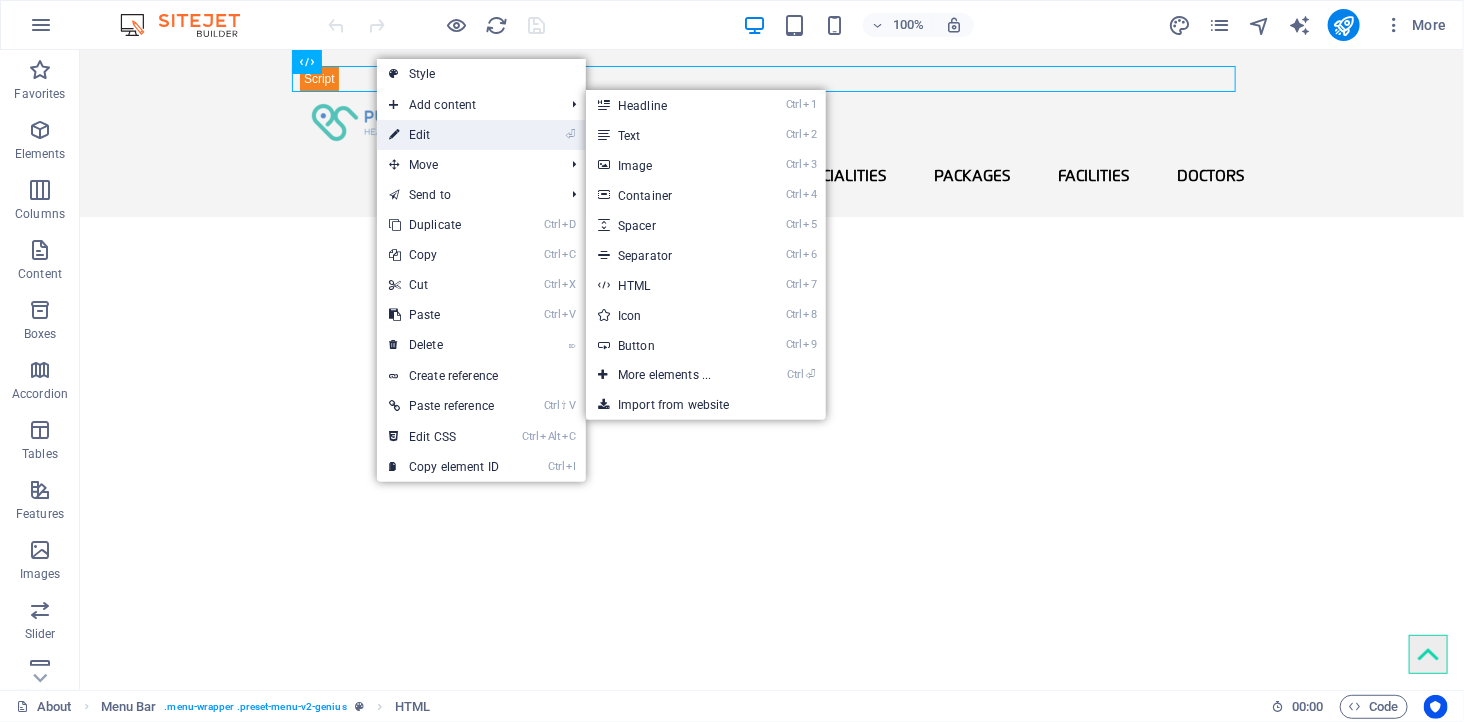 click on "⏎  Edit" at bounding box center (444, 135) 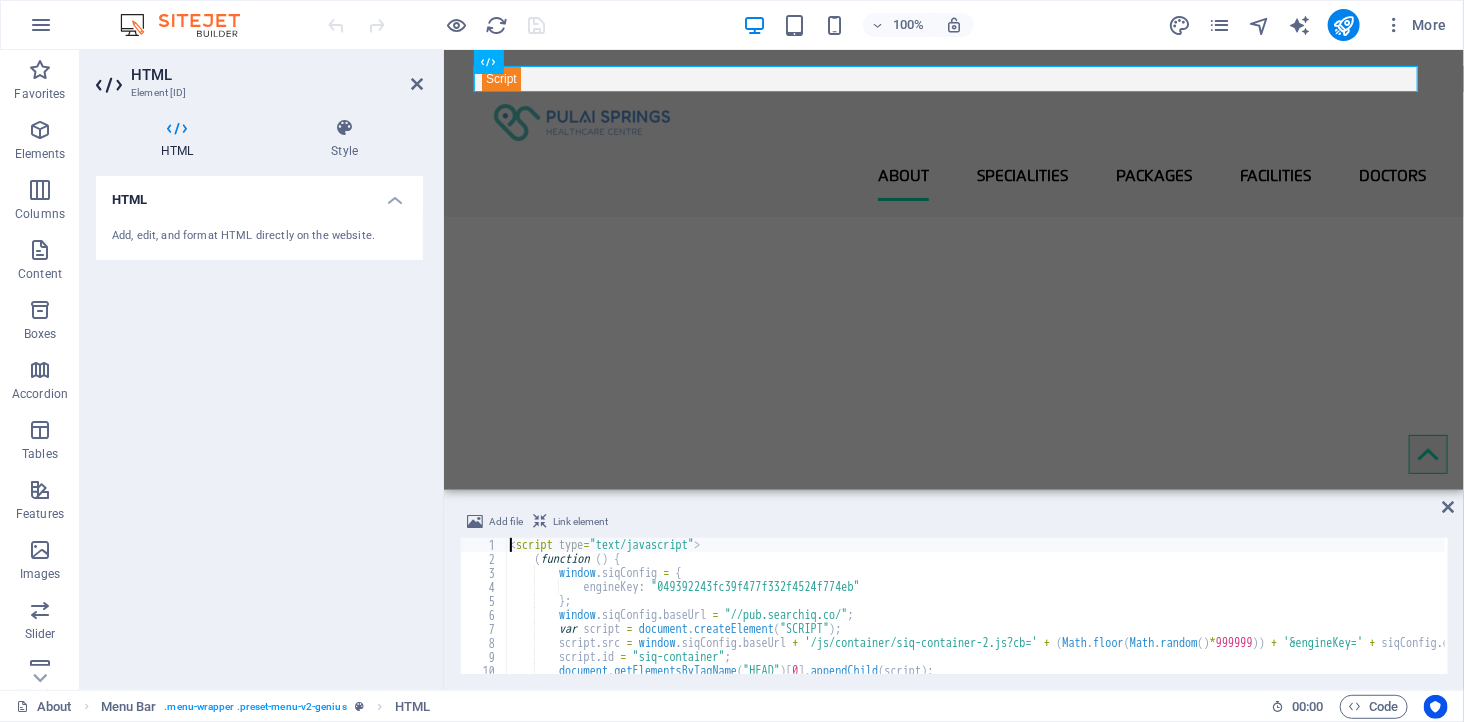 scroll, scrollTop: 0, scrollLeft: 0, axis: both 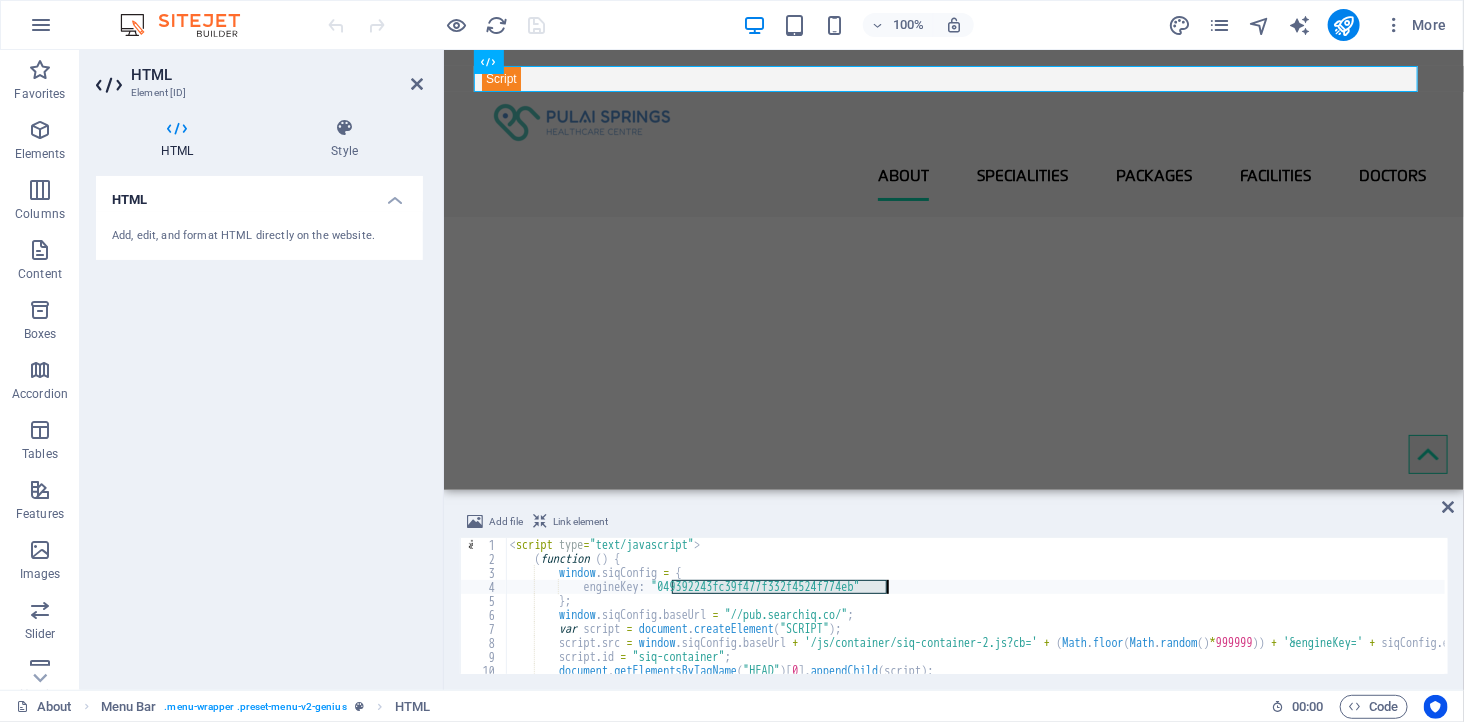 drag, startPoint x: 673, startPoint y: 586, endPoint x: 886, endPoint y: 581, distance: 213.05867 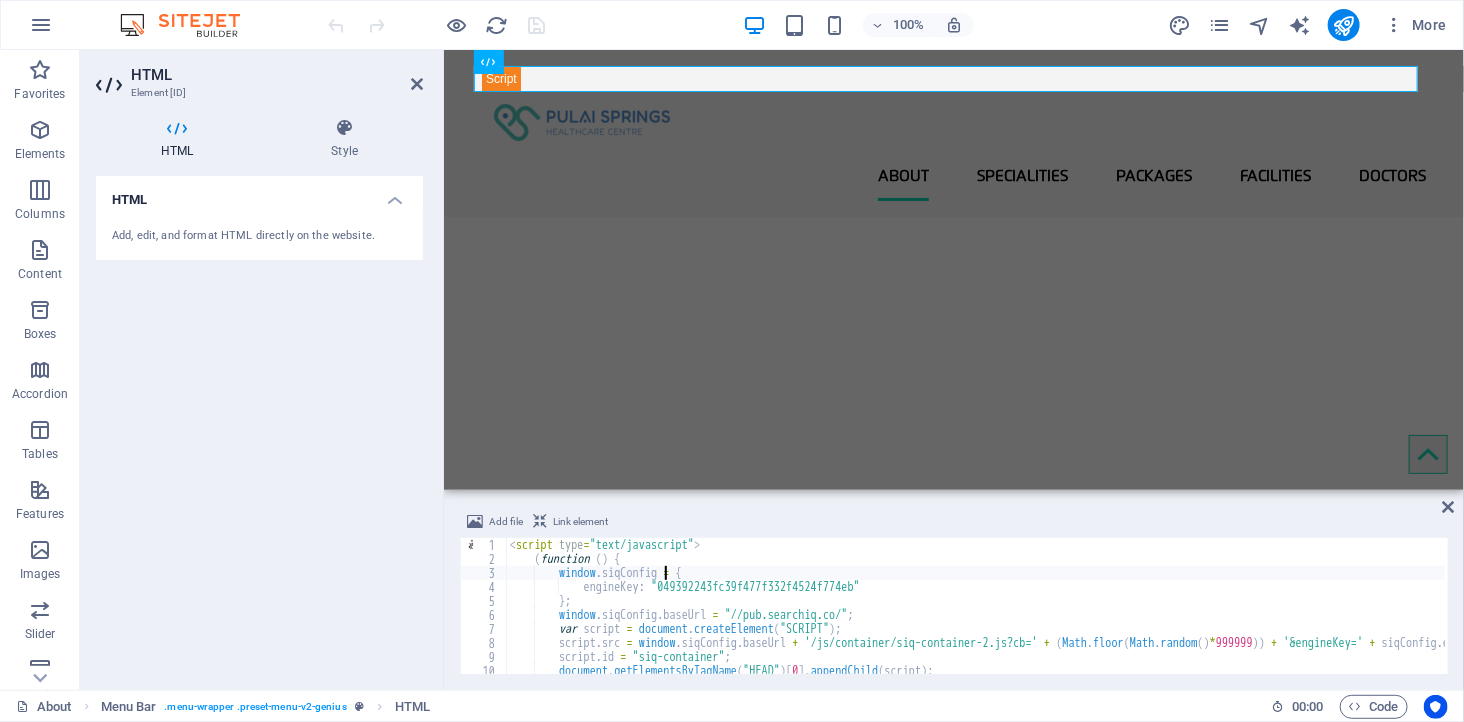 click on "< script   type = "text/javascript" >      ( function   ( )   {           window . siqConfig   =   {                engineKey :   "049392243fc39f477f332f4524f774eb"           } ;           window . siqConfig . baseUrl   =   "//pub.searchiq.co/" ;           var   script   =   document . createElement ( "SCRIPT" ) ;           script . src   =   window . siqConfig . baseUrl   +   '/js/container/siq-container-2.js?cb='   +   ( Math . floor ( Math . random ( ) * 999999 ))   +   '&engineKey='   +   siqConfig . engineKey ;           script . id   =   "siq-container" ;           document . getElementsByTagName ( "HEAD" ) [ 0 ] . appendChild ( script ) ;      }) ( ) ;" at bounding box center (1055, 618) 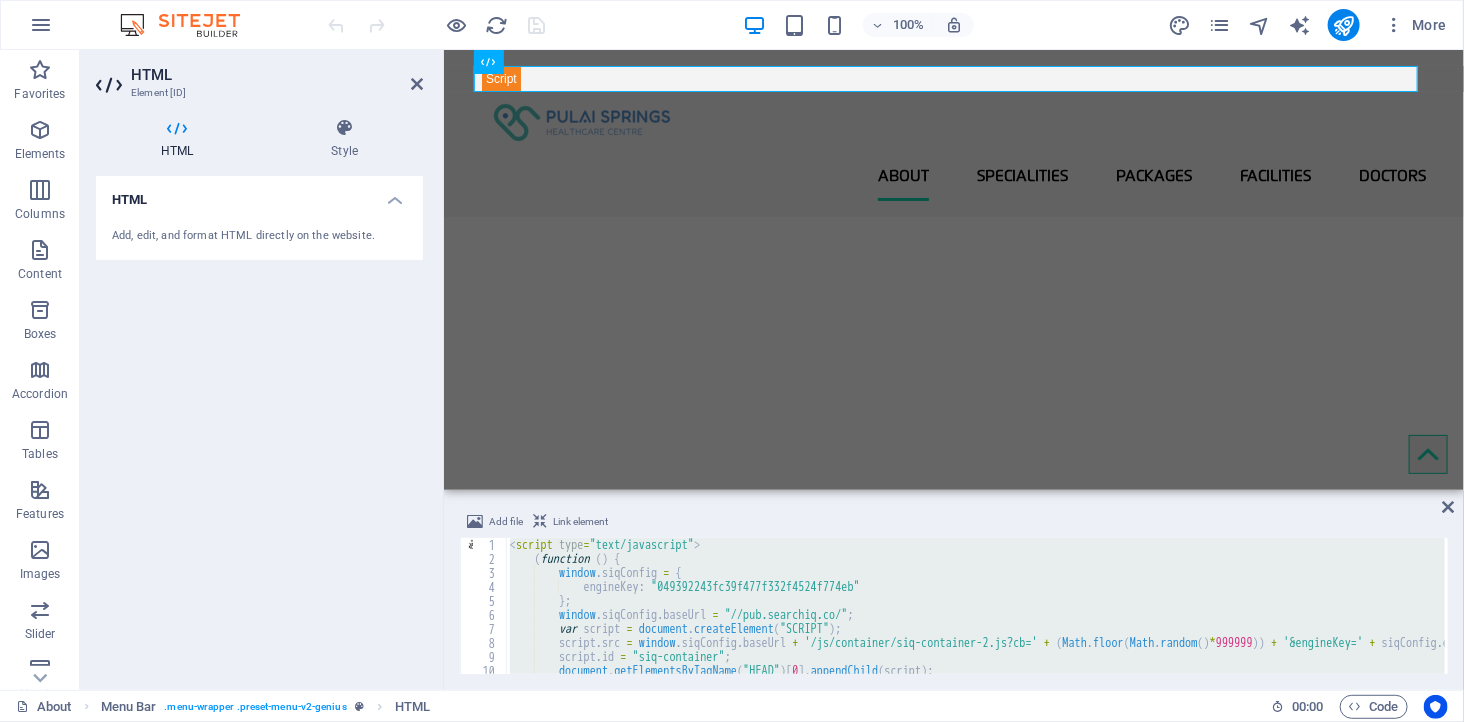 type 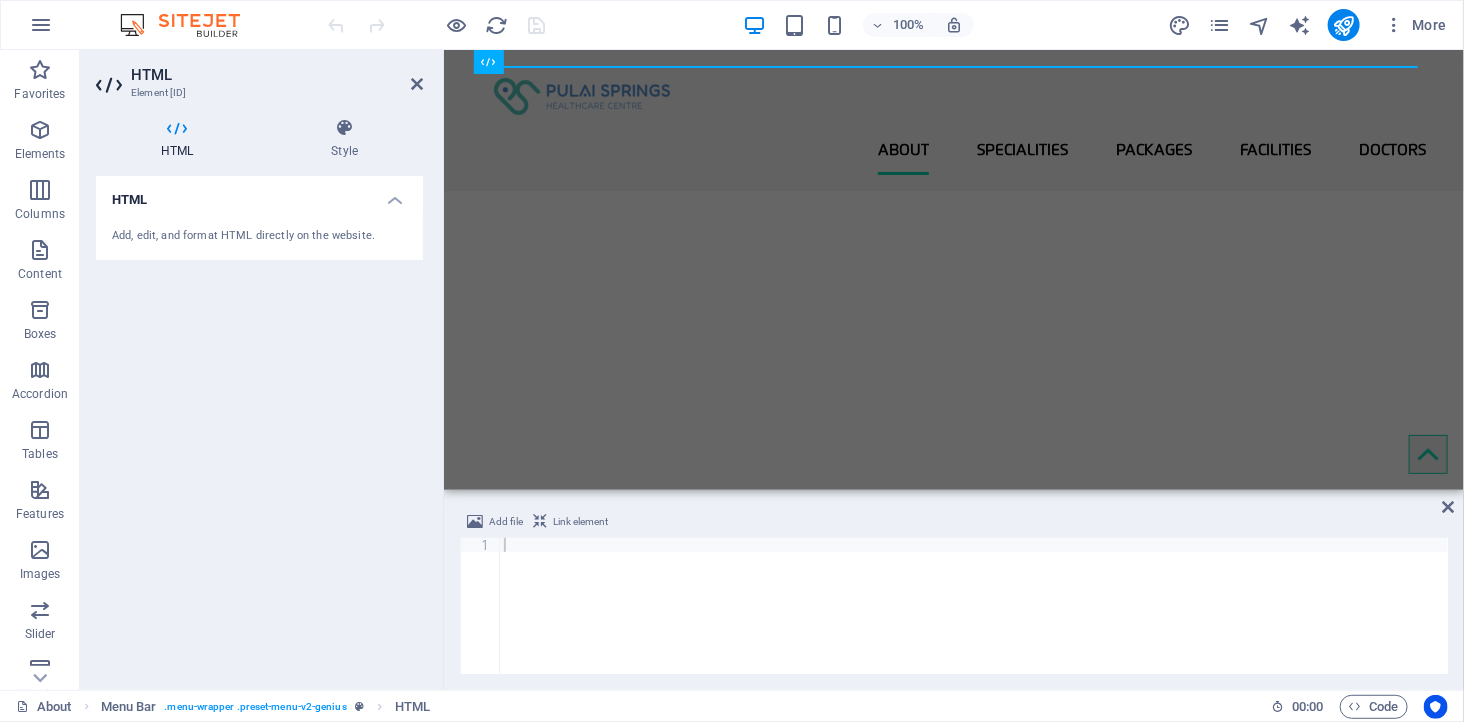 click on "HTML Add, edit, and format HTML directly on the website." at bounding box center [259, 425] 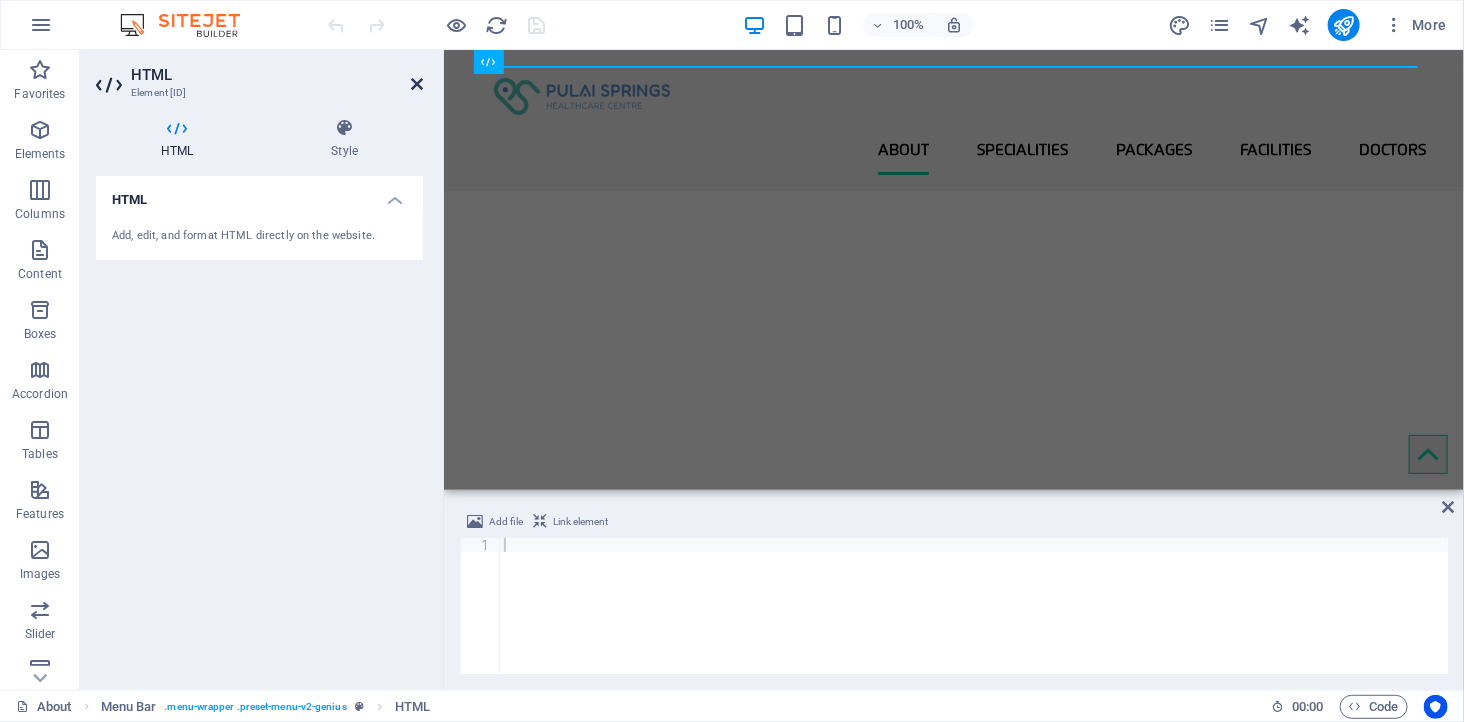 click at bounding box center [417, 84] 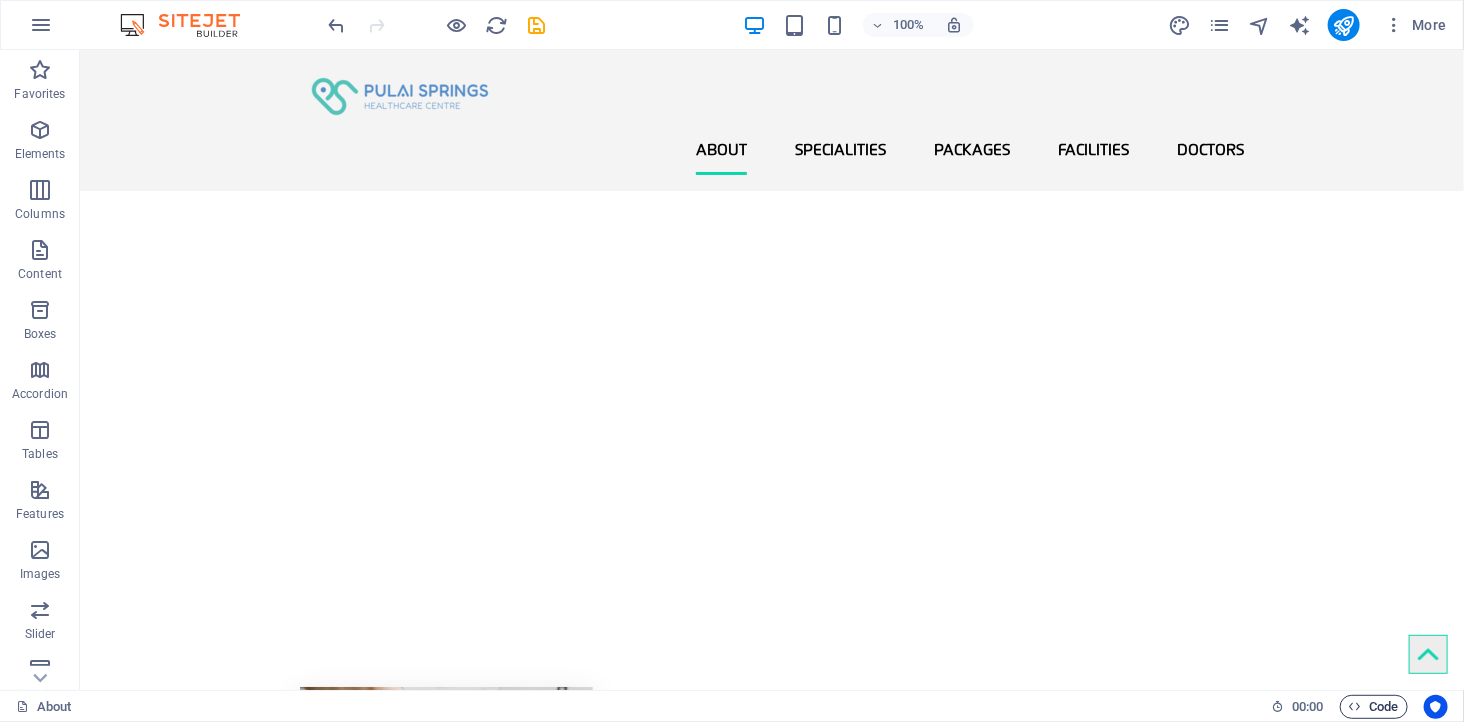 click on "Code" at bounding box center [1374, 707] 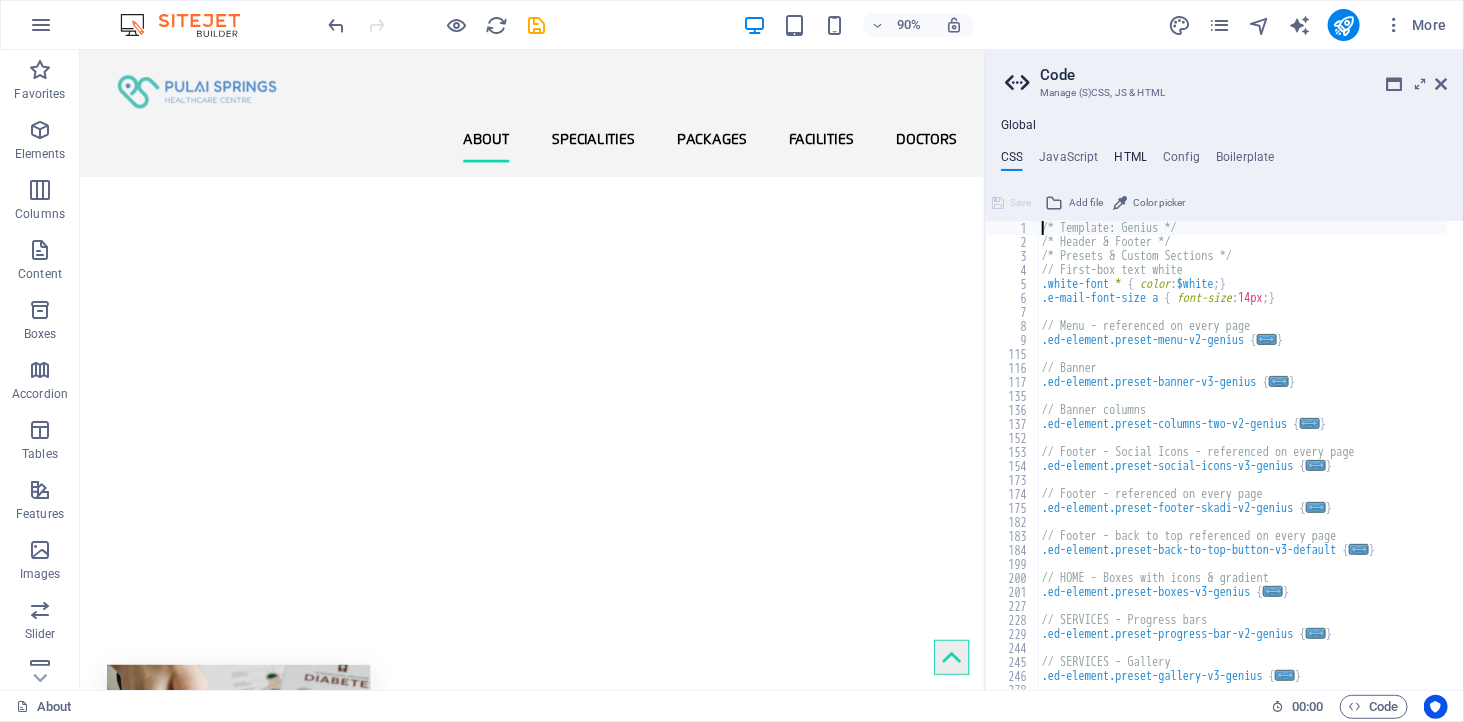 click on "HTML" at bounding box center (1131, 161) 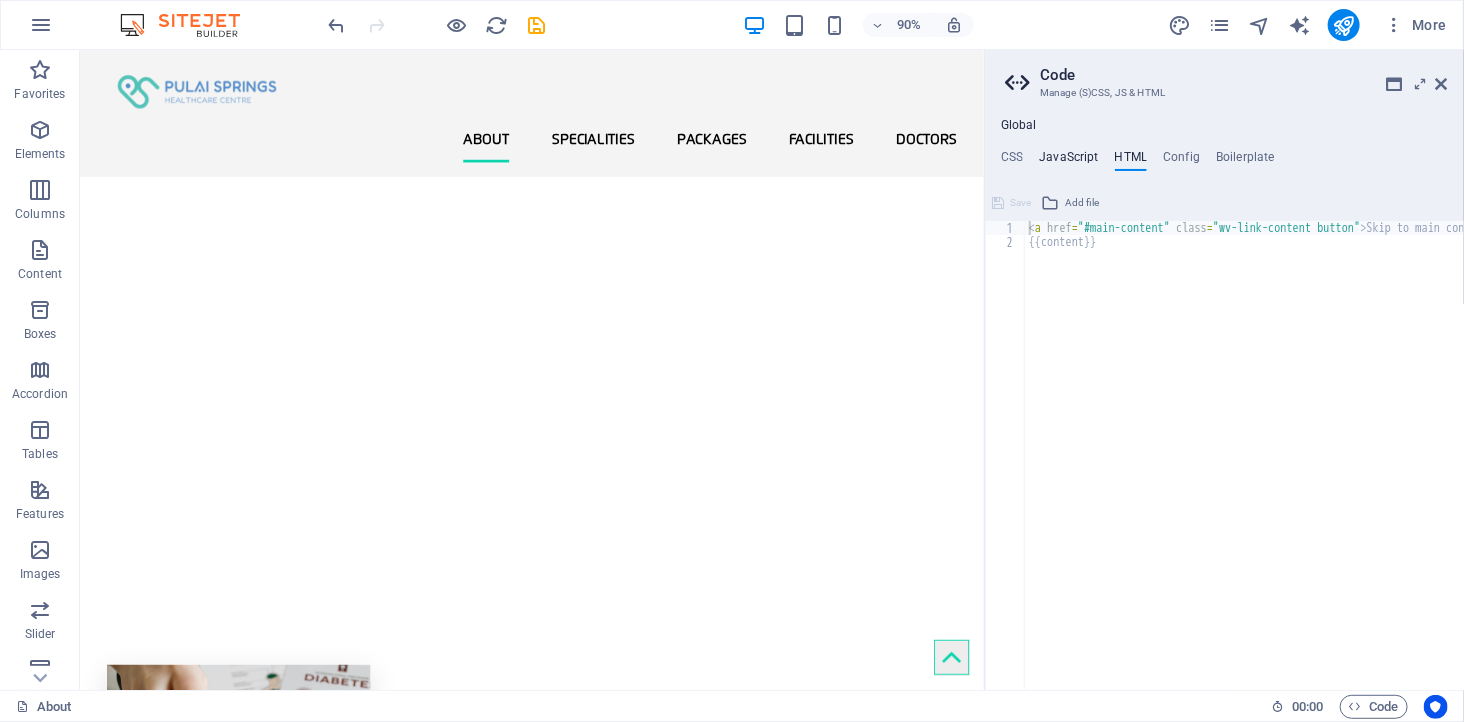 click on "JavaScript" at bounding box center (1068, 161) 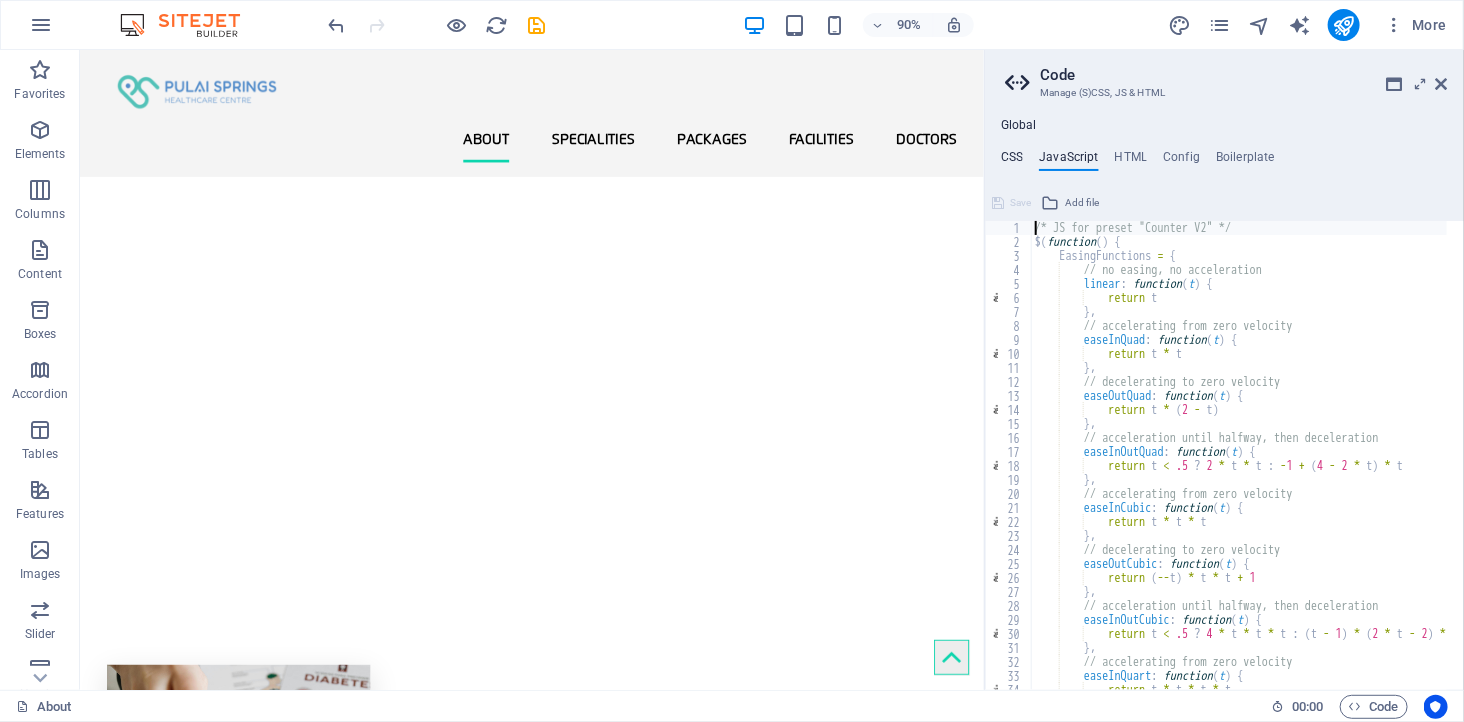 click on "CSS" at bounding box center [1012, 161] 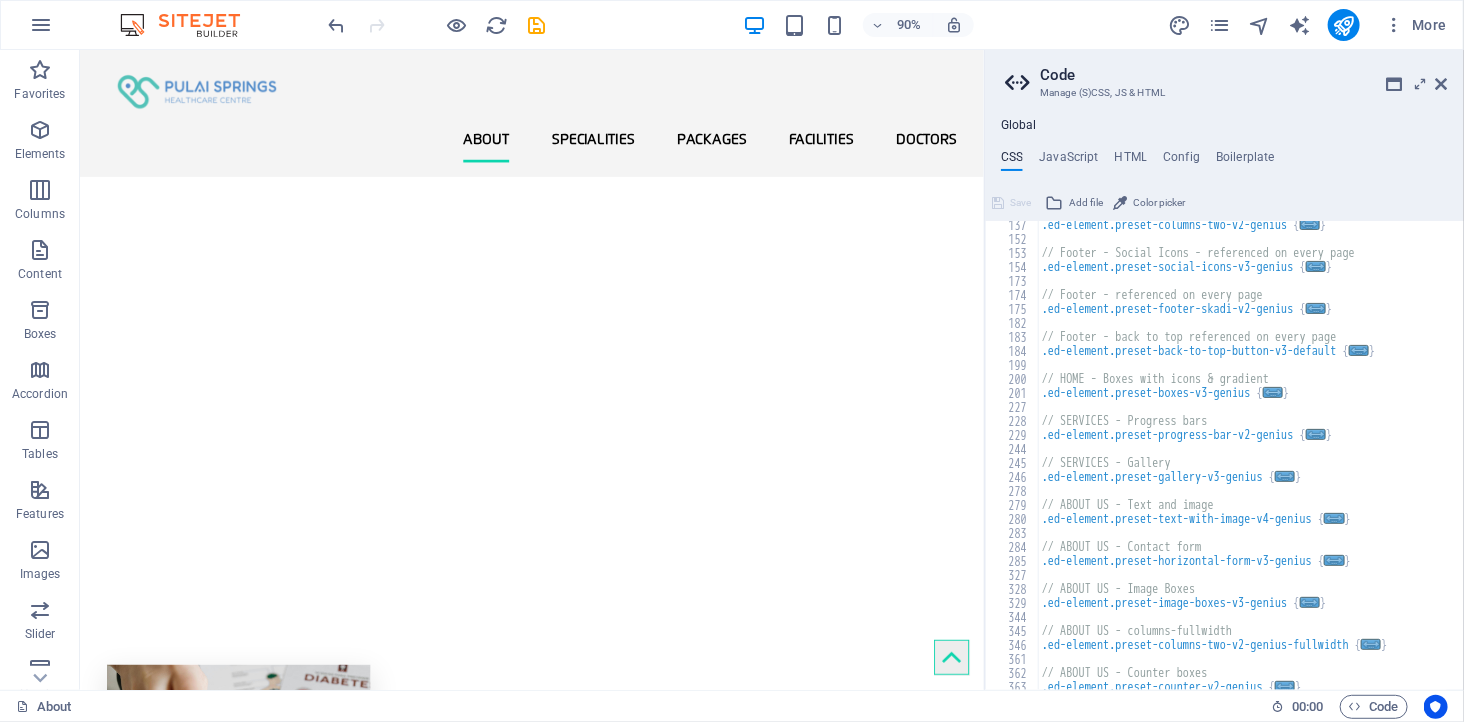 scroll, scrollTop: 200, scrollLeft: 0, axis: vertical 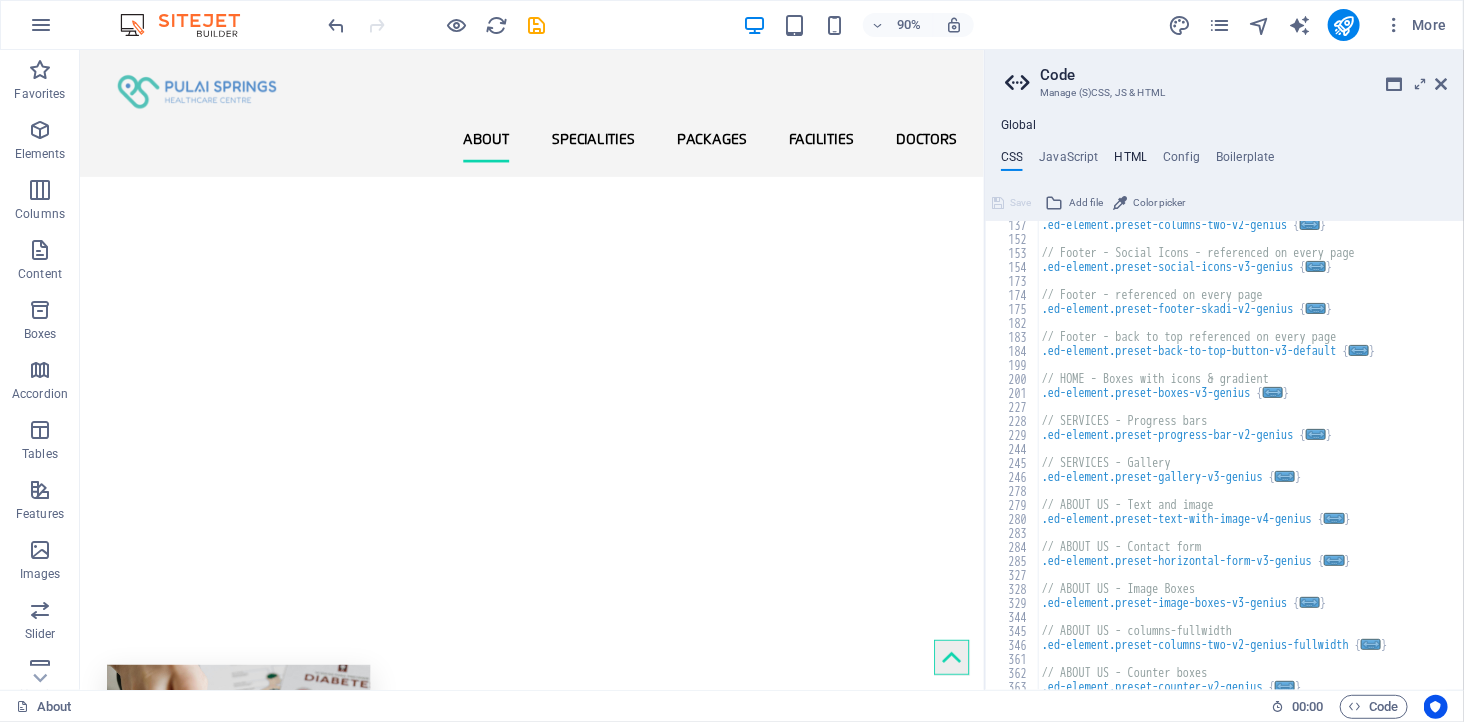 click on "HTML" at bounding box center [1131, 161] 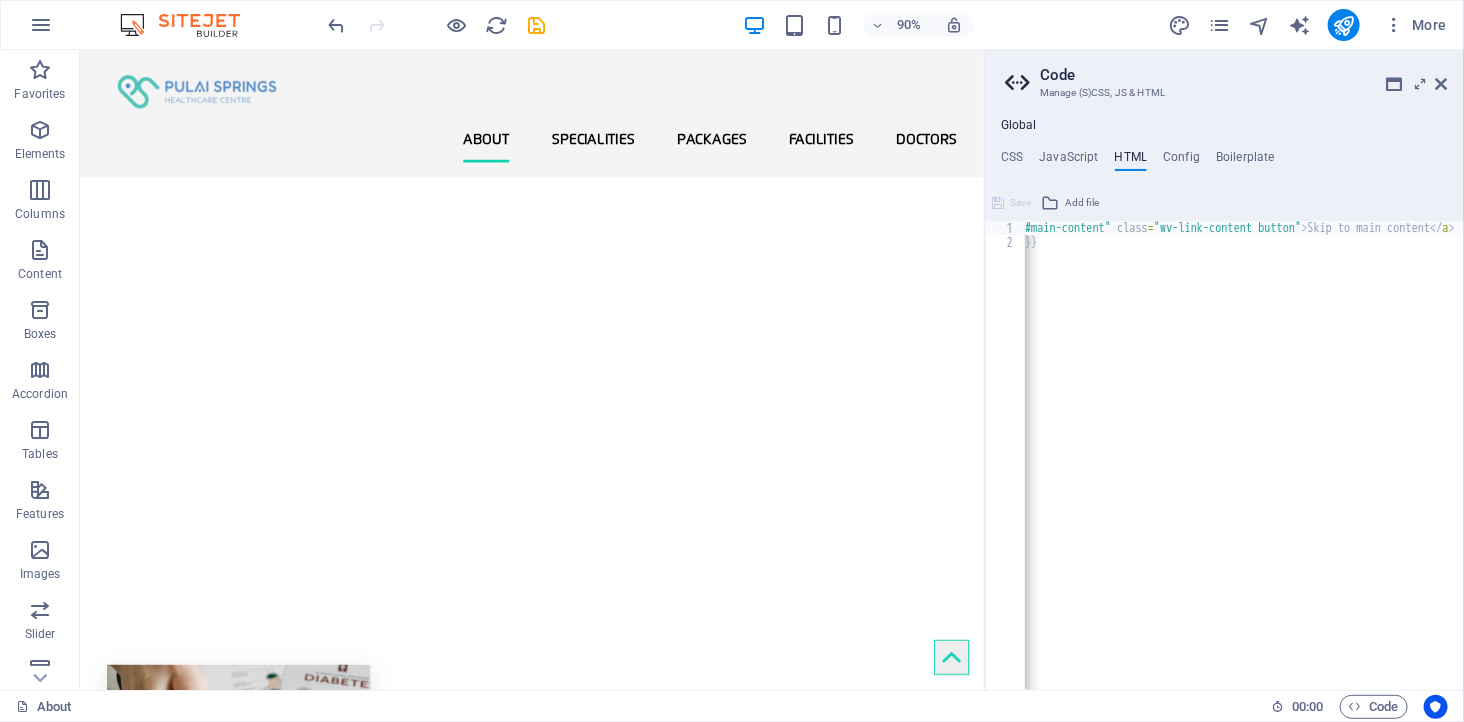scroll, scrollTop: 0, scrollLeft: 101, axis: horizontal 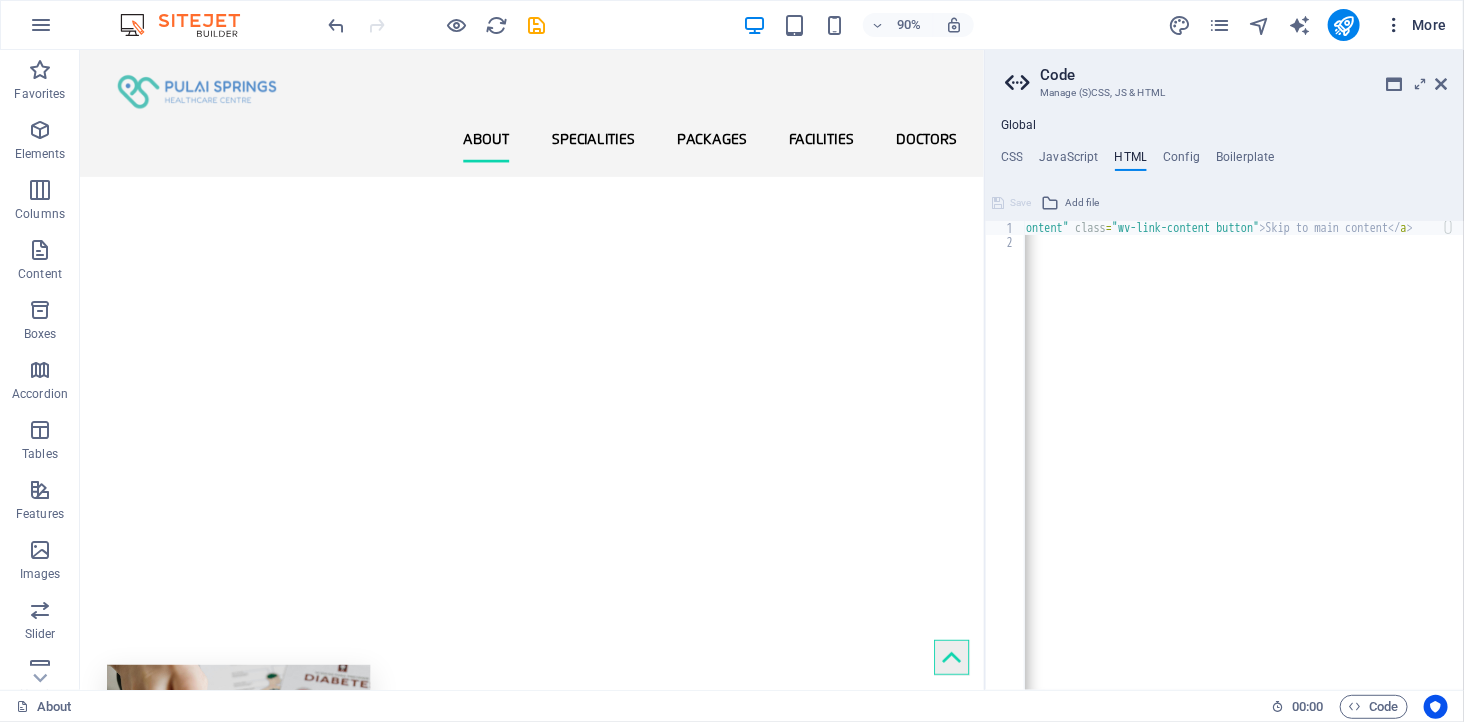 click at bounding box center [1394, 25] 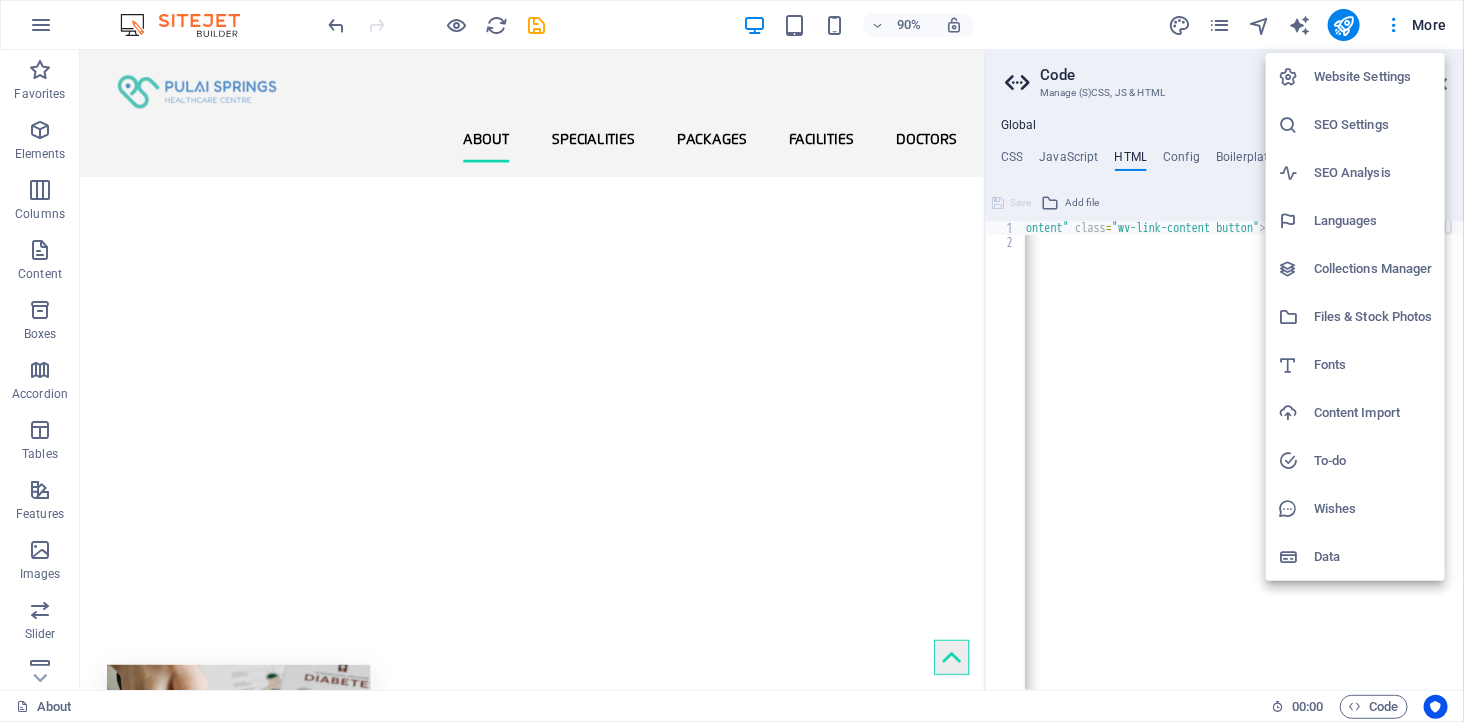 click on "Website Settings" at bounding box center (1373, 77) 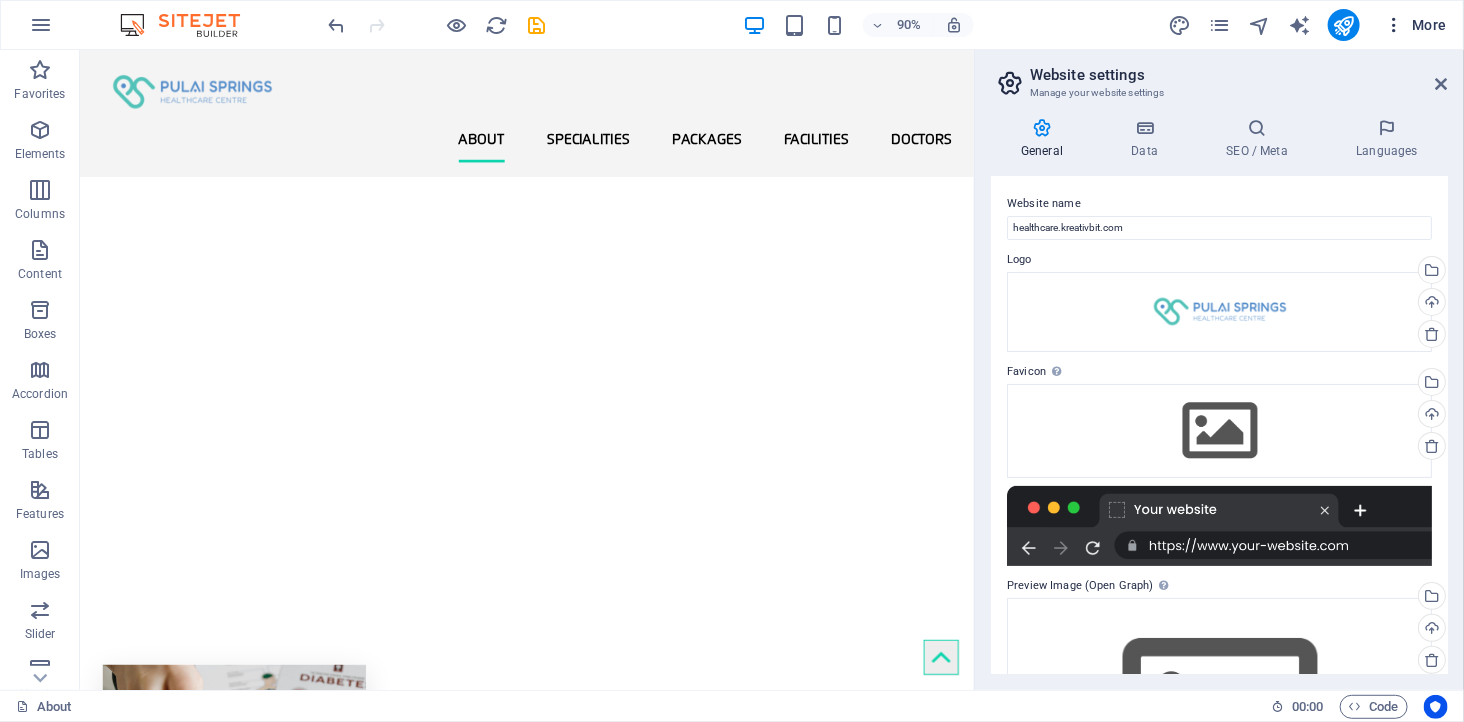 click at bounding box center [1394, 25] 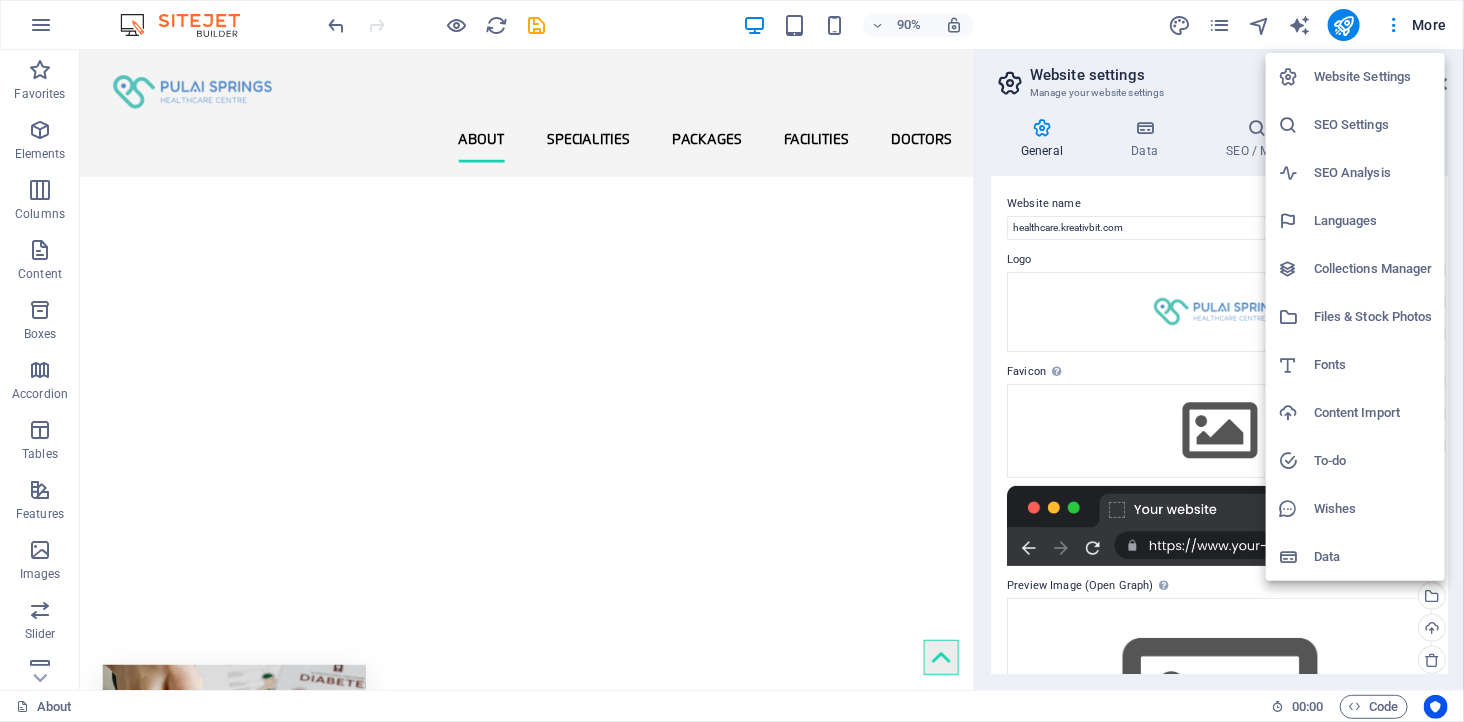 click on "SEO Settings" at bounding box center (1373, 125) 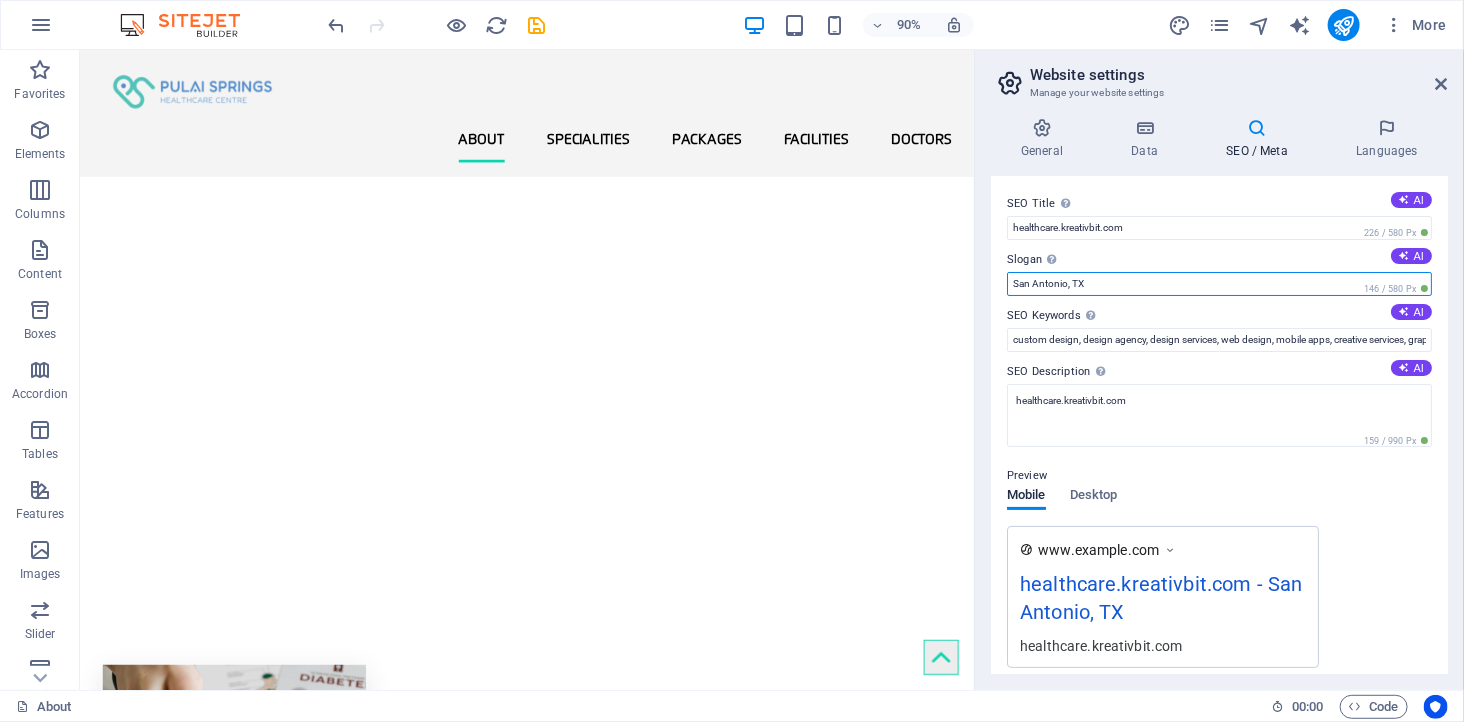 drag, startPoint x: 1141, startPoint y: 284, endPoint x: 976, endPoint y: 255, distance: 167.5291 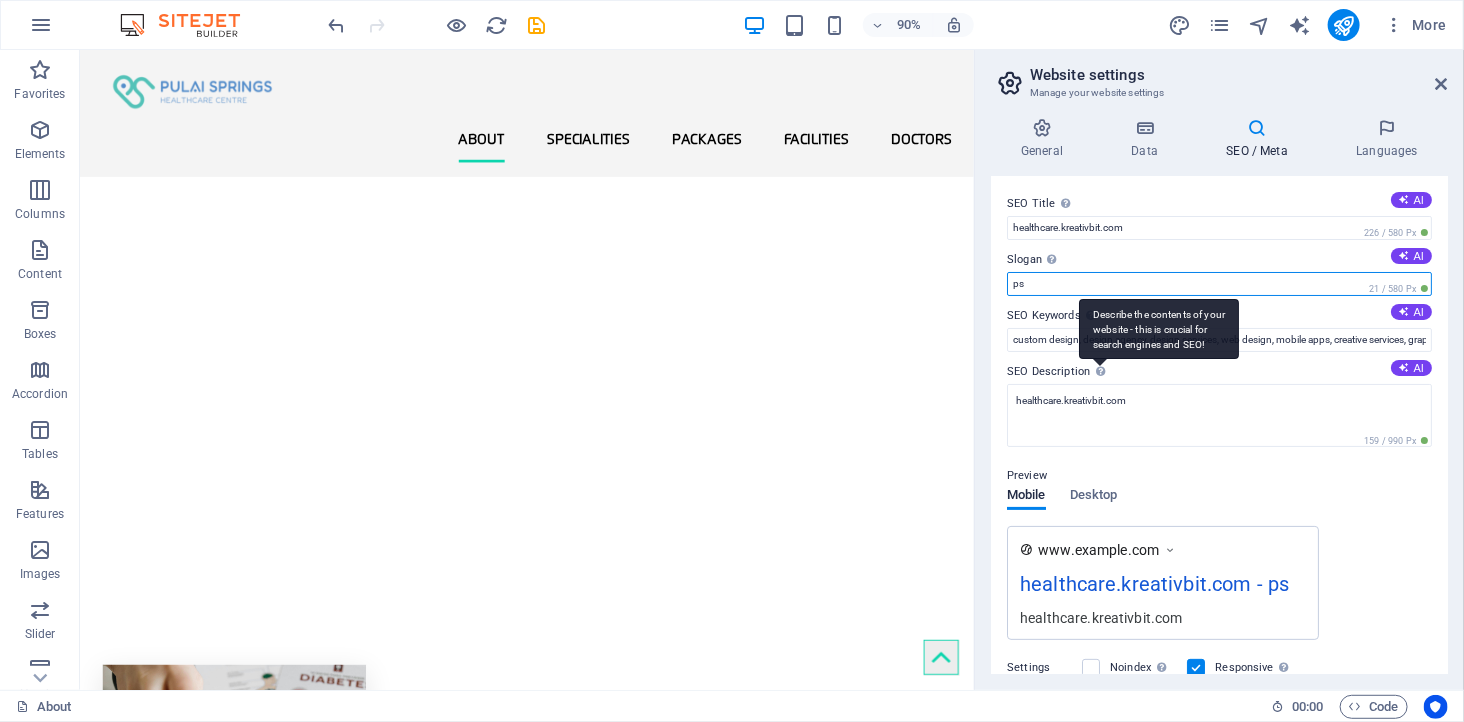 type on "p" 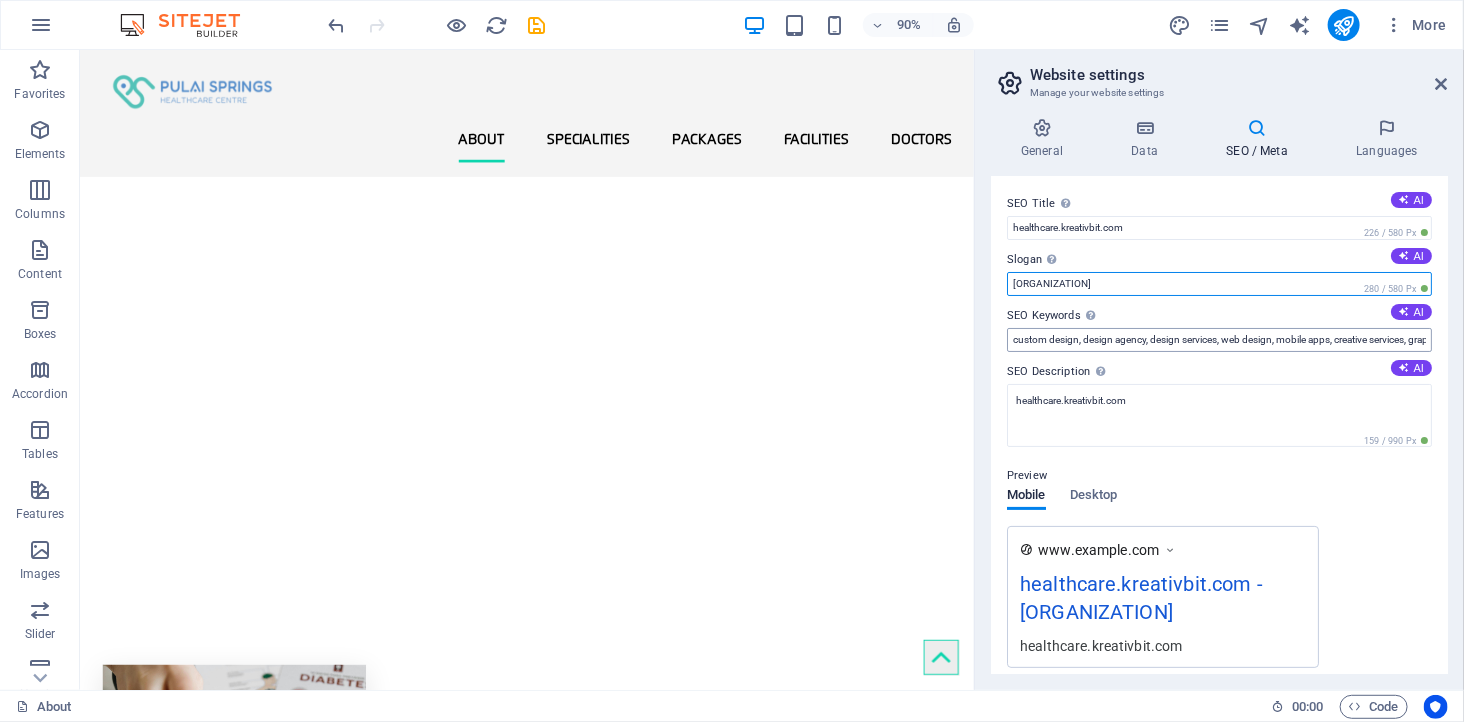 type on "Pulai Spring Healthcare Center" 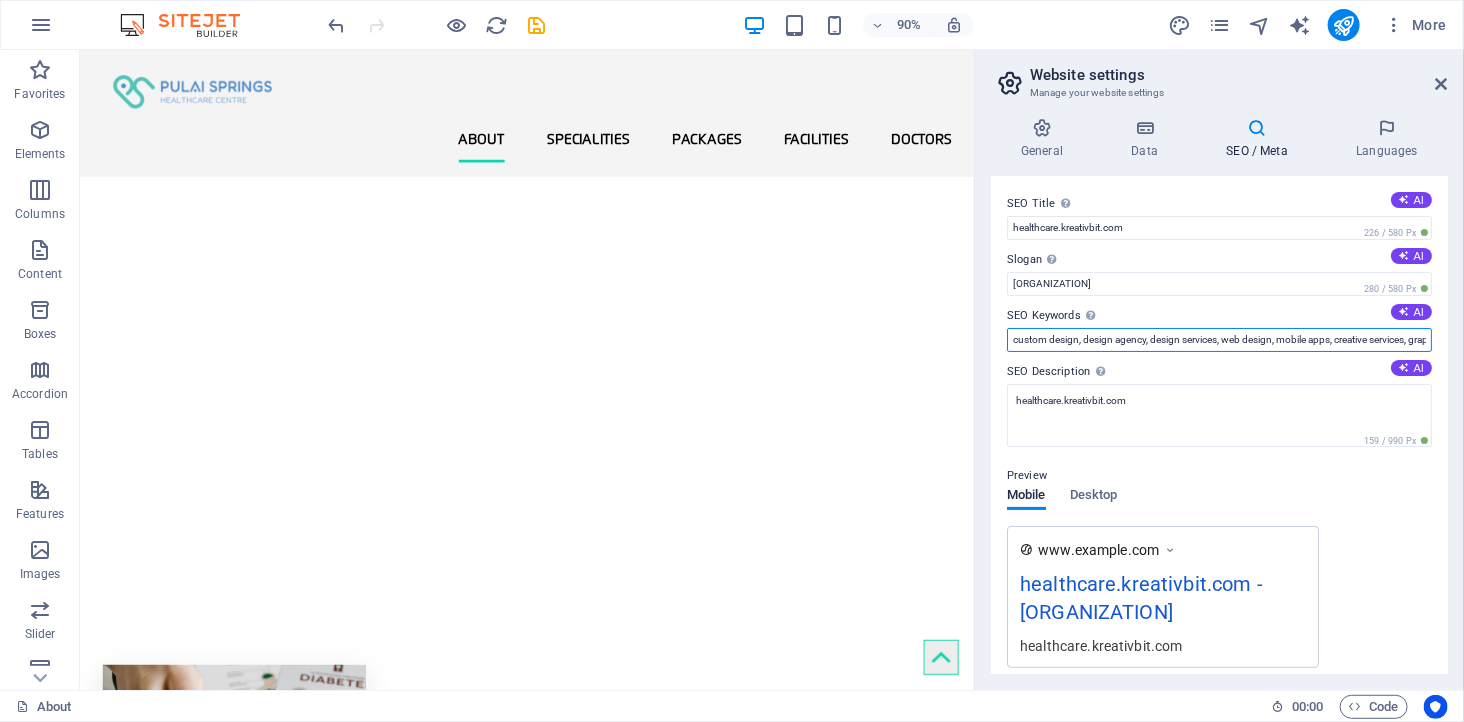 click on "corporate design, design agency, design services, web design, mobile apps, creative services, graphic design, healthcare.kreativbit.com, San Antonio, TX" at bounding box center (1219, 340) 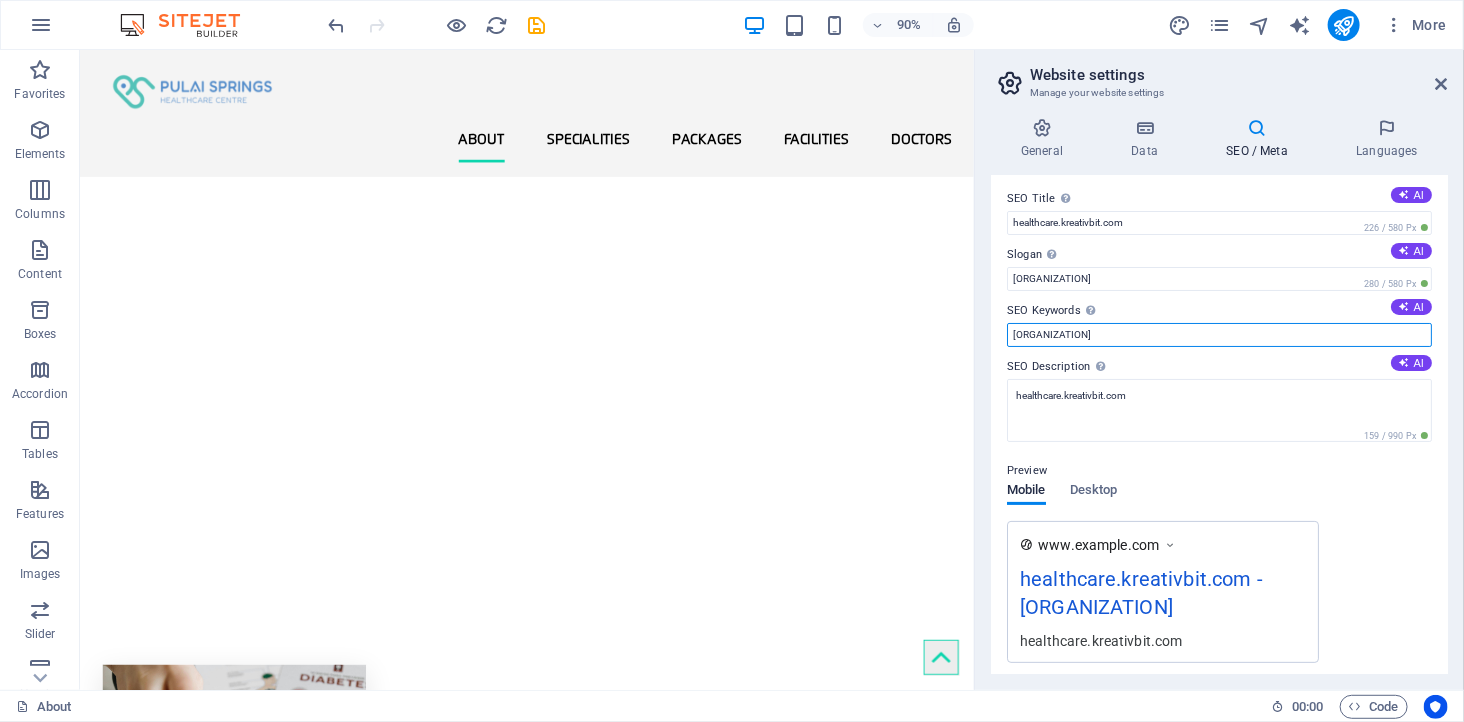 scroll, scrollTop: 0, scrollLeft: 0, axis: both 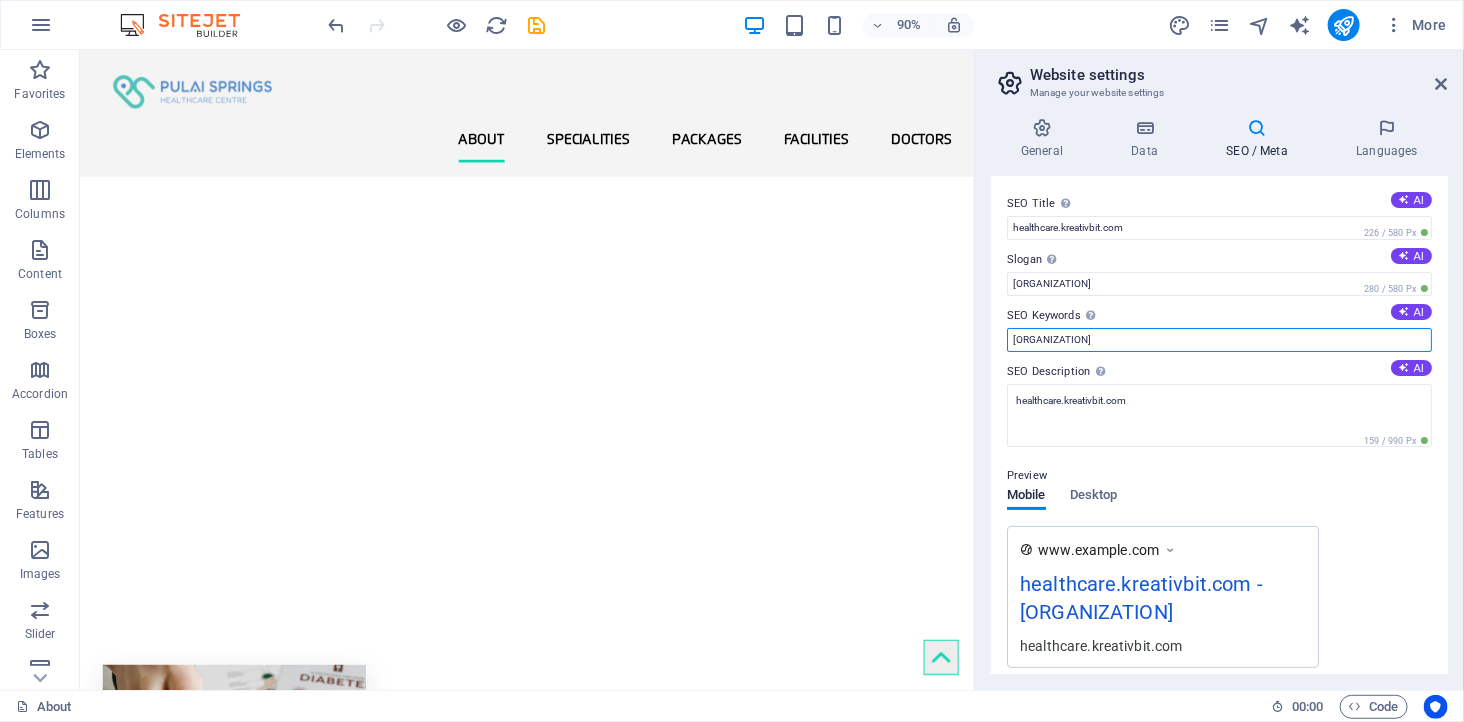 type on "Pulai Spring Healthcare Center" 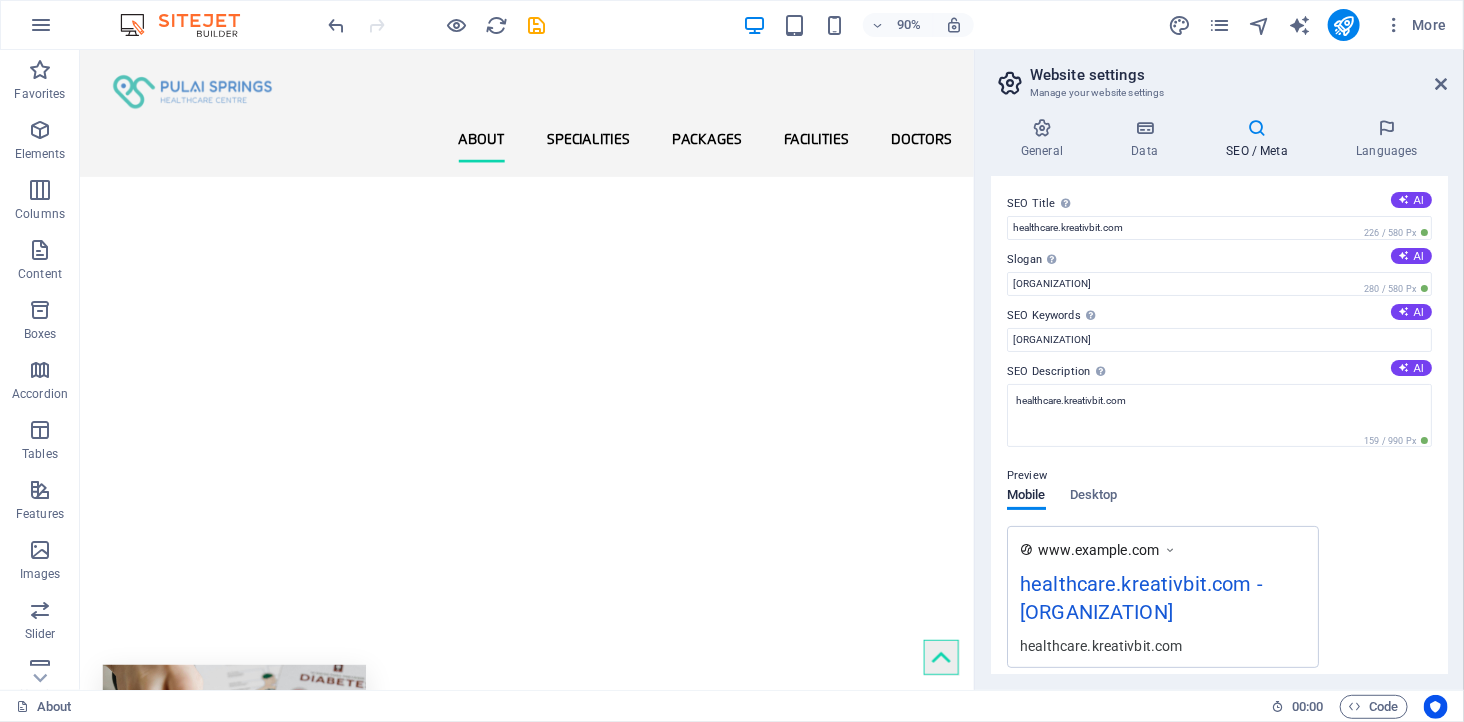 click at bounding box center [1010, 83] 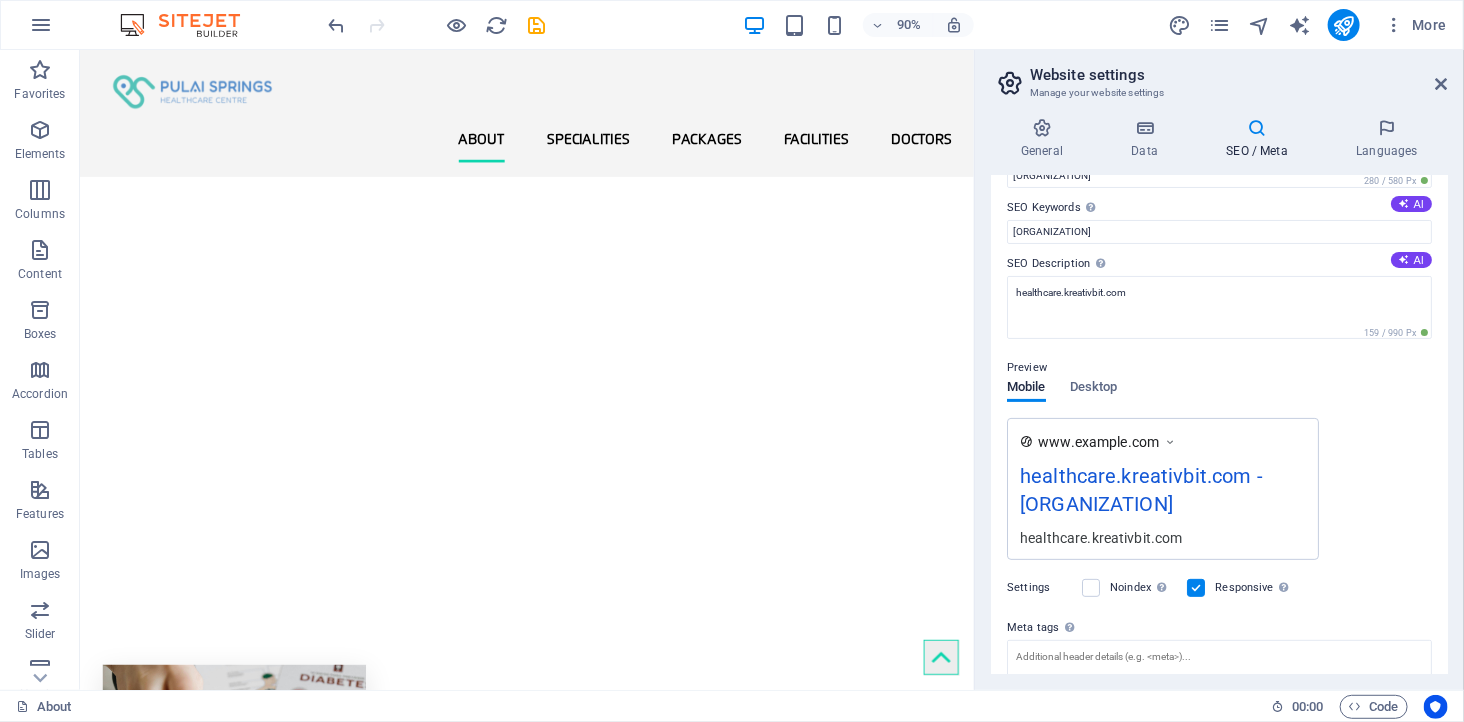 scroll, scrollTop: 265, scrollLeft: 0, axis: vertical 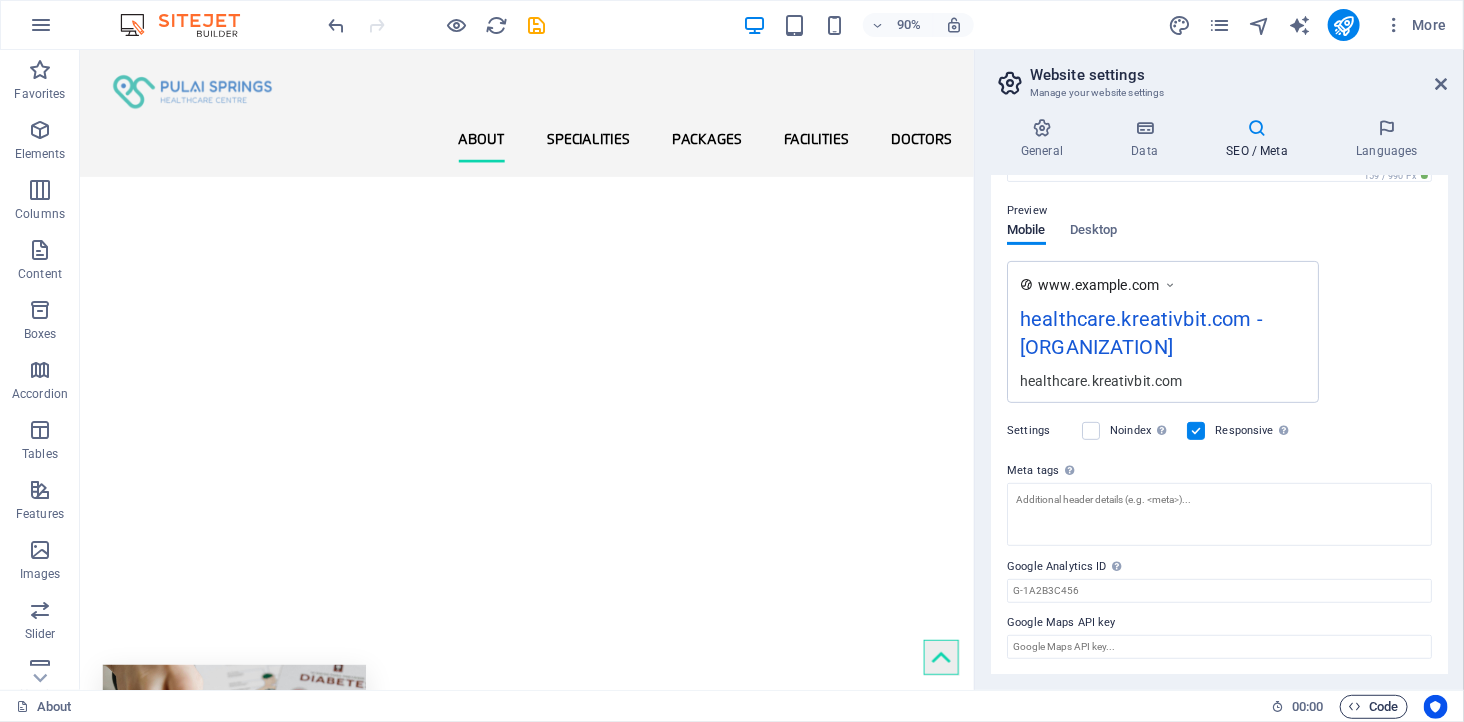click on "Code" at bounding box center (1374, 707) 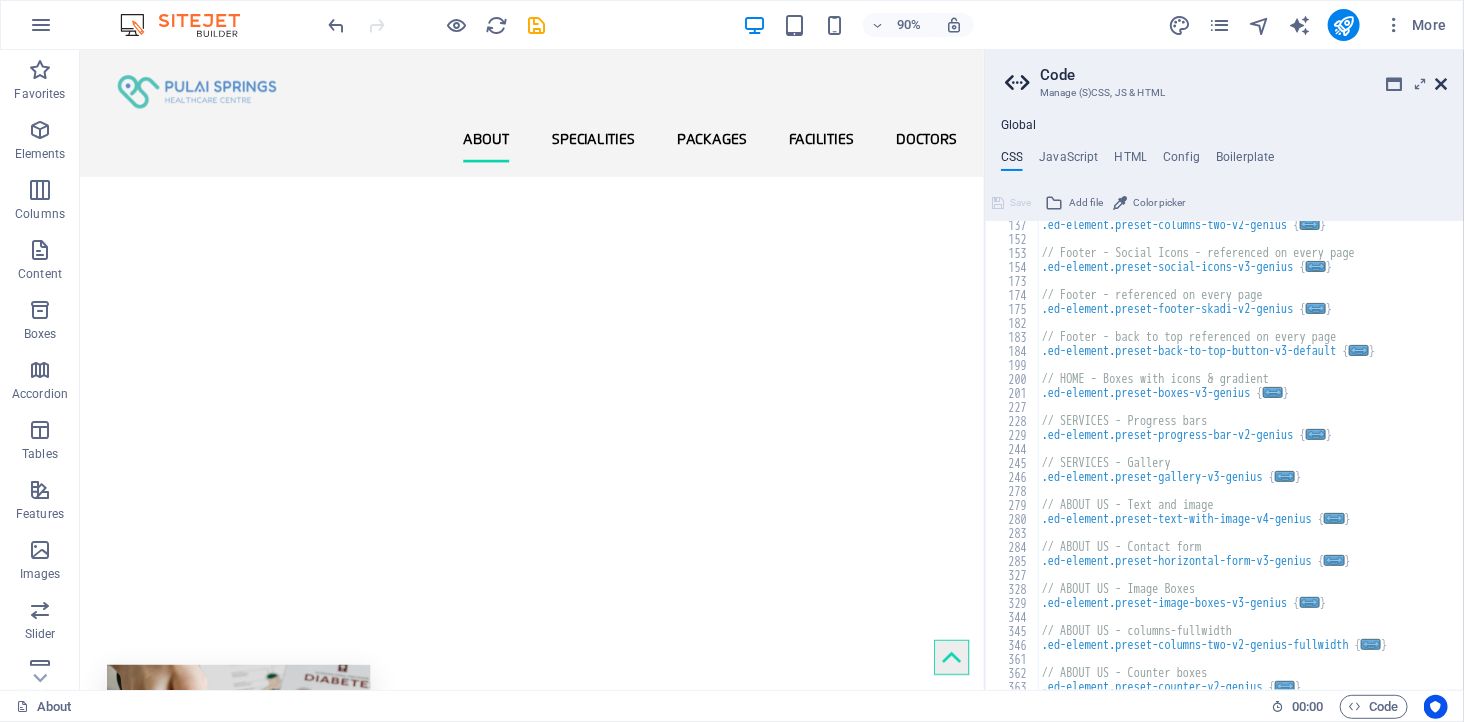 click at bounding box center [1442, 84] 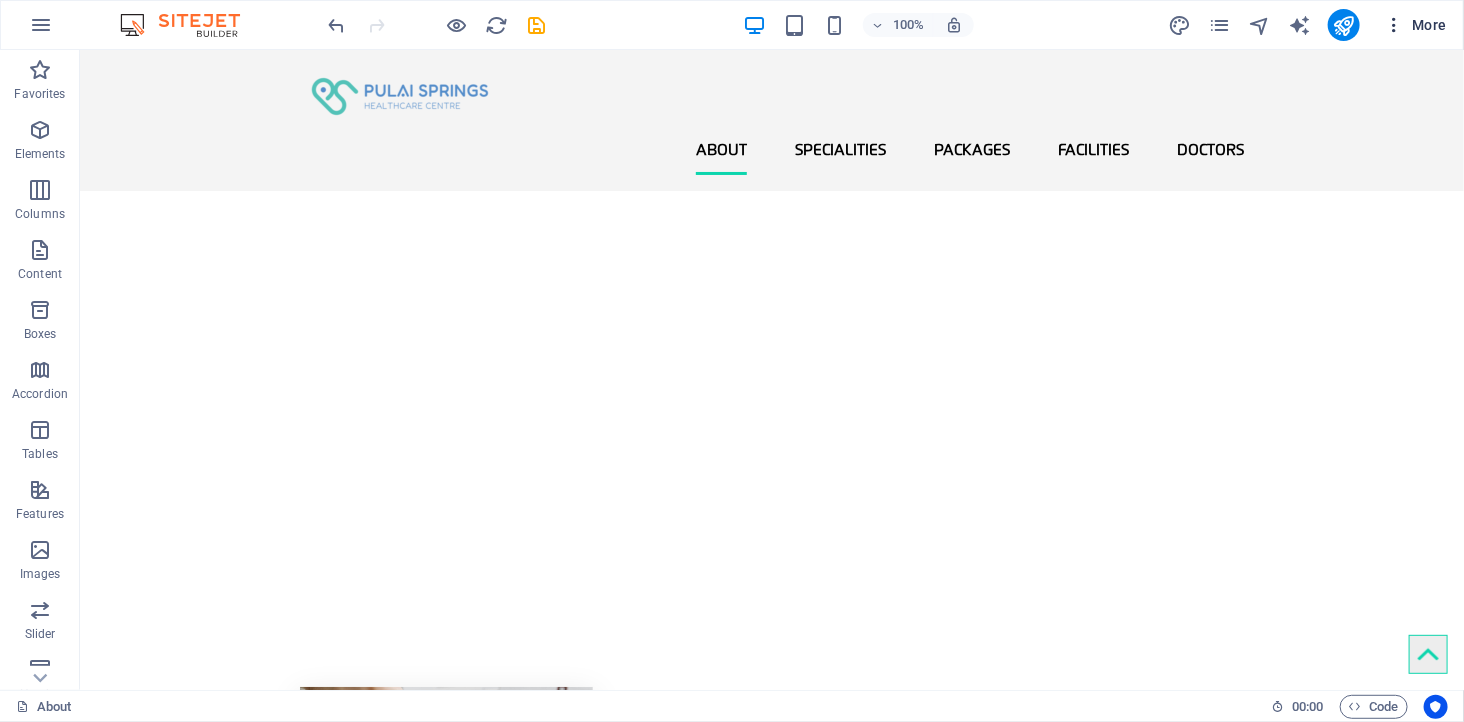 click at bounding box center [1394, 25] 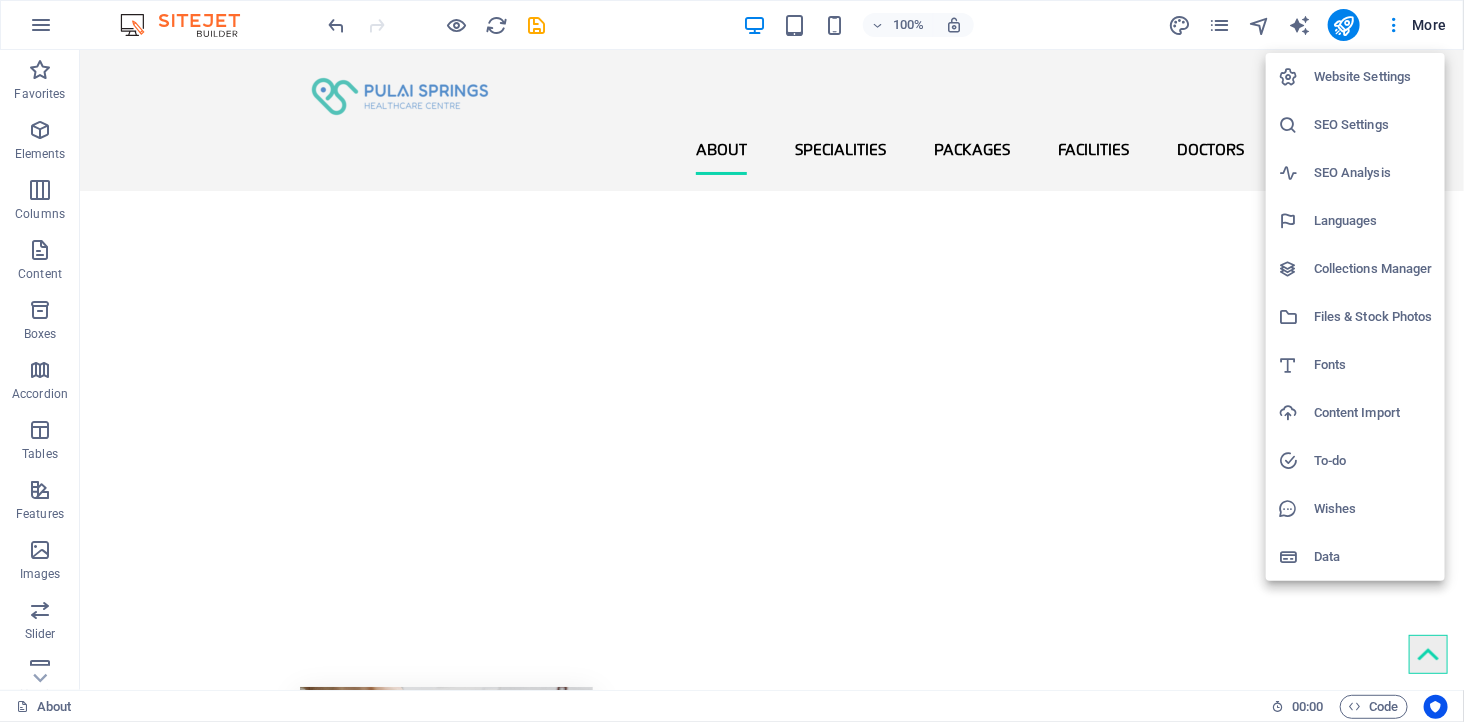 click on "SEO Settings" at bounding box center [1373, 125] 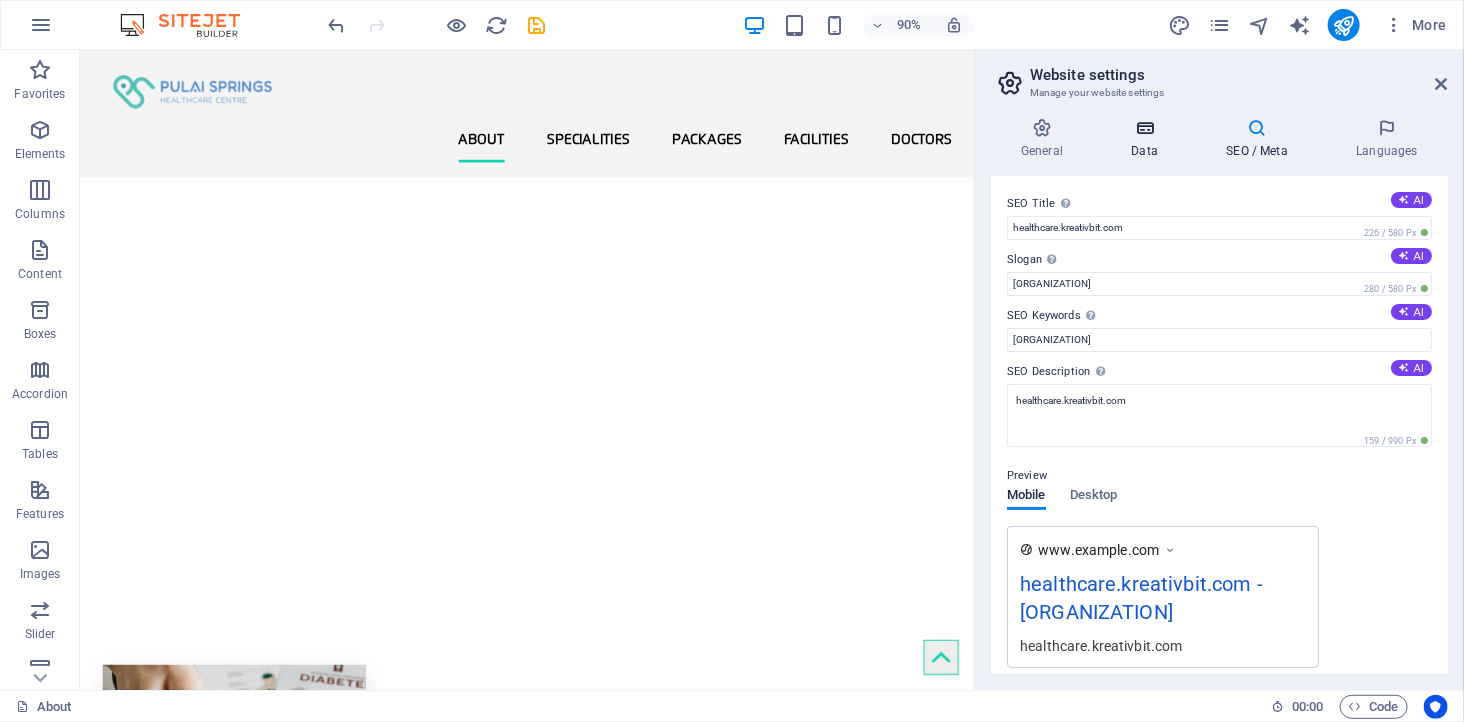 click at bounding box center [1144, 128] 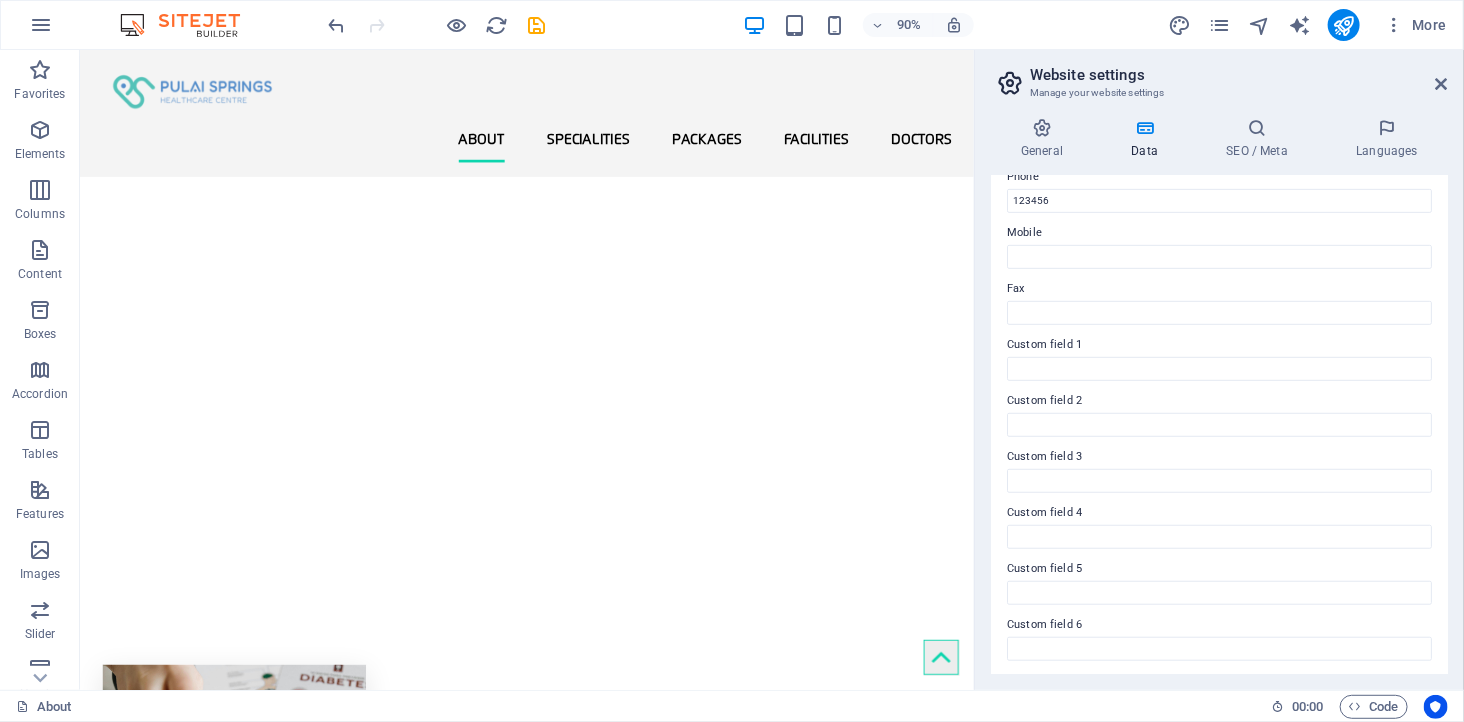 scroll, scrollTop: 461, scrollLeft: 0, axis: vertical 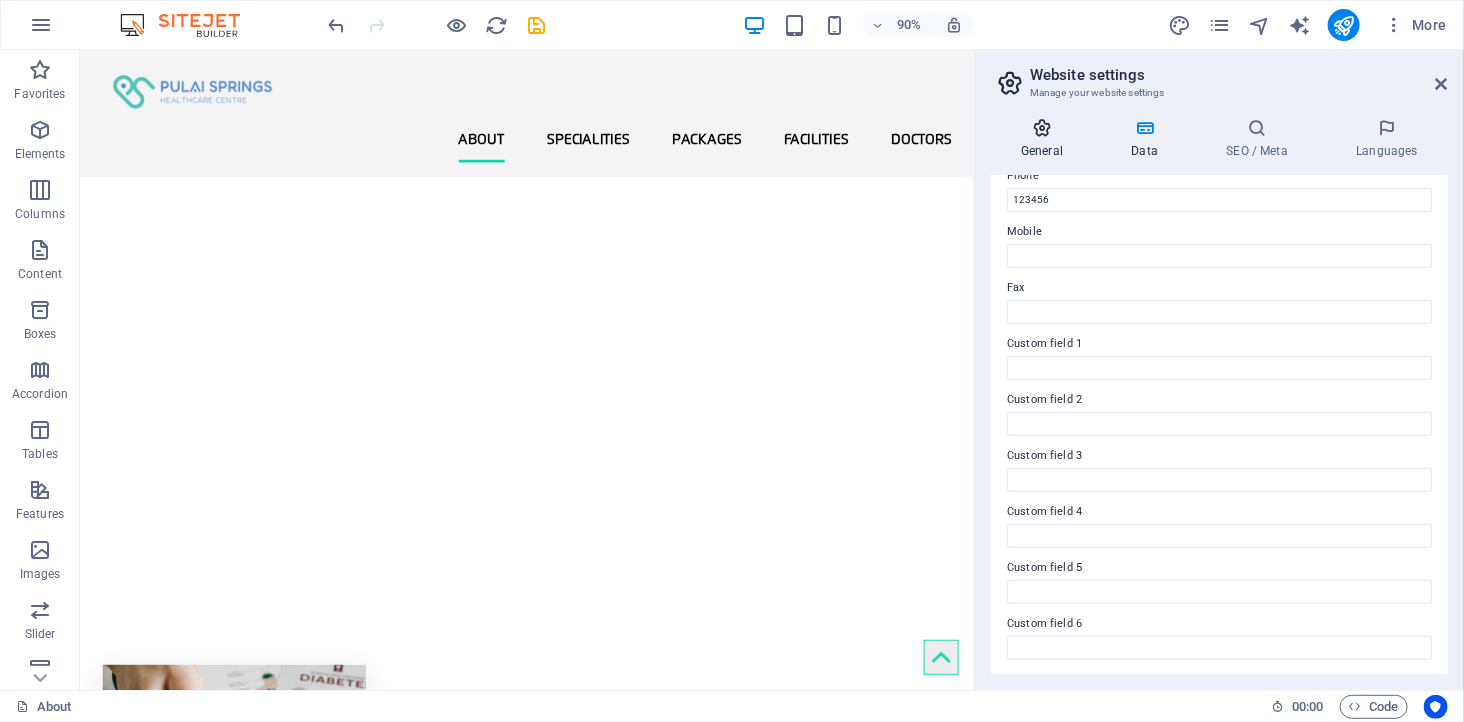 click at bounding box center [1042, 128] 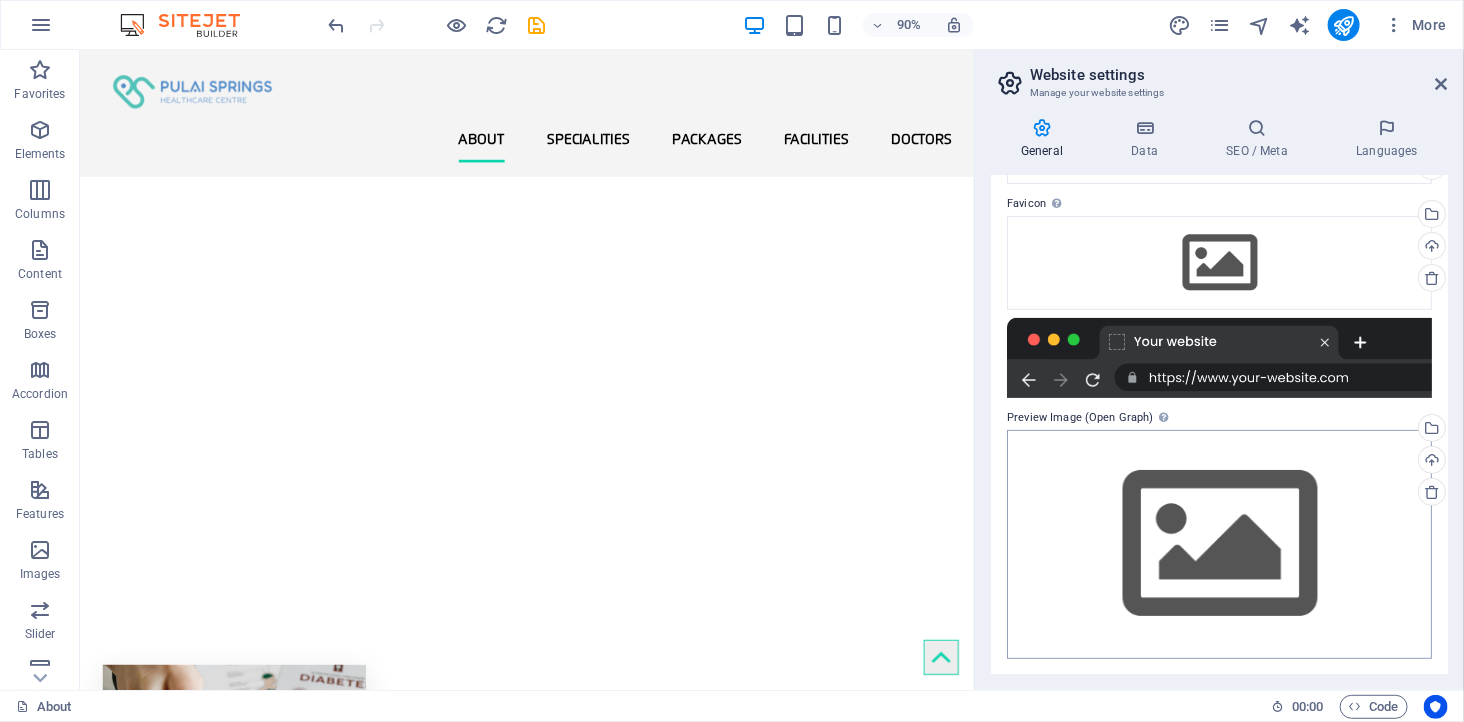 scroll, scrollTop: 0, scrollLeft: 0, axis: both 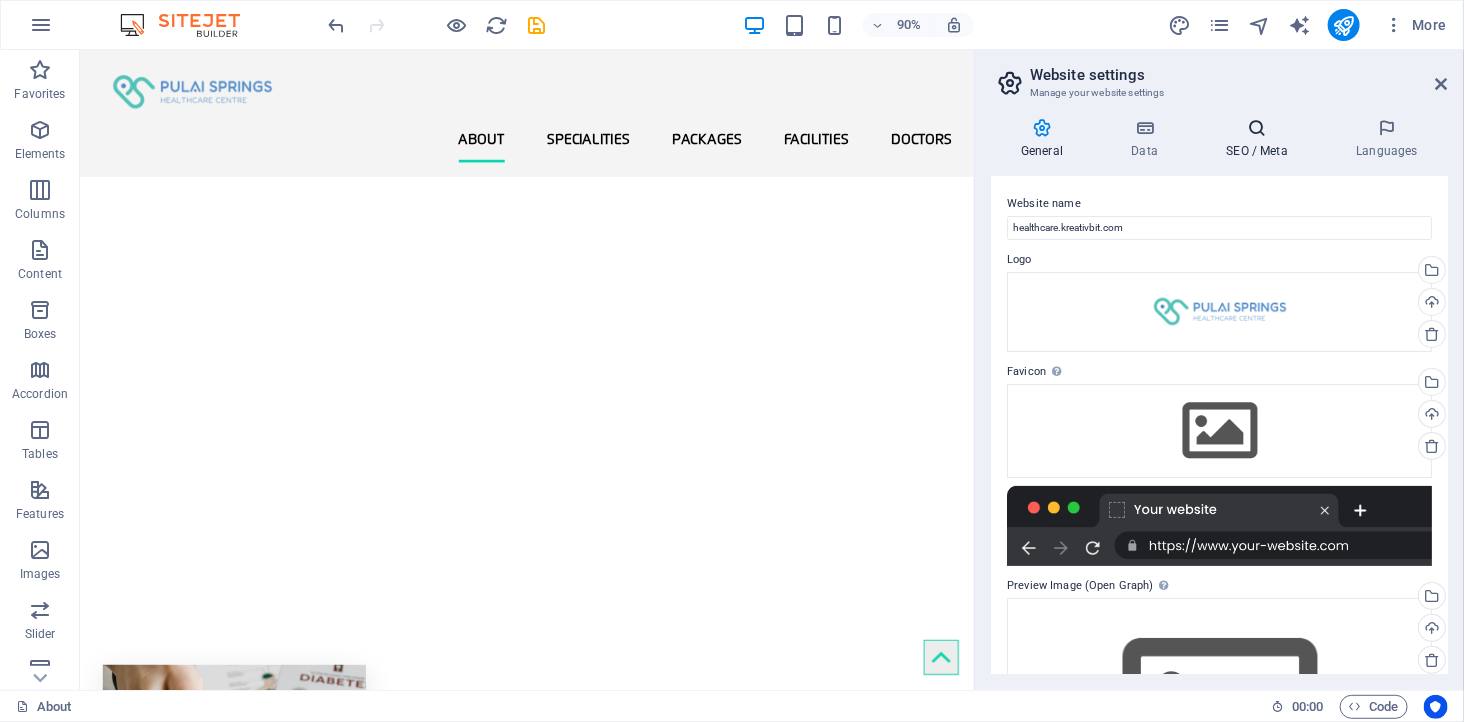 click on "SEO / Meta" at bounding box center [1261, 139] 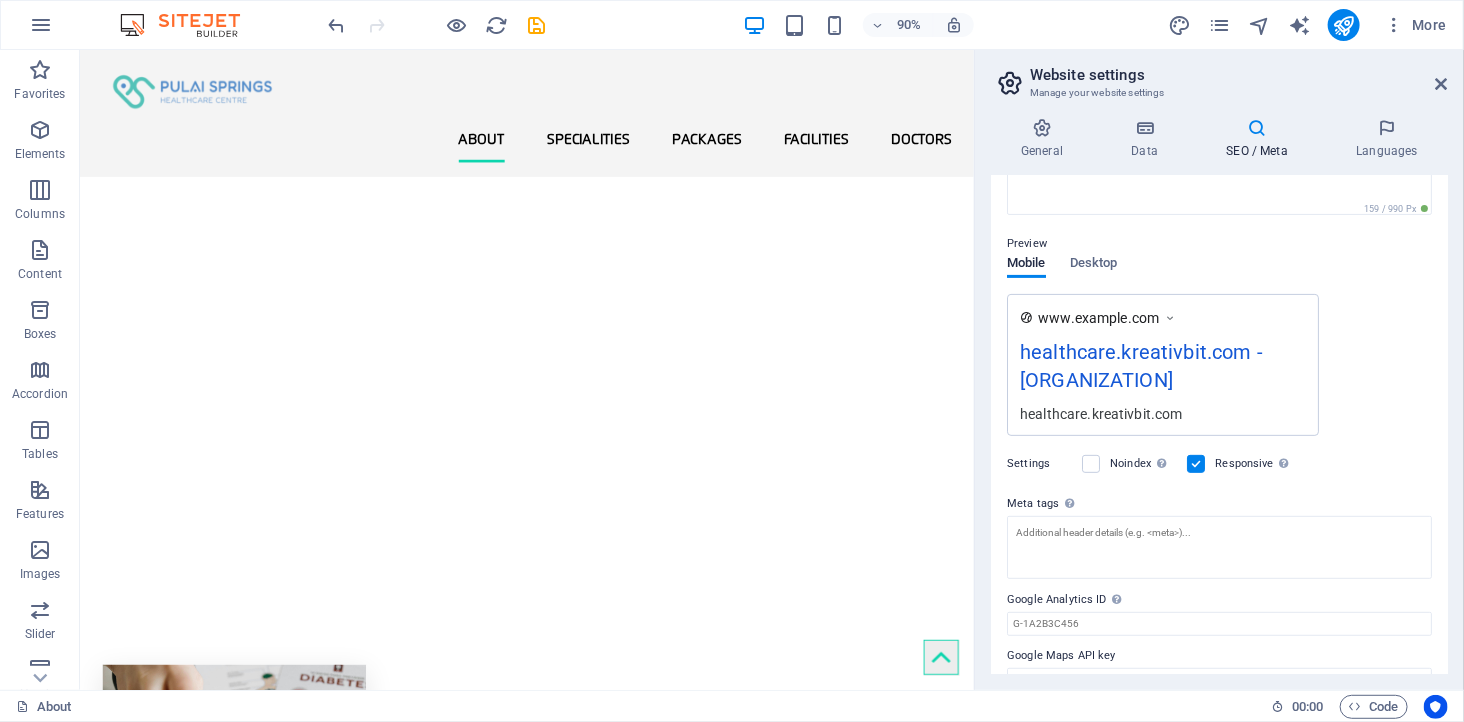 scroll, scrollTop: 265, scrollLeft: 0, axis: vertical 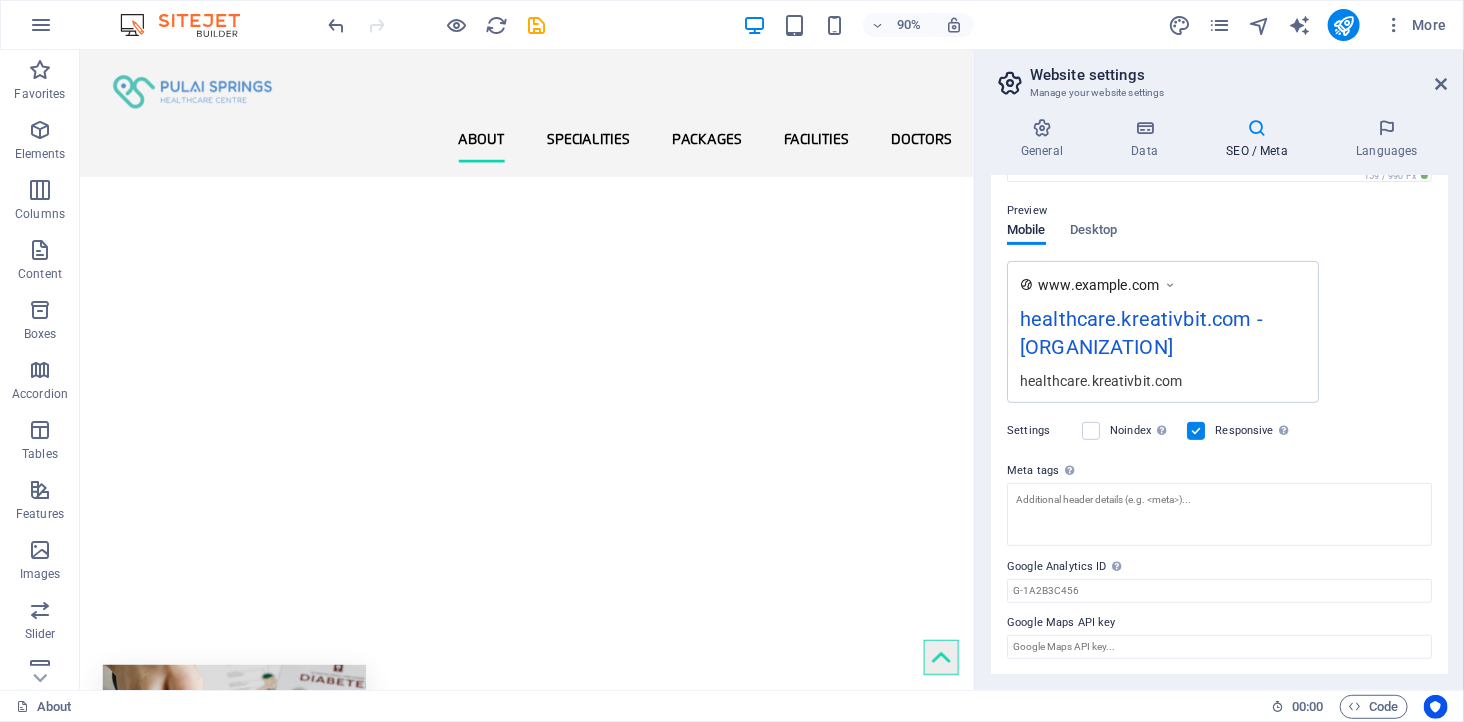 click on "Settings" at bounding box center [1039, 431] 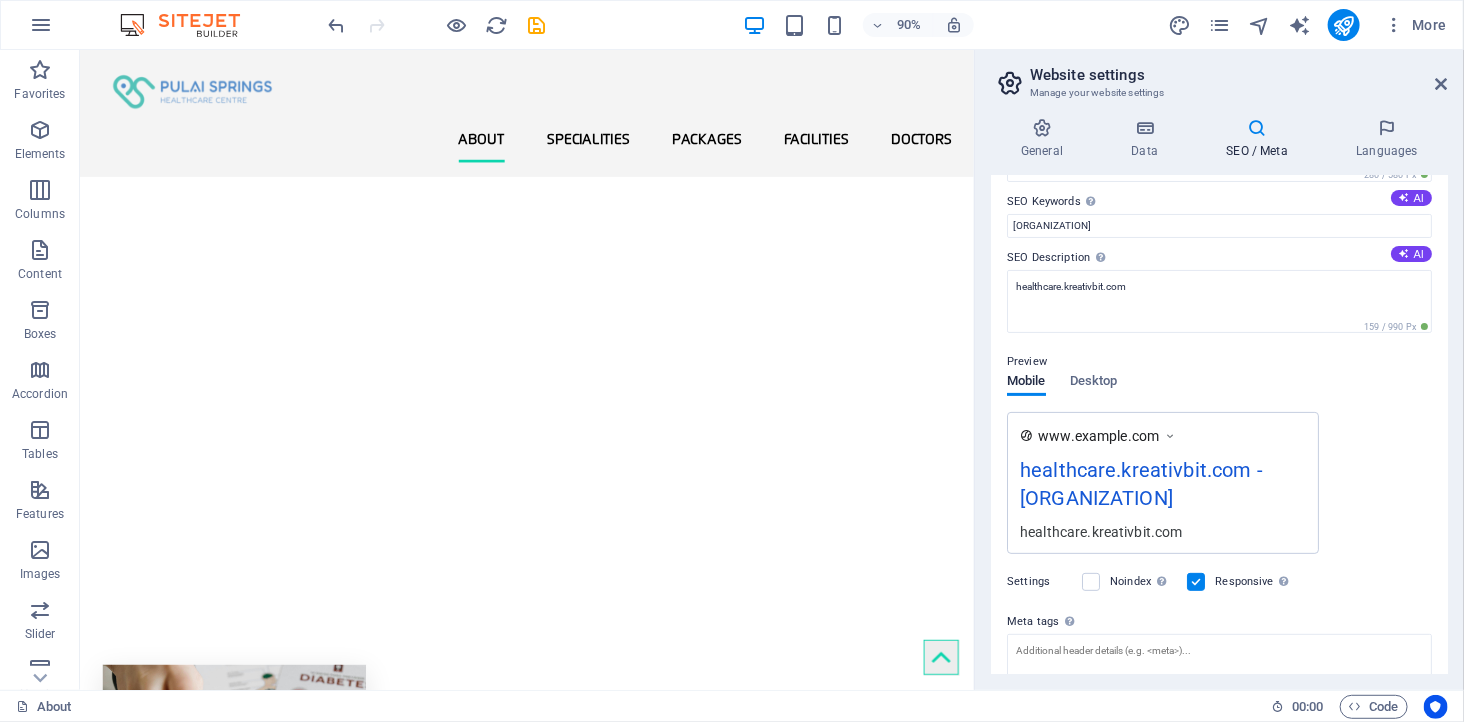 scroll, scrollTop: 0, scrollLeft: 0, axis: both 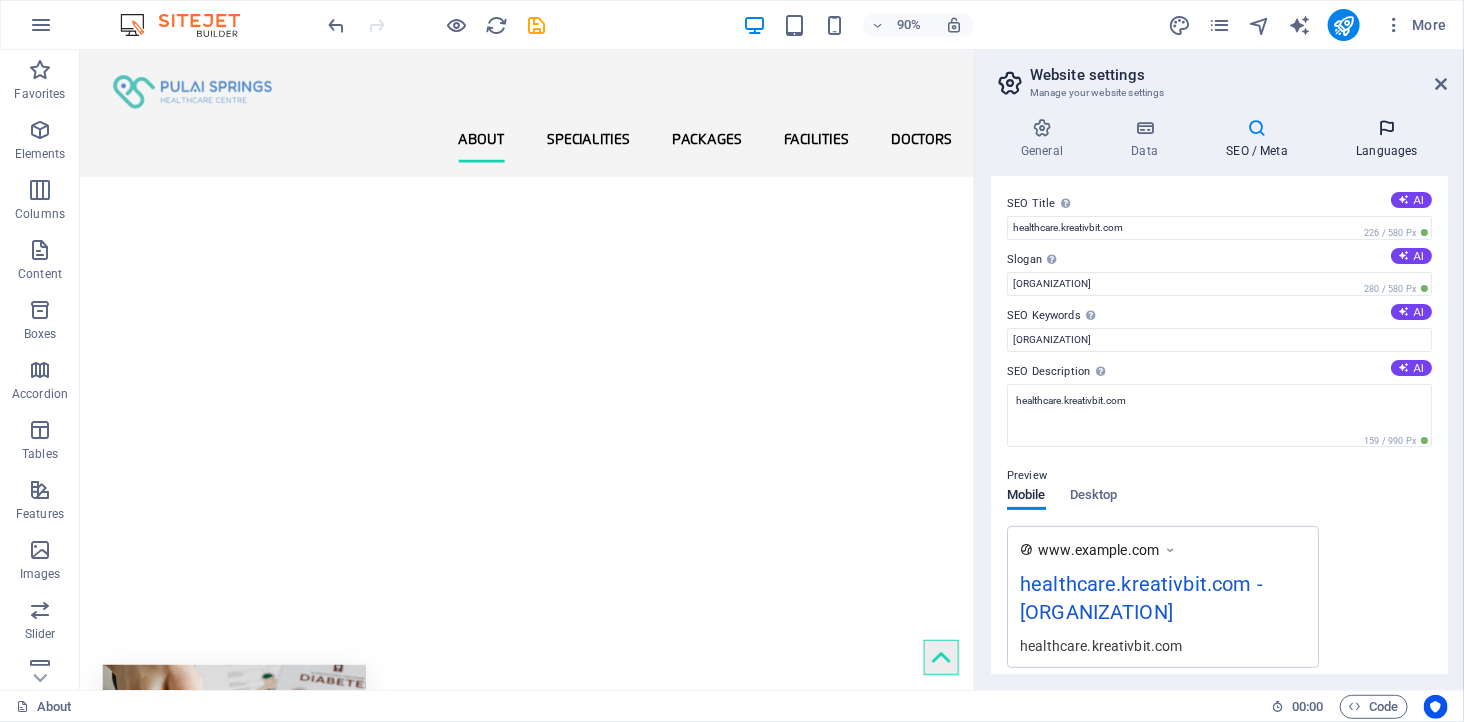 click on "Languages" at bounding box center (1387, 139) 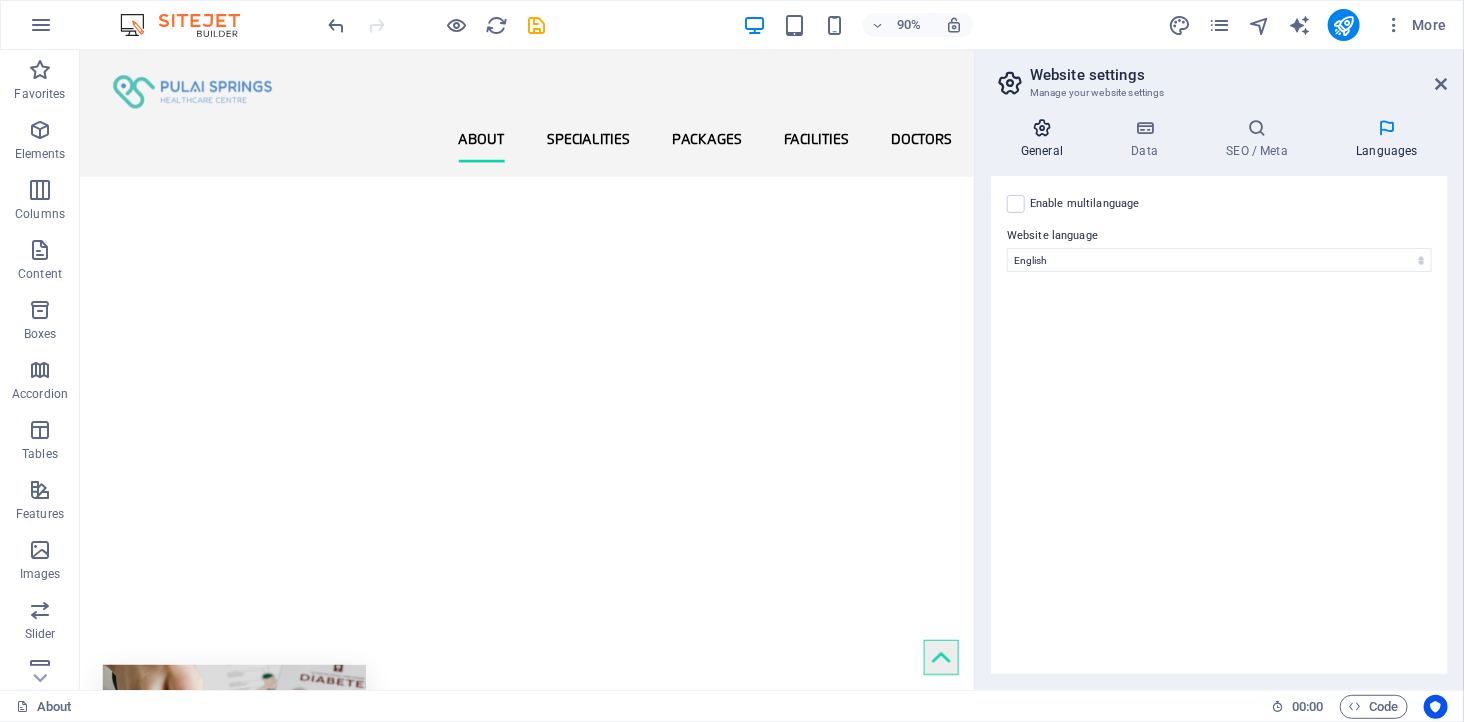 click at bounding box center (1042, 128) 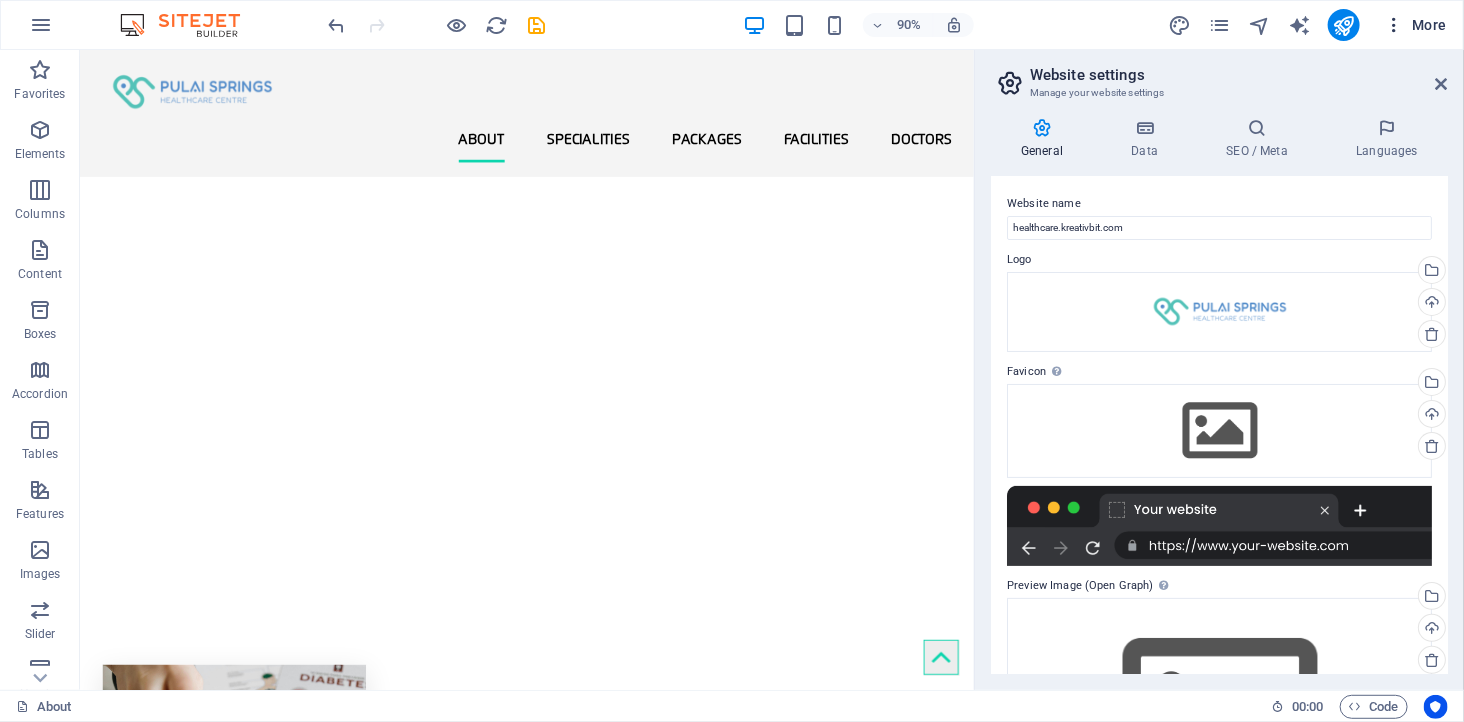 click at bounding box center [1394, 25] 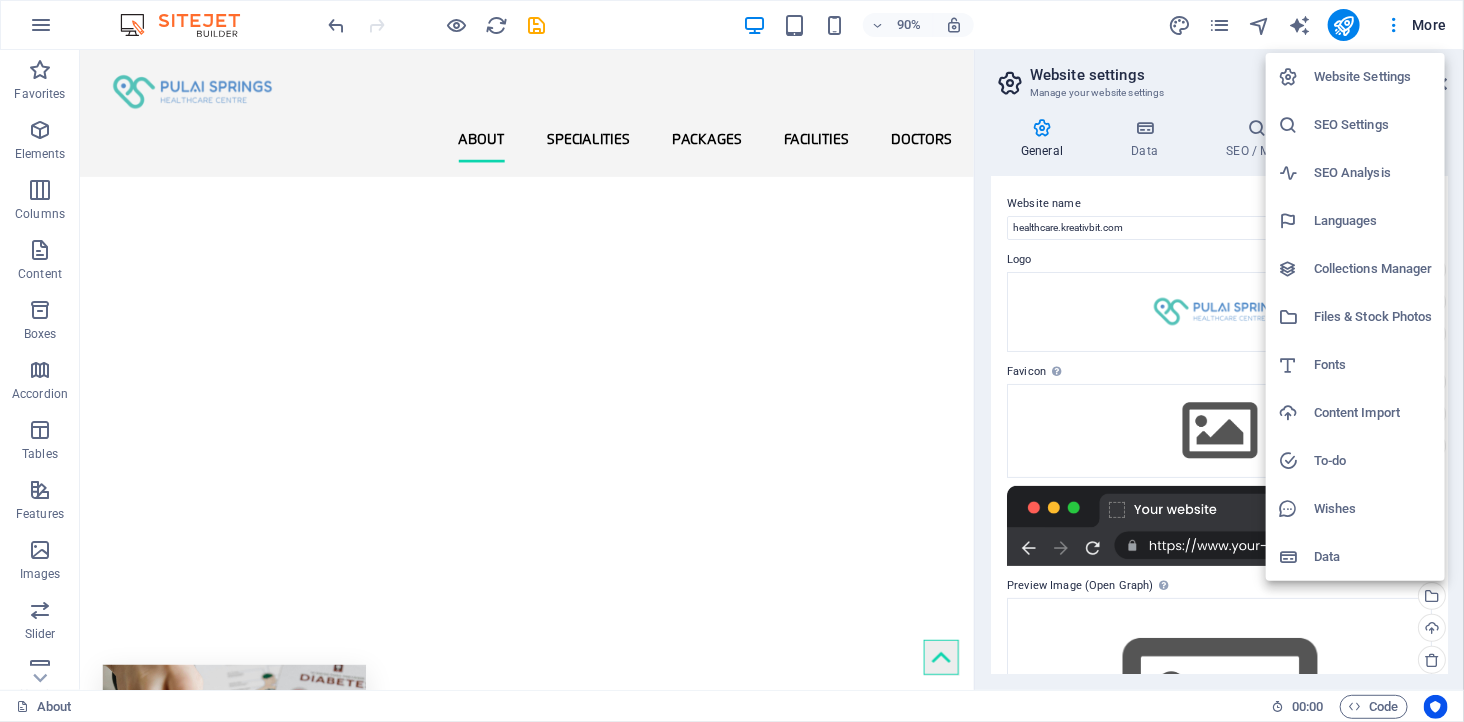 click at bounding box center [732, 361] 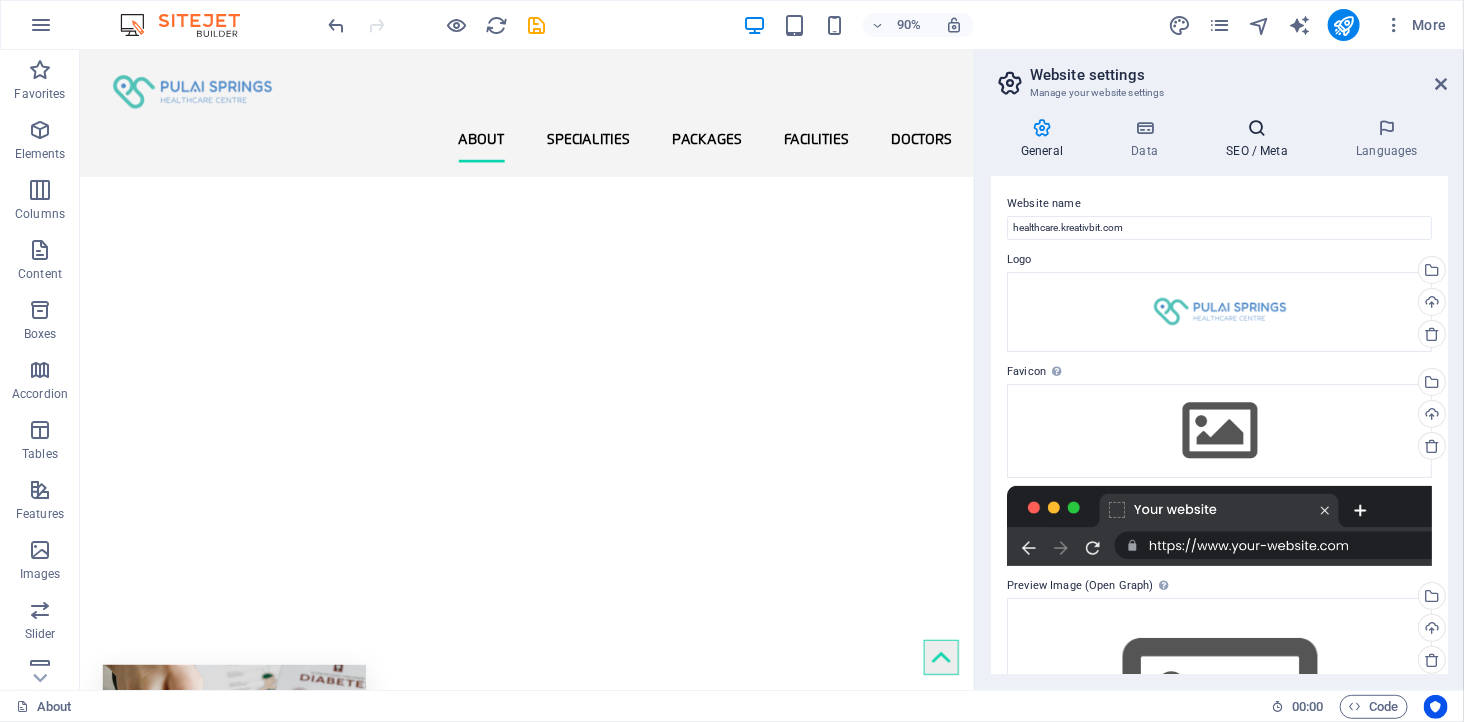 click on "SEO / Meta" at bounding box center (1261, 139) 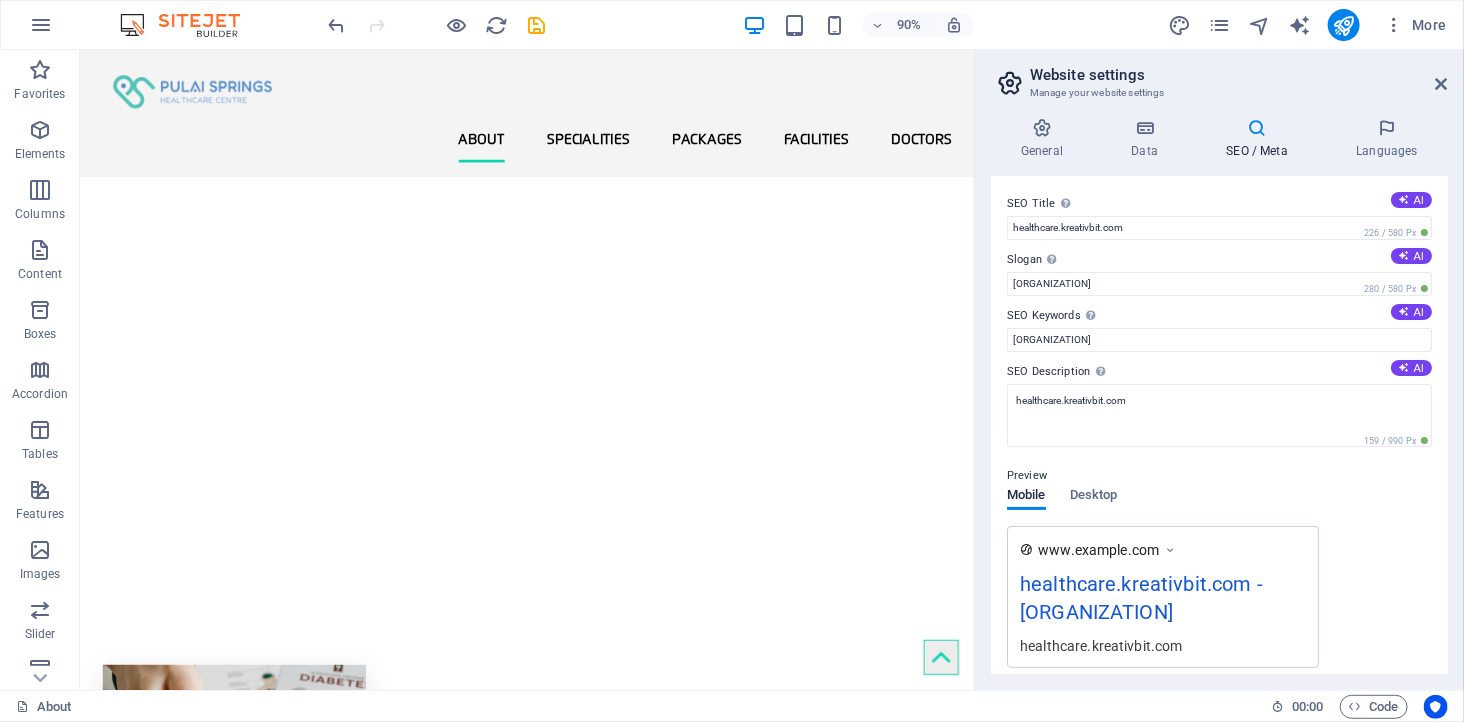 scroll, scrollTop: 265, scrollLeft: 0, axis: vertical 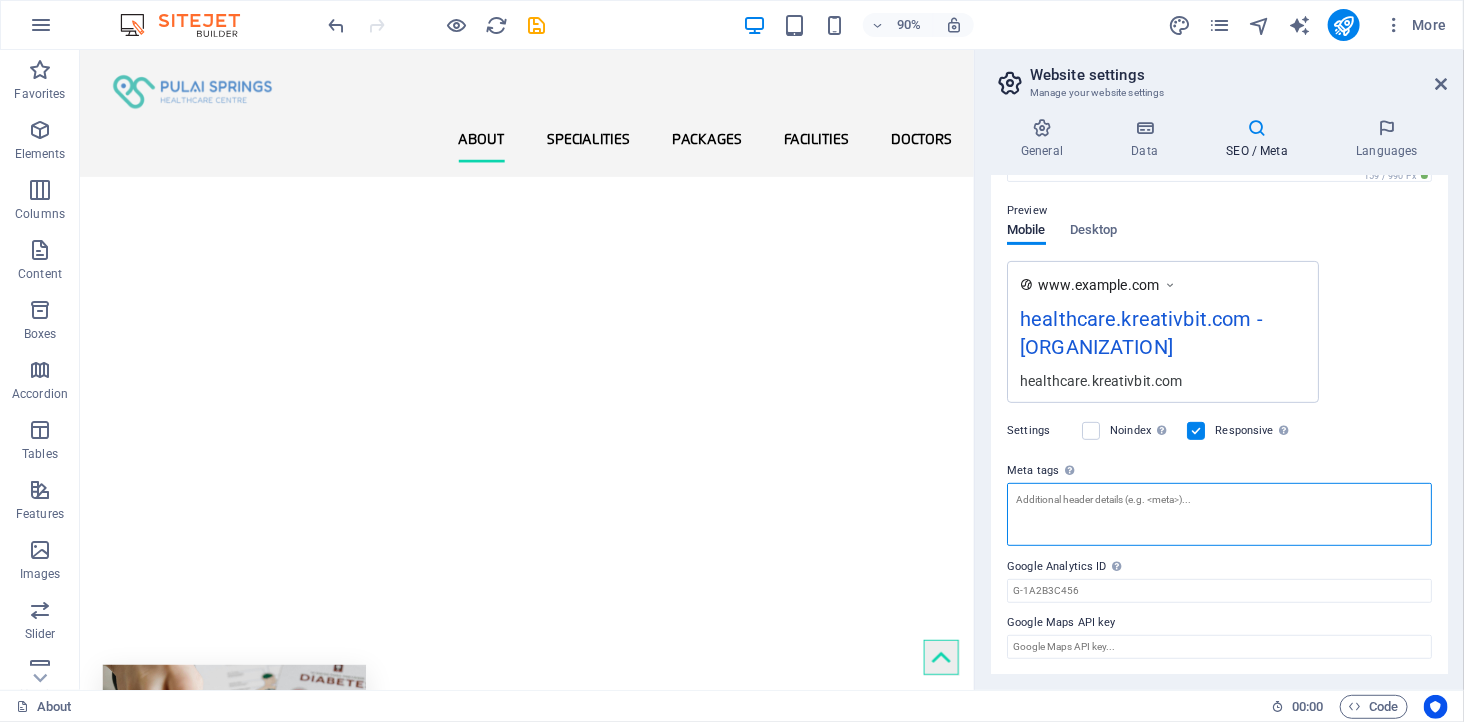 click on "Meta tags Enter HTML code here that will be placed inside the  tags of your website. Please note that your website may not function if you include code with errors." at bounding box center [1219, 514] 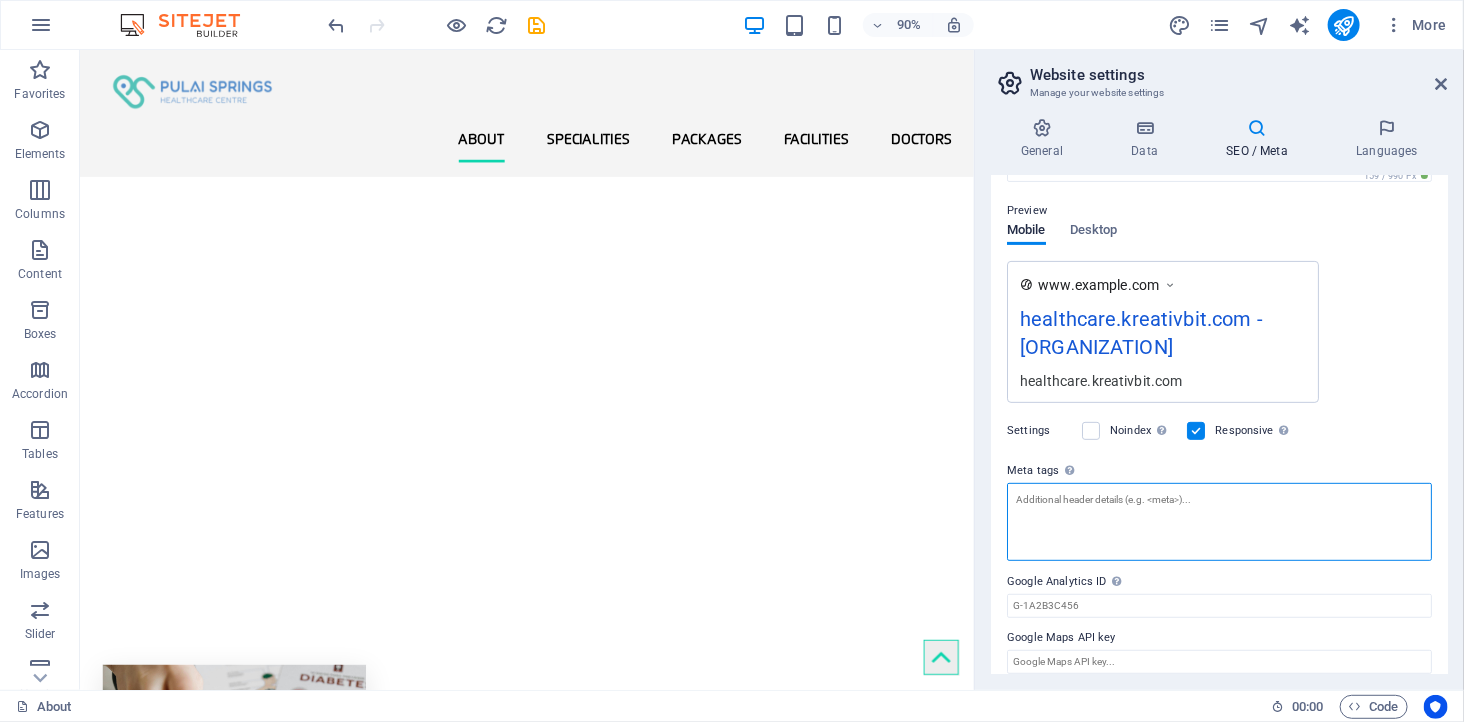 paste on "<script type="text/javascript">
(function () {
window.siqConfig = {
engineKey: "049392243fc39f477f332f4524f774eb"
};
window.siqConfig.baseUrl = "//pub.searchiq.co/";
var script = document.createElement("SCRIPT");
script.src = window.siqConfig.baseUrl + '/js/container/siq-container-2.js?cb=' + (Math.floor(Math.random()*999999)) + '&engineKey=' + siqConfig.engineKey;
script.id = "siq-container";
document.getElementsByTagName("HEAD")[0].appendChild(script);
})();
</script>" 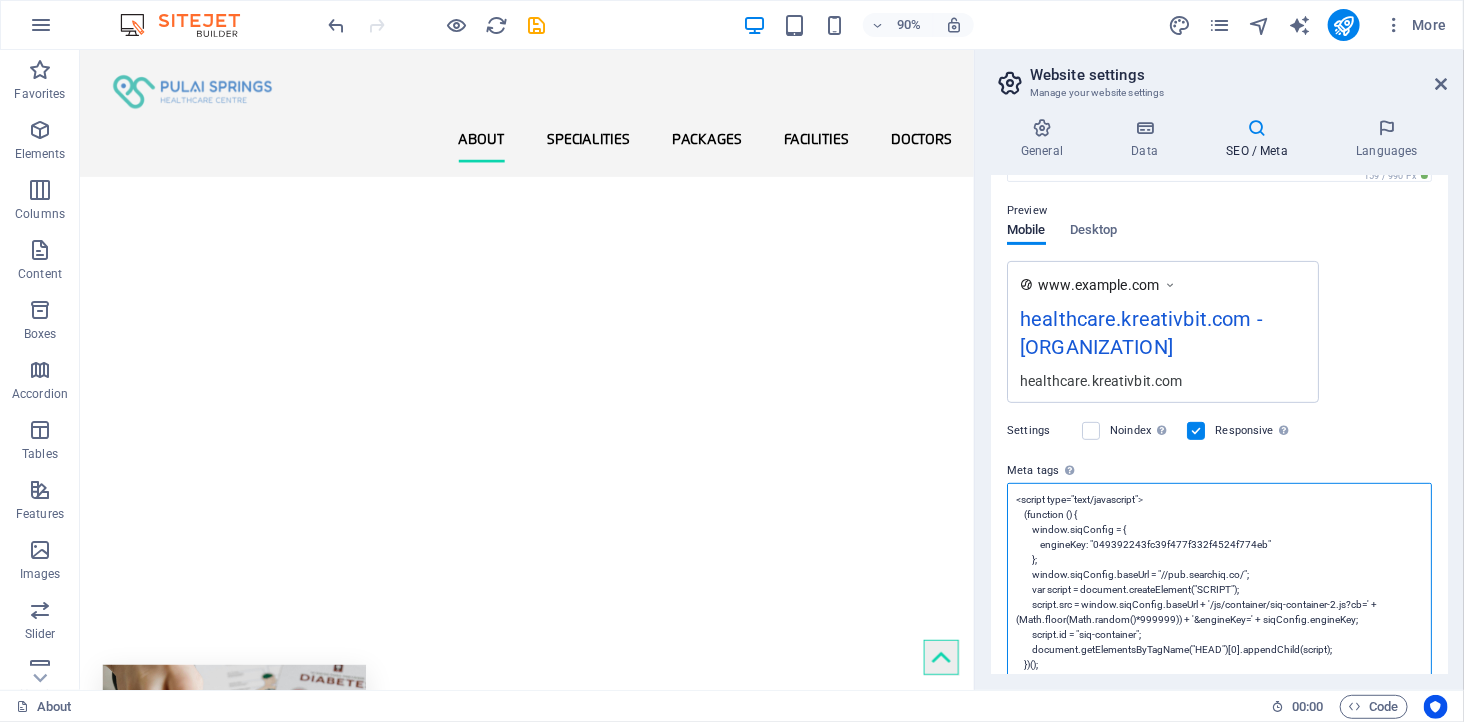 scroll, scrollTop: 0, scrollLeft: 0, axis: both 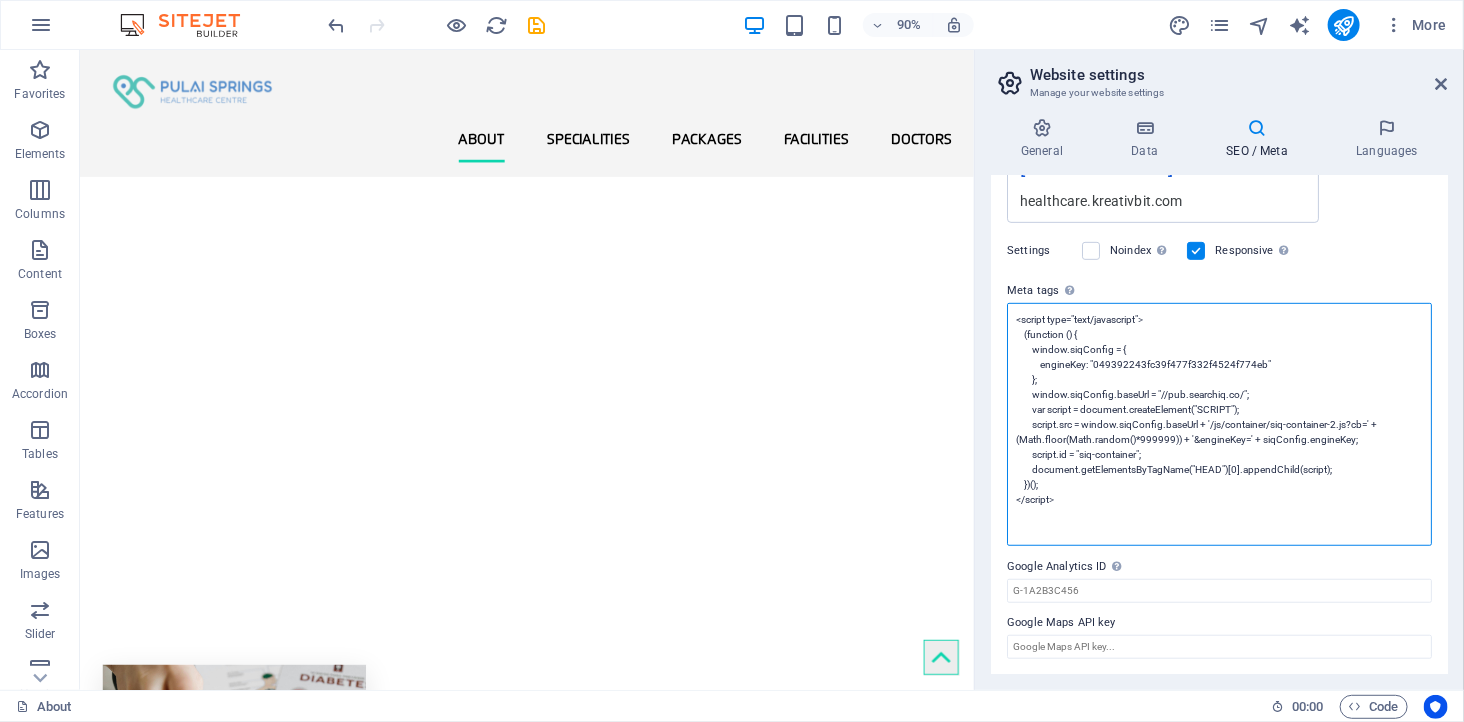 click on "<script type="text/javascript">
(function () {
window.siqConfig = {
engineKey: "049392243fc39f477f332f4524f774eb"
};
window.siqConfig.baseUrl = "//pub.searchiq.co/";
var script = document.createElement("SCRIPT");
script.src = window.siqConfig.baseUrl + '/js/container/siq-container-2.js?cb=' + (Math.floor(Math.random()*999999)) + '&engineKey=' + siqConfig.engineKey;
script.id = "siq-container";
document.getElementsByTagName("HEAD")[0].appendChild(script);
})();
</script>" at bounding box center [1219, 424] 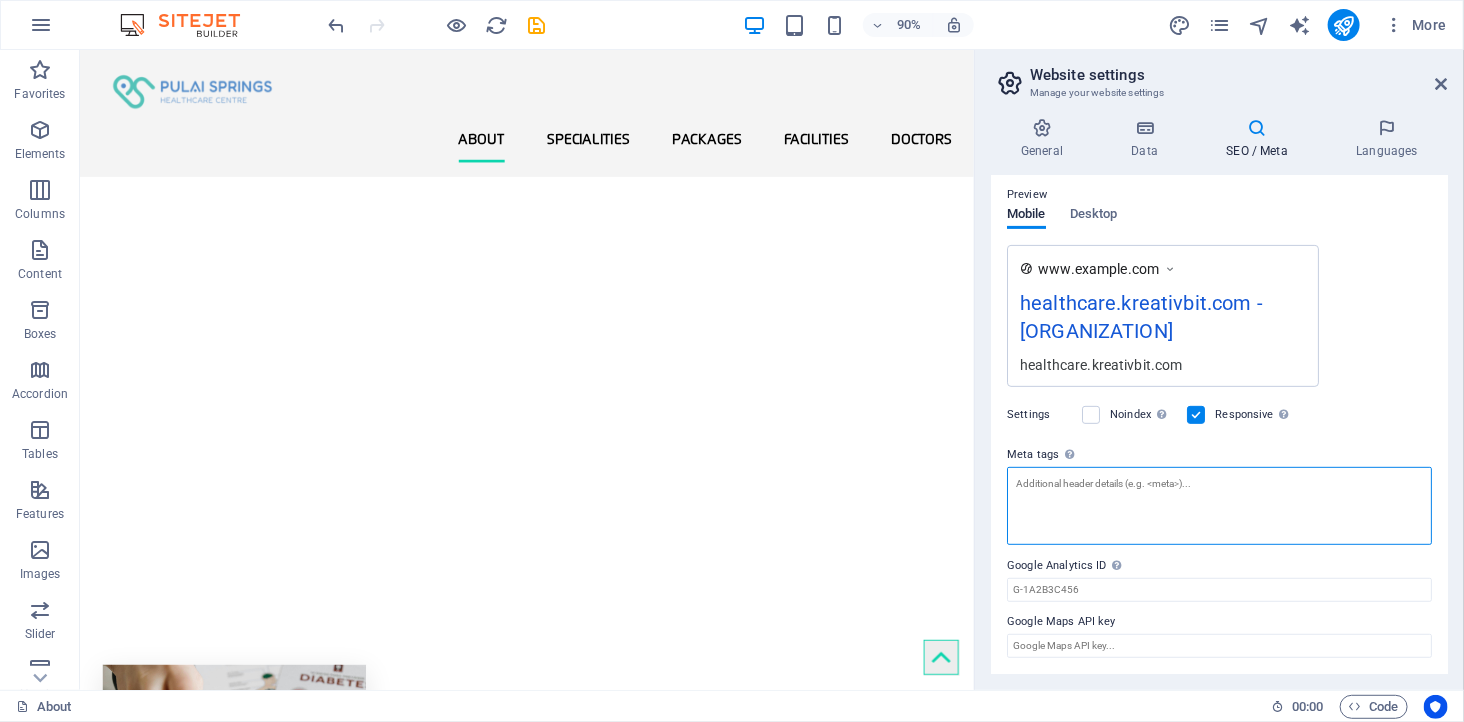 scroll, scrollTop: 280, scrollLeft: 0, axis: vertical 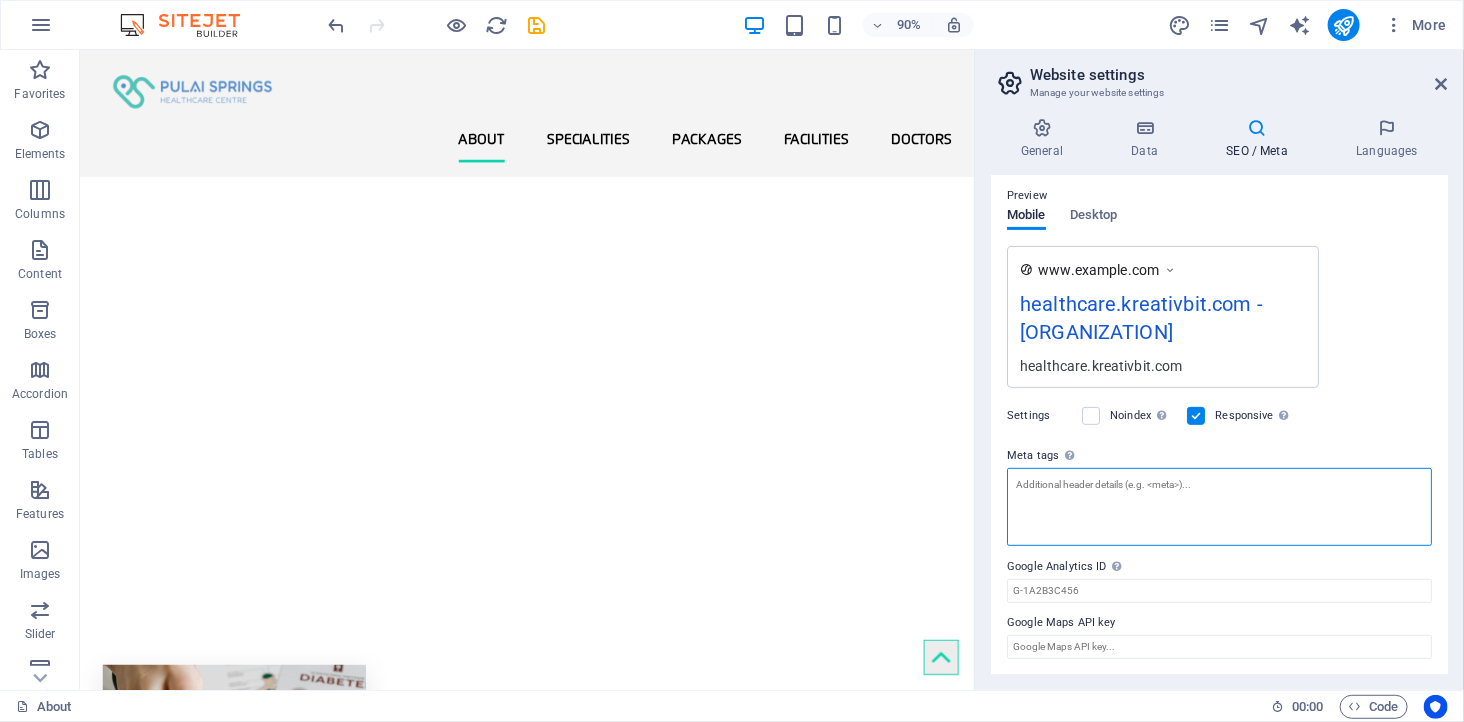click on "Meta tags Enter HTML code here that will be placed inside the  tags of your website. Please note that your website may not function if you include code with errors." at bounding box center (1219, 507) 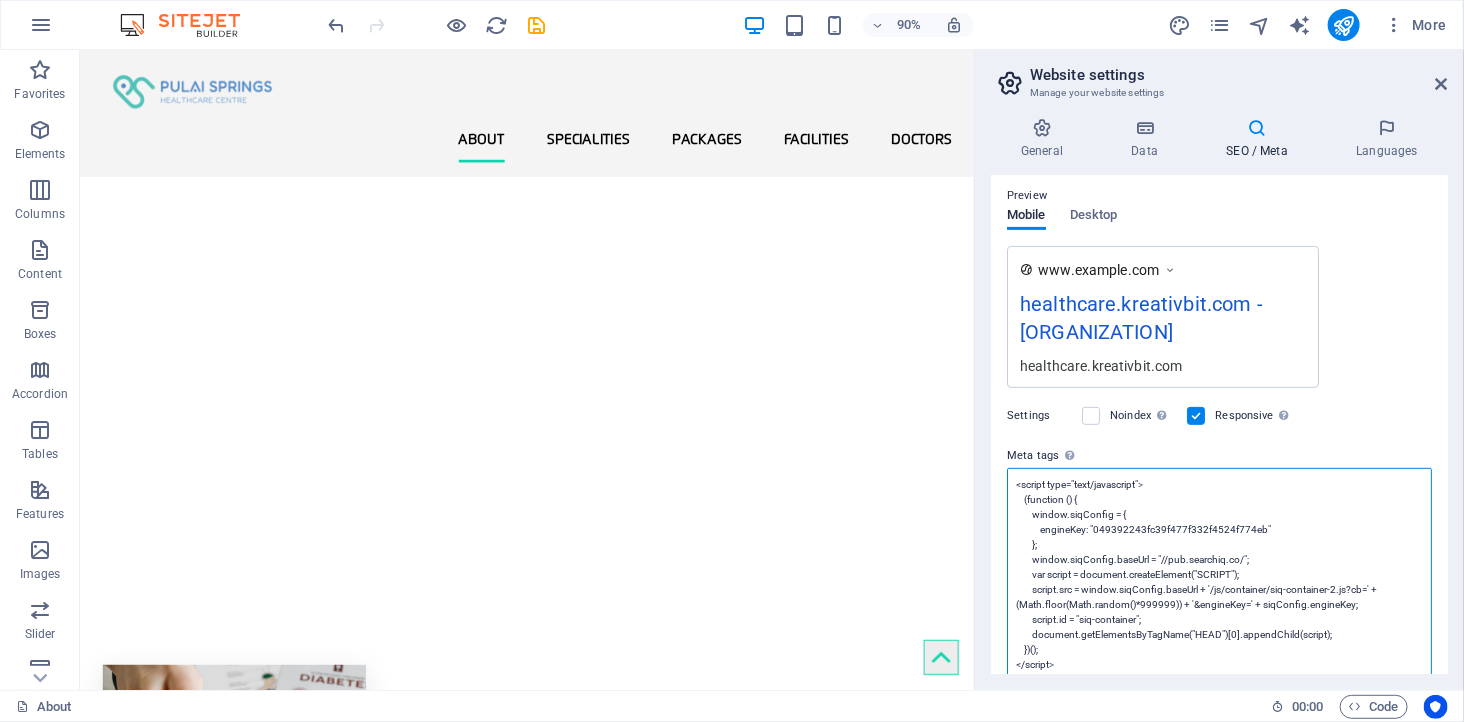 scroll, scrollTop: 0, scrollLeft: 0, axis: both 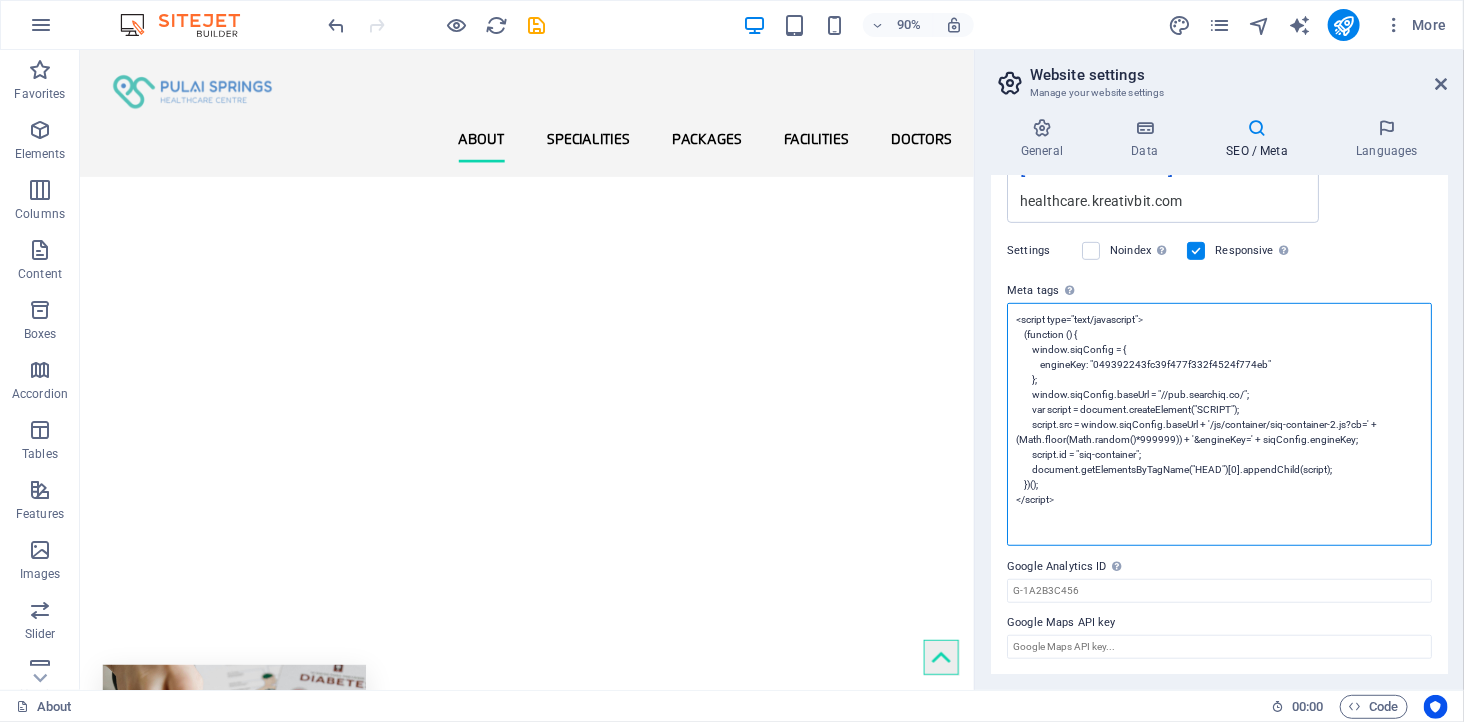 type on "<script type="text/javascript">
(function () {
window.siqConfig = {
engineKey: "049392243fc39f477f332f4524f774eb"
};
window.siqConfig.baseUrl = "//pub.searchiq.co/";
var script = document.createElement("SCRIPT");
script.src = window.siqConfig.baseUrl + '/js/container/siq-container-2.js?cb=' + (Math.floor(Math.random()*999999)) + '&engineKey=' + siqConfig.engineKey;
script.id = "siq-container";
document.getElementsByTagName("HEAD")[0].appendChild(script);
})();
</script>" 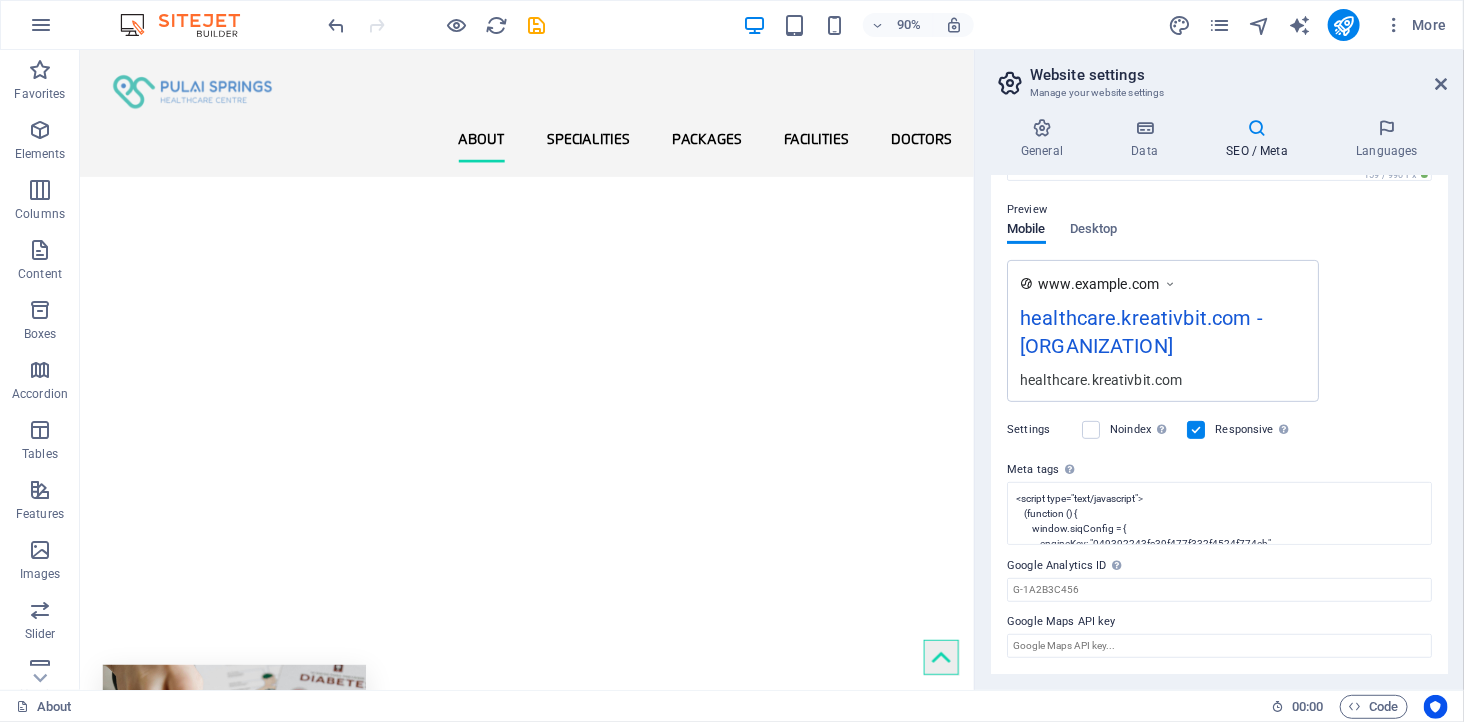 click on "SEO Title The title of your website - make it something that stands out in search engine results. AI healthcare.kreativbit.com 226 / 580 Px Slogan The slogan of your website. AI Pulai Spring Healthcare Center 280 / 580 Px SEO Keywords Comma-separated list of keywords representing your website. AI Pulai Spring Healthcare Center SEO Description Describe the contents of your website - this is crucial for search engines and SEO! AI healthcare.kreativbit.com 159 / 990 Px Preview Mobile Desktop www.example.com healthcare.kreativbit.com - Pulai Spring Healthcare Center healthcare.kreativbit.com Settings Noindex Instruct search engines to exclude this website from search results. Responsive Determine whether the website should be responsive based on screen resolution. Meta tags Enter HTML code here that will be placed inside the  tags of your website. Please note that your website may not function if you include code with errors. Google Analytics ID Google Maps API key" at bounding box center (1219, 425) 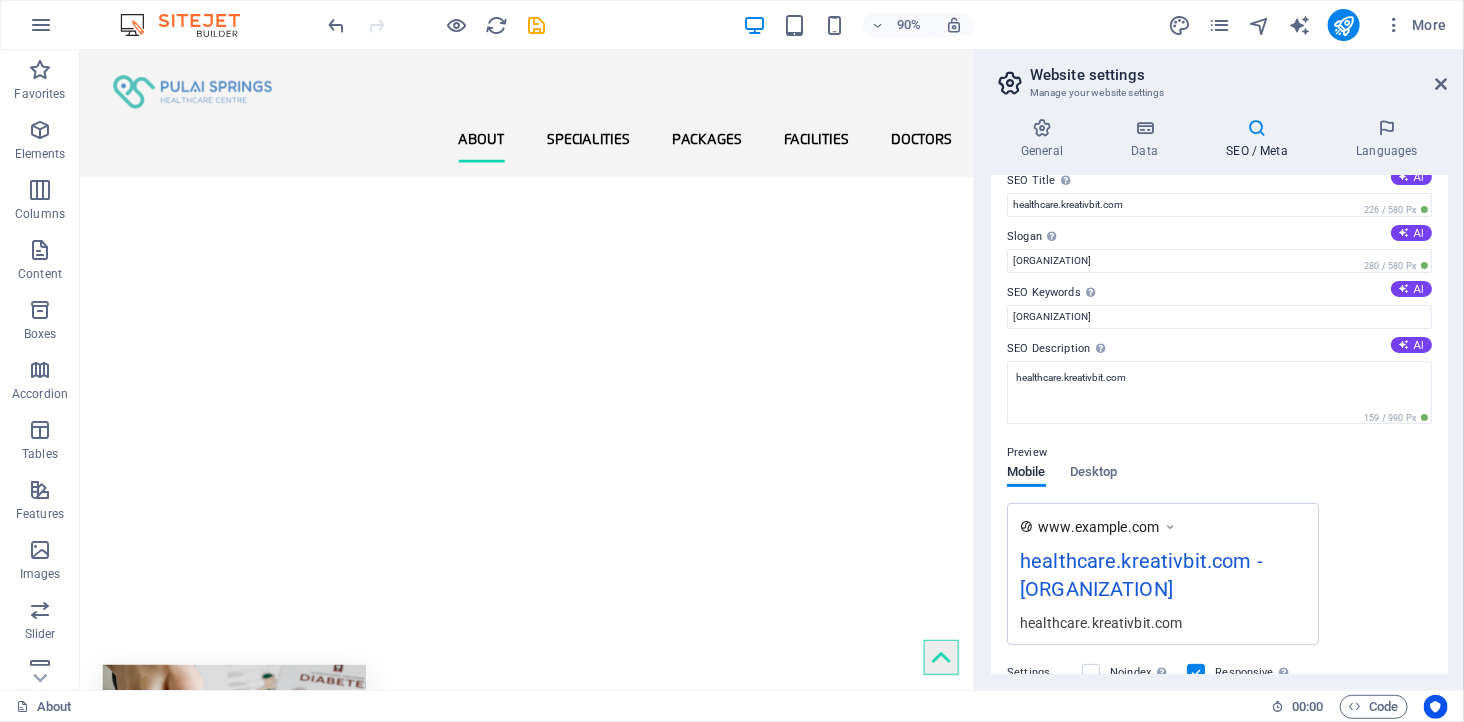scroll, scrollTop: 0, scrollLeft: 0, axis: both 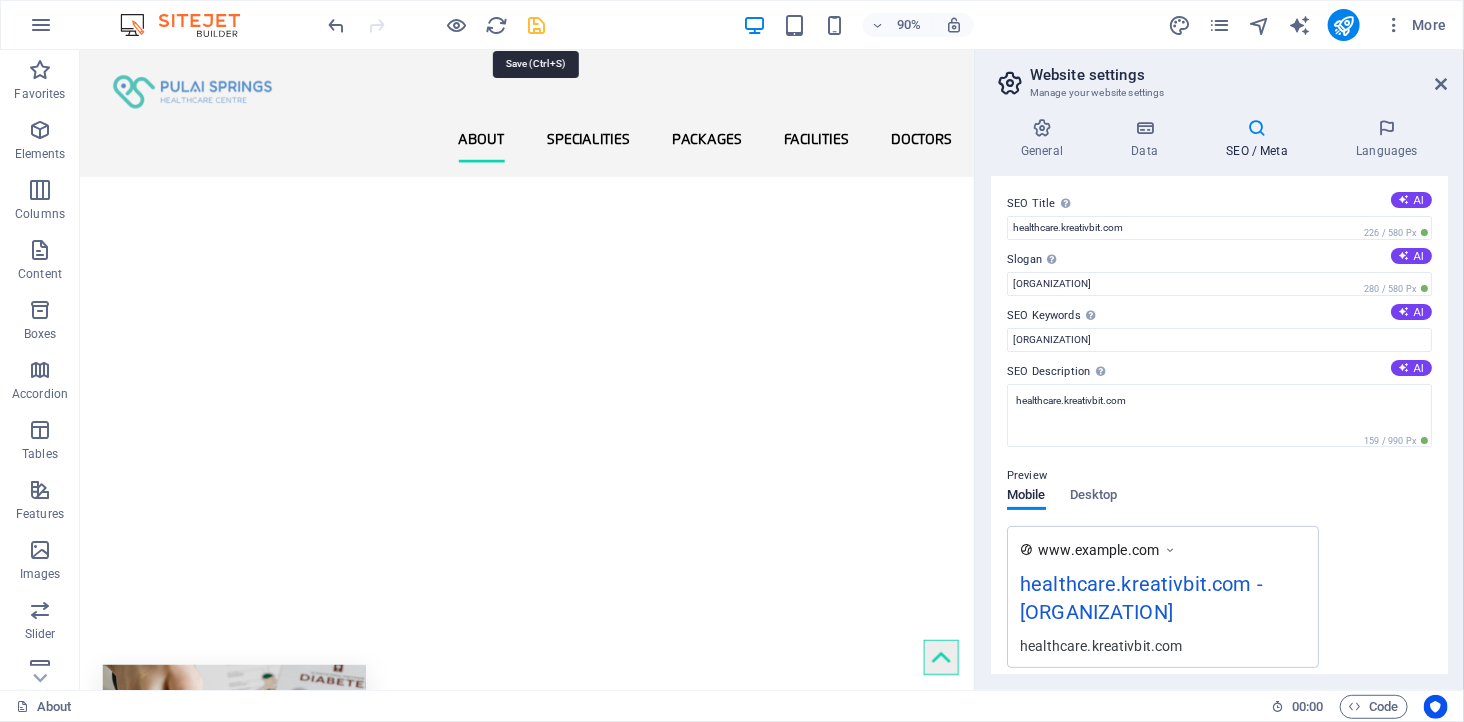 click at bounding box center (537, 25) 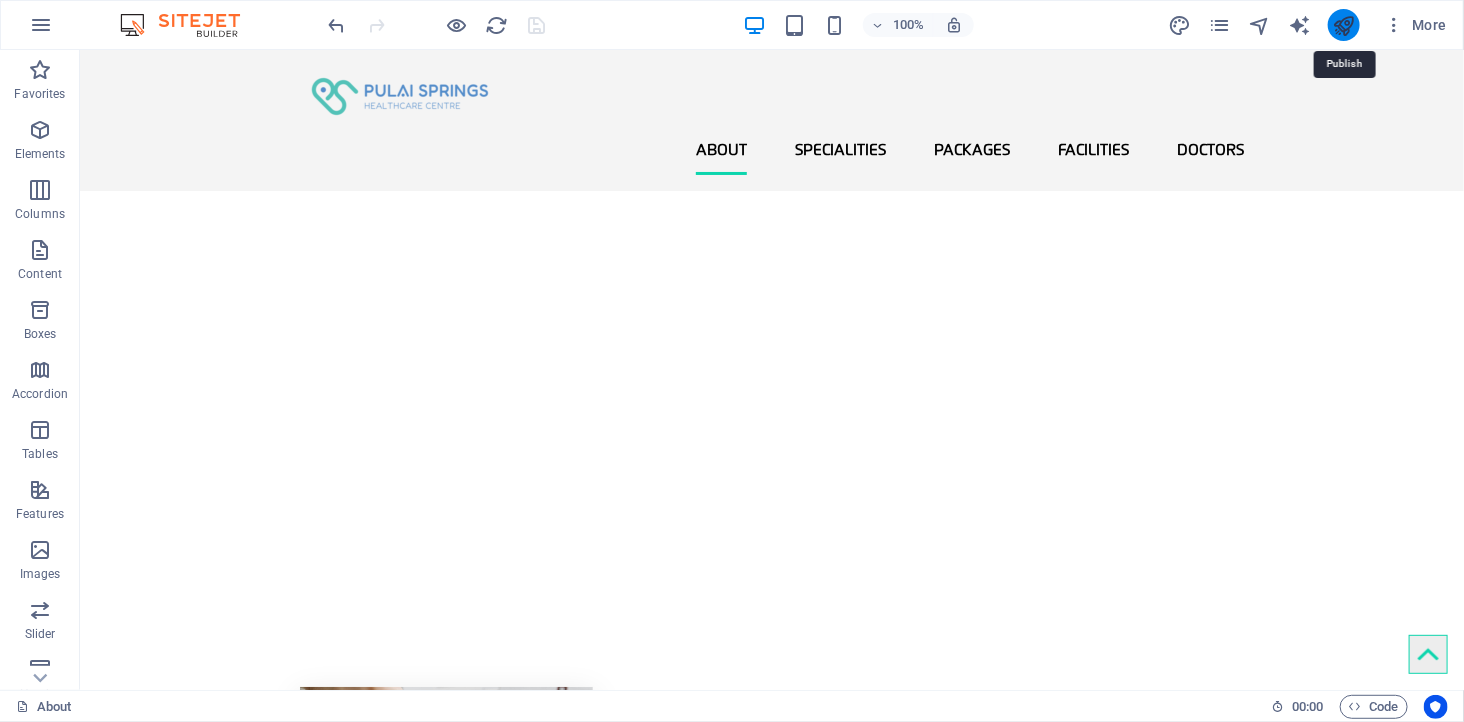 click at bounding box center (1343, 25) 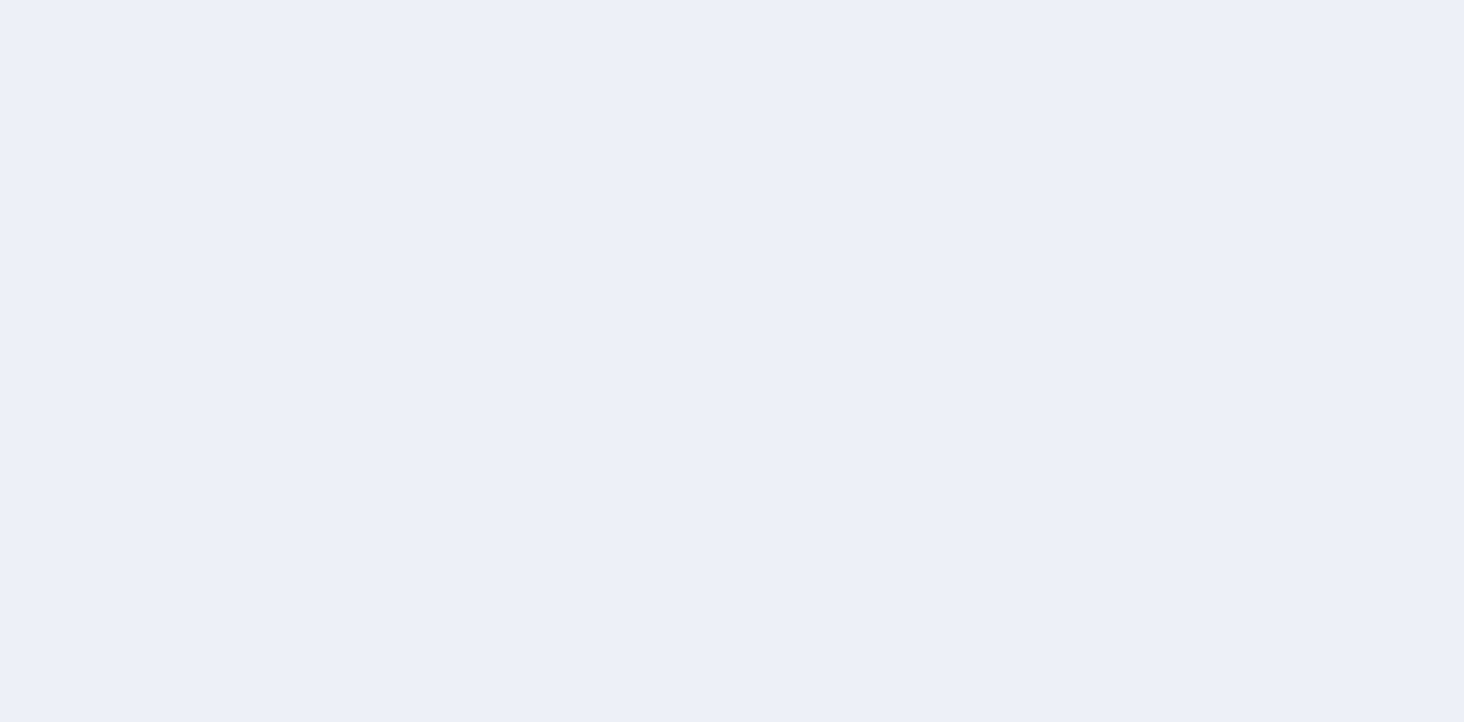 scroll, scrollTop: 0, scrollLeft: 0, axis: both 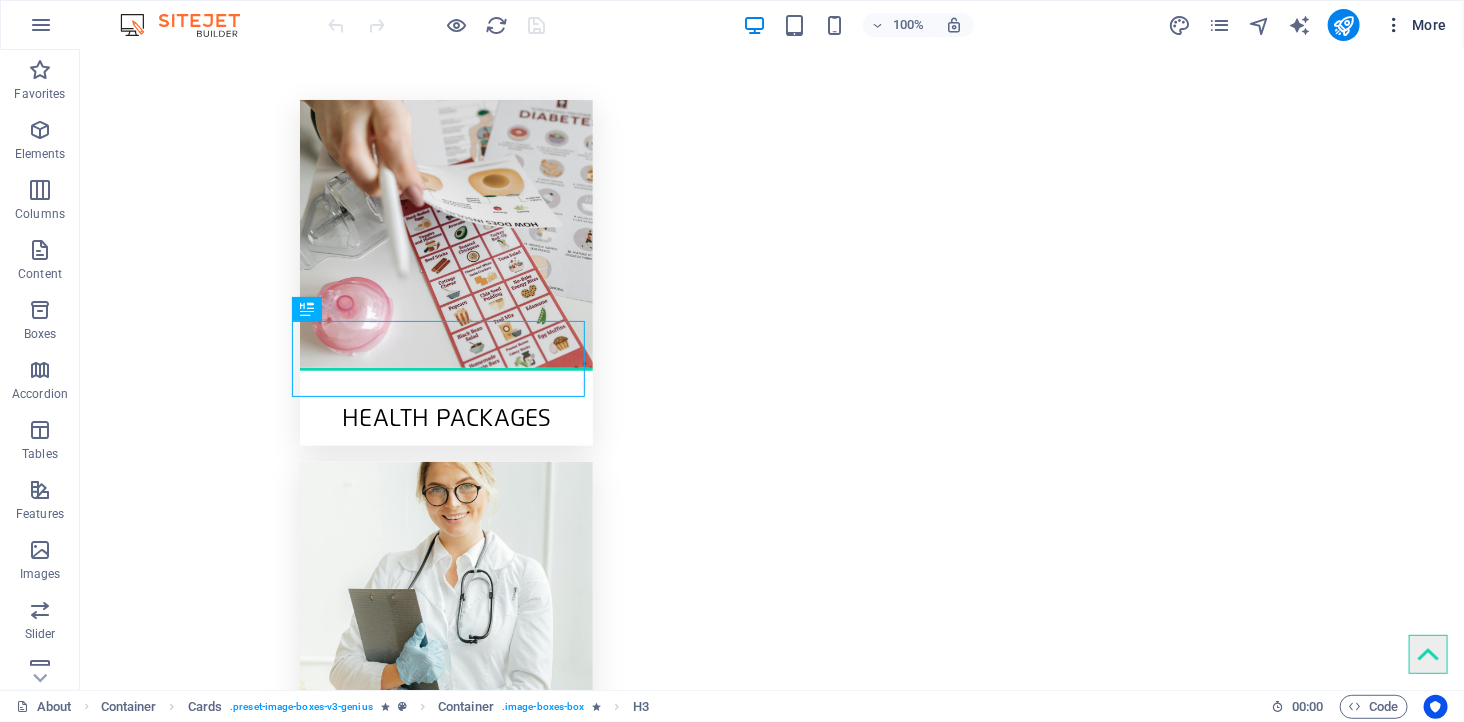 click at bounding box center (1394, 25) 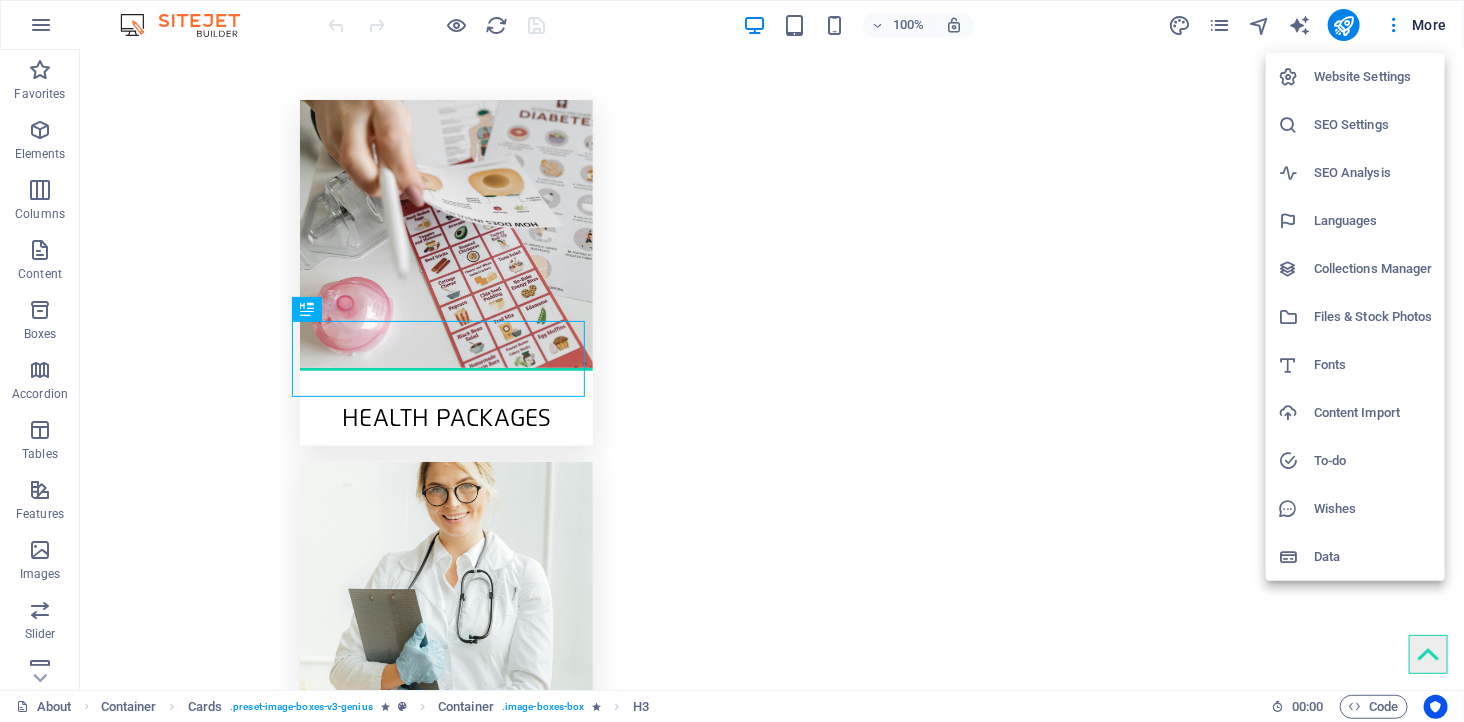 click on "Website Settings" at bounding box center (1373, 77) 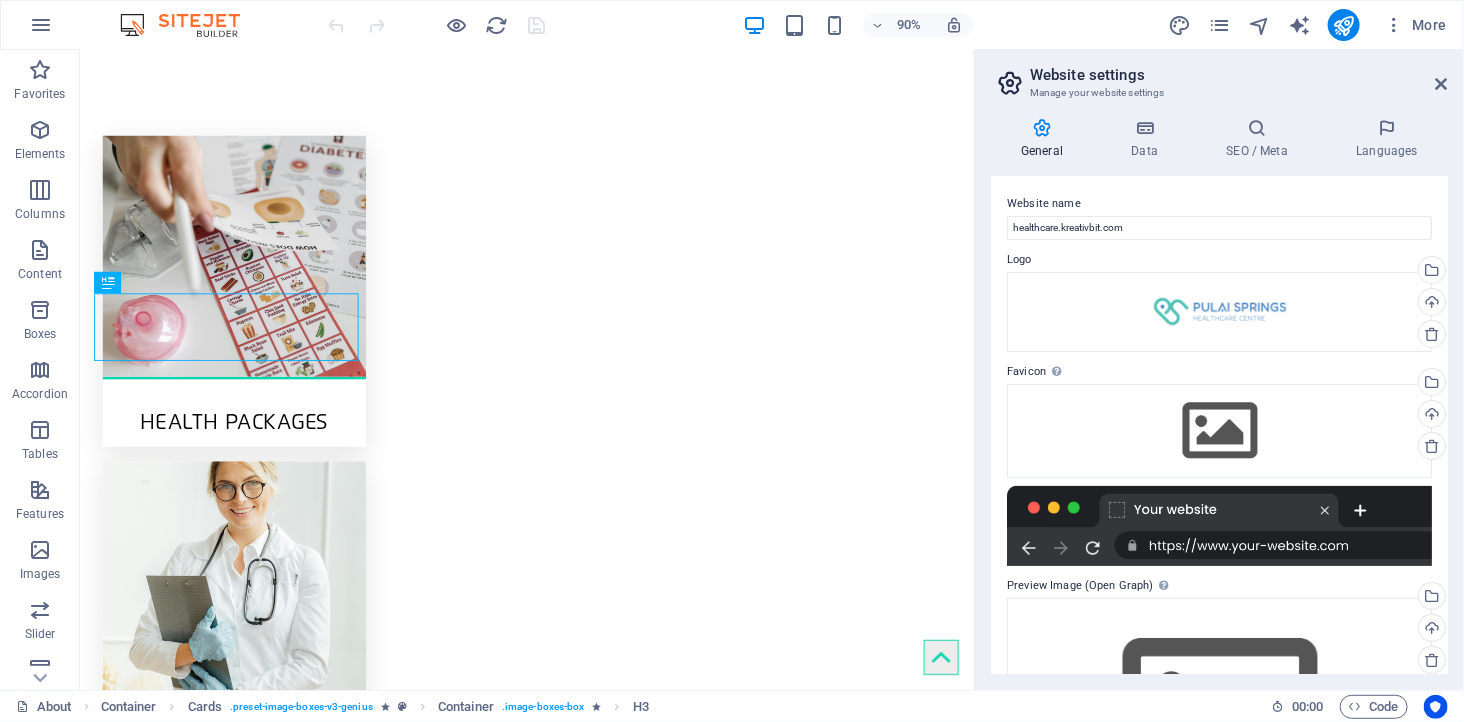scroll, scrollTop: 634, scrollLeft: 0, axis: vertical 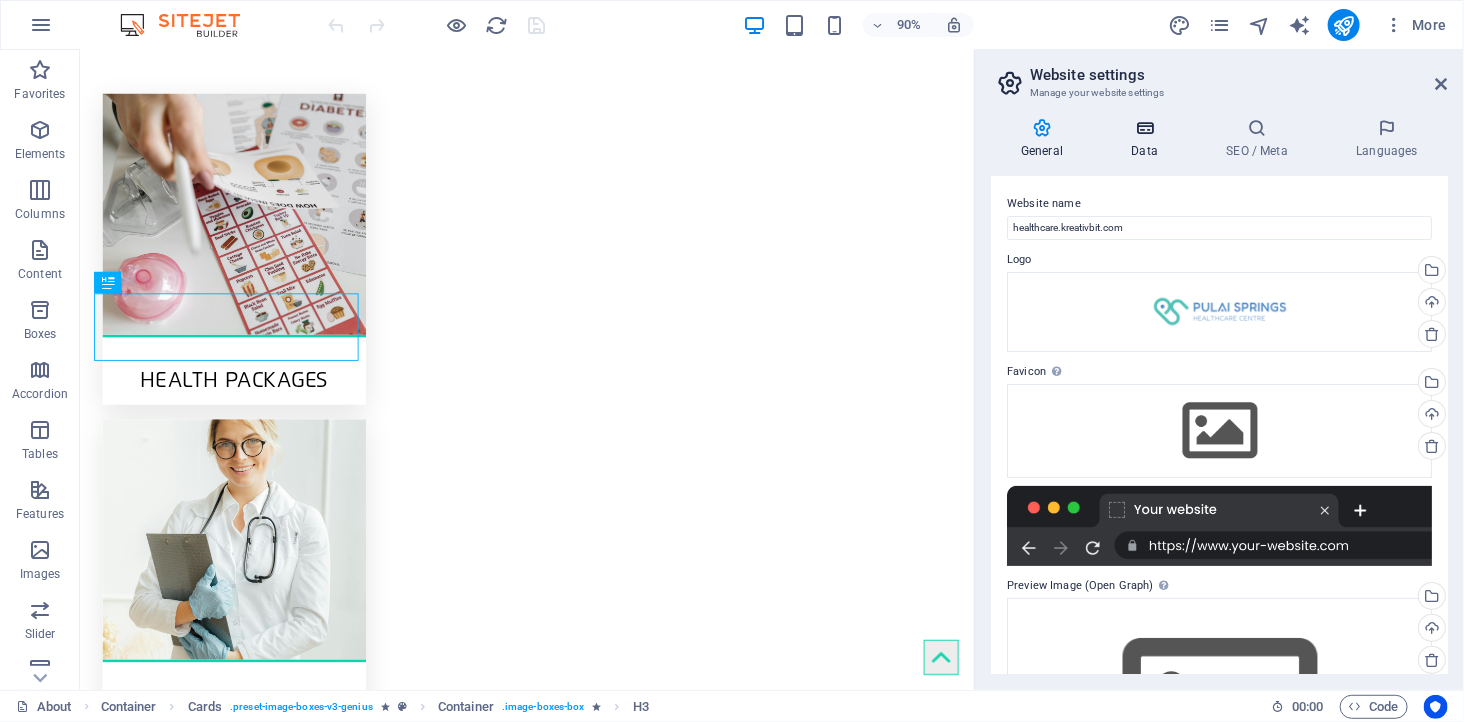 click at bounding box center [1144, 128] 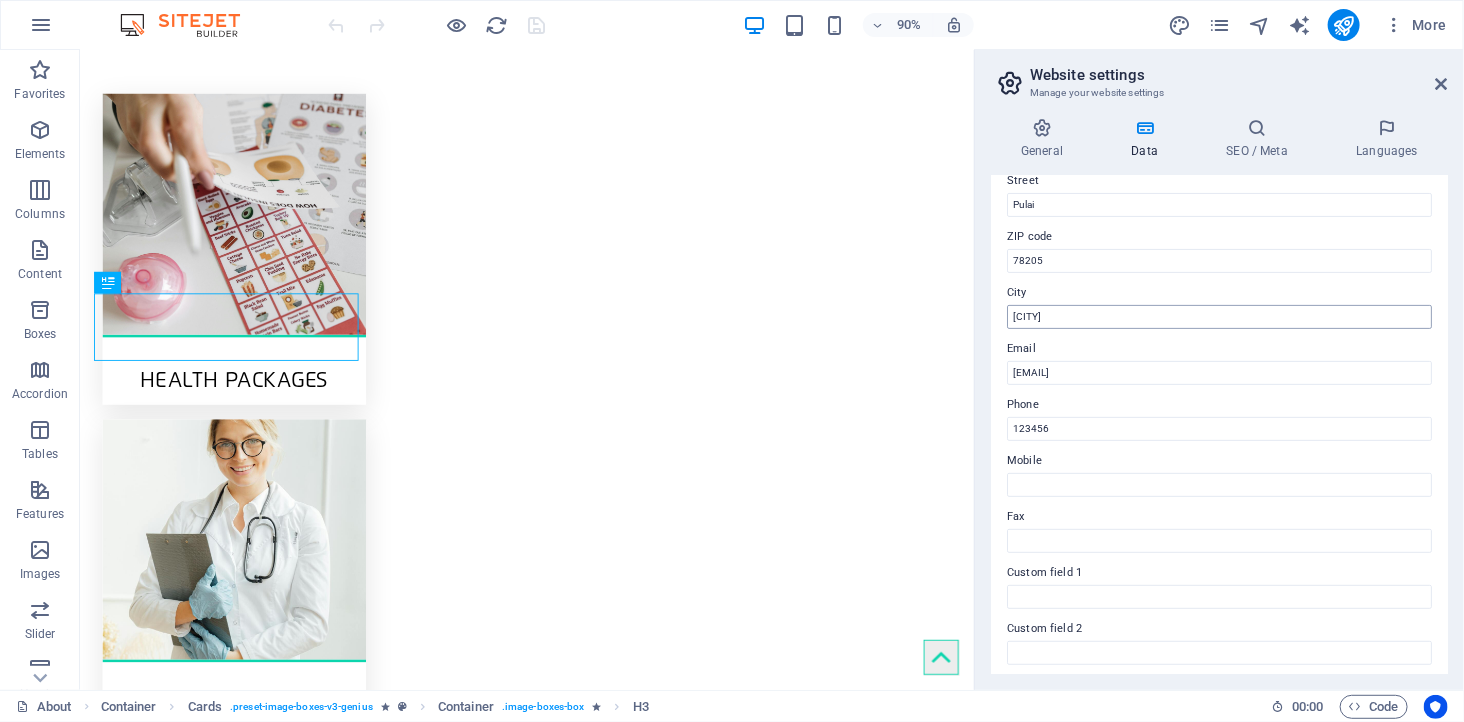 scroll, scrollTop: 461, scrollLeft: 0, axis: vertical 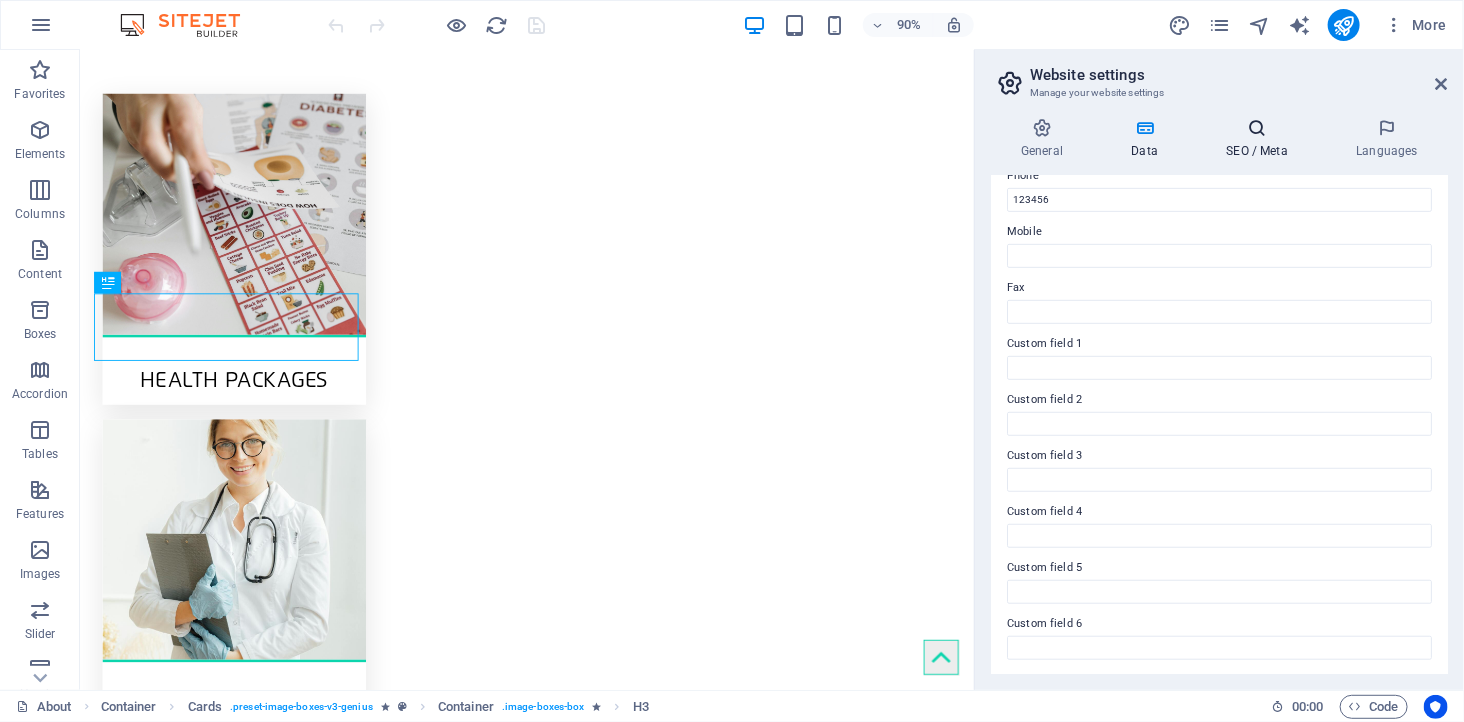 click on "SEO / Meta" at bounding box center [1261, 139] 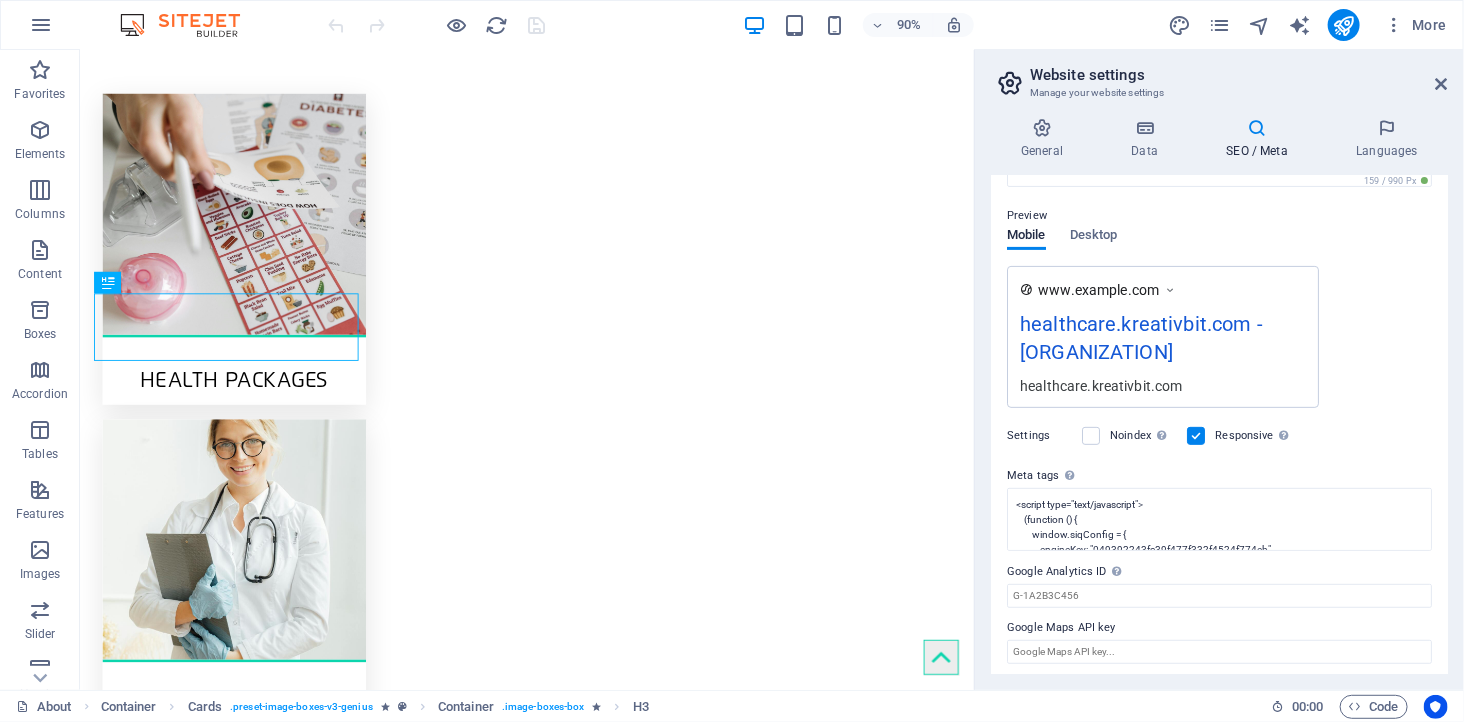 scroll, scrollTop: 265, scrollLeft: 0, axis: vertical 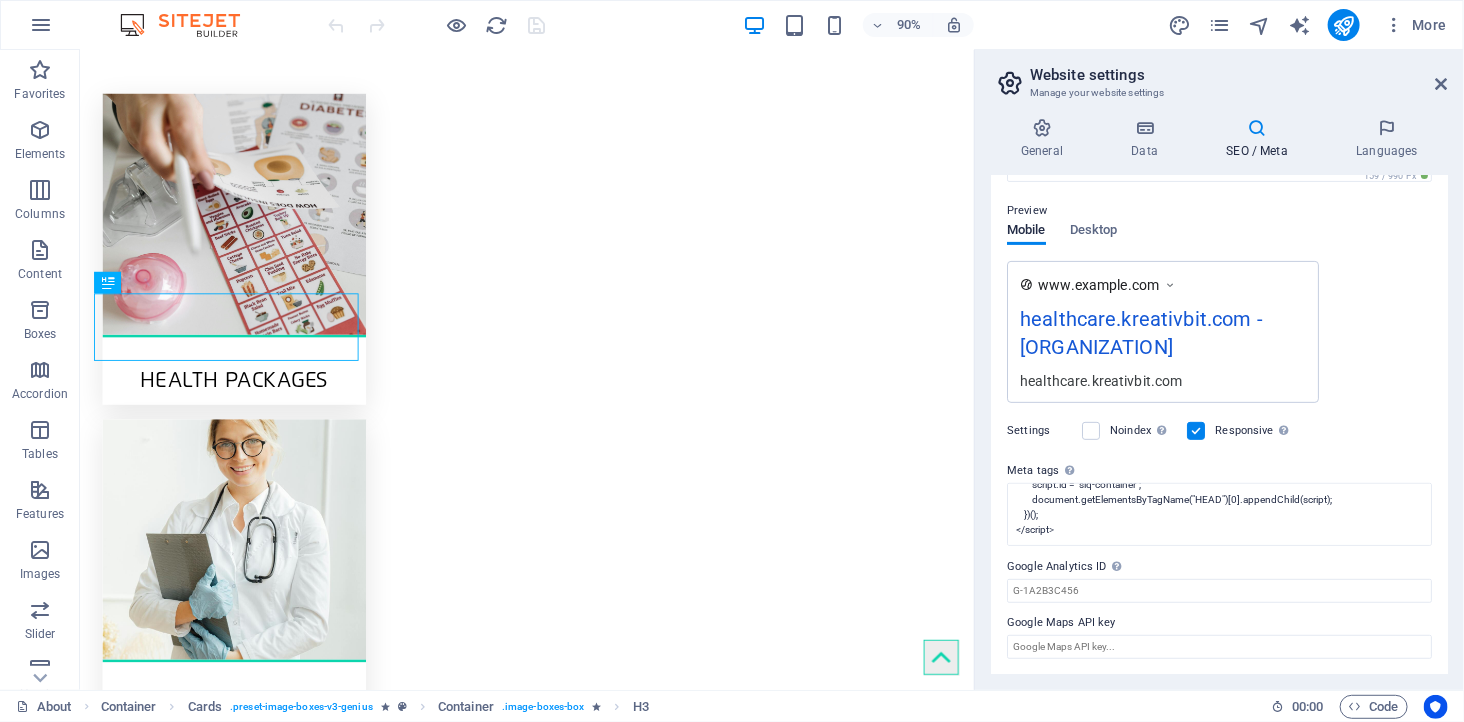 click on "Preview" at bounding box center [1219, 211] 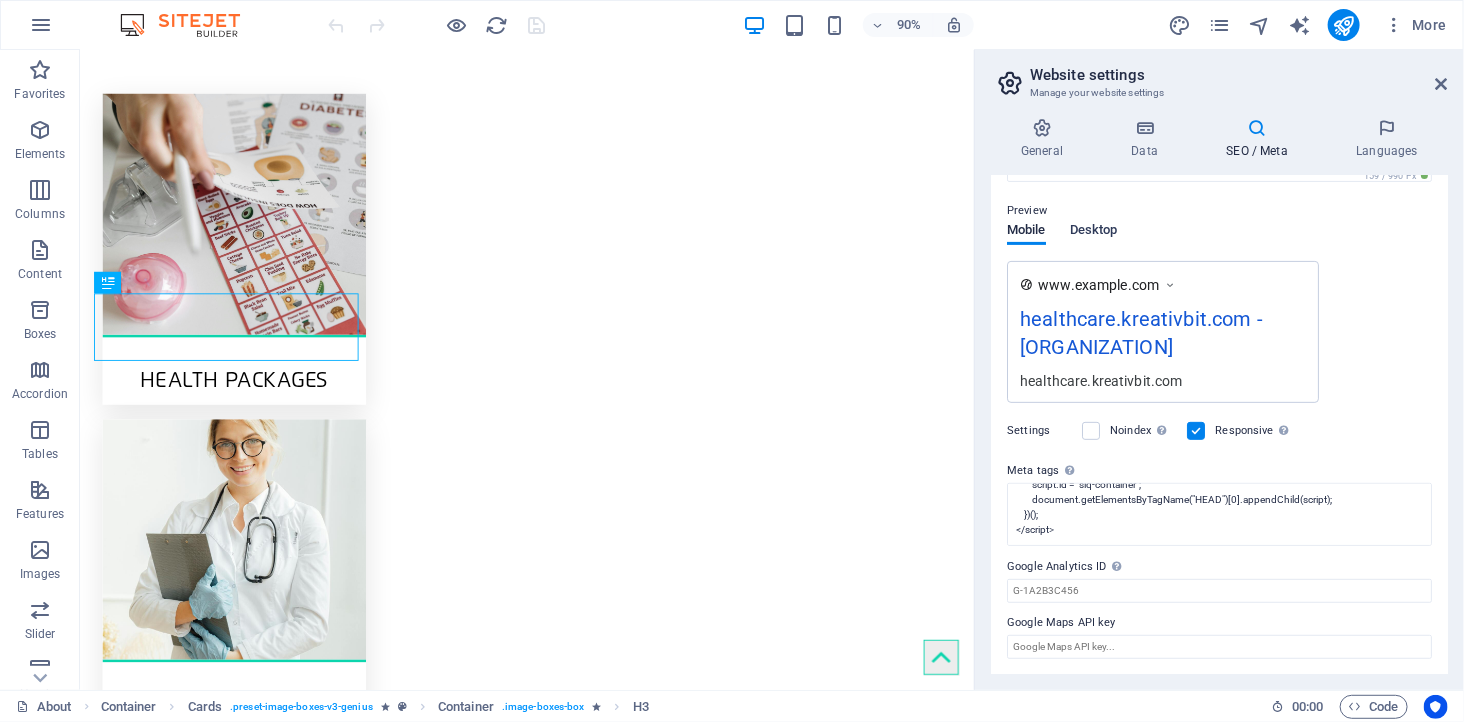 click on "Desktop" at bounding box center (1094, 232) 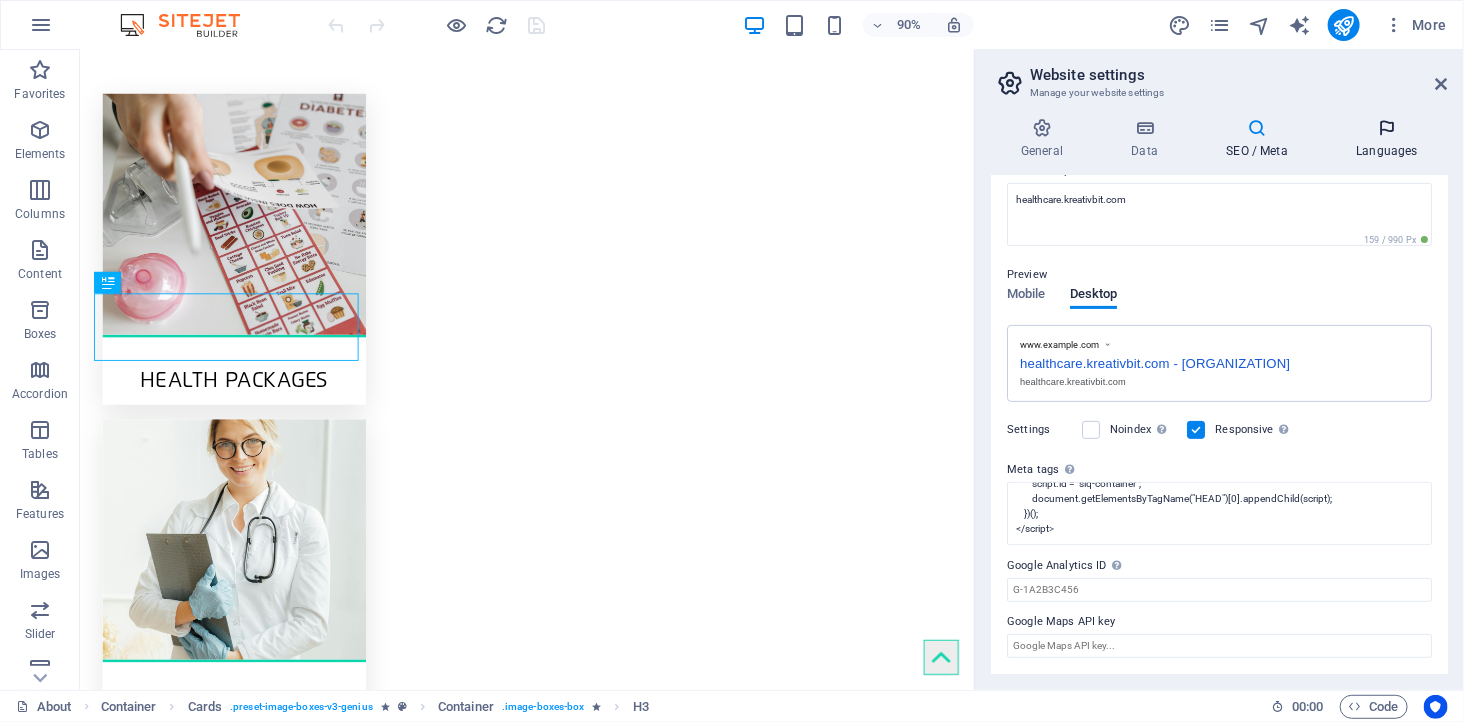 click at bounding box center [1387, 128] 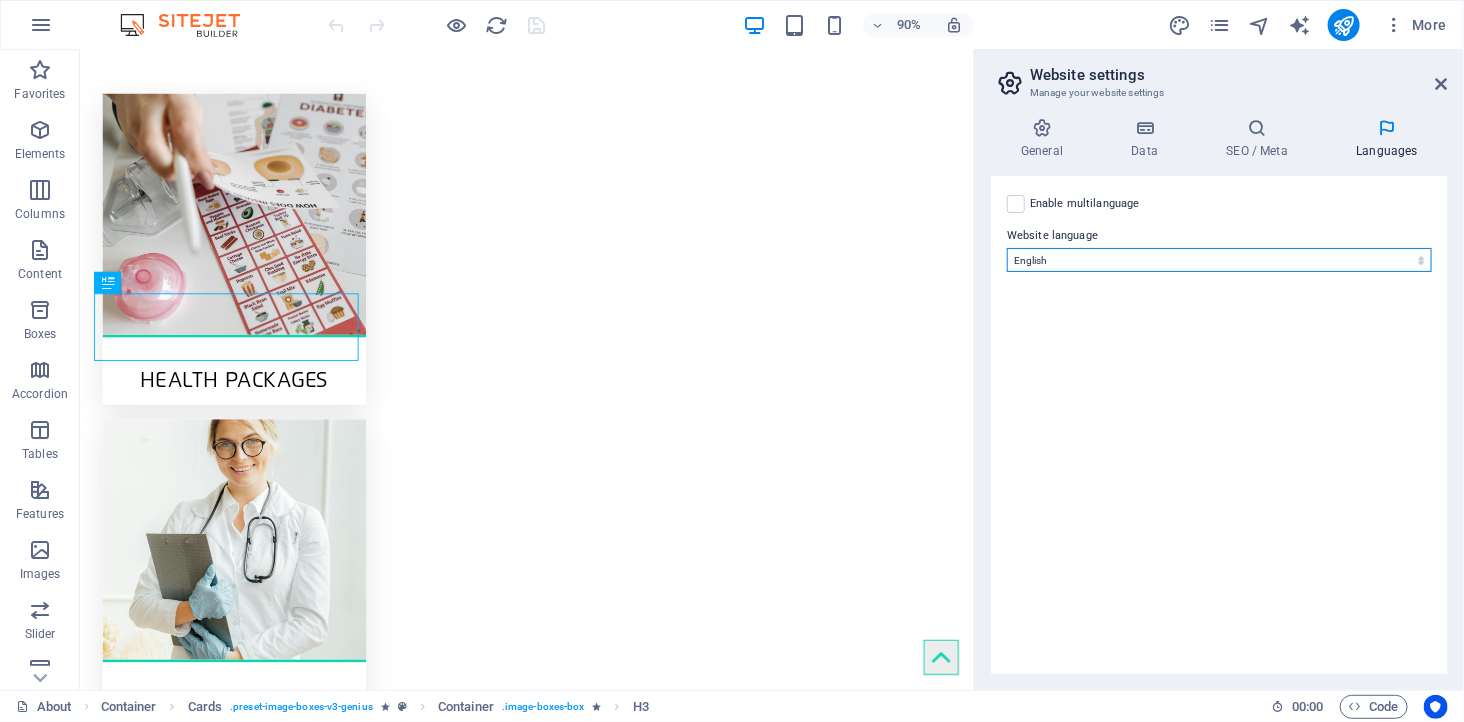 click on "Abkhazian Afar Afrikaans Akan Albanian Amharic Arabic Aragonese Armenian Assamese Avaric Avestan Aymara Azerbaijani Bambara Bashkir Basque Belarusian Bengali Bihari languages Bislama Bokmål Bosnian Breton Bulgarian Burmese Catalan Central Khmer Chamorro Chechen Chinese Church Slavic Chuvash Cornish Corsican Cree Croatian Czech Danish Dutch Dzongkha English Esperanto Estonian Ewe Faroese Farsi (Persian) Fijian Finnish French Fulah Gaelic Galician Ganda Georgian German Greek Greenlandic Guaraní Gujarati Haitian Creole Hausa Hebrew Herero Hindi Hiri Motu Hungarian Icelandic Ido Igbo Indonesian Interlingua Interlingue Inuktitut Inupiaq Irish Italian Japanese Javanese Kannada Kanuri Kashmiri Kazakh Kikuyu Kinyarwanda Komi Kongo Korean Kurdish Kwanyama Kyrgyz Lao Latin Latvian Limburgish Lingala Lithuanian Luba-Katanga Luxembourgish Macedonian Malagasy Malay Malayalam Maldivian Maltese Manx Maori Marathi Marshallese Mongolian Nauru Navajo Ndonga Nepali North Ndebele Northern Sami Norwegian Norwegian Nynorsk Nuosu" at bounding box center [1219, 260] 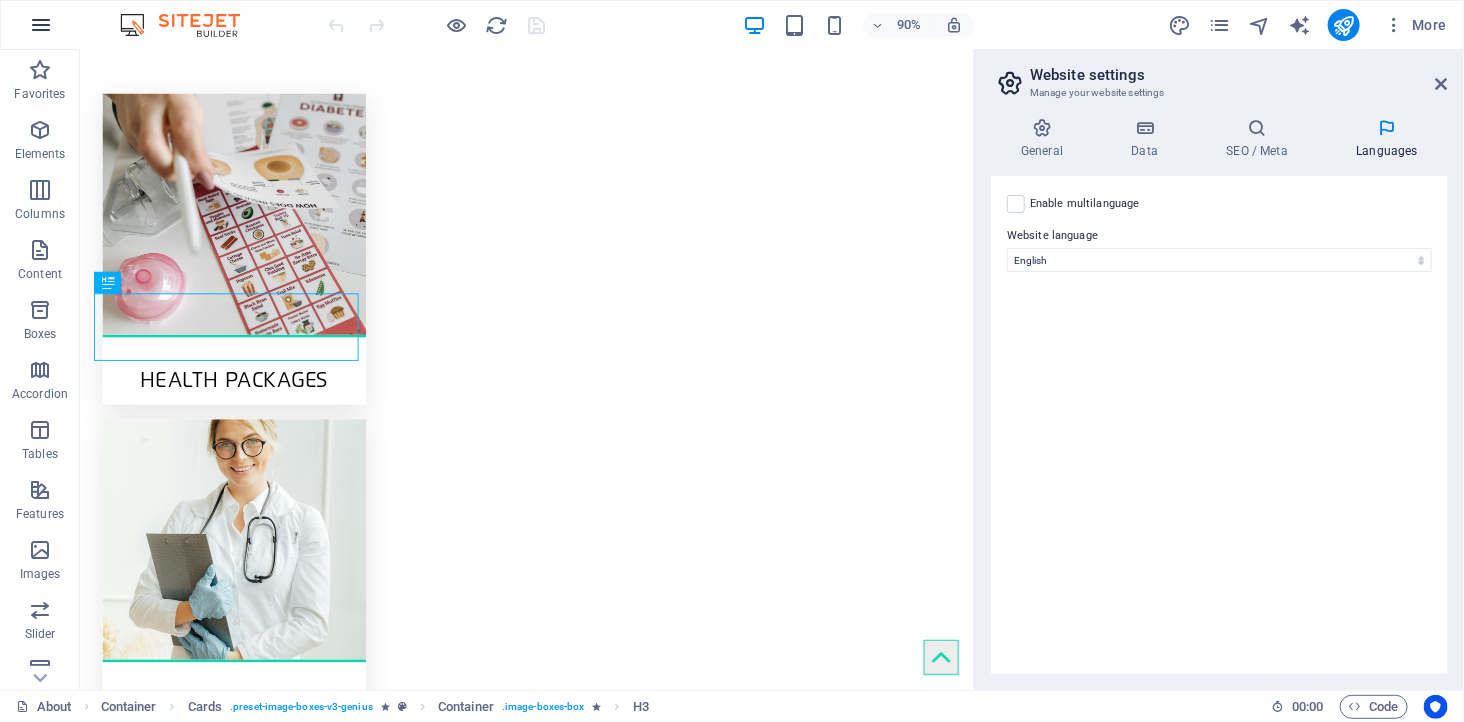 click at bounding box center [41, 25] 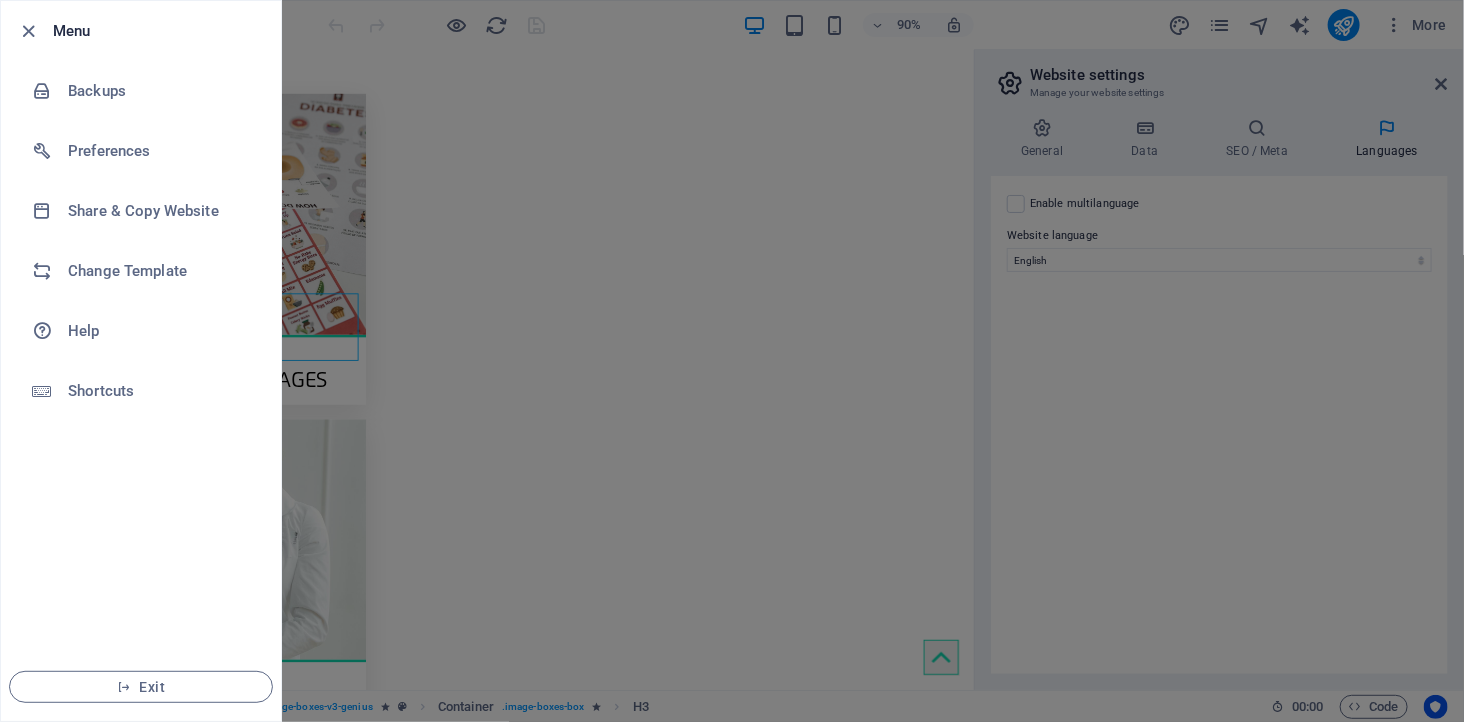 click at bounding box center (732, 361) 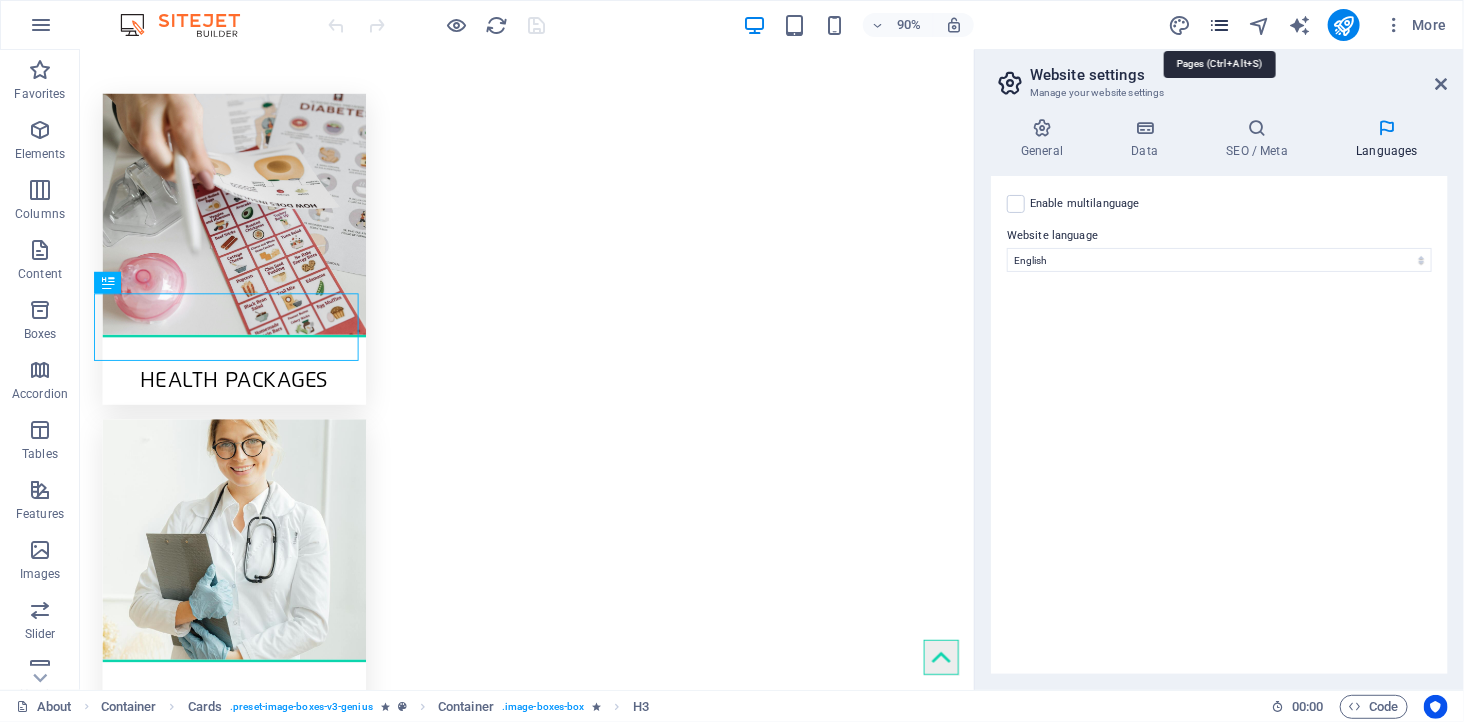 click at bounding box center [1219, 25] 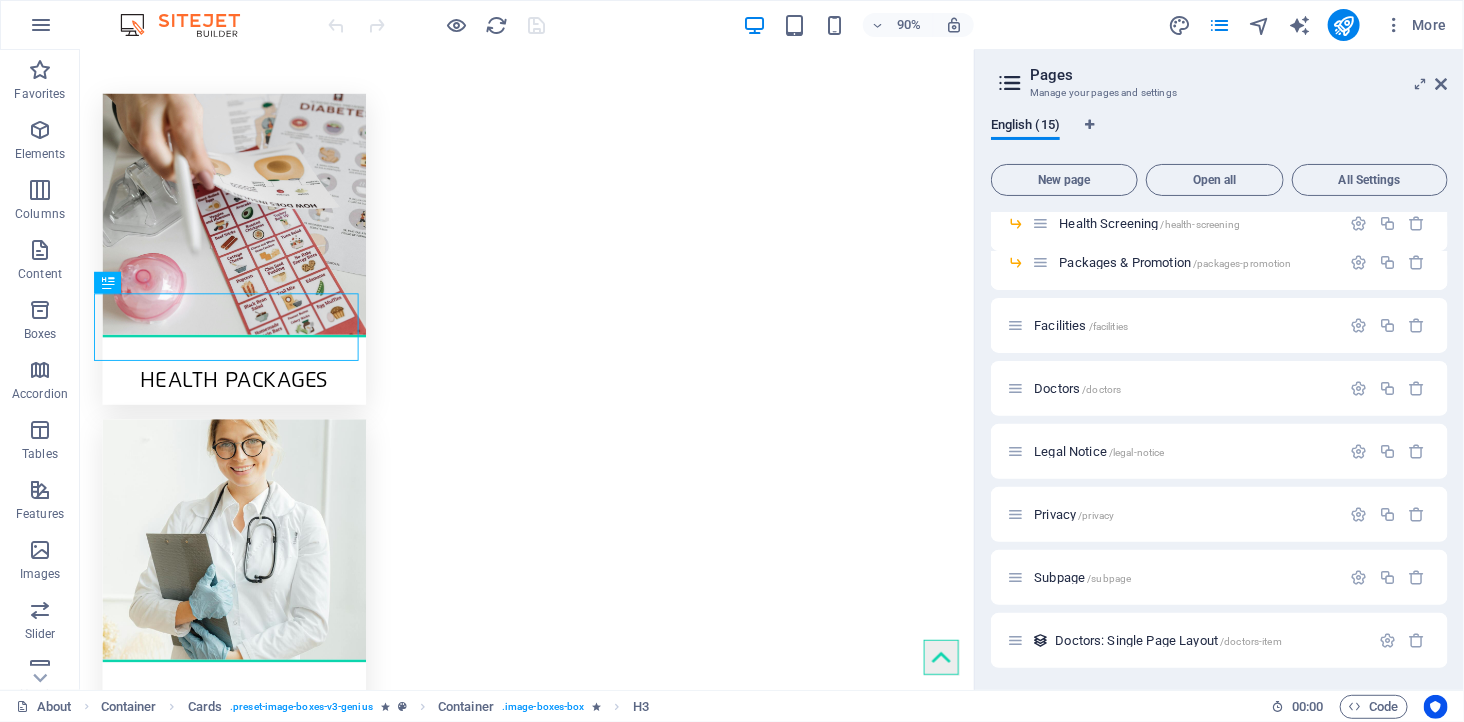 scroll, scrollTop: 0, scrollLeft: 0, axis: both 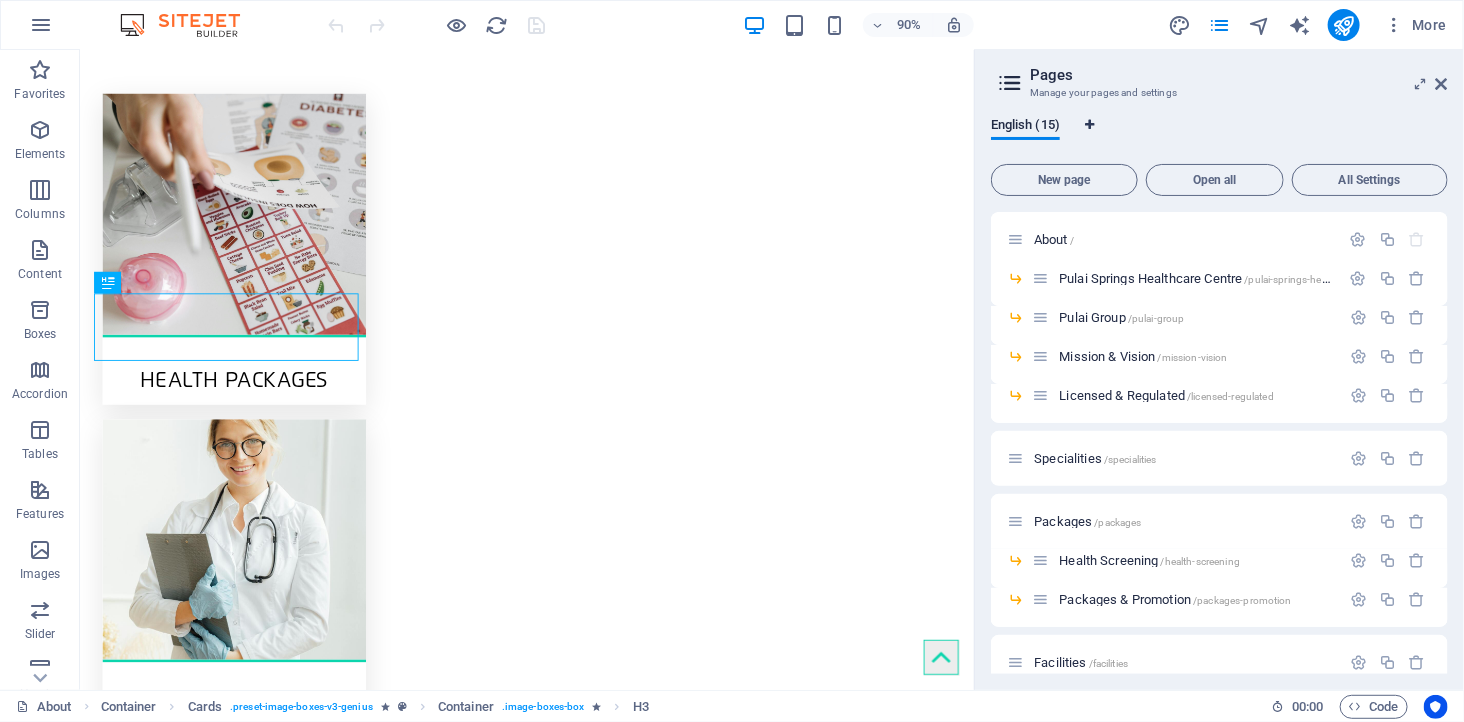 click at bounding box center (1090, 125) 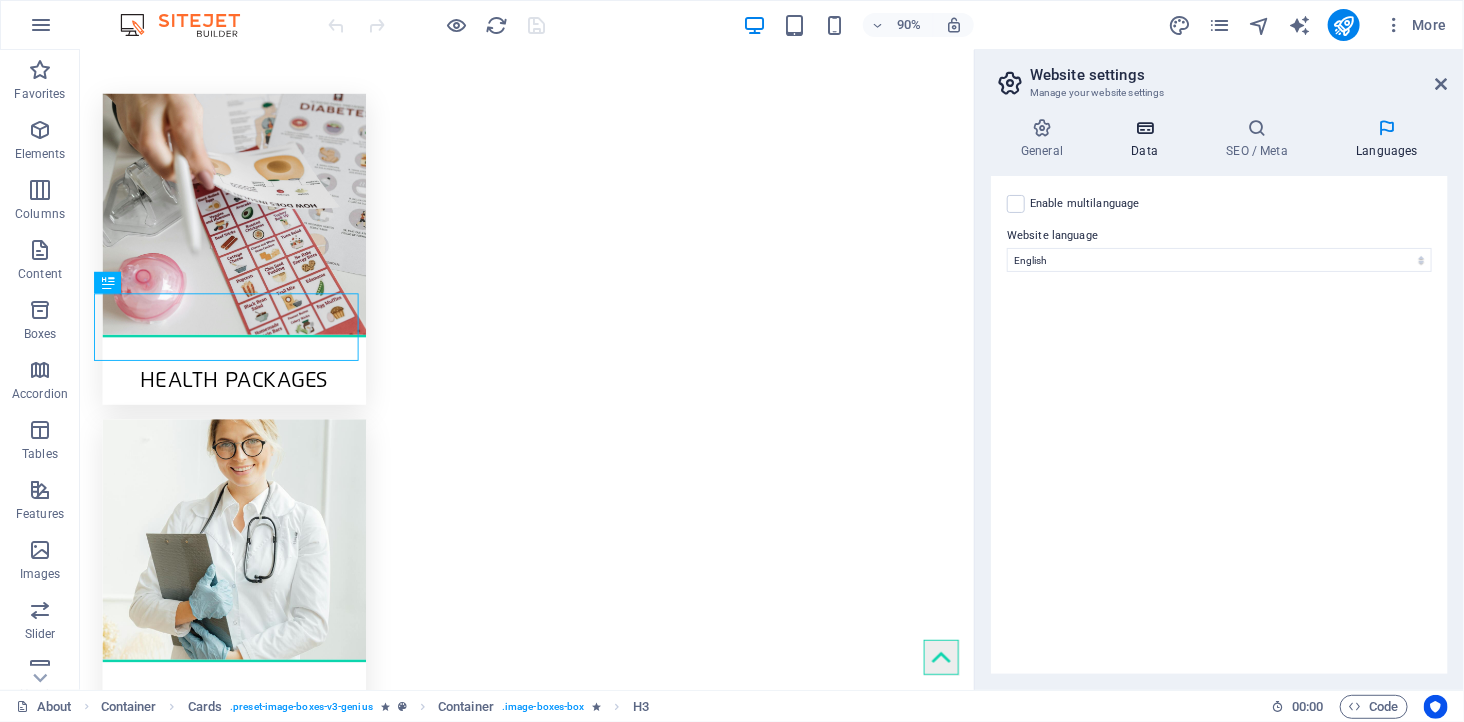 click on "Data" at bounding box center [1148, 139] 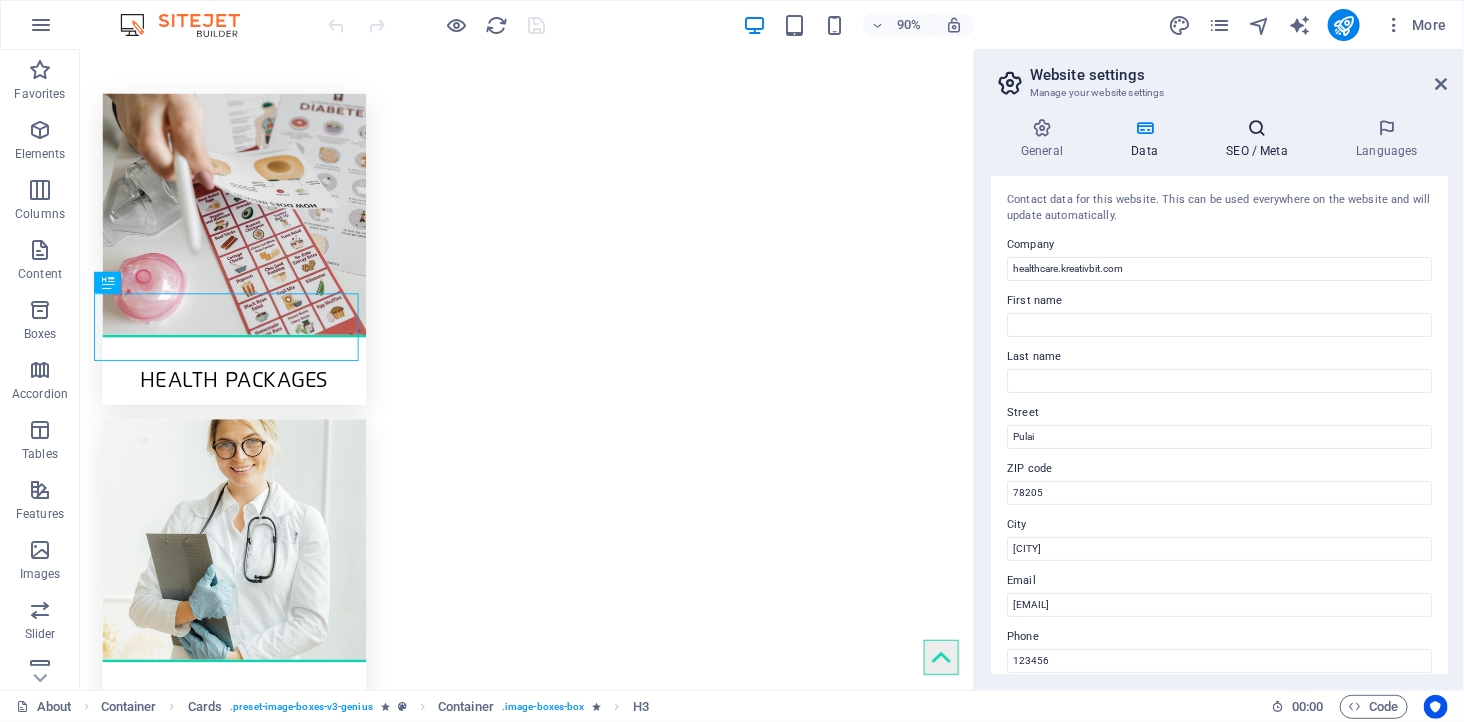 click on "SEO / Meta" at bounding box center (1261, 139) 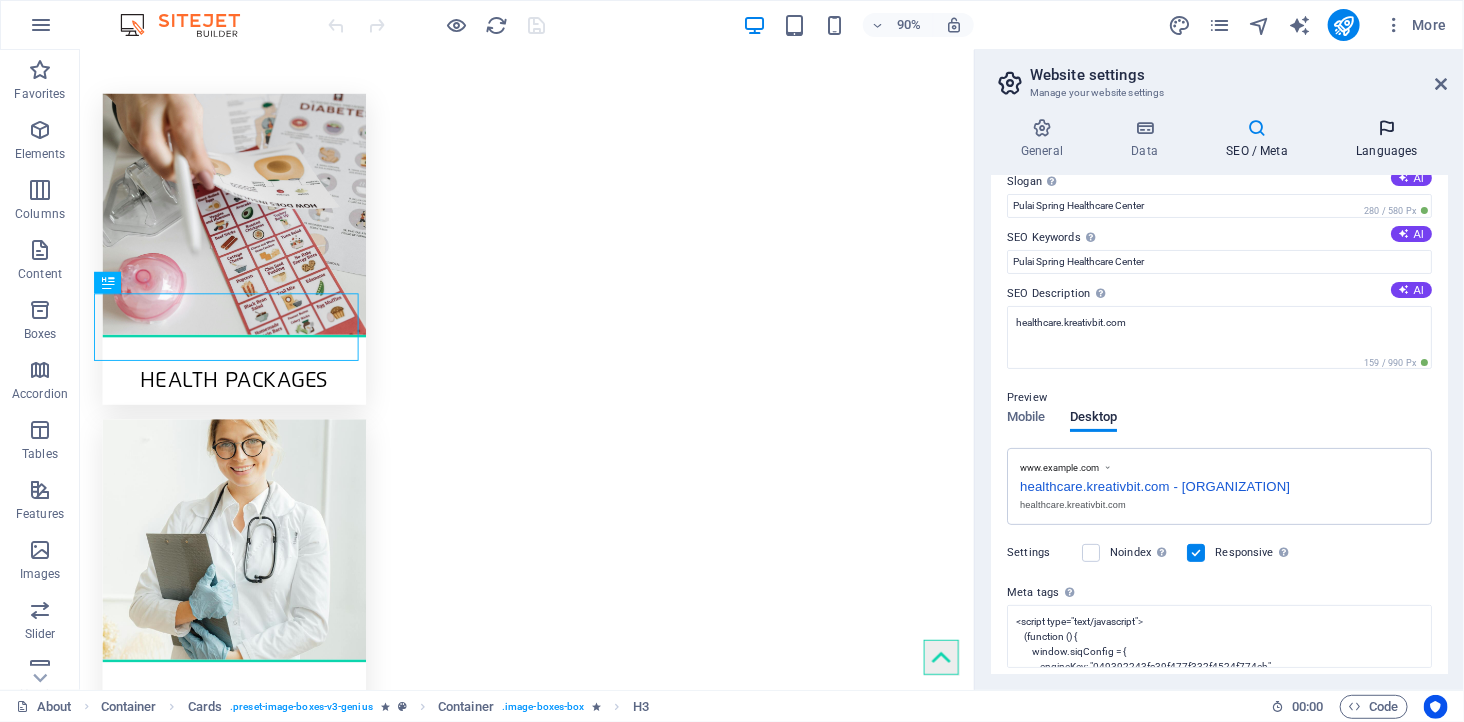 scroll, scrollTop: 0, scrollLeft: 0, axis: both 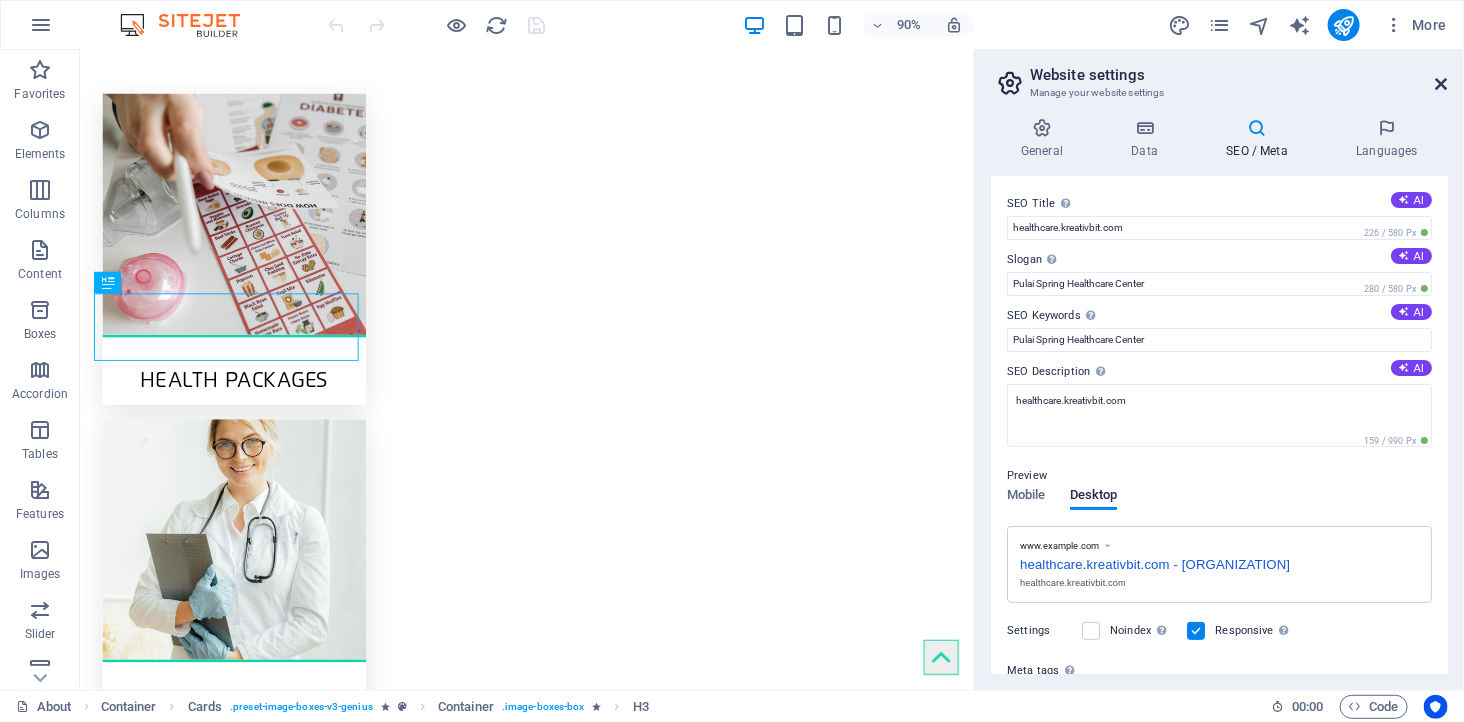 click at bounding box center (1442, 84) 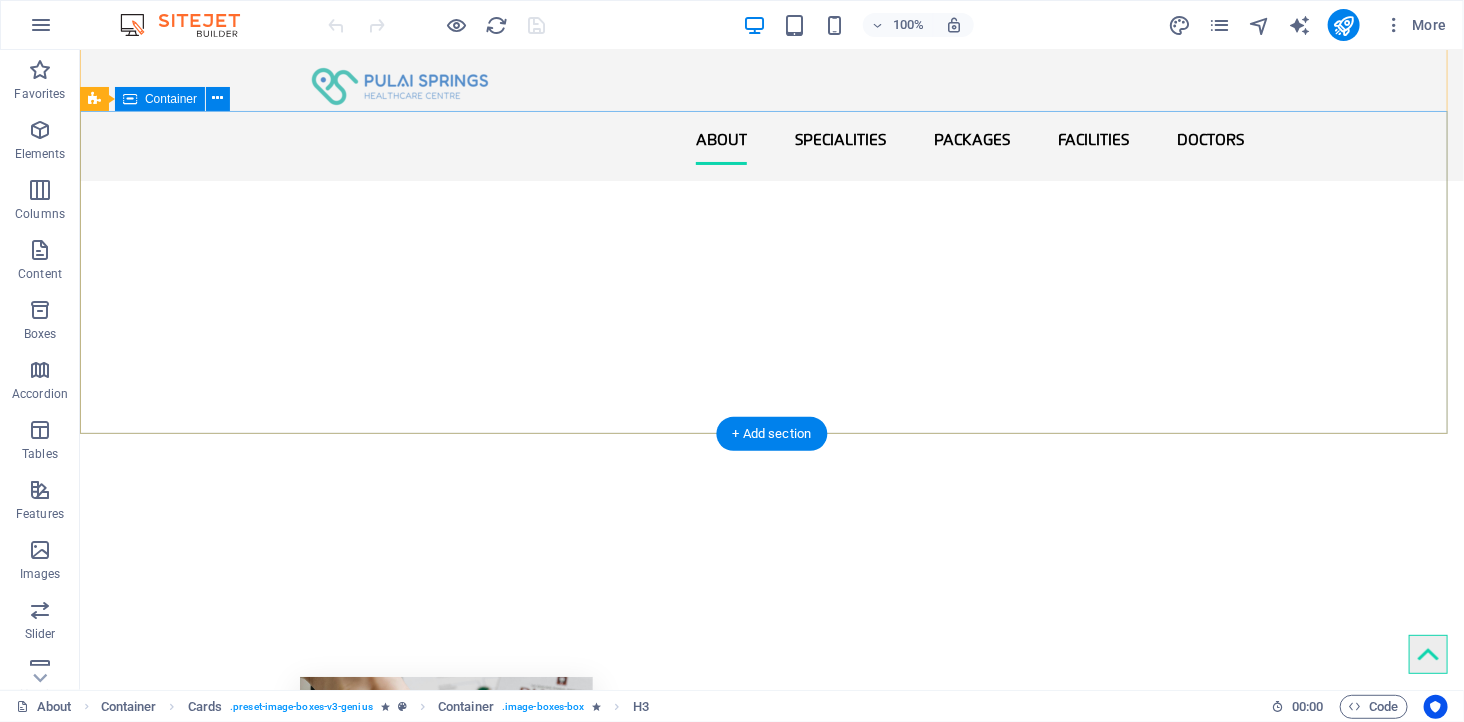 scroll, scrollTop: 0, scrollLeft: 0, axis: both 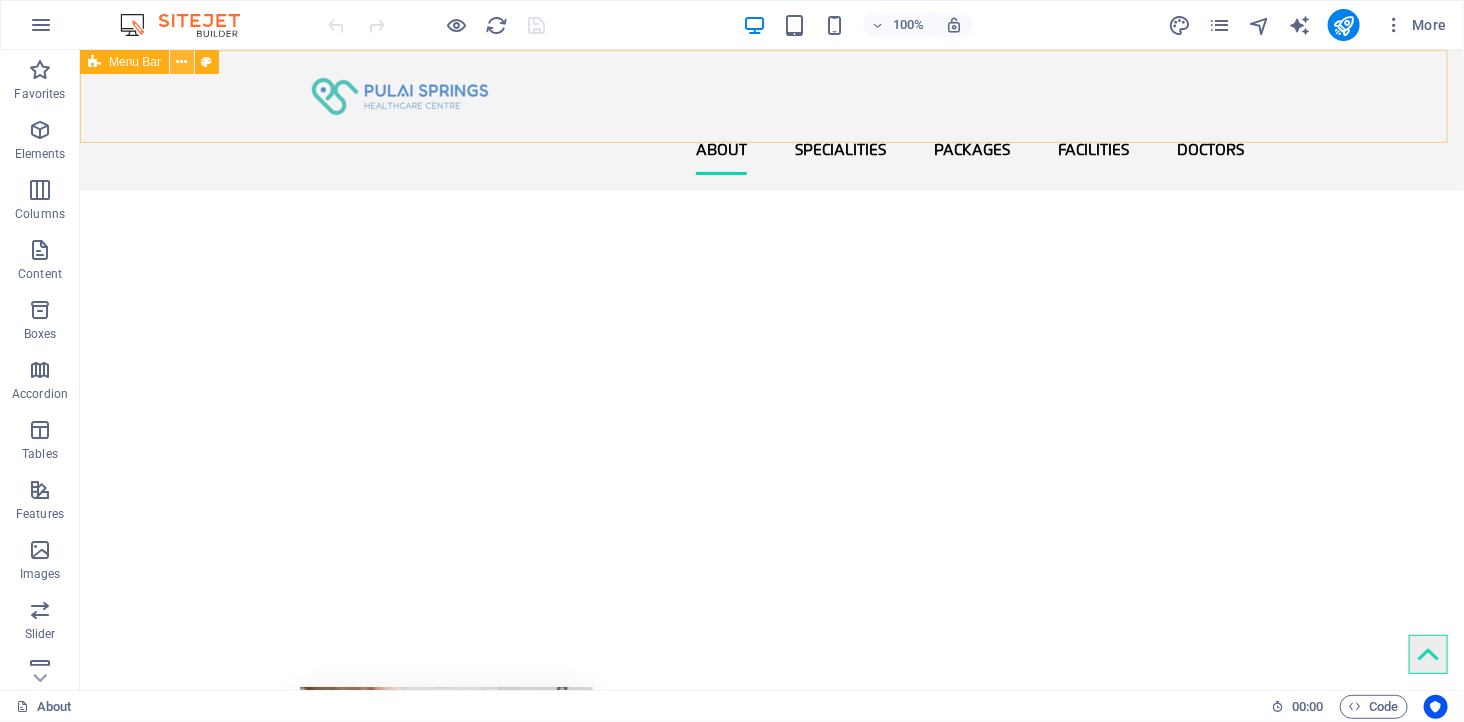 click at bounding box center [182, 62] 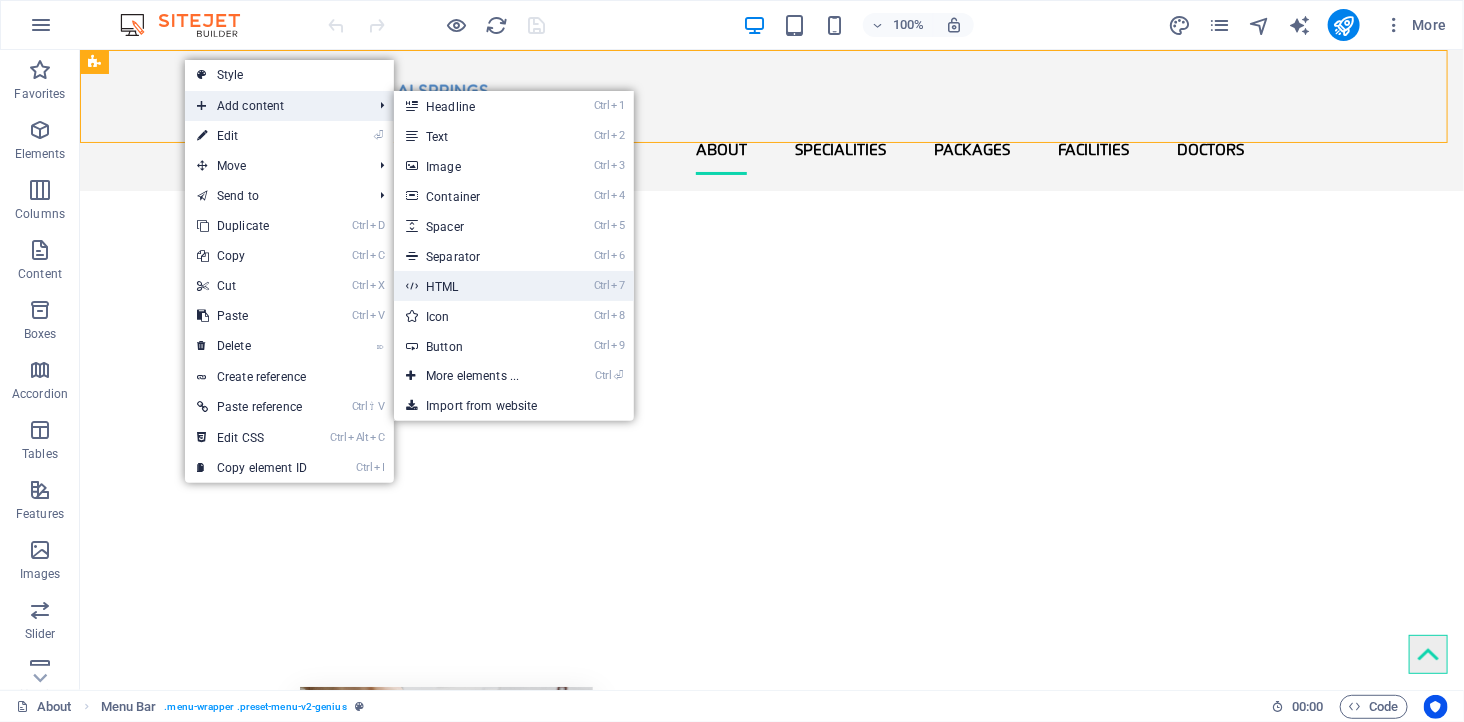 click on "Ctrl 7  HTML" at bounding box center (476, 286) 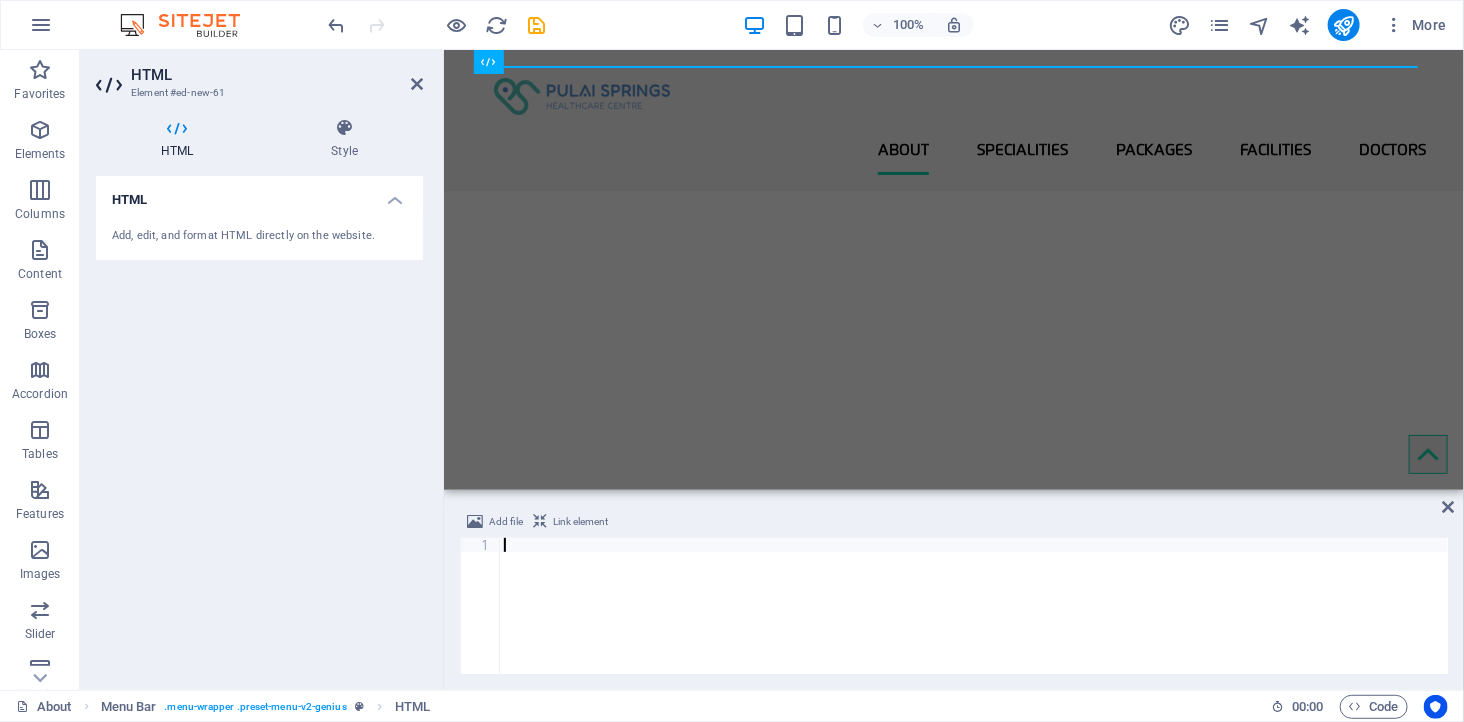 click at bounding box center (974, 620) 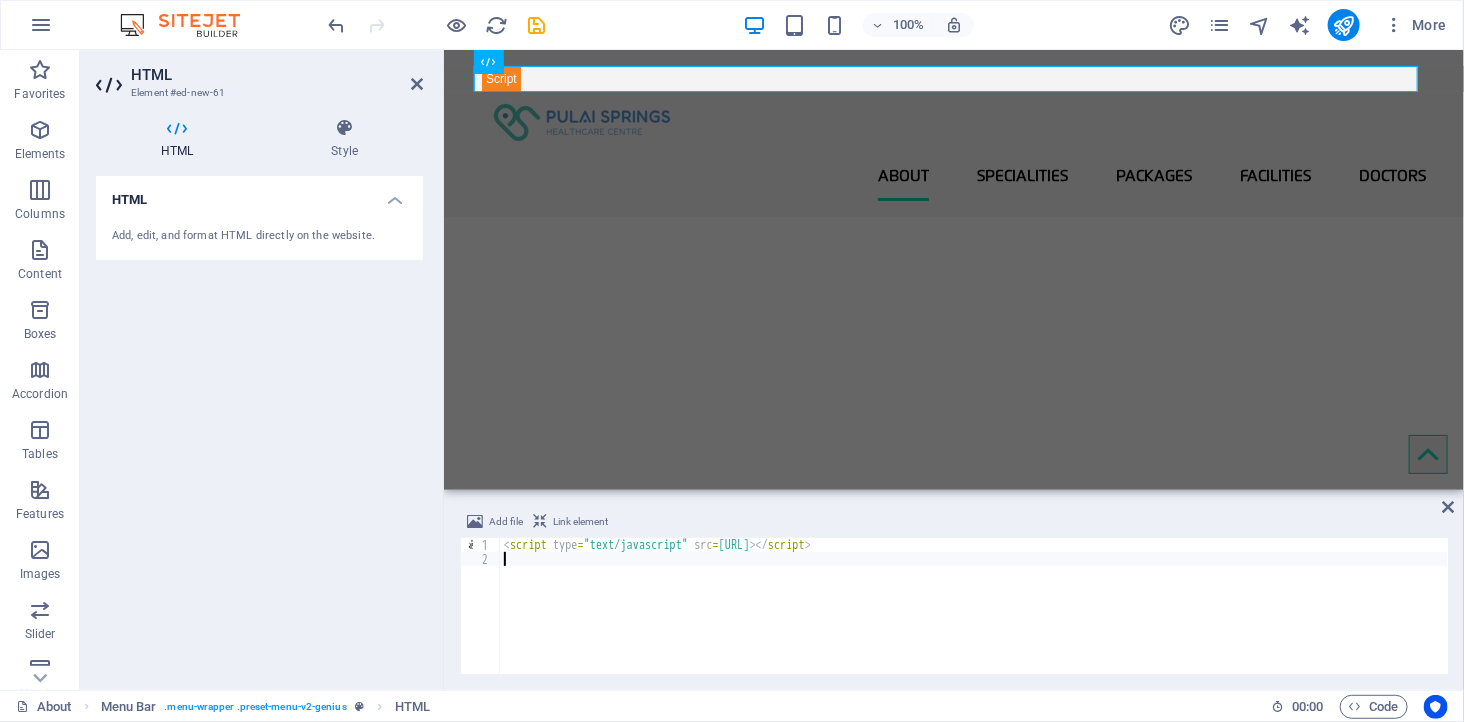 type on "<script type="text/javascript" src="https://cse.expertrec.com/api/js/9f9a926f-e762-11ea-9027-065f691ea368/serp/js/"></script>" 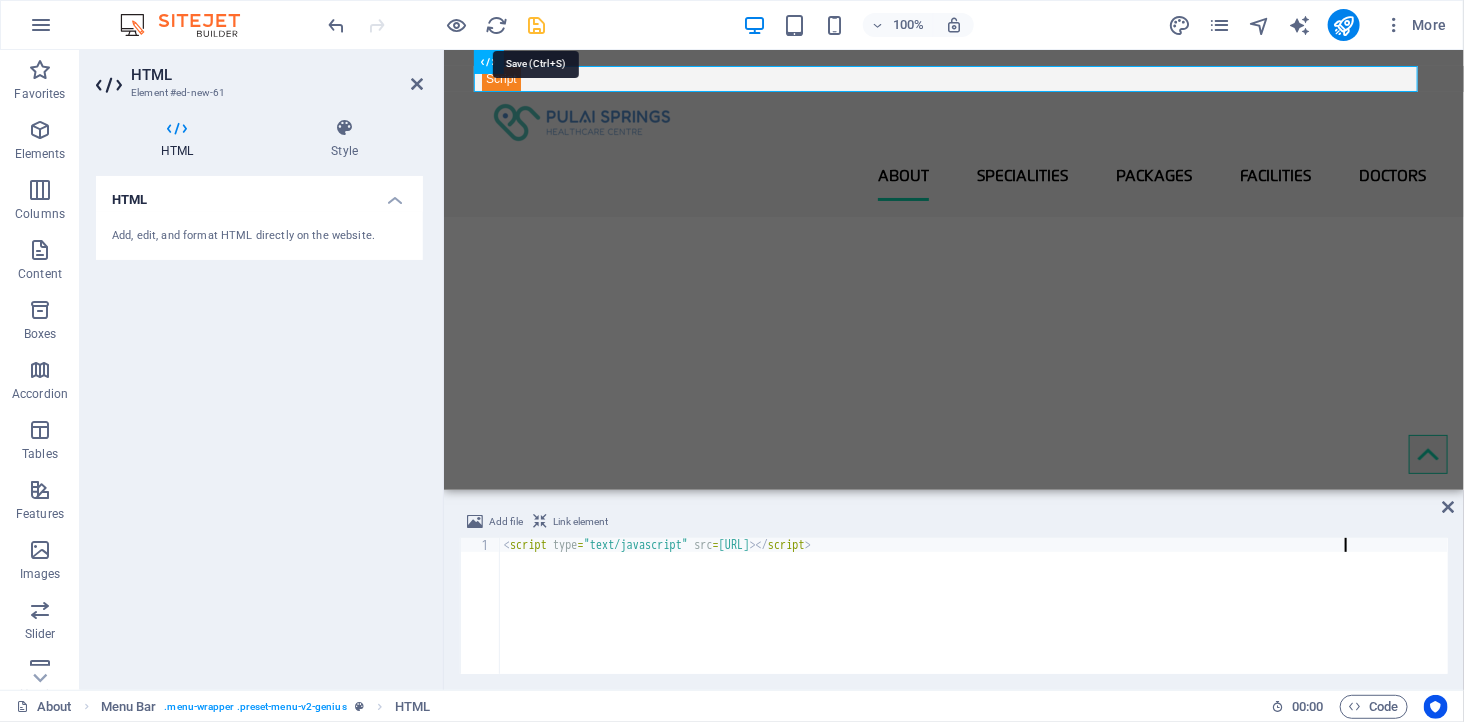 click at bounding box center [537, 25] 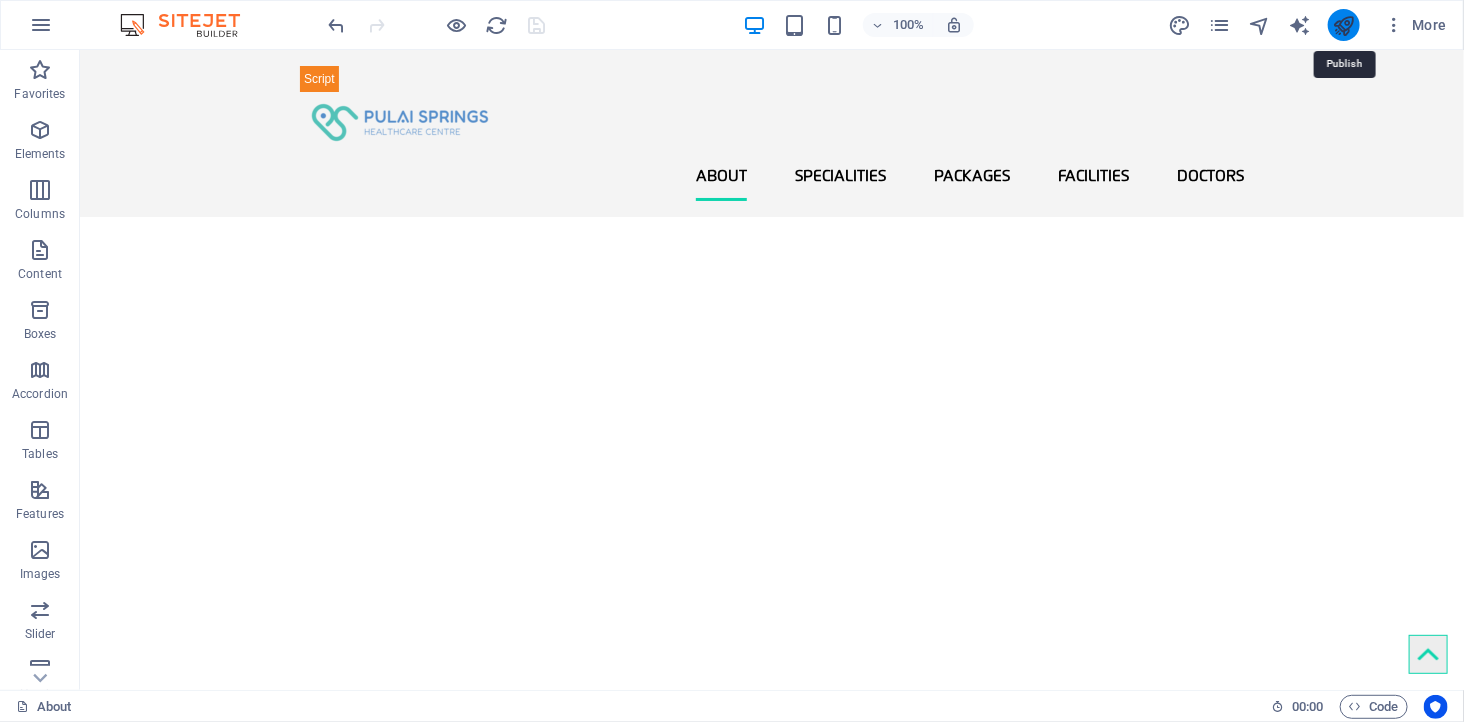 click at bounding box center (1343, 25) 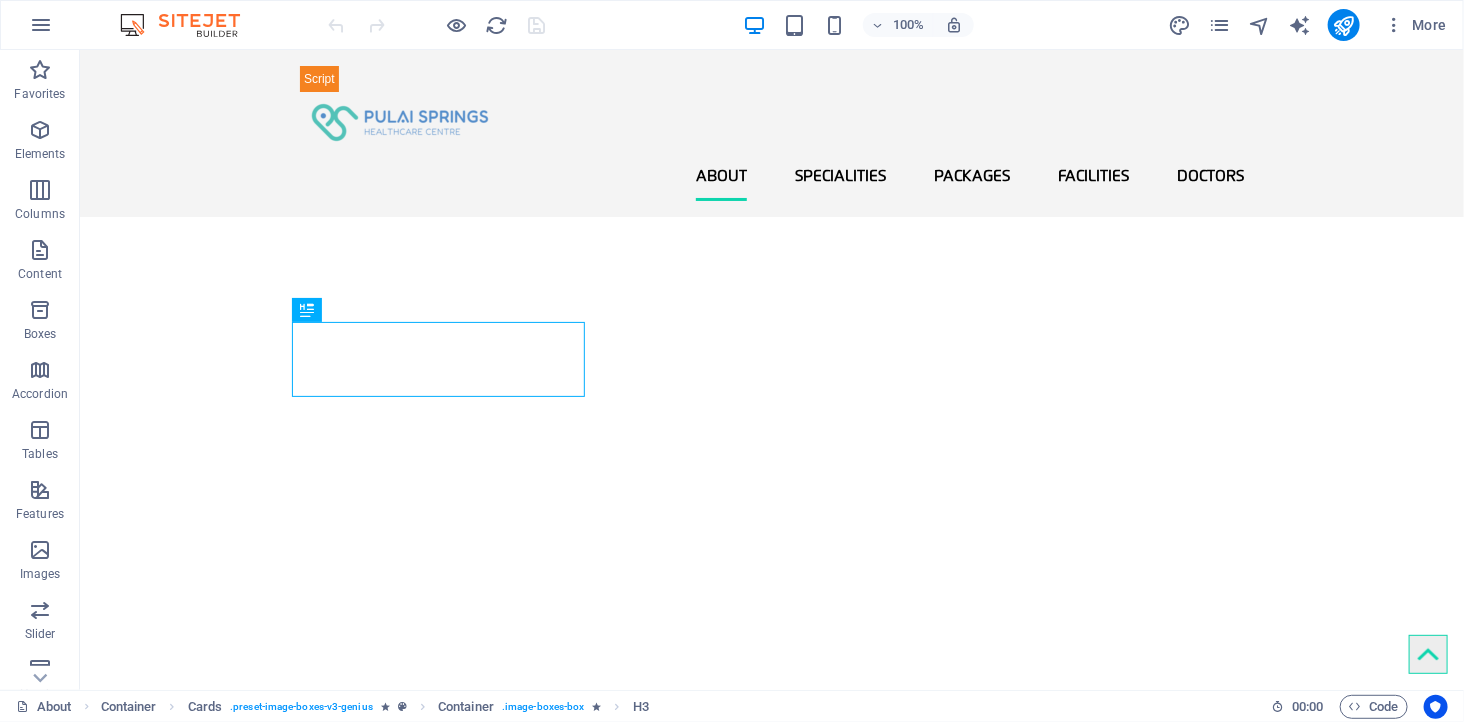 scroll, scrollTop: 613, scrollLeft: 0, axis: vertical 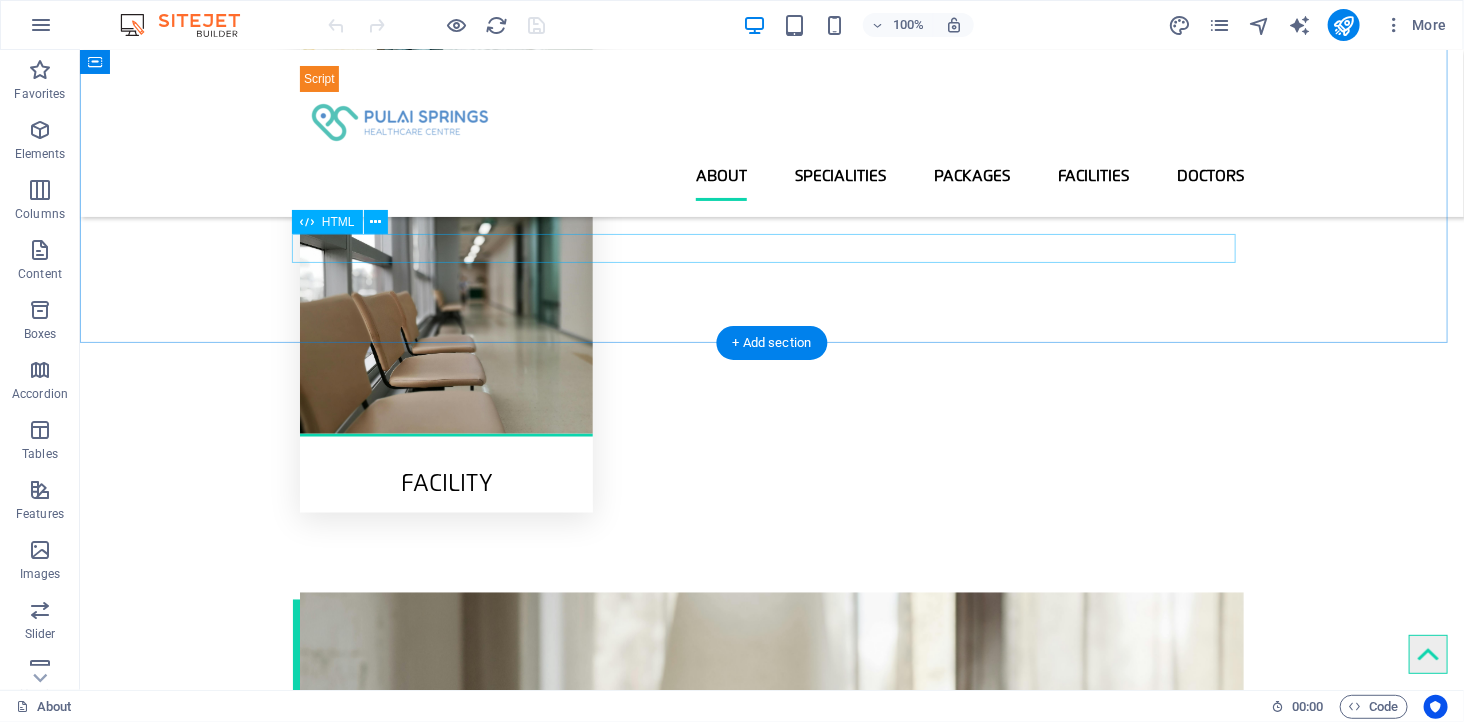 click at bounding box center (771, 1500) 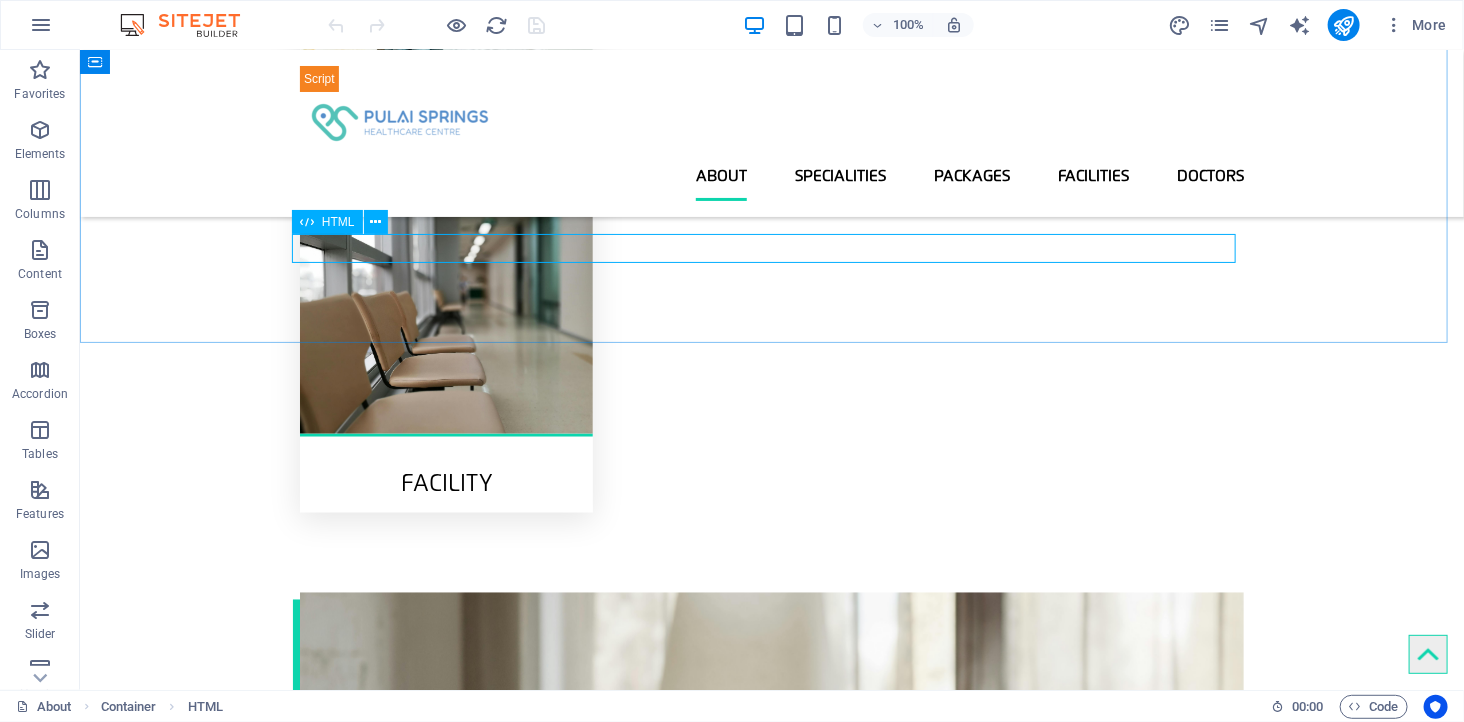click on "HTML" at bounding box center [338, 222] 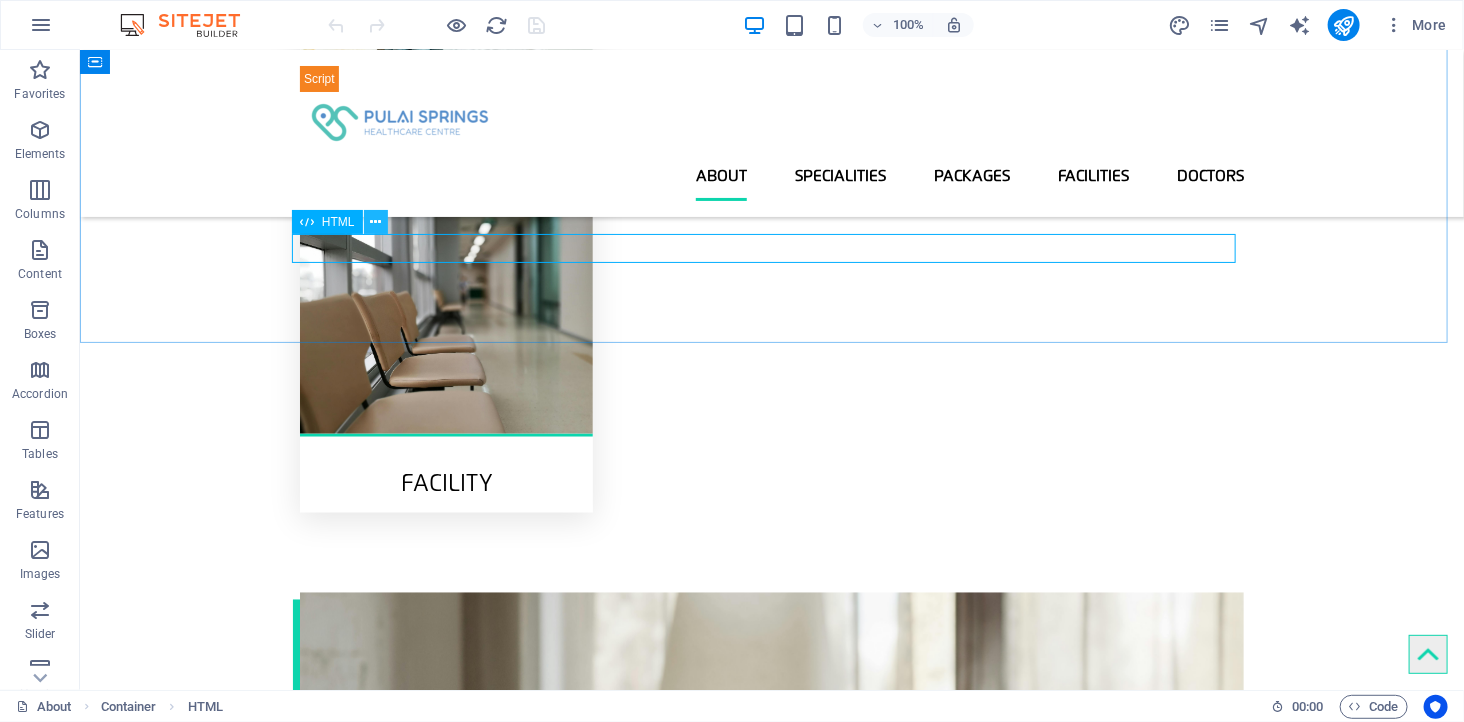 click at bounding box center (375, 222) 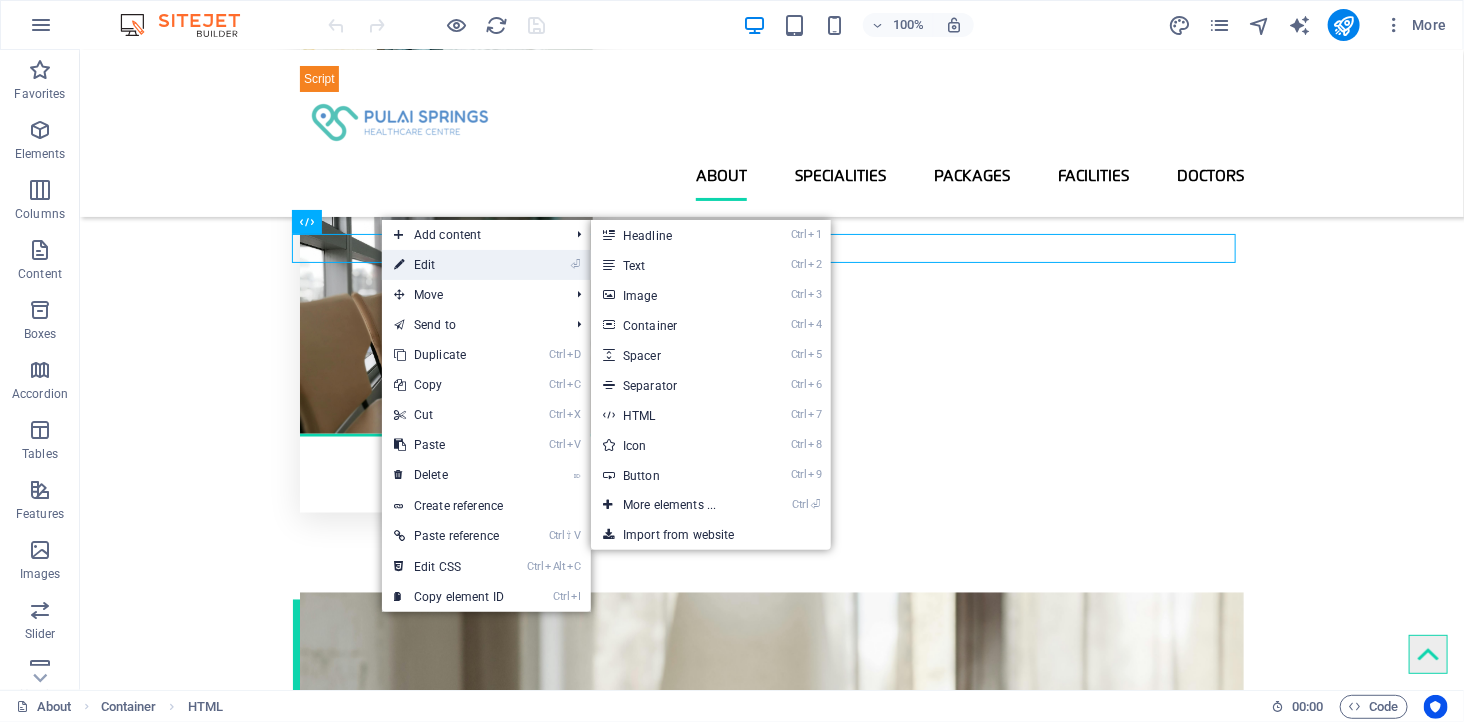 drag, startPoint x: 56, startPoint y: 308, endPoint x: 416, endPoint y: 266, distance: 362.4417 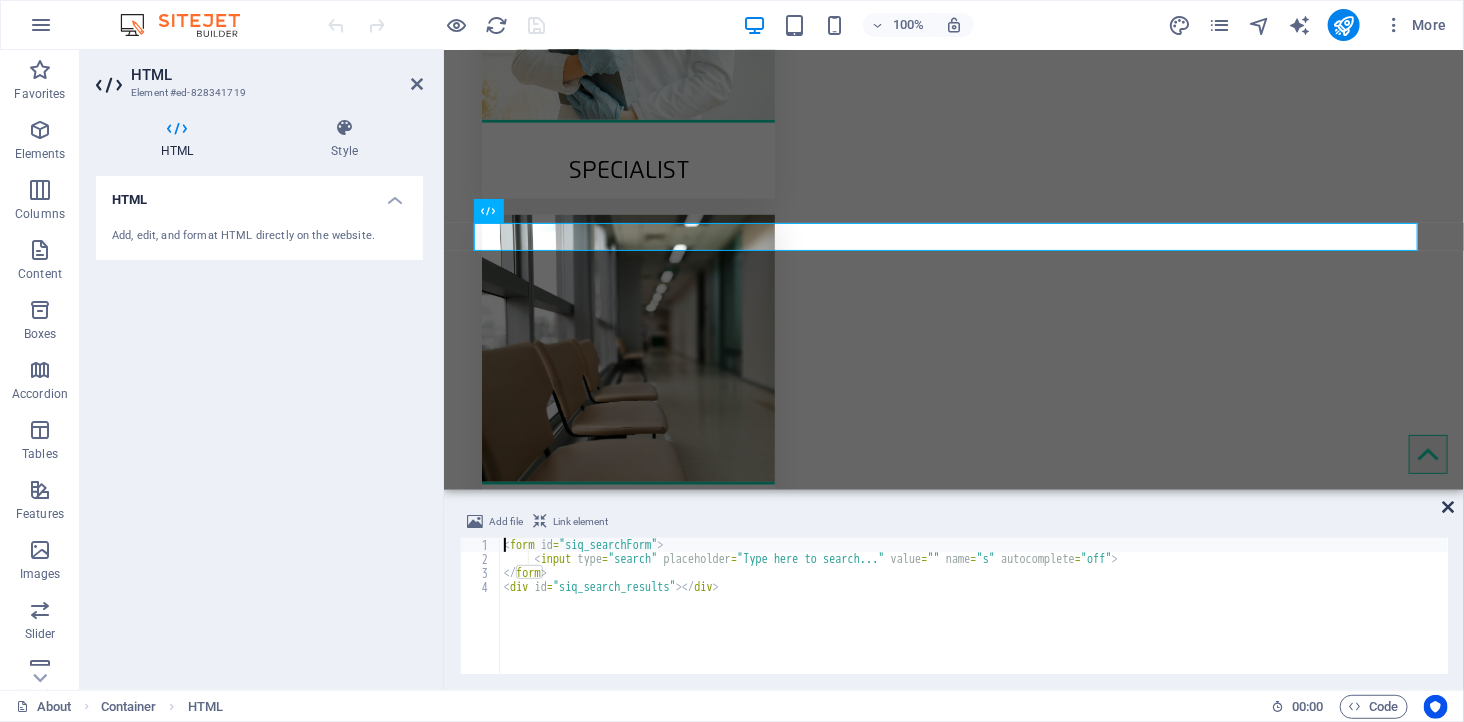 click at bounding box center (1449, 507) 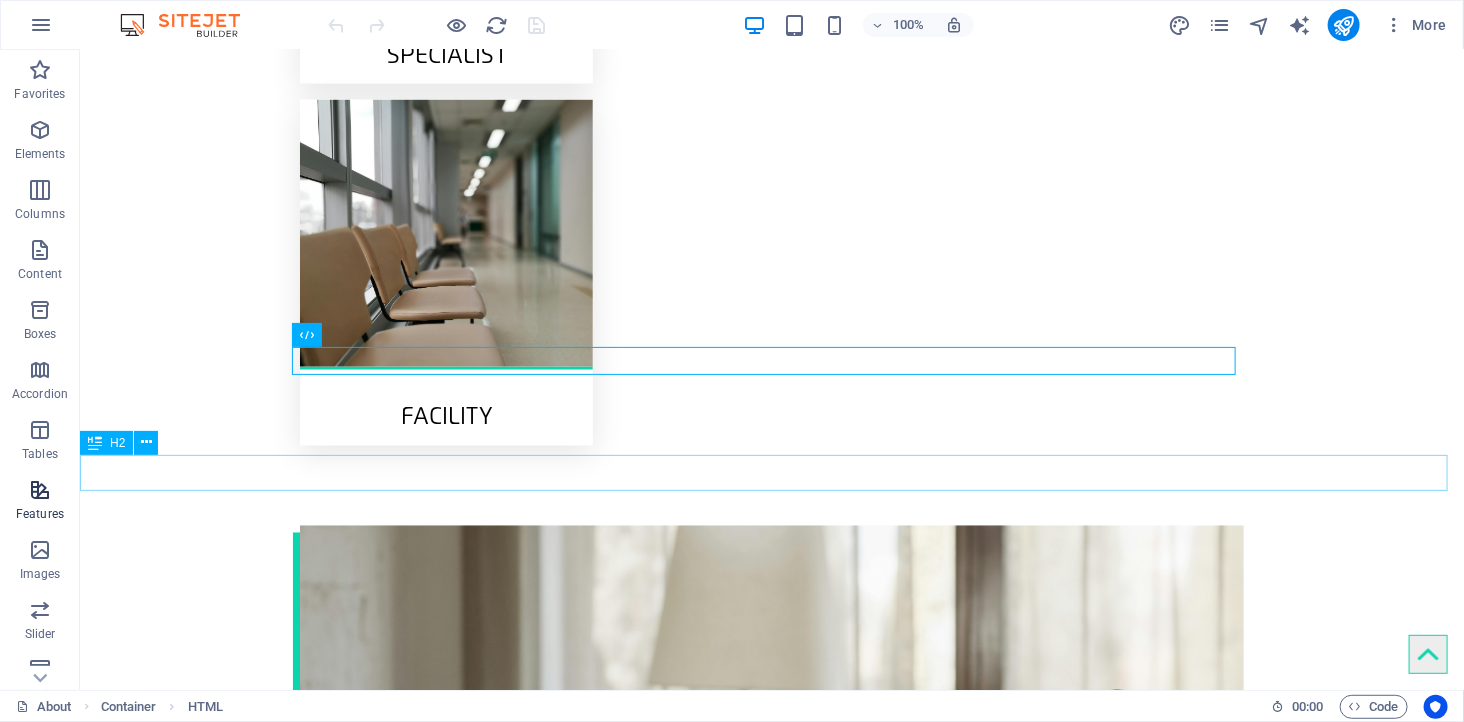 scroll, scrollTop: 1444, scrollLeft: 0, axis: vertical 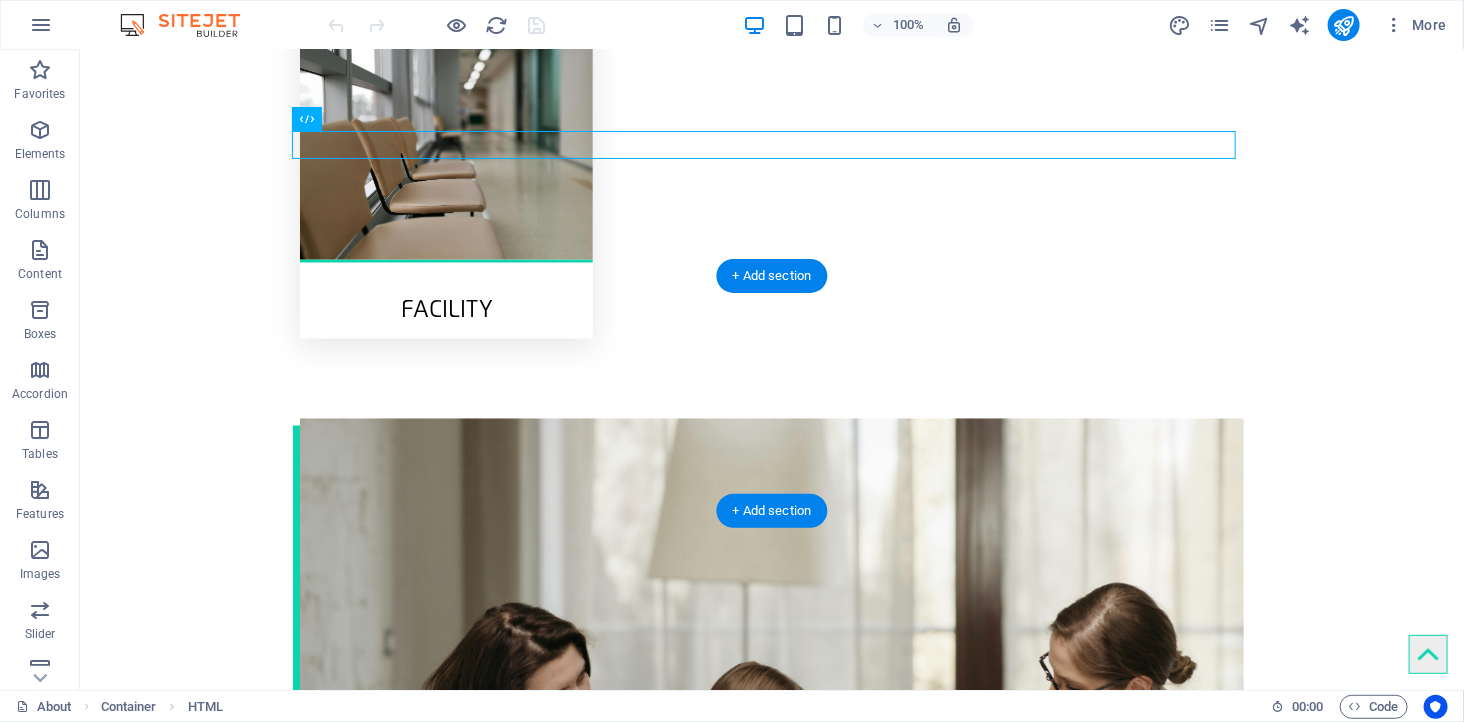 click at bounding box center [771, 1575] 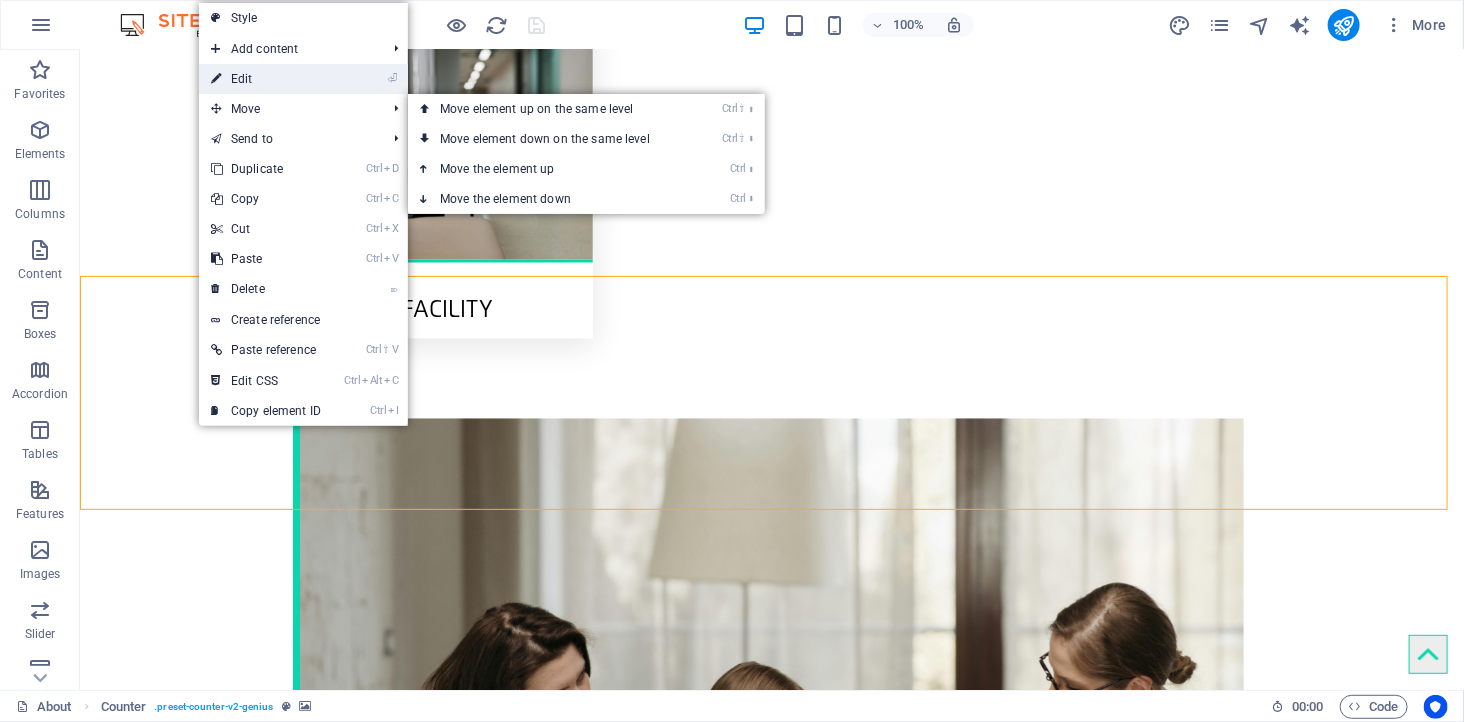 click on "⏎  Edit" at bounding box center (266, 79) 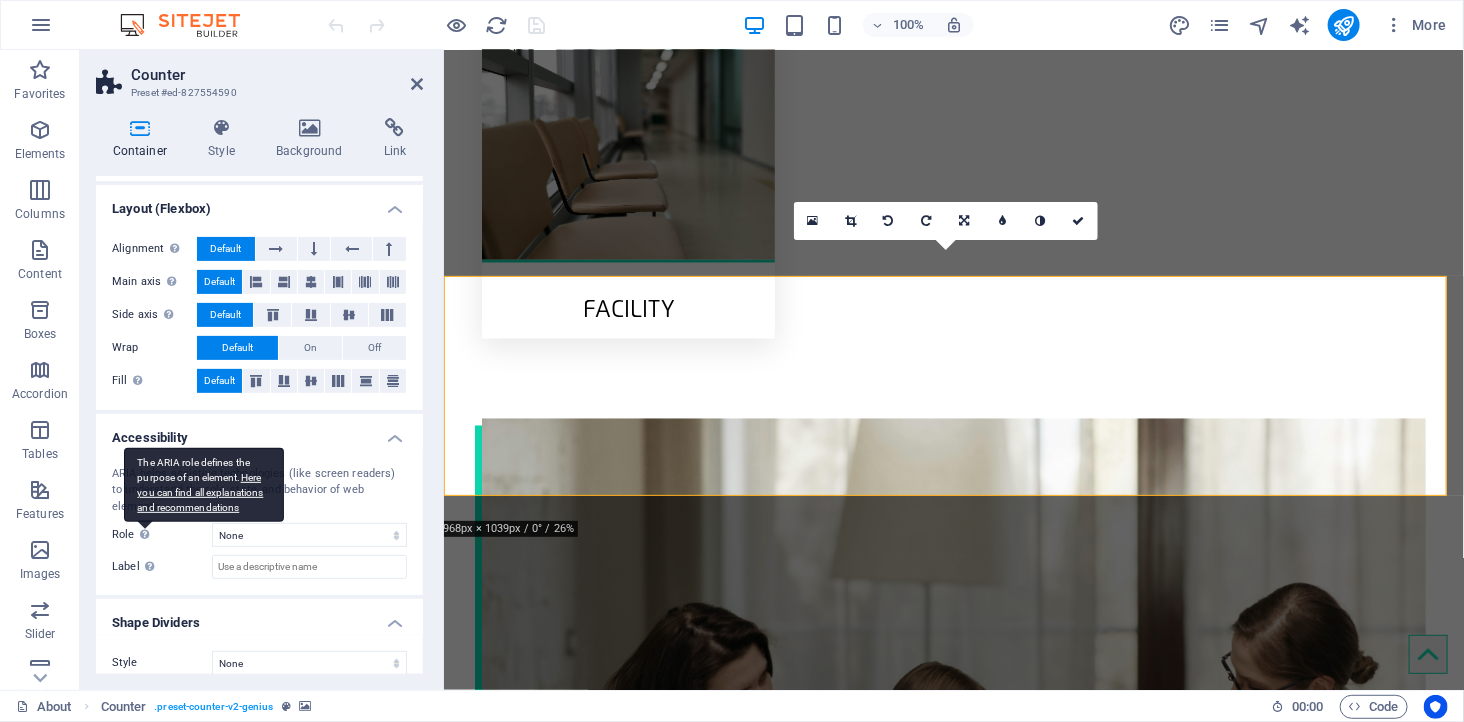 scroll, scrollTop: 0, scrollLeft: 0, axis: both 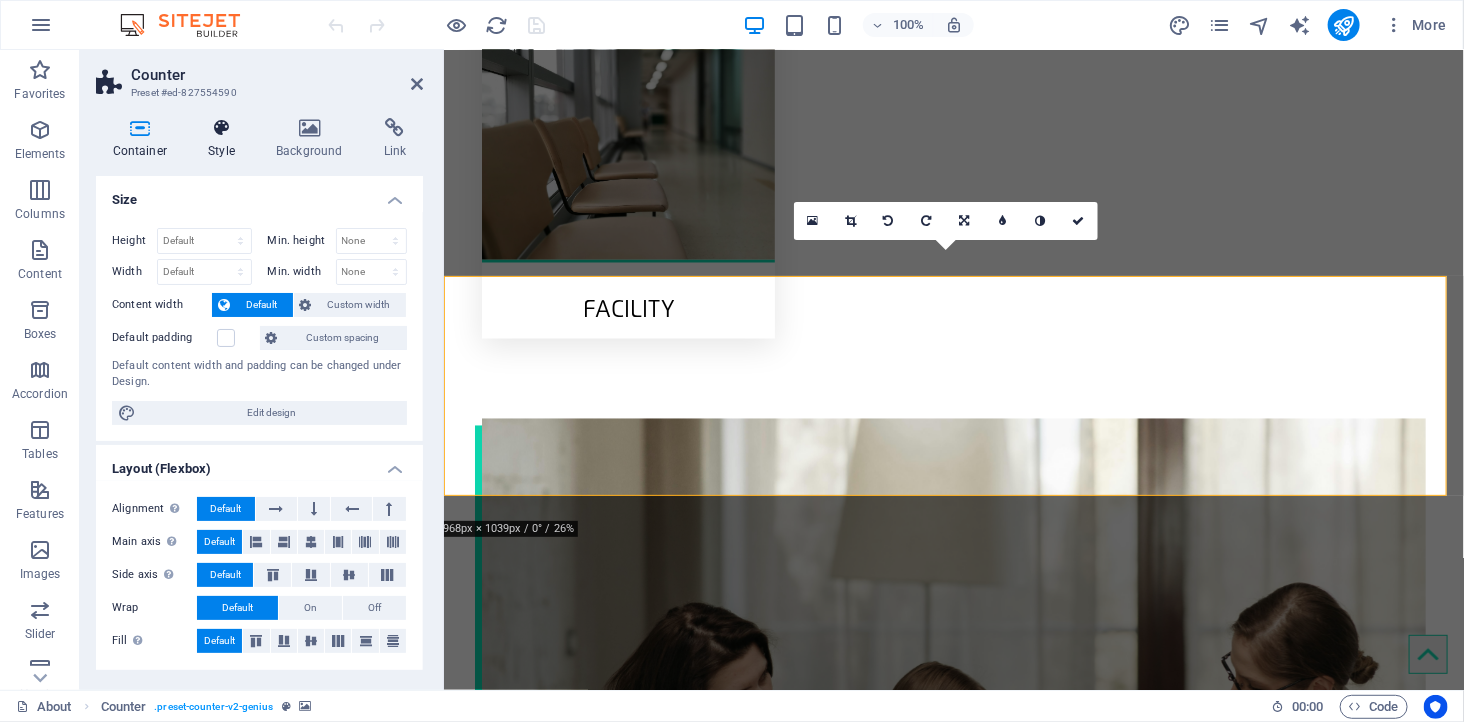 click on "Style" at bounding box center [226, 139] 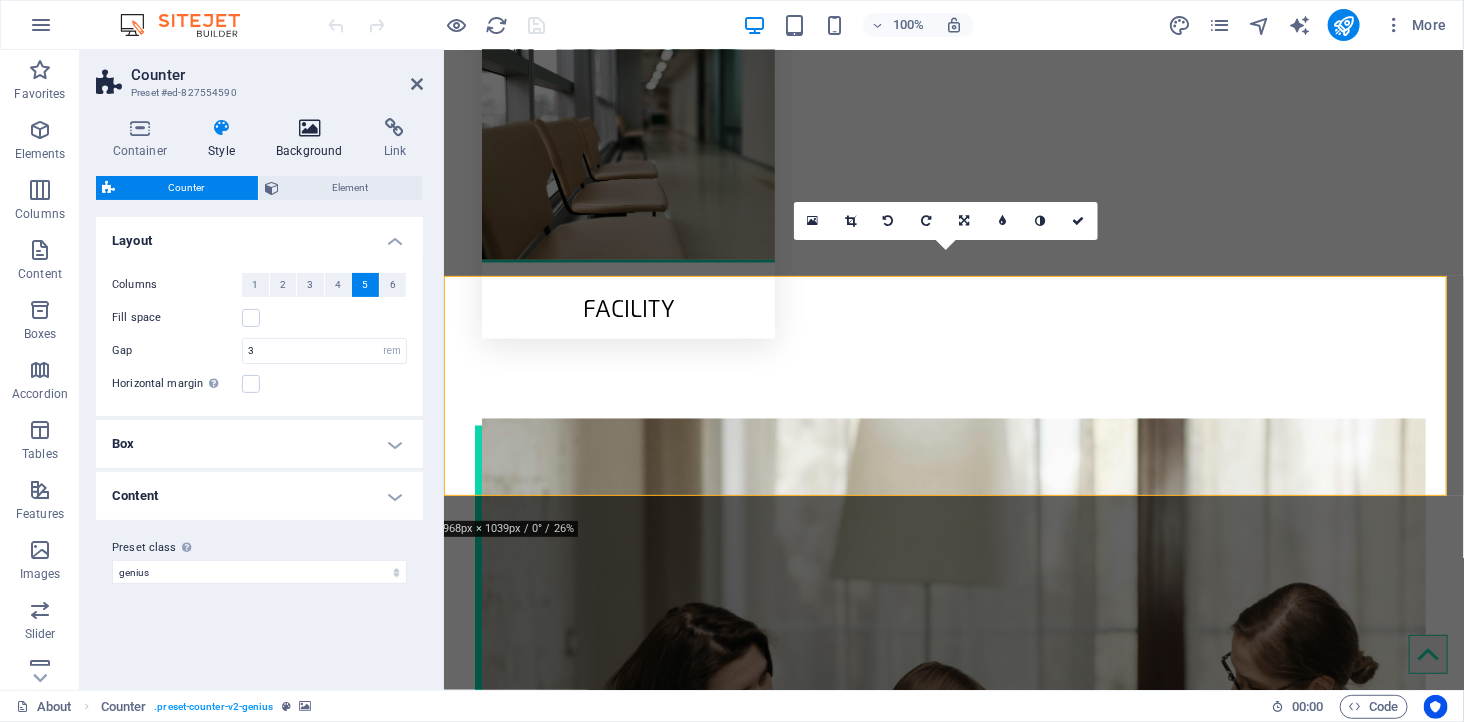 click at bounding box center [310, 128] 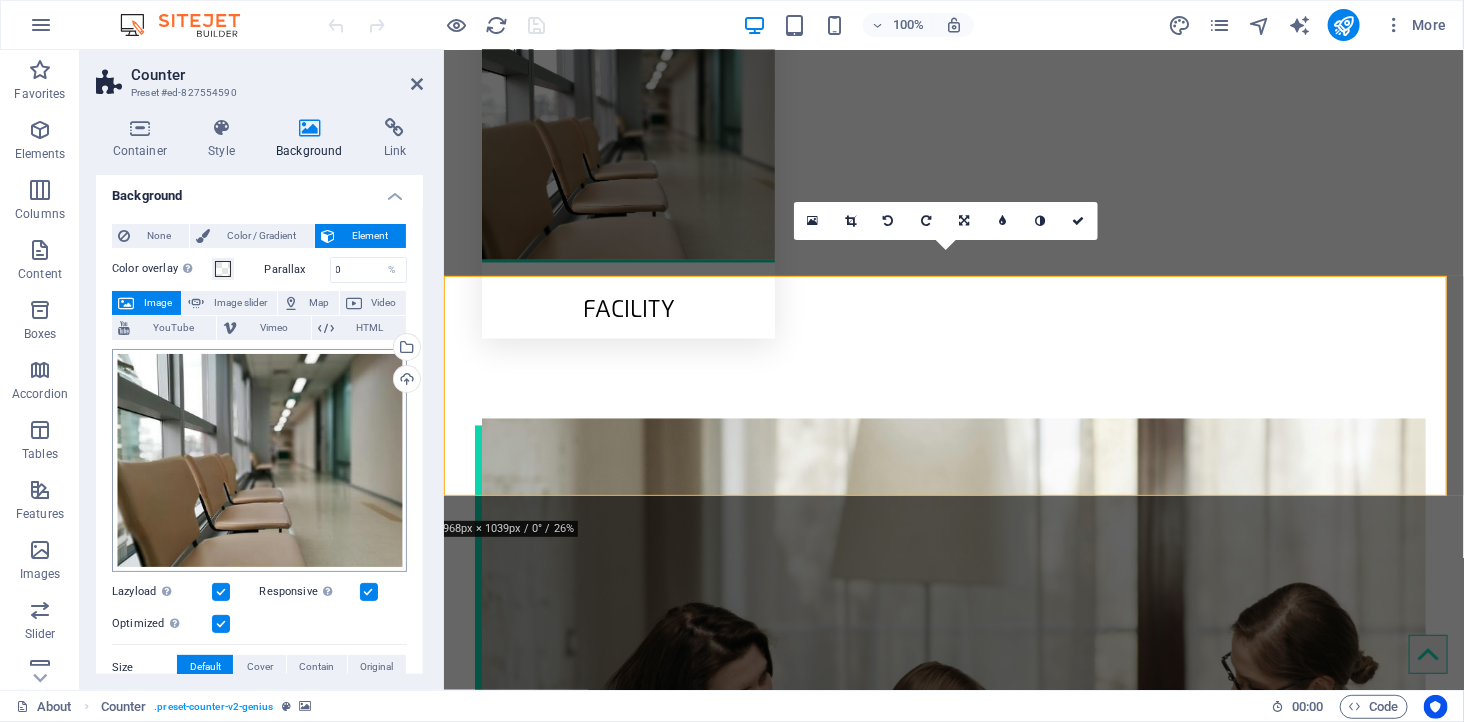 scroll, scrollTop: 0, scrollLeft: 0, axis: both 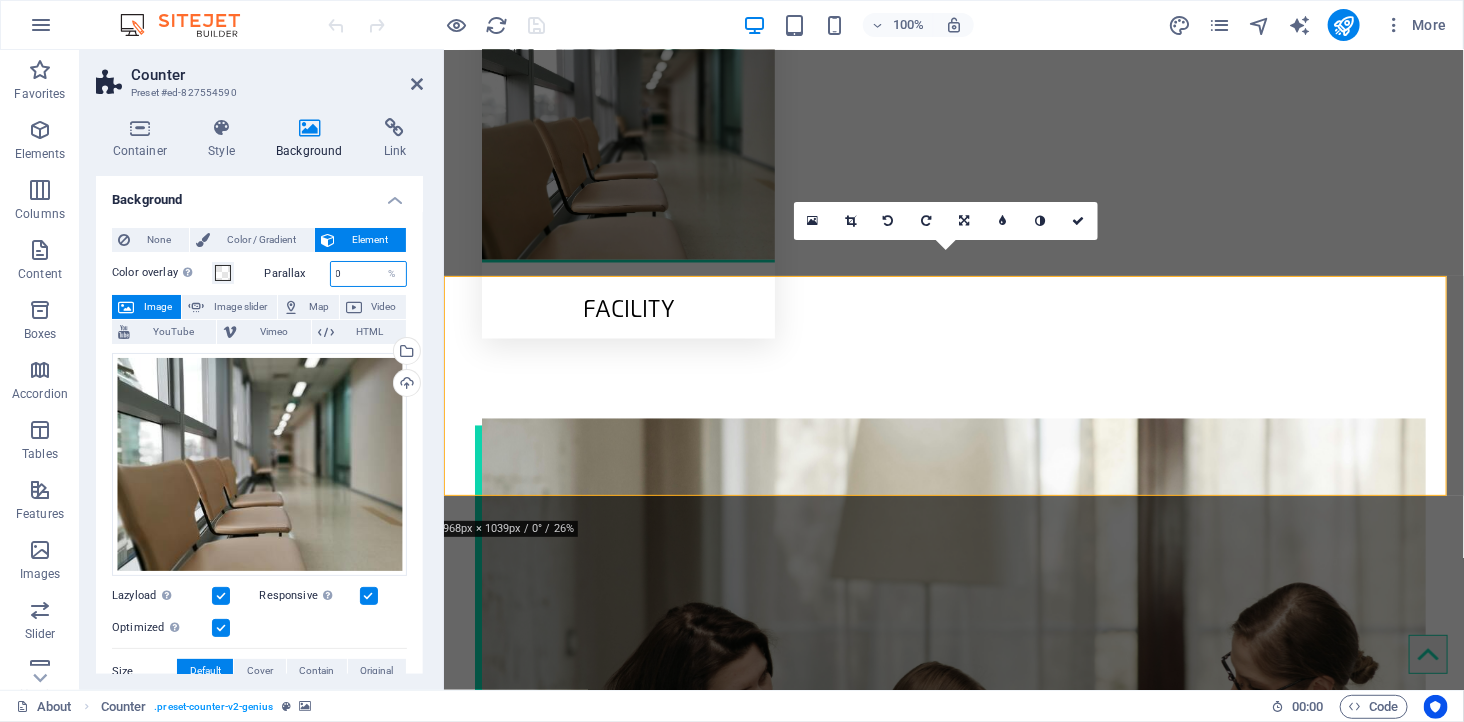 click on "0" at bounding box center (369, 274) 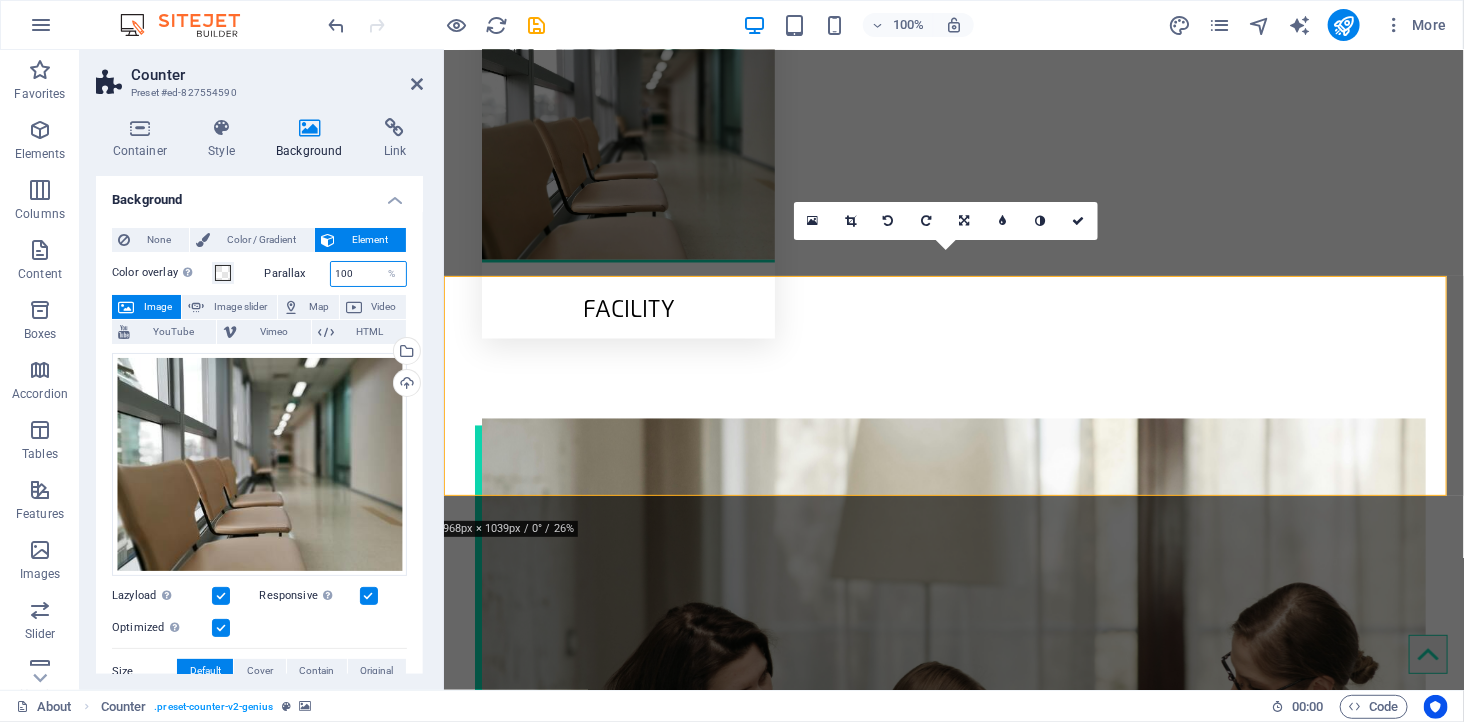 type on "100" 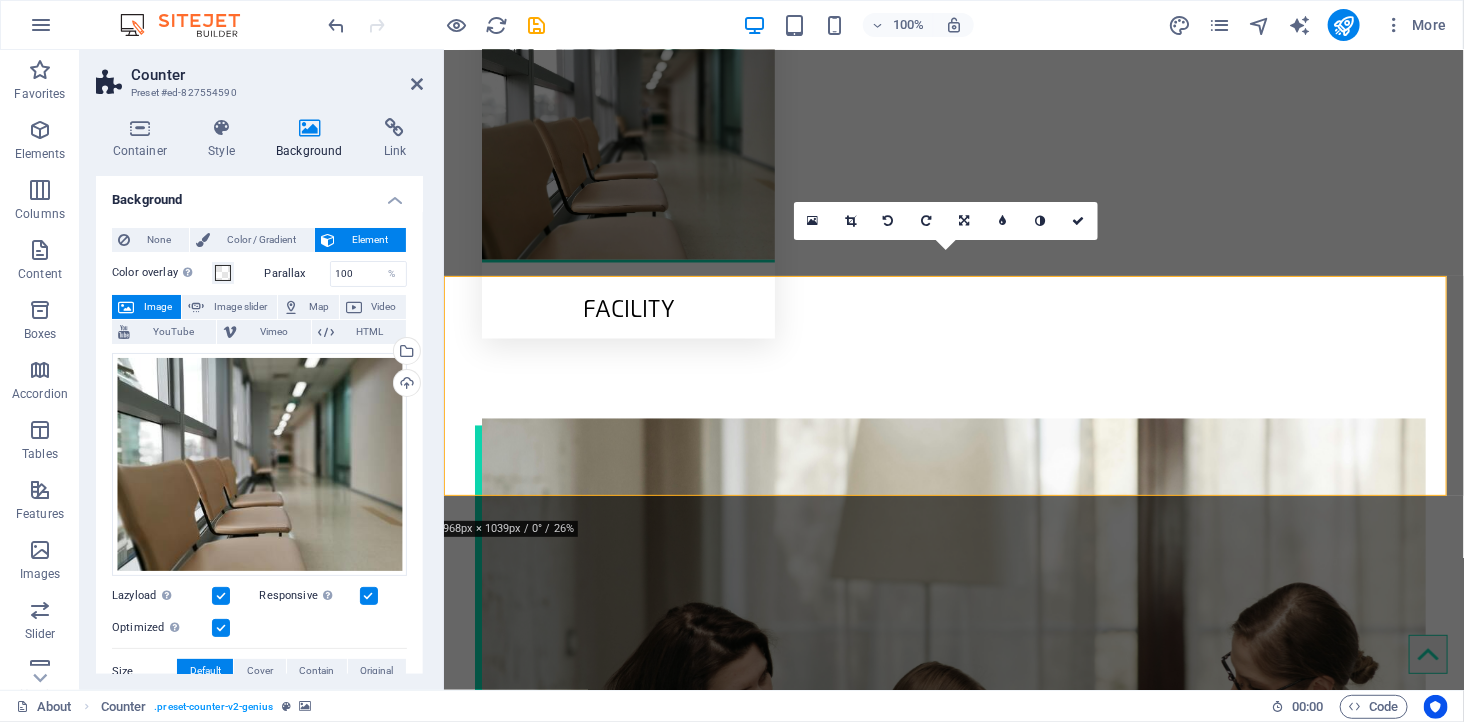 click on "Parallax" at bounding box center [297, 273] 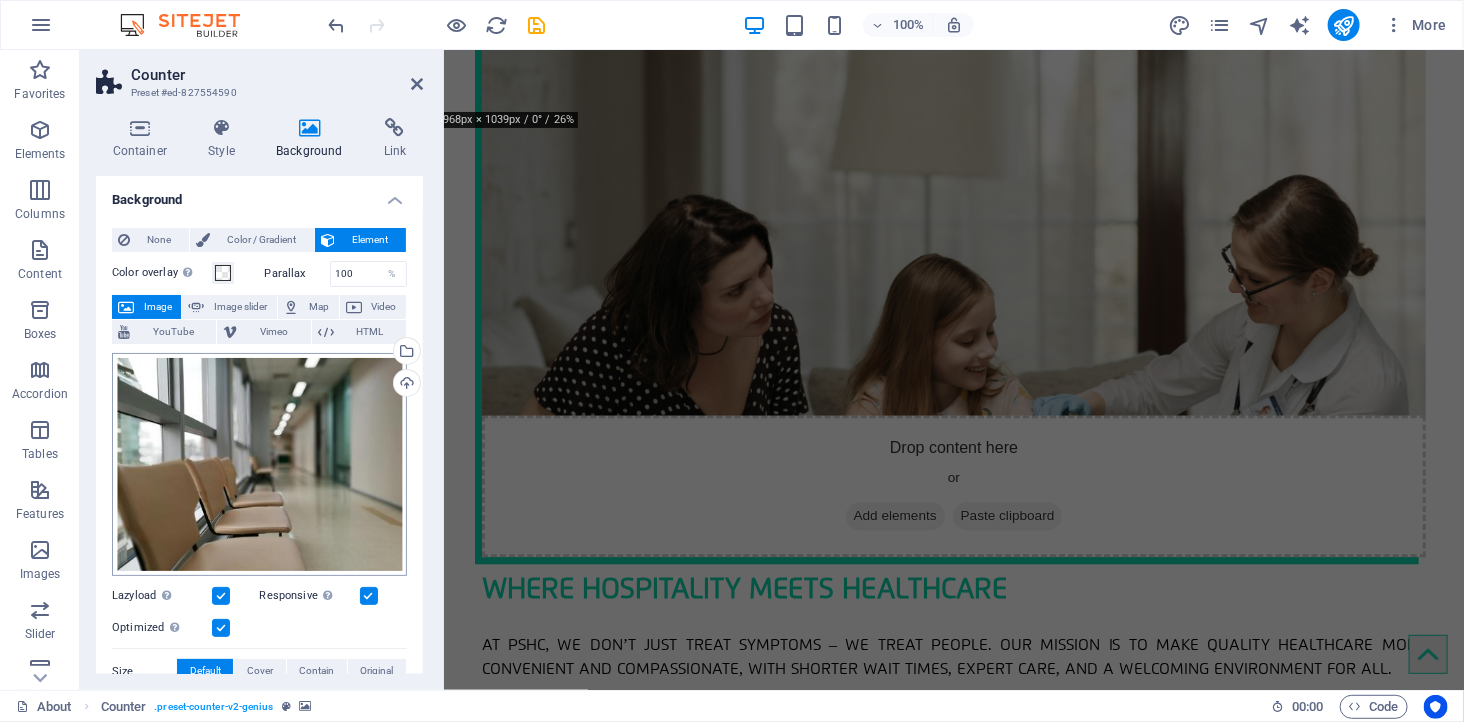 scroll, scrollTop: 1875, scrollLeft: 0, axis: vertical 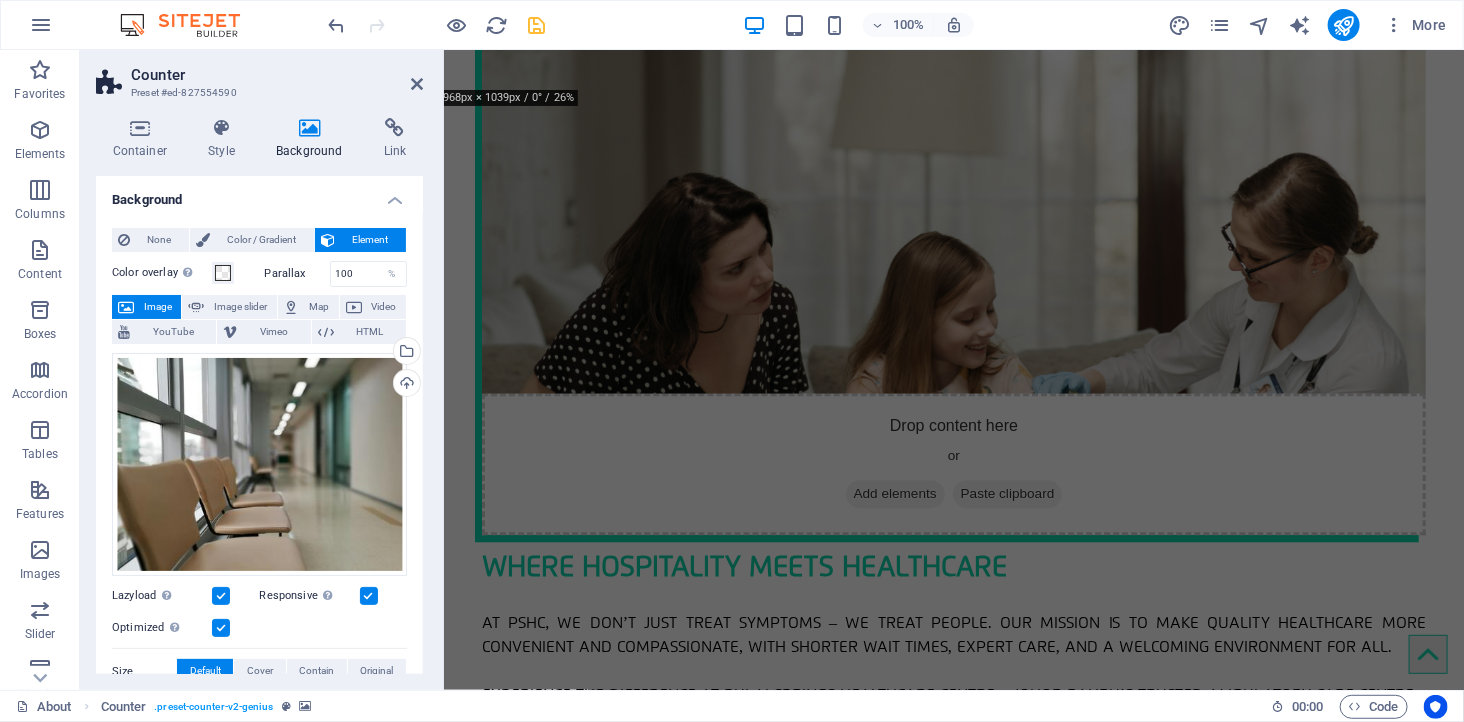 click at bounding box center [537, 25] 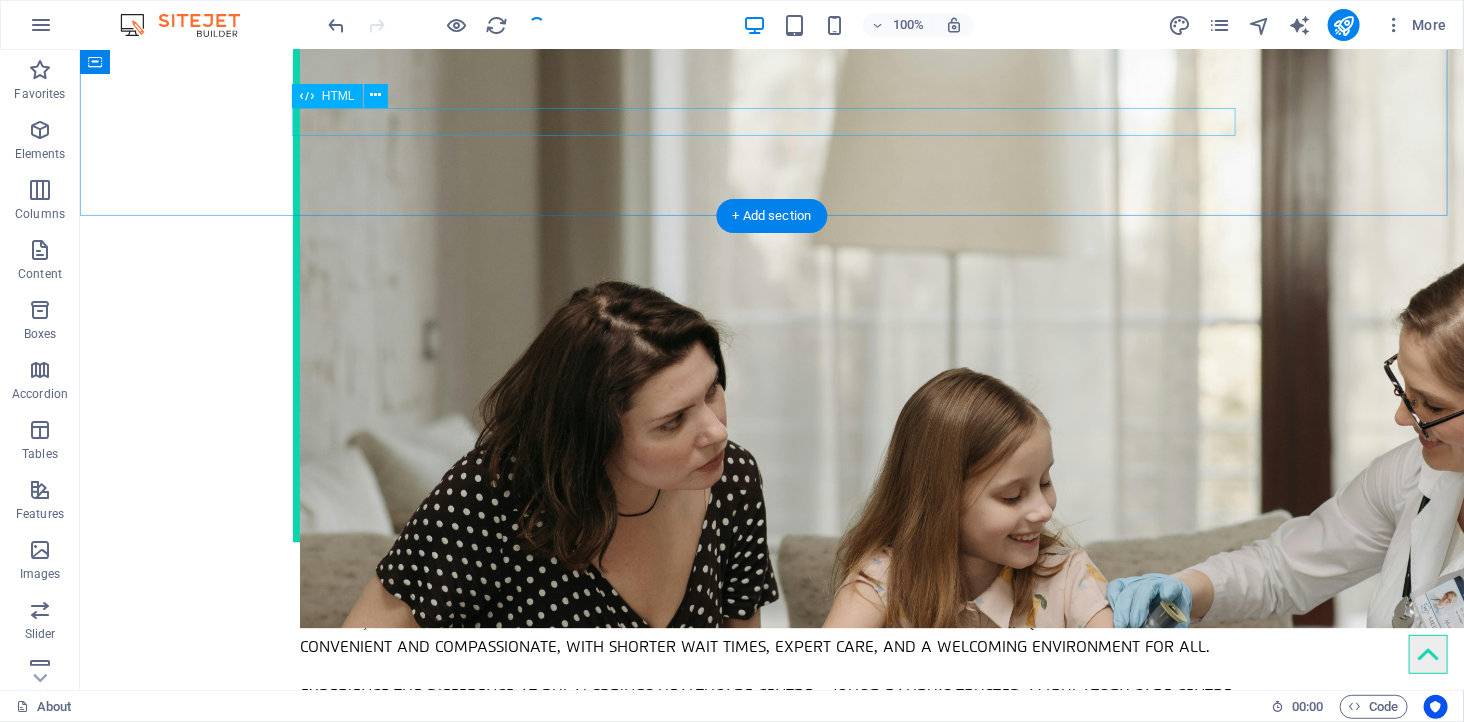 scroll, scrollTop: 1467, scrollLeft: 0, axis: vertical 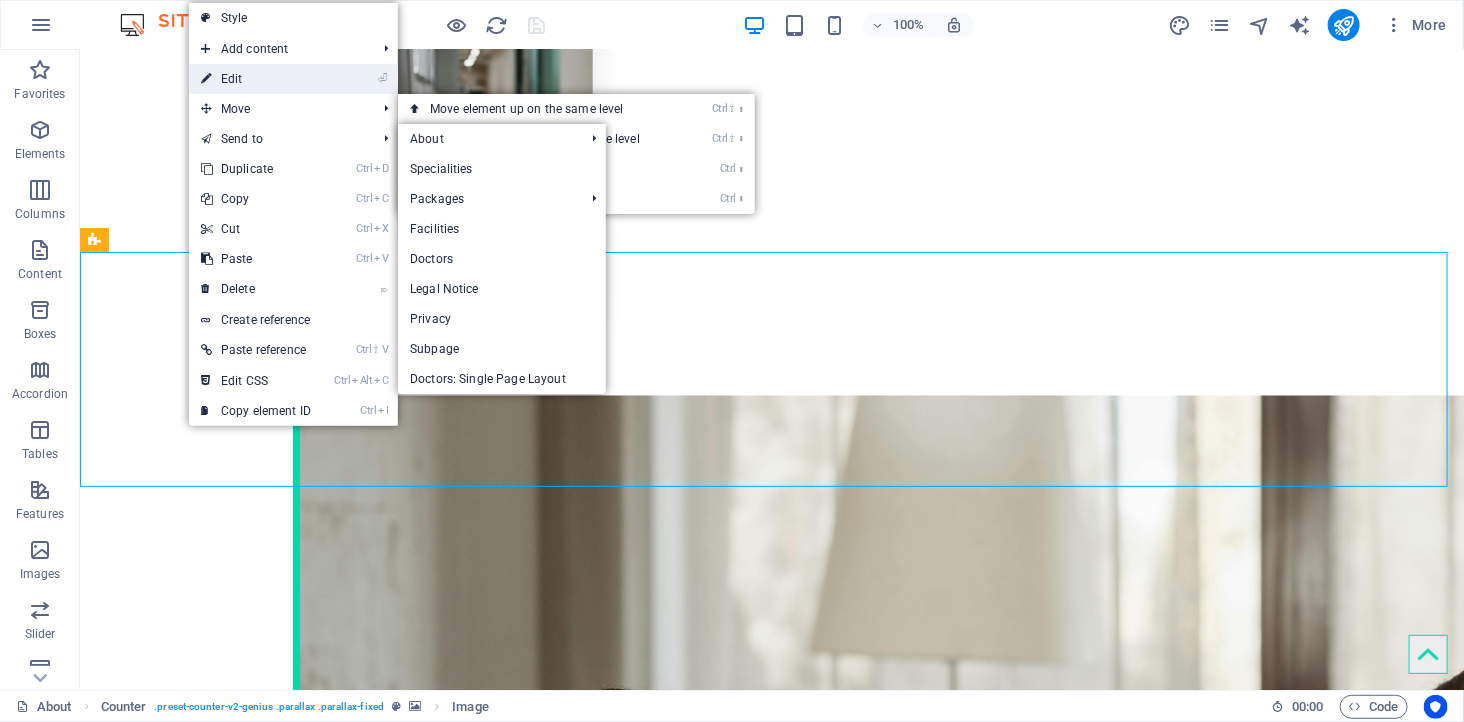 click on "⏎  Edit" at bounding box center (256, 79) 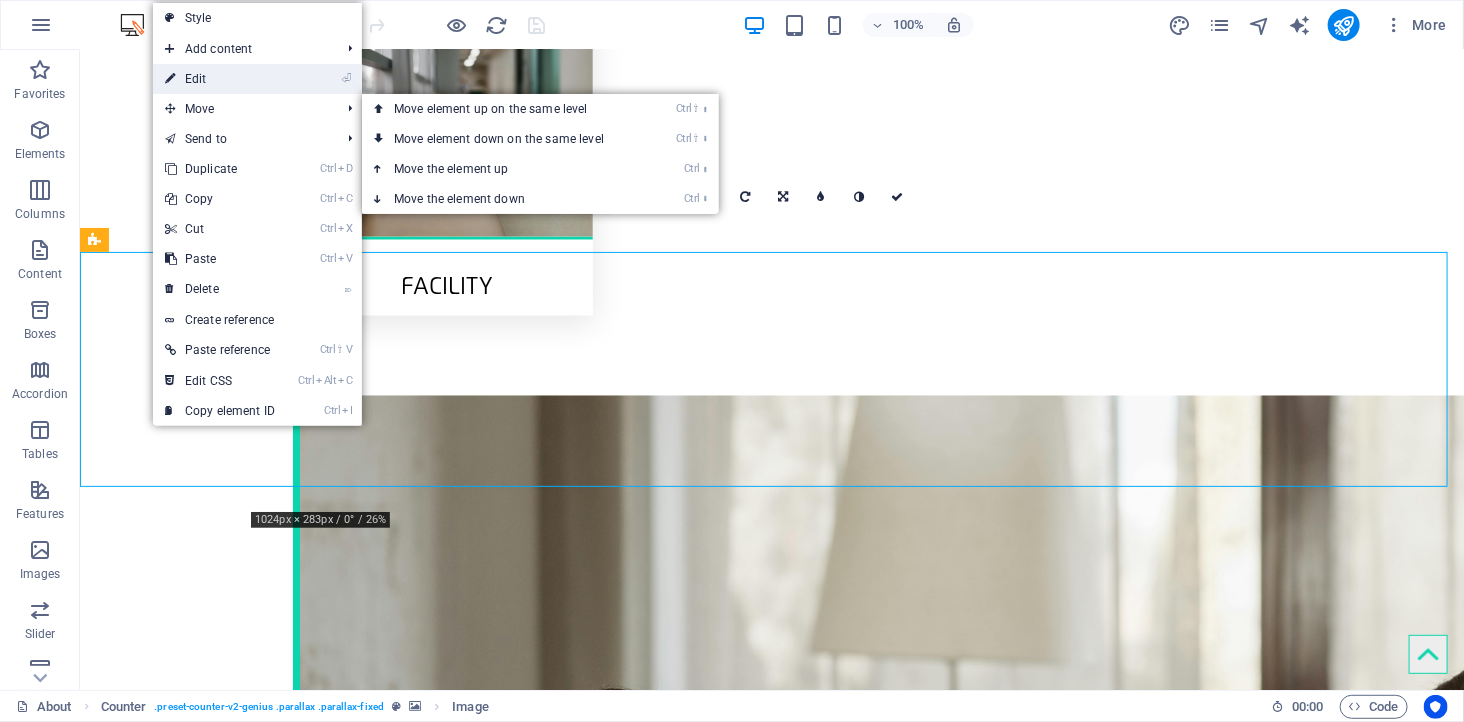 click on "⏎  Edit" at bounding box center [220, 79] 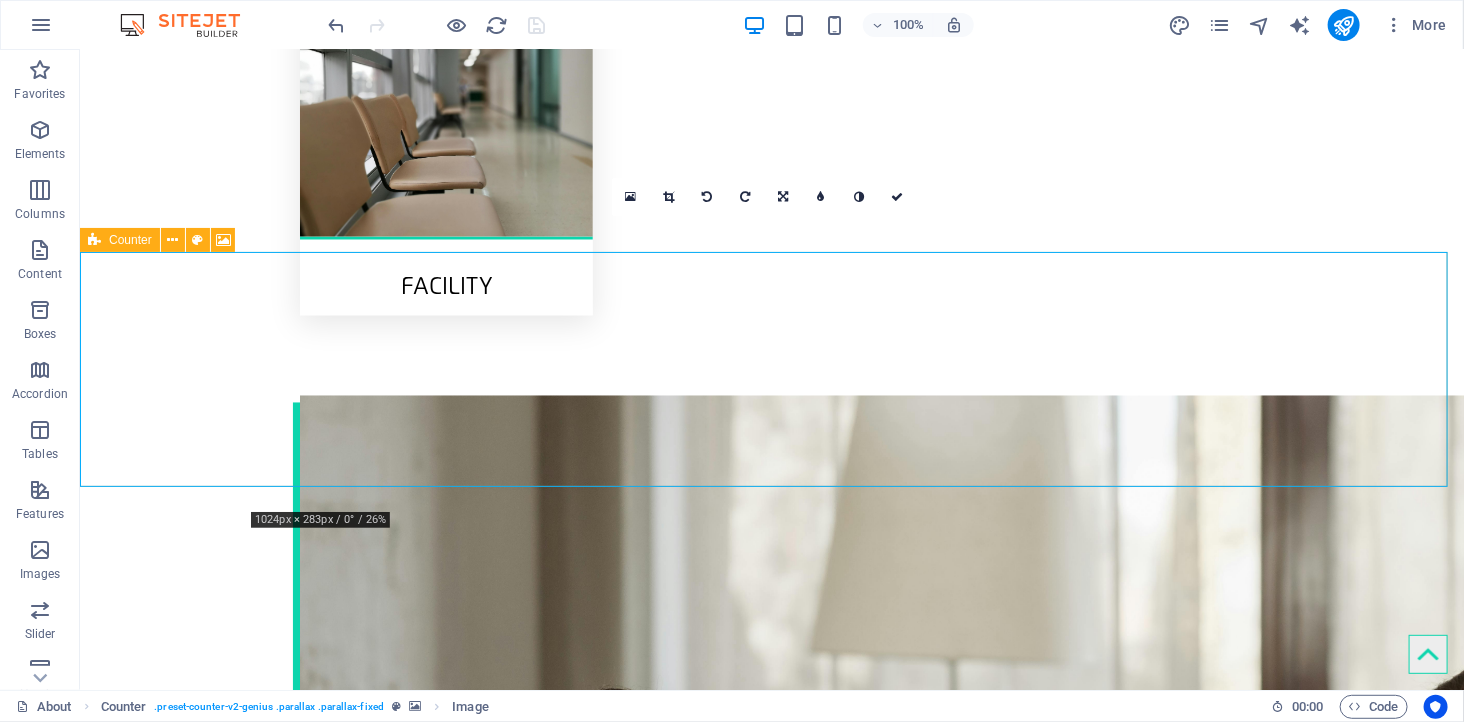 click at bounding box center [771, 1755] 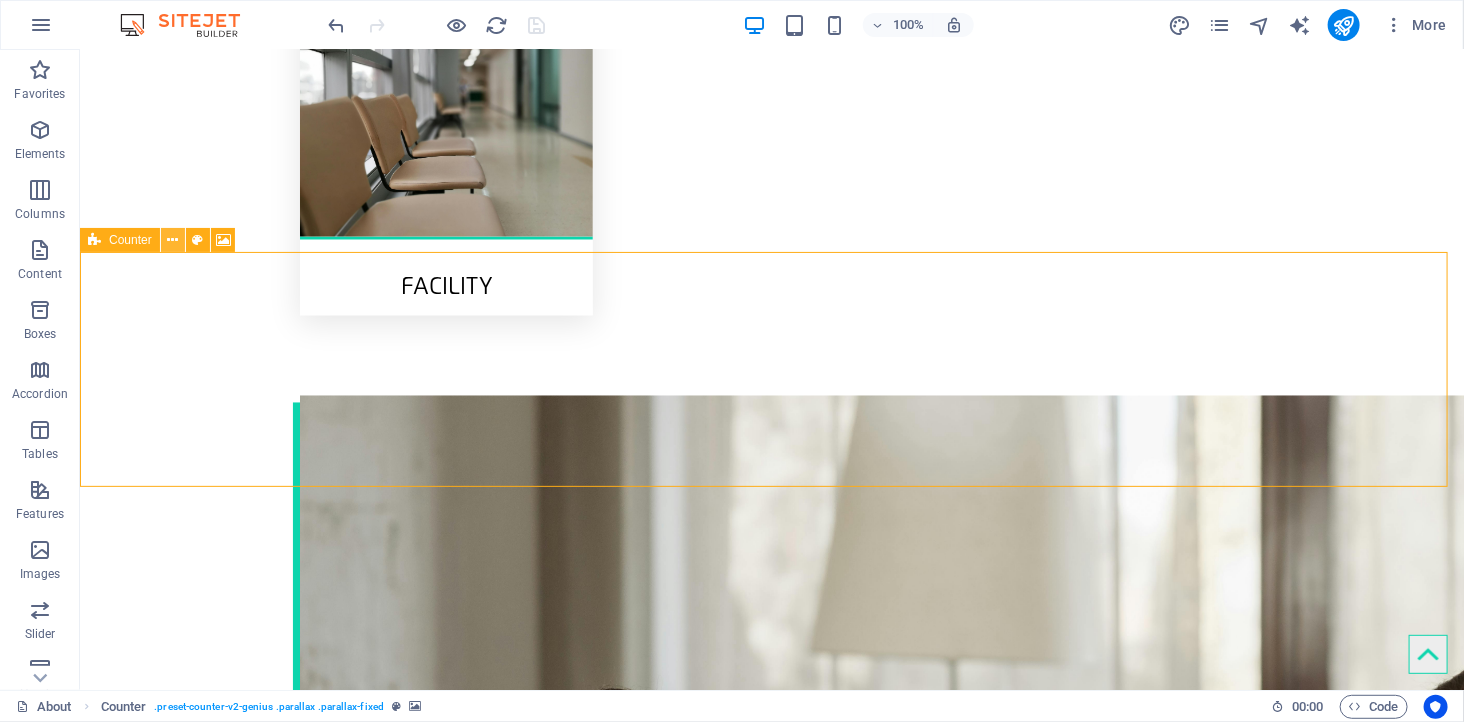 click at bounding box center (172, 240) 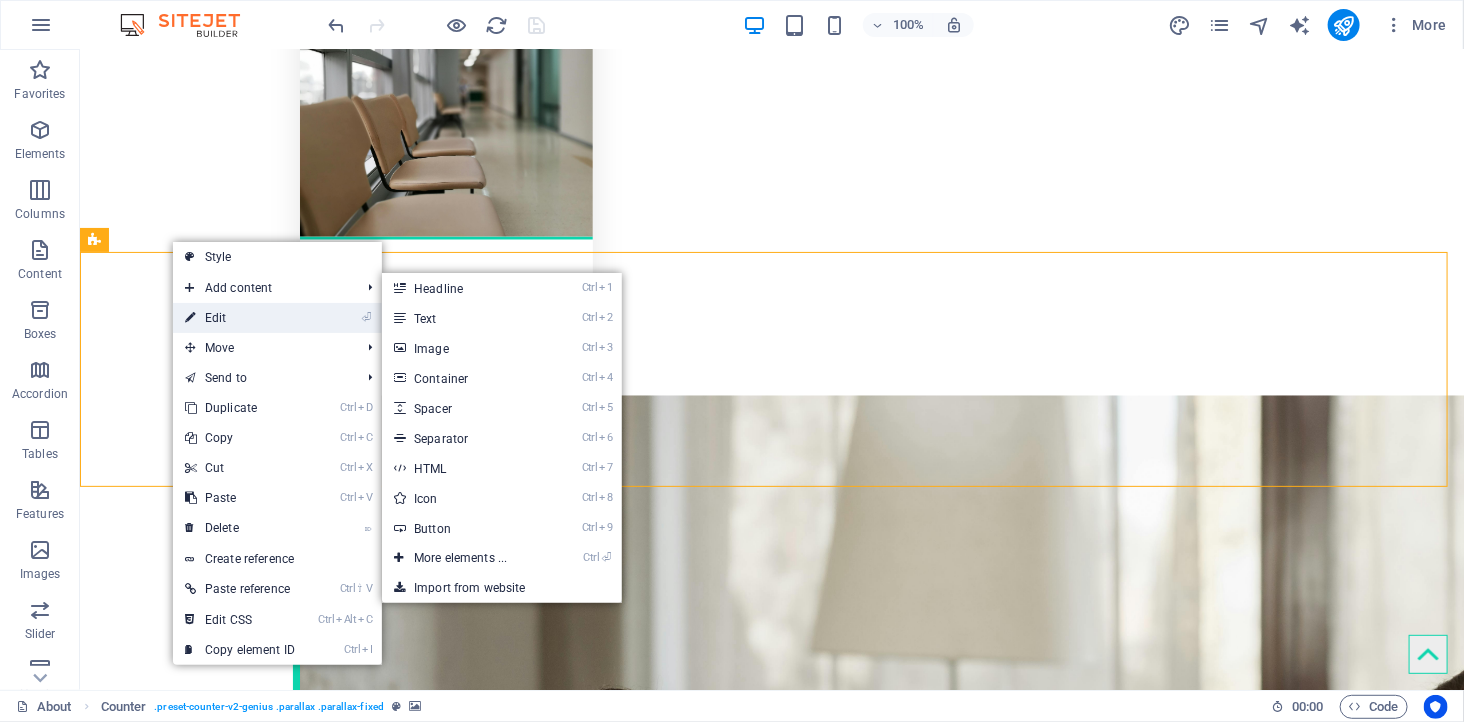 click on "⏎  Edit" at bounding box center [240, 318] 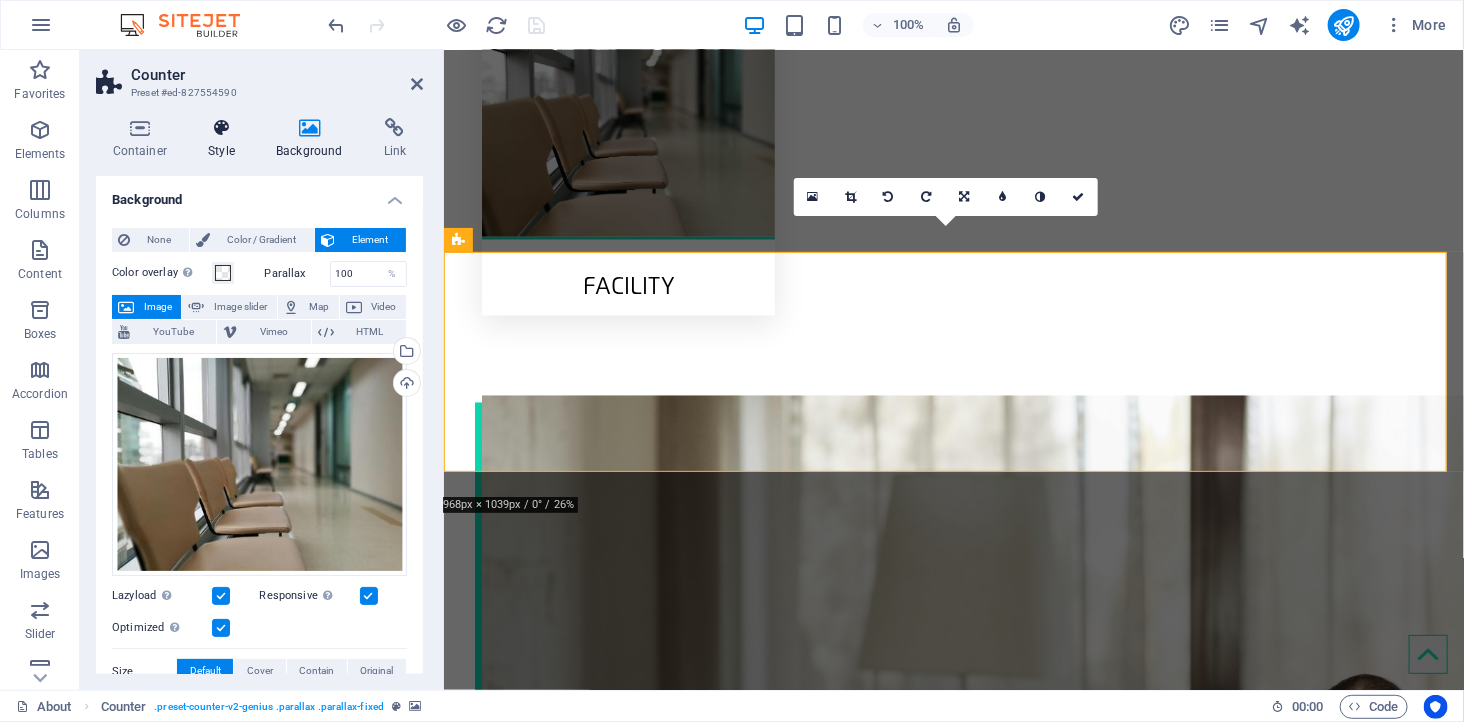 click on "Style" at bounding box center (226, 139) 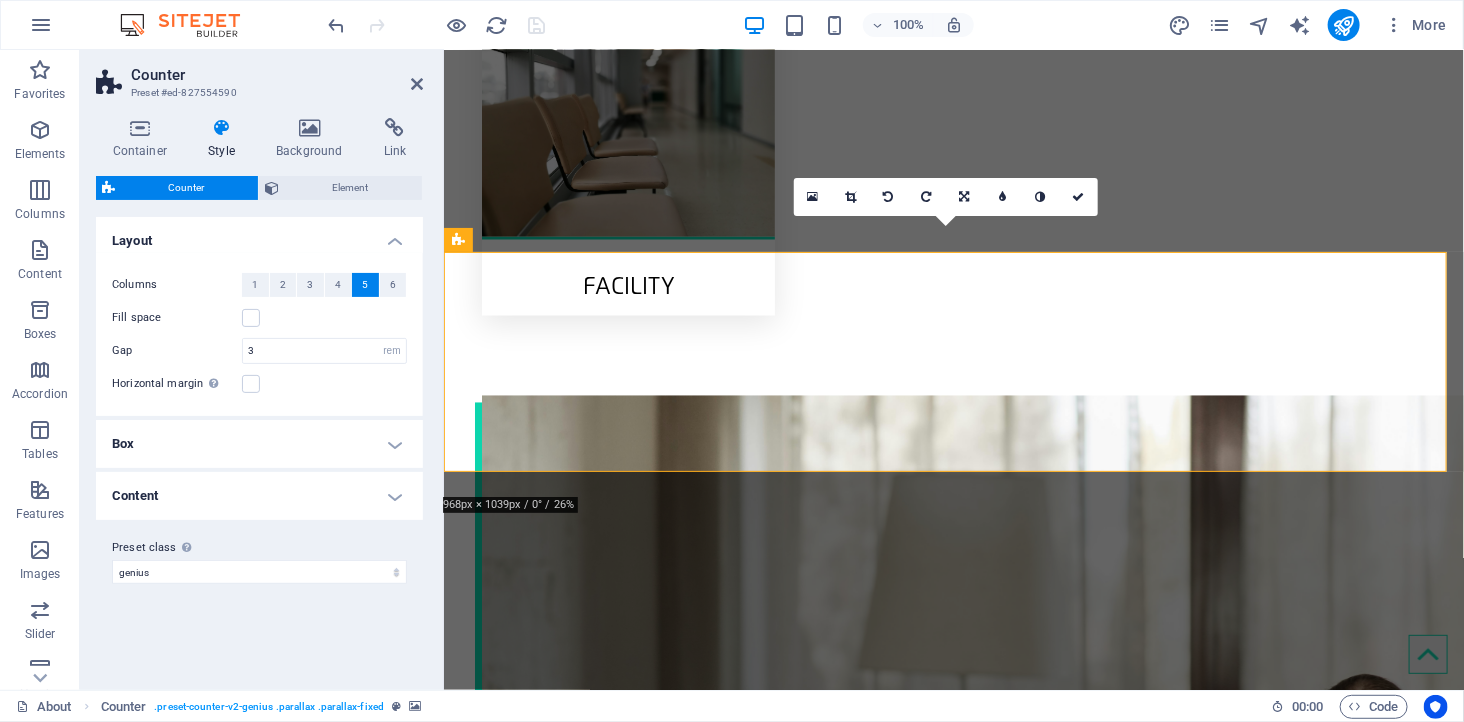 click on "Box" at bounding box center [259, 444] 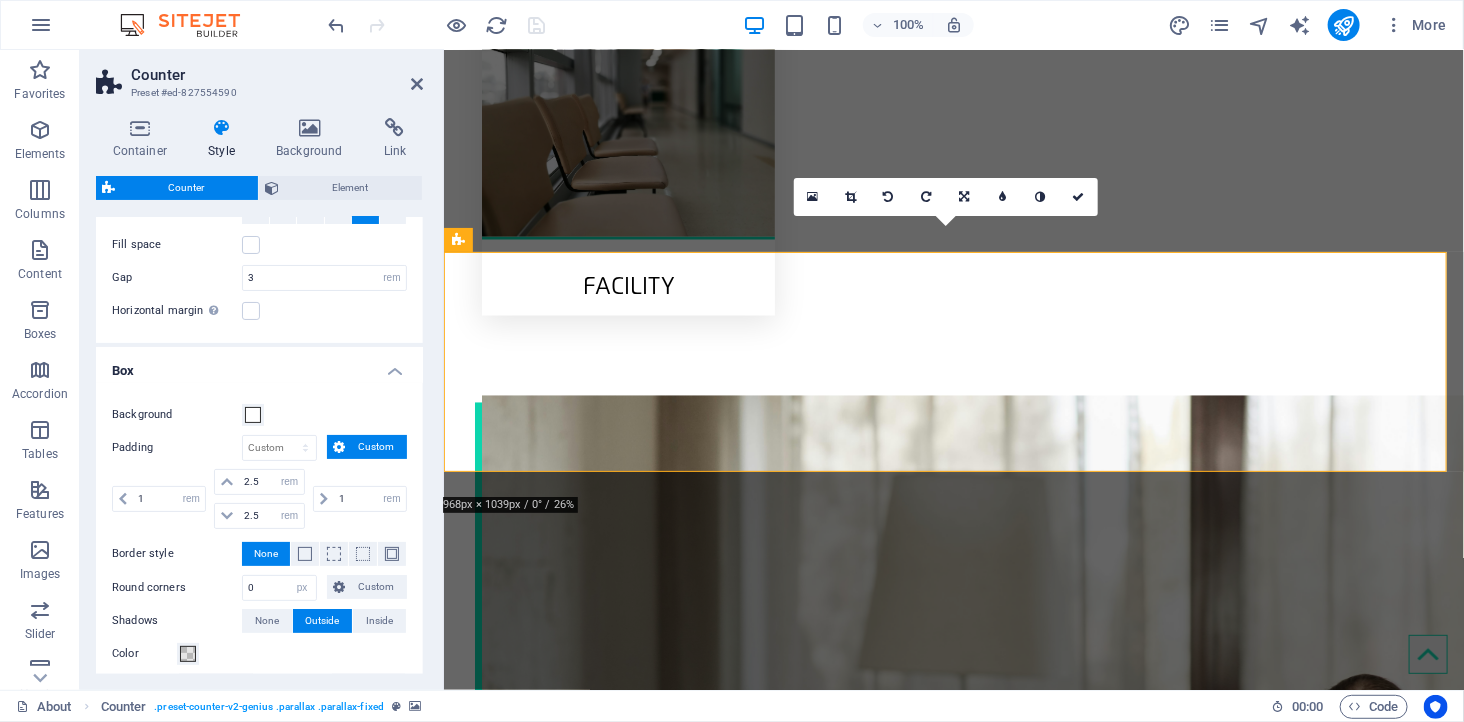 scroll, scrollTop: 111, scrollLeft: 0, axis: vertical 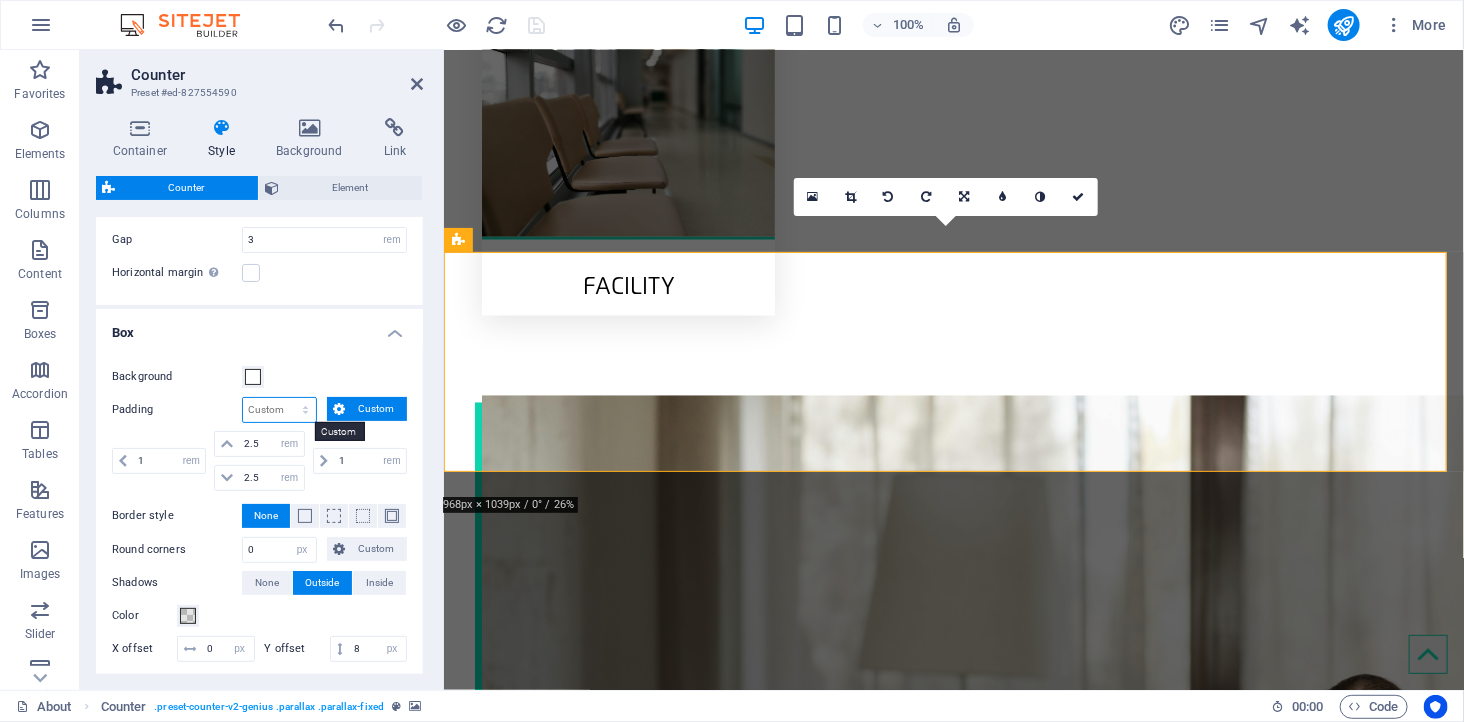 click on "px rem % vh vw Custom" at bounding box center [279, 410] 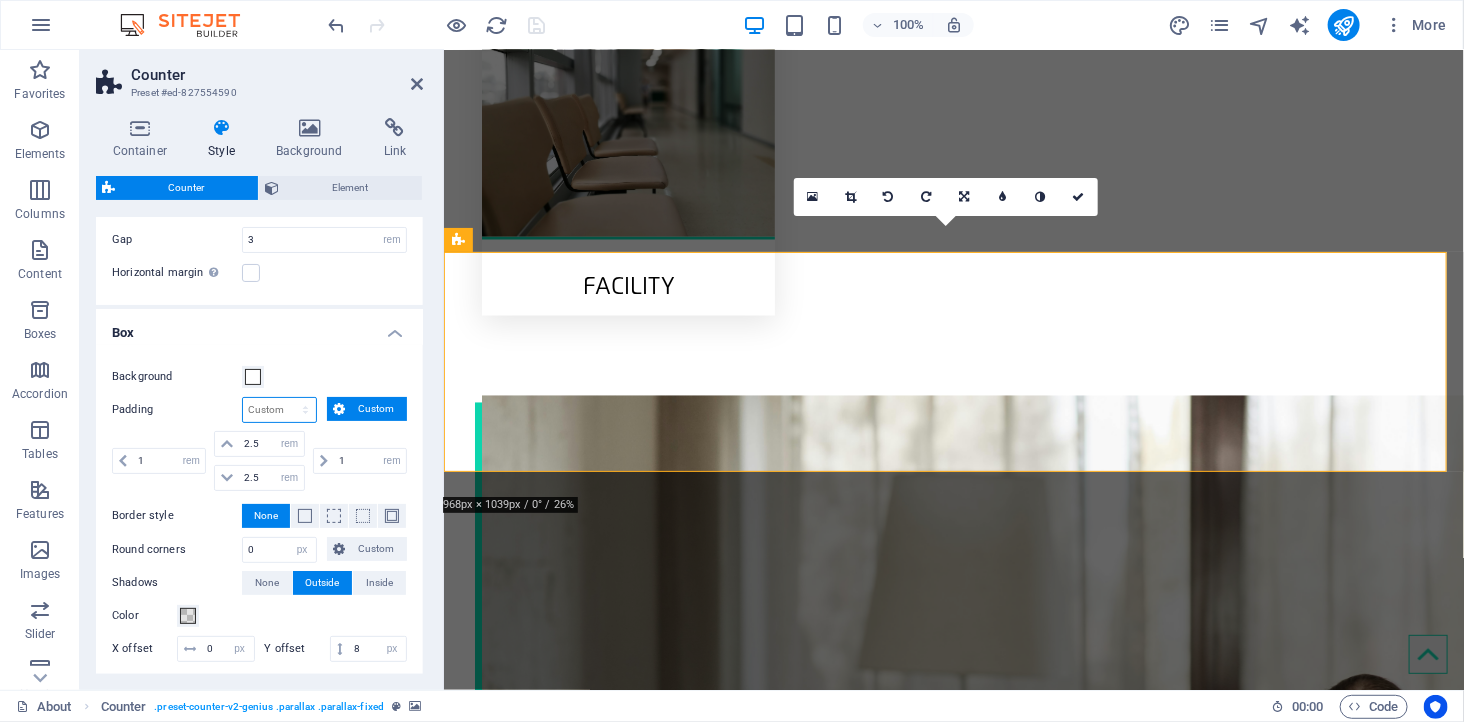 select on "px" 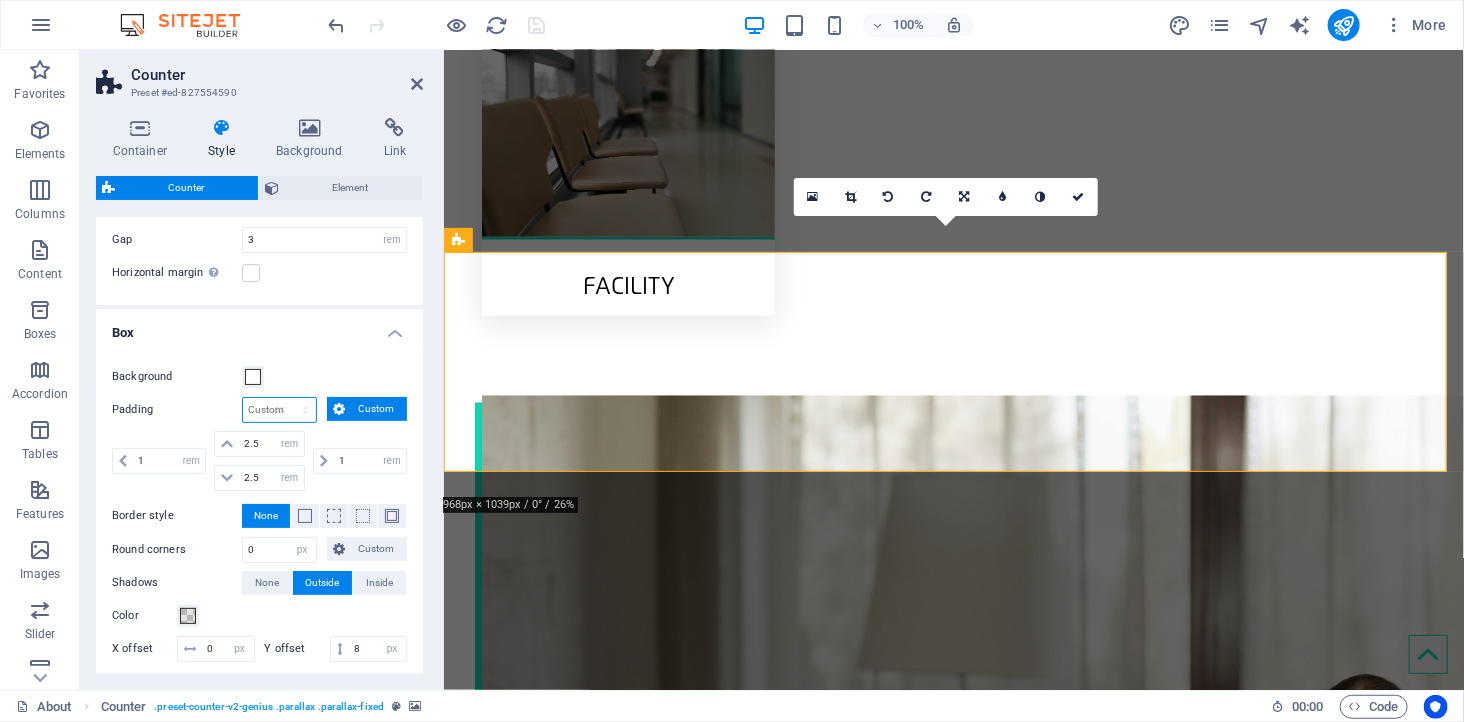 click on "px rem % vh vw Custom" at bounding box center (279, 410) 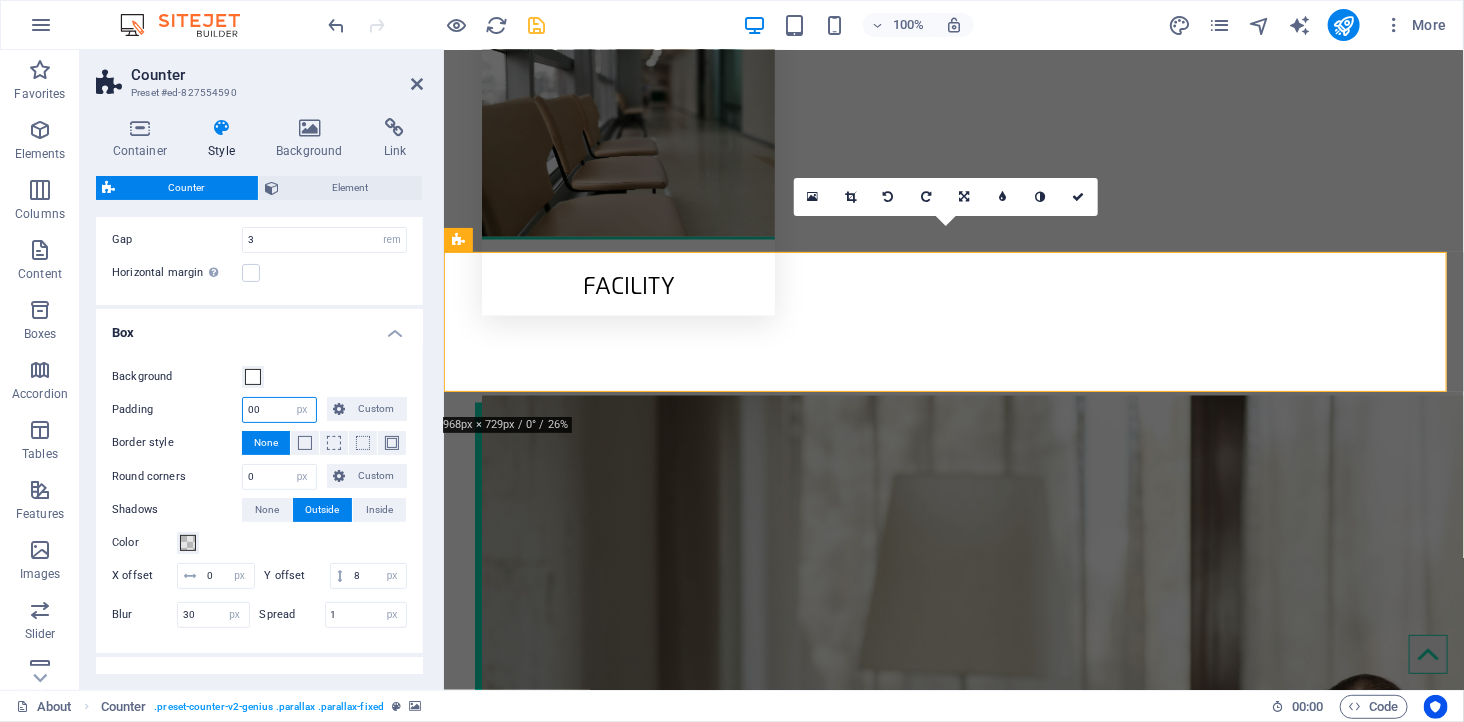type on "0" 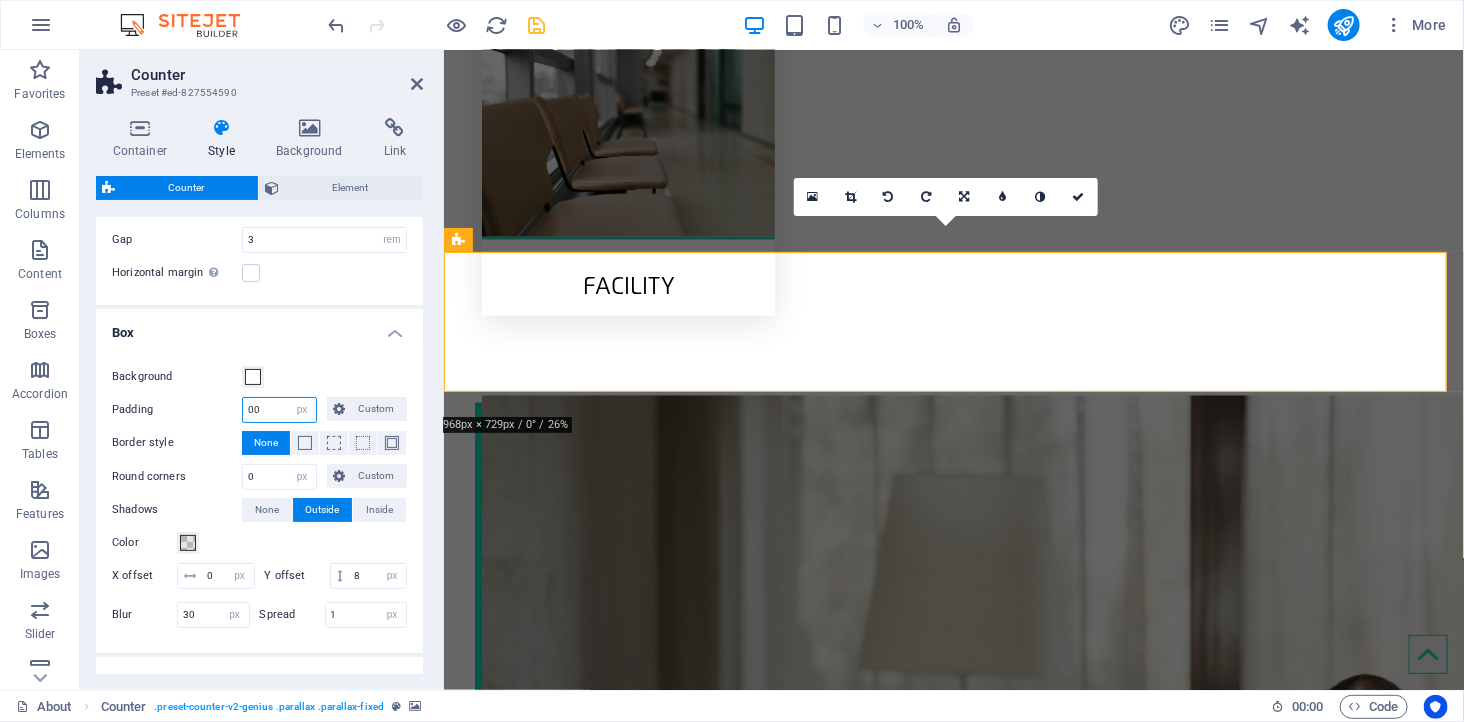 type on "0" 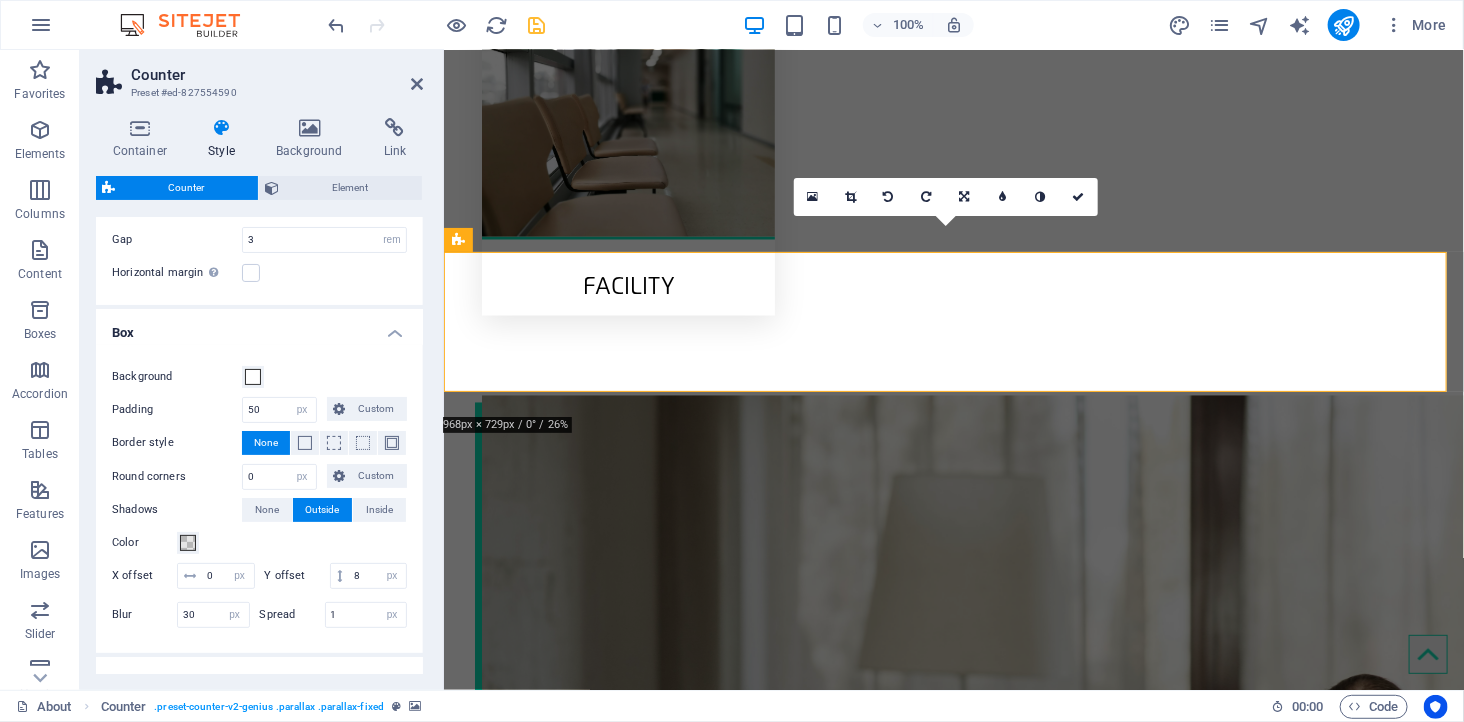 click on "Background" at bounding box center [259, 377] 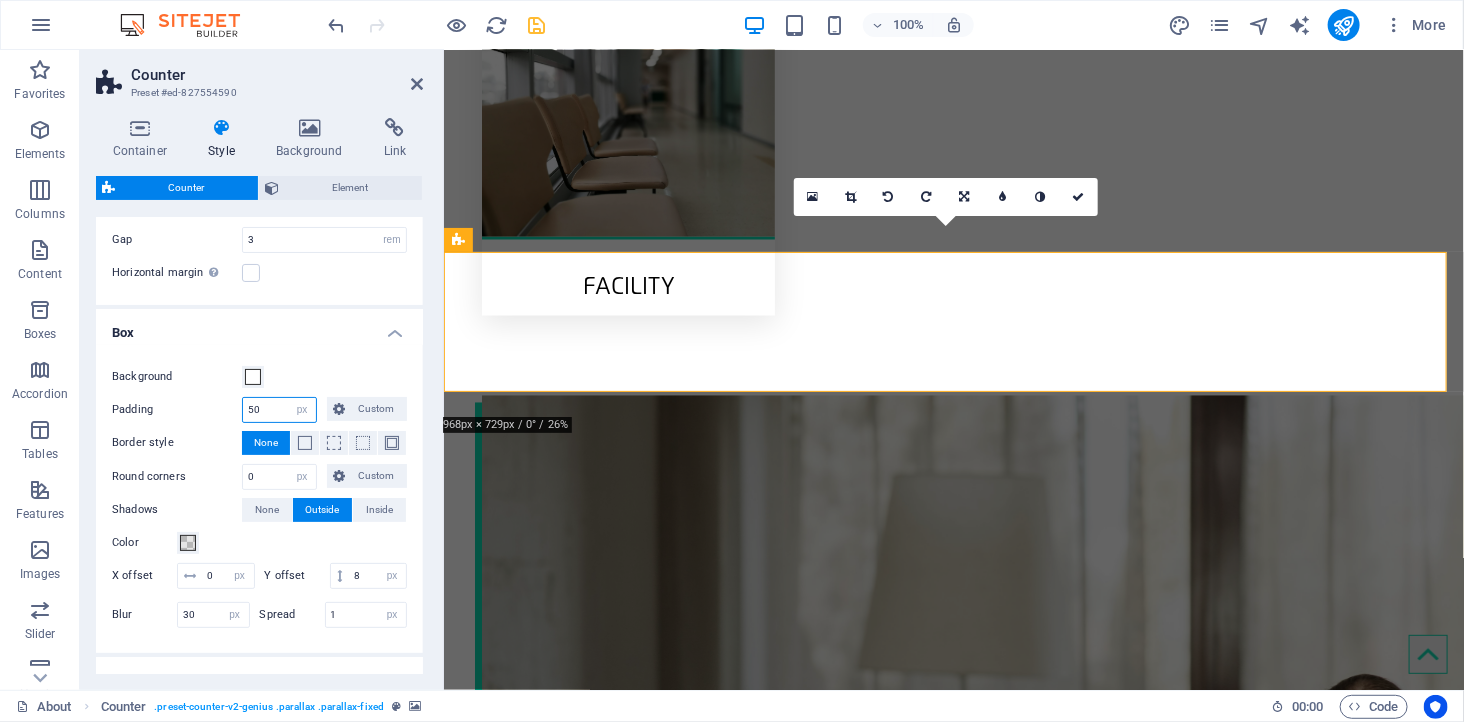 drag, startPoint x: 255, startPoint y: 406, endPoint x: 225, endPoint y: 406, distance: 30 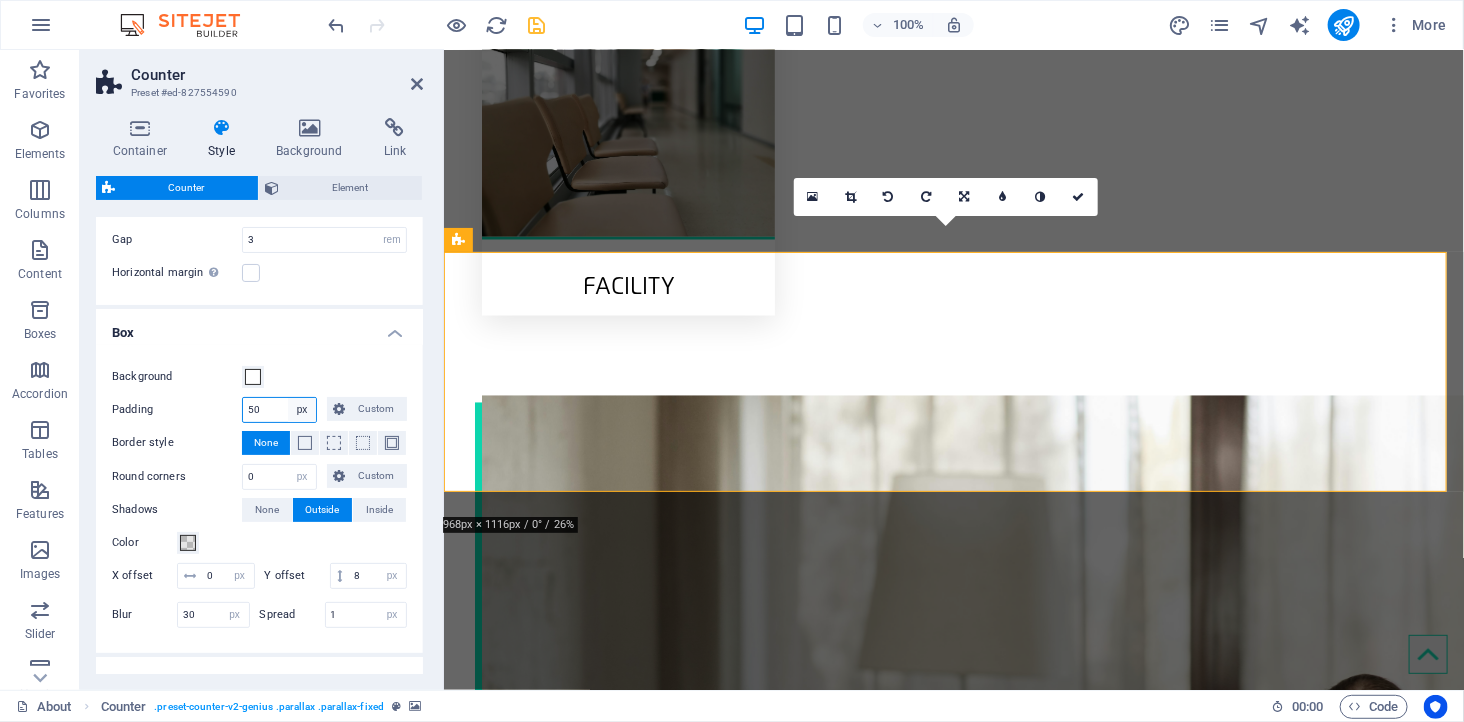 click on "px rem % vh vw Custom" at bounding box center (302, 410) 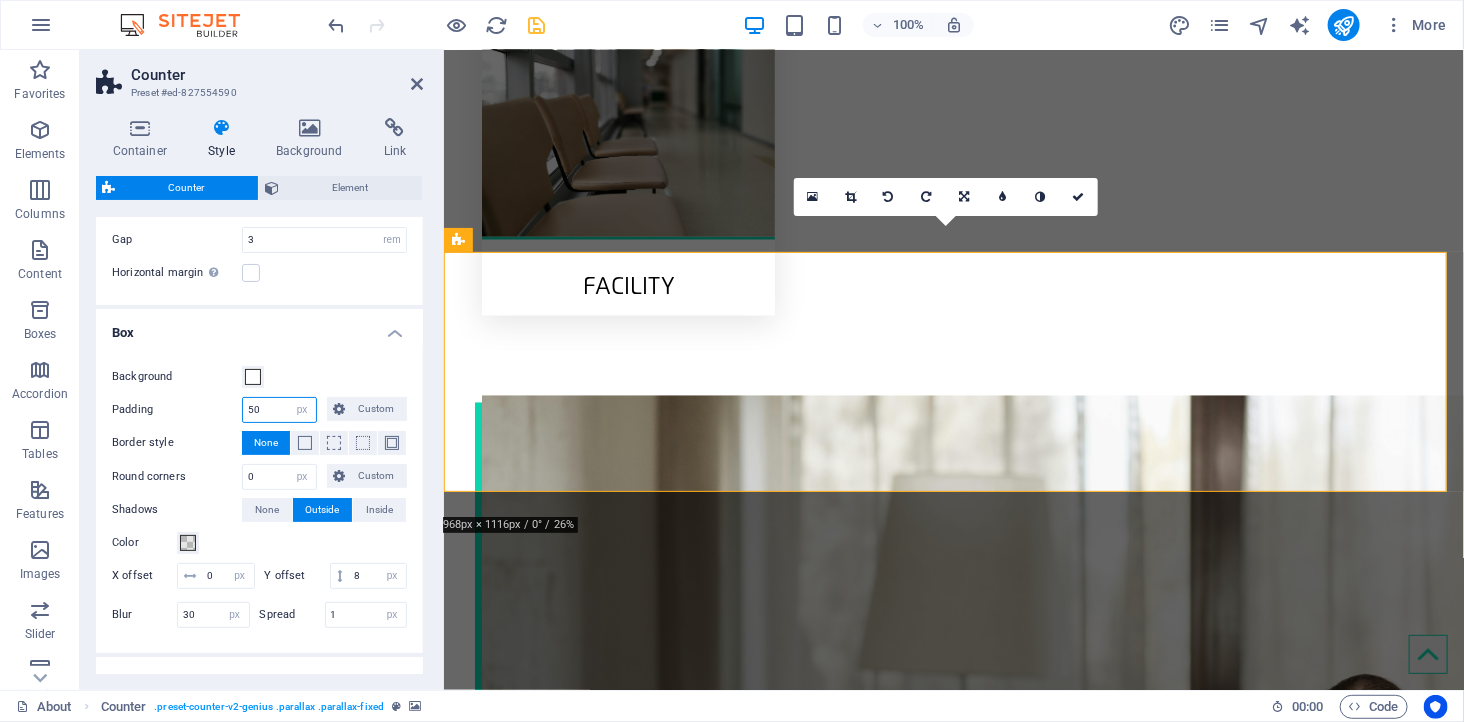 click on "50" at bounding box center [279, 410] 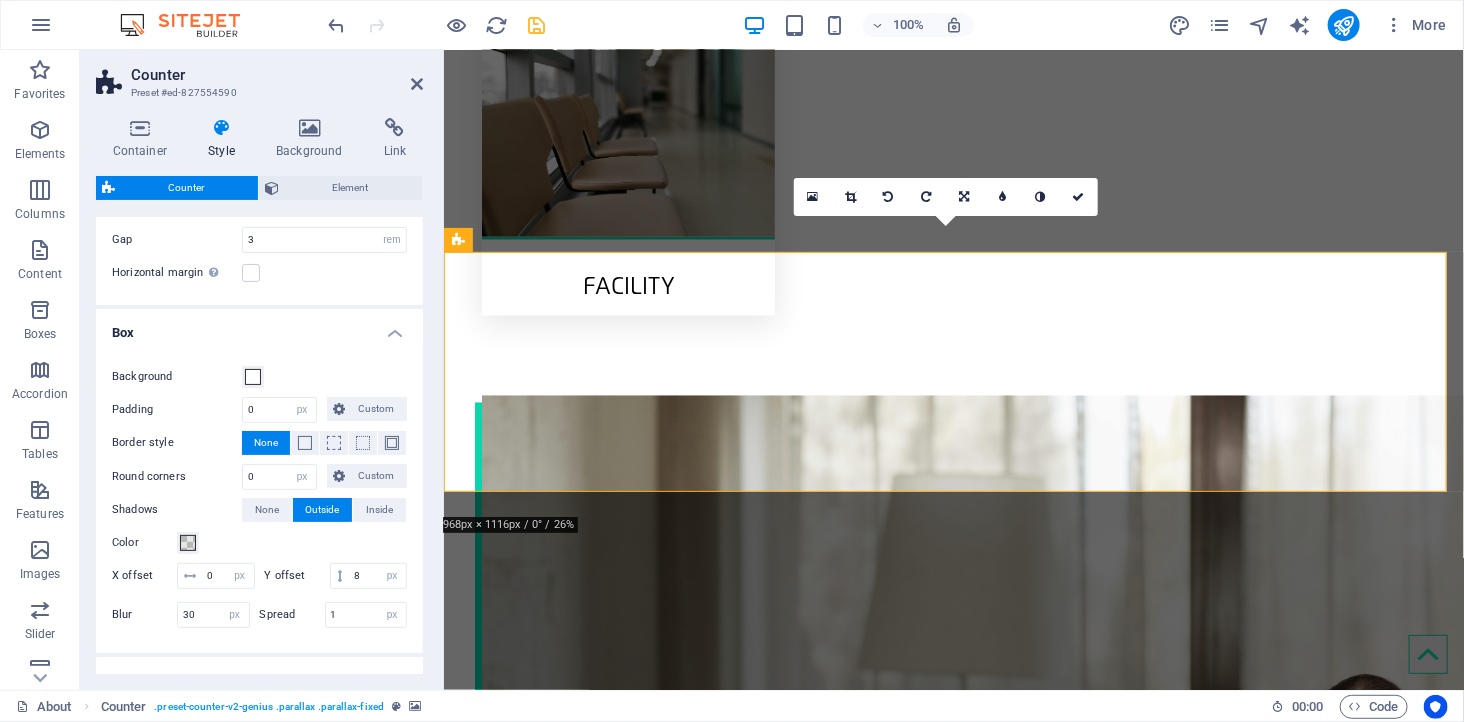 click on "Background Padding 0 px rem % vh vw Custom Custom 50 px rem % vh vw 50 px rem % vh vw 50 px rem % vh vw 50 px rem % vh vw Border style None             Border width 1 px rem vh vw Custom Custom 1 px rem vh vw 1 px rem vh vw 1 px rem vh vw 1 px rem vh vw Border color Round corners 0 px rem % vh vw Custom Custom 0 px rem % vh vw 0 px rem % vh vw 0 px rem % vh vw 0 px rem % vh vw Shadows None Outside Inside Color X offset 0 px rem vh vw Y offset 8 px rem vh vw Blur 30 px rem % vh vw Spread 1 px rem vh vw" at bounding box center (259, 499) 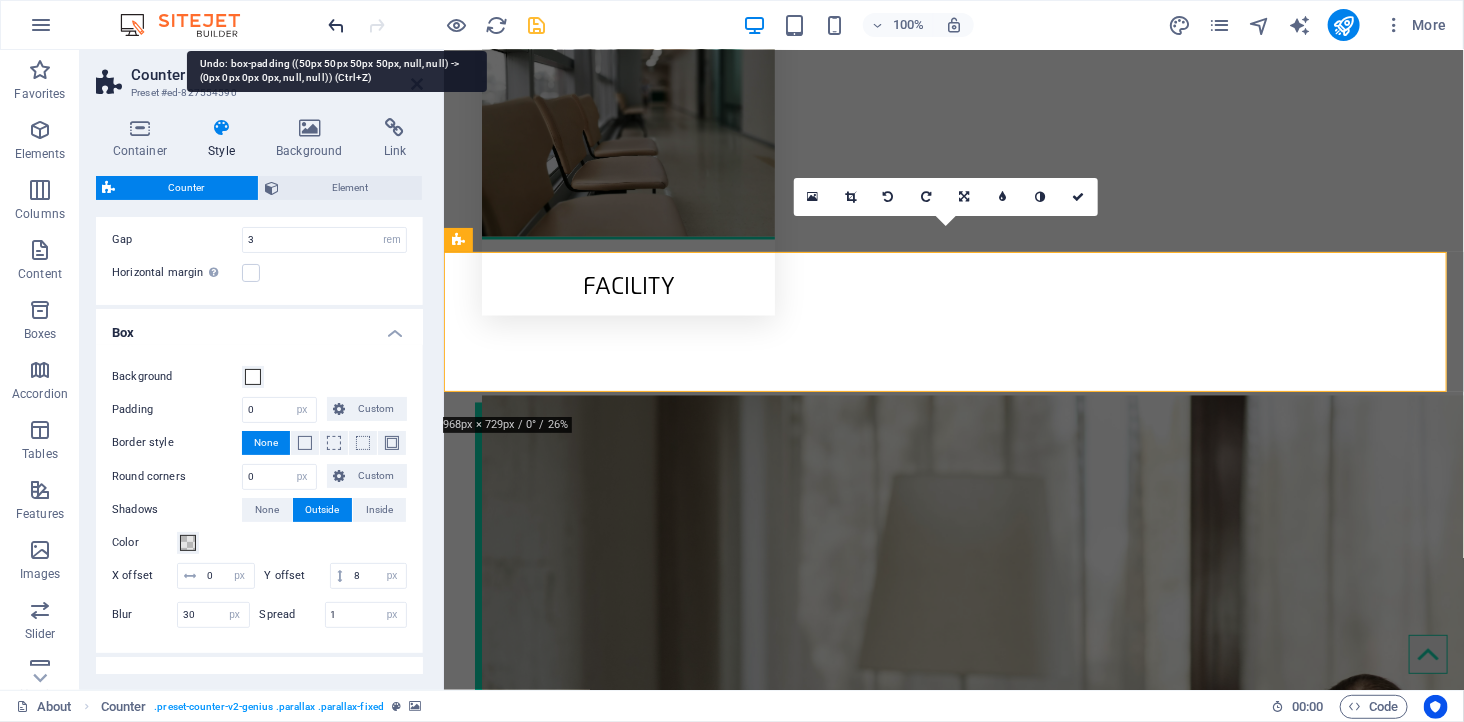 click at bounding box center (337, 25) 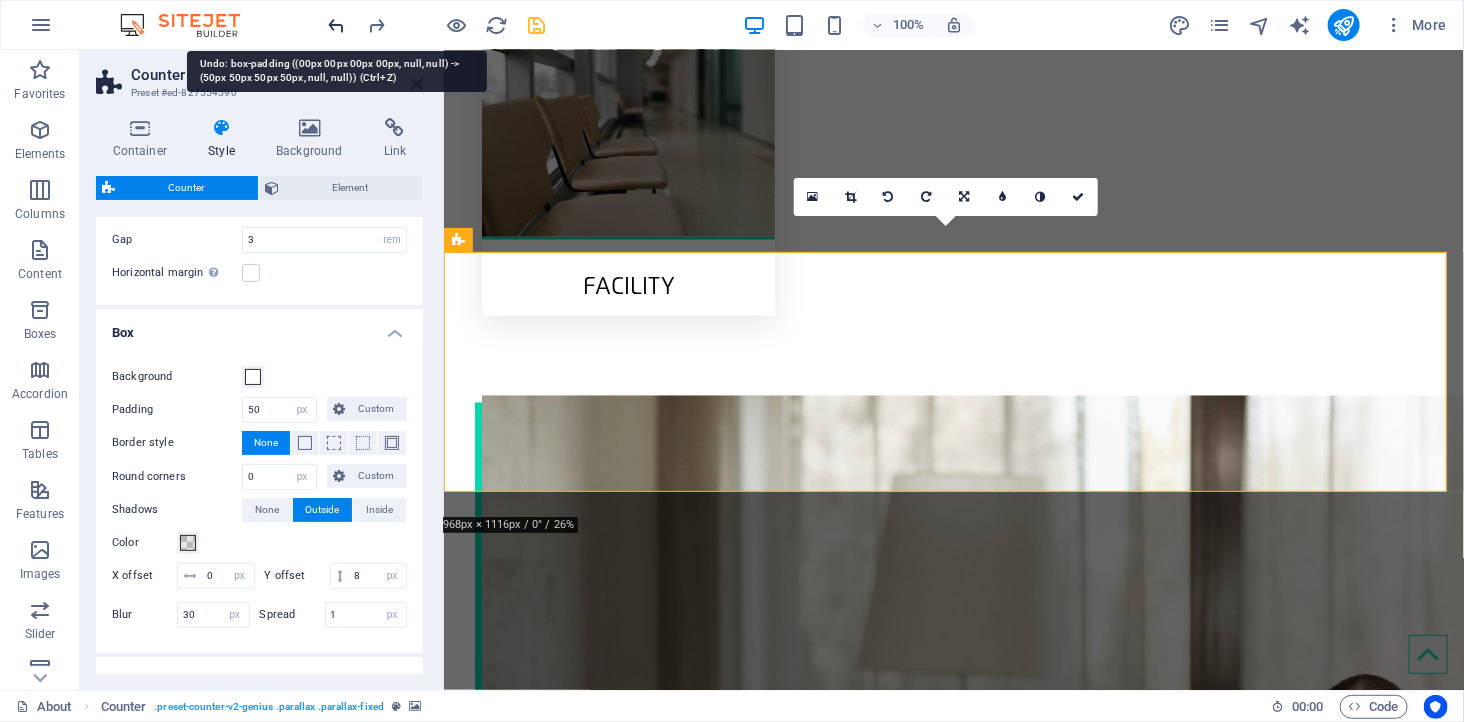 click at bounding box center [337, 25] 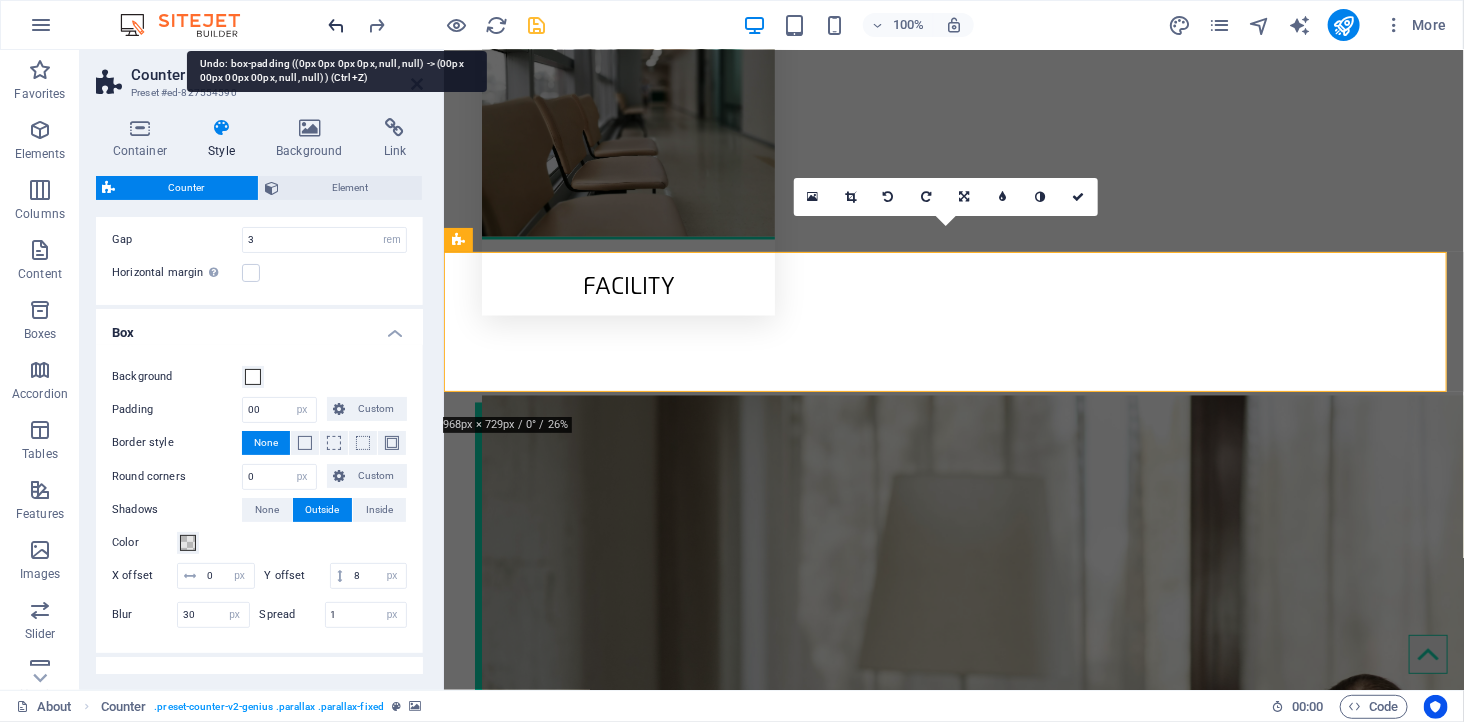 click at bounding box center [337, 25] 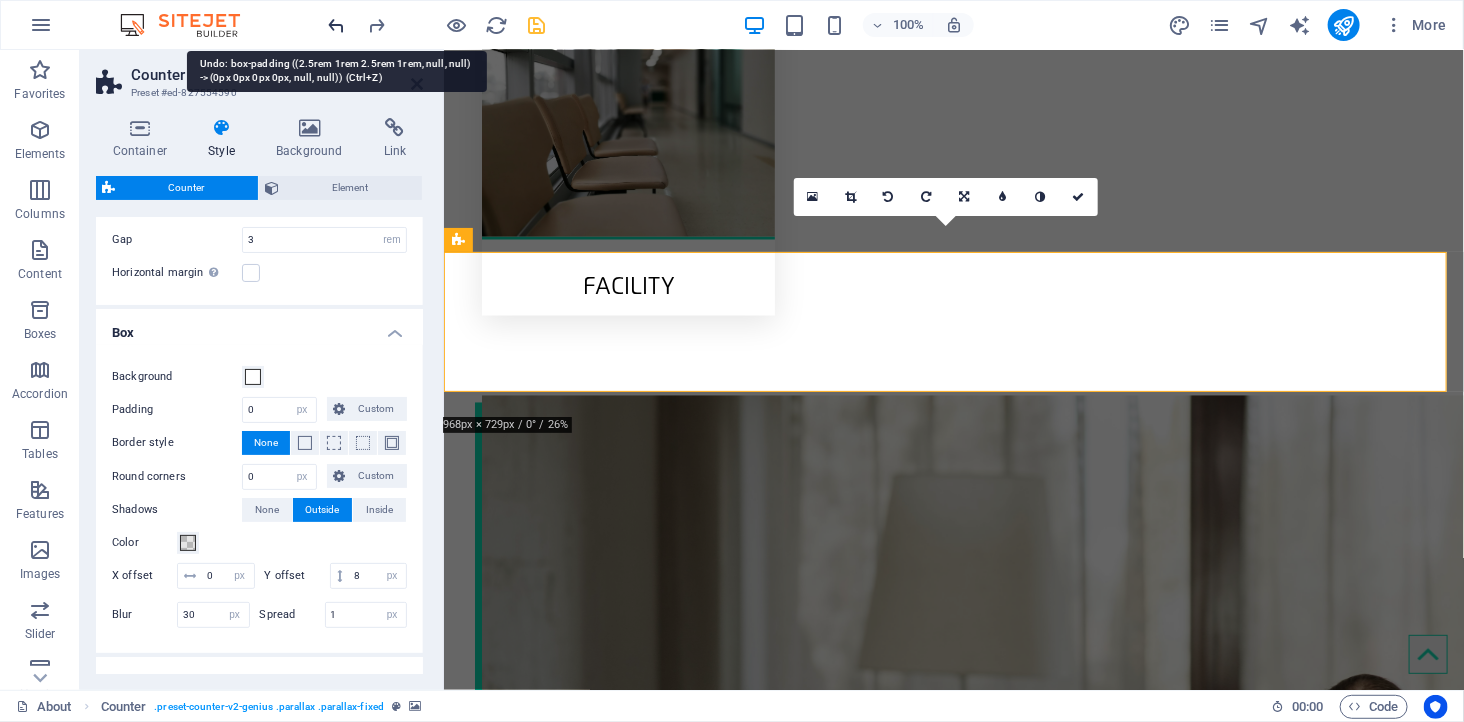 click at bounding box center [337, 25] 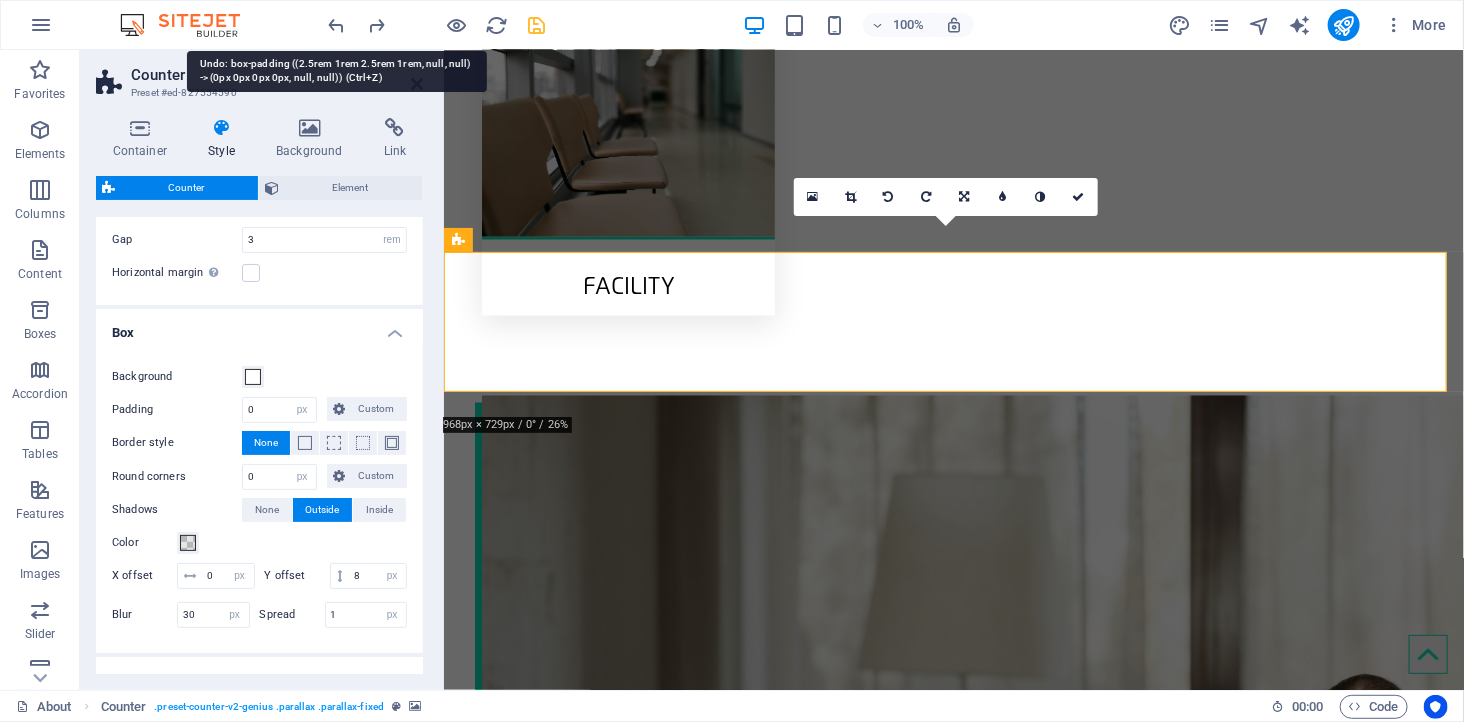 type 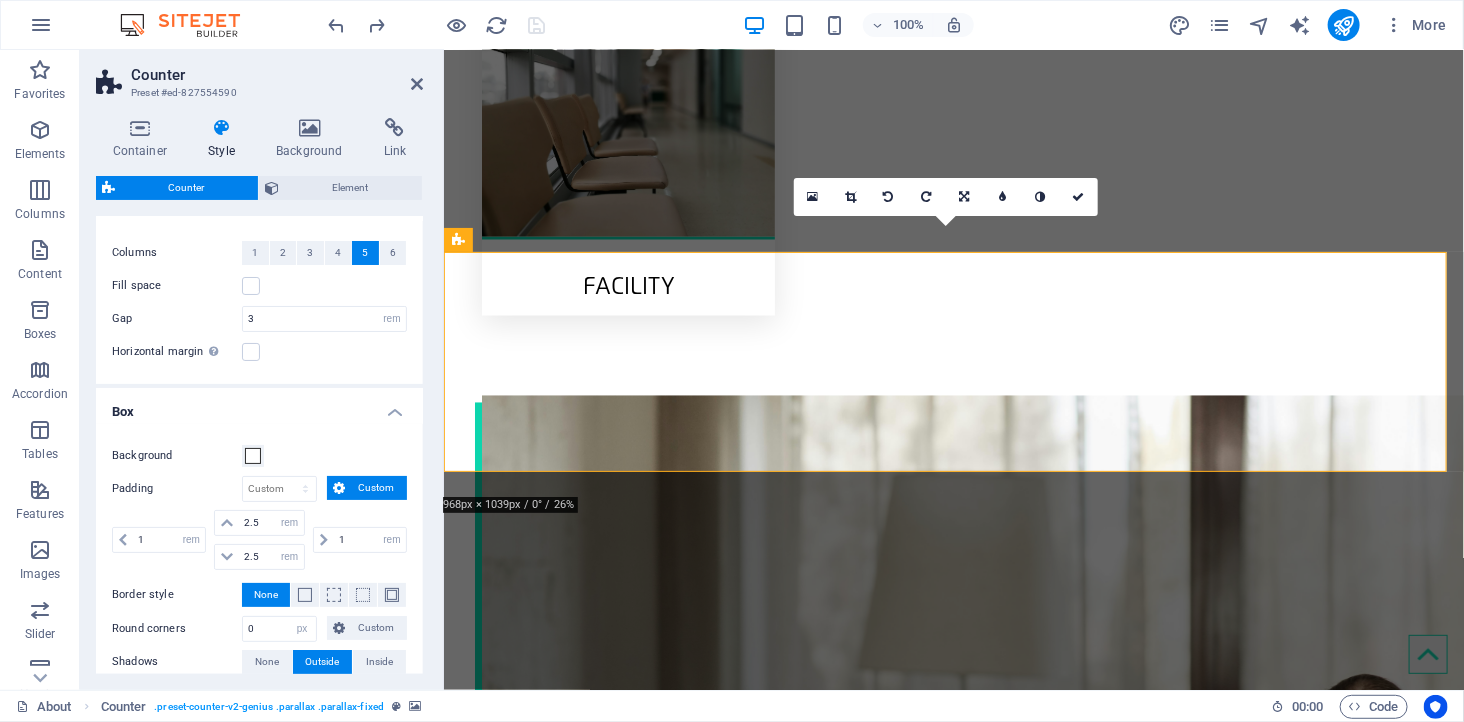 scroll, scrollTop: 0, scrollLeft: 0, axis: both 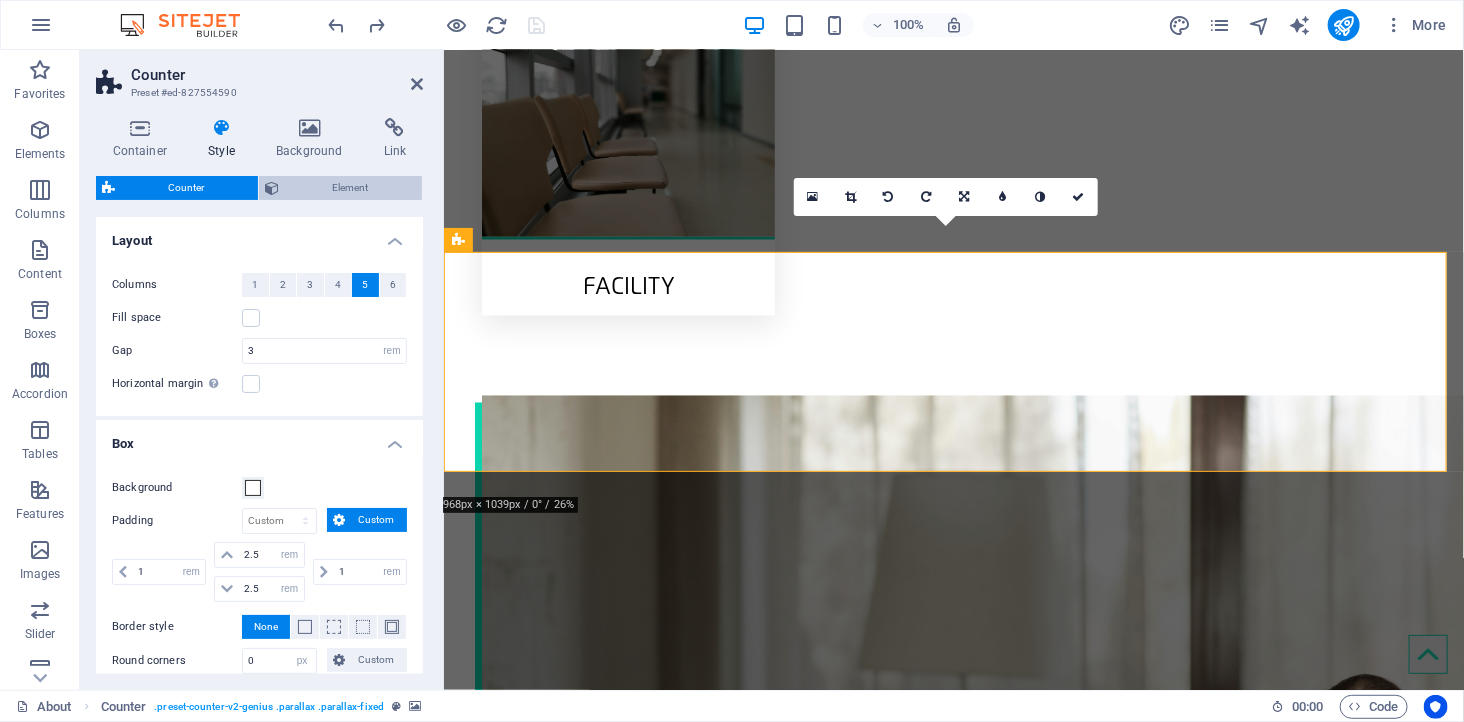 click on "Element" at bounding box center [350, 188] 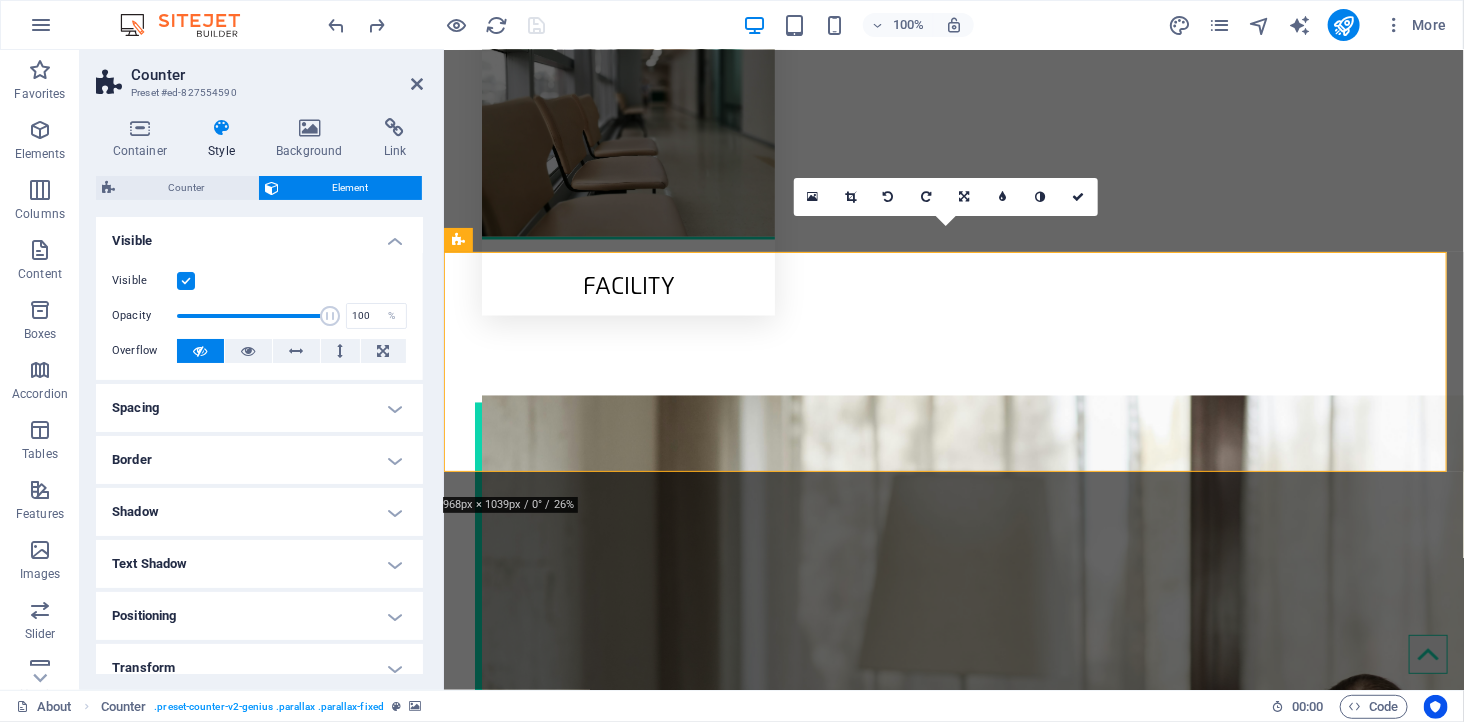 click on "Spacing" at bounding box center (259, 408) 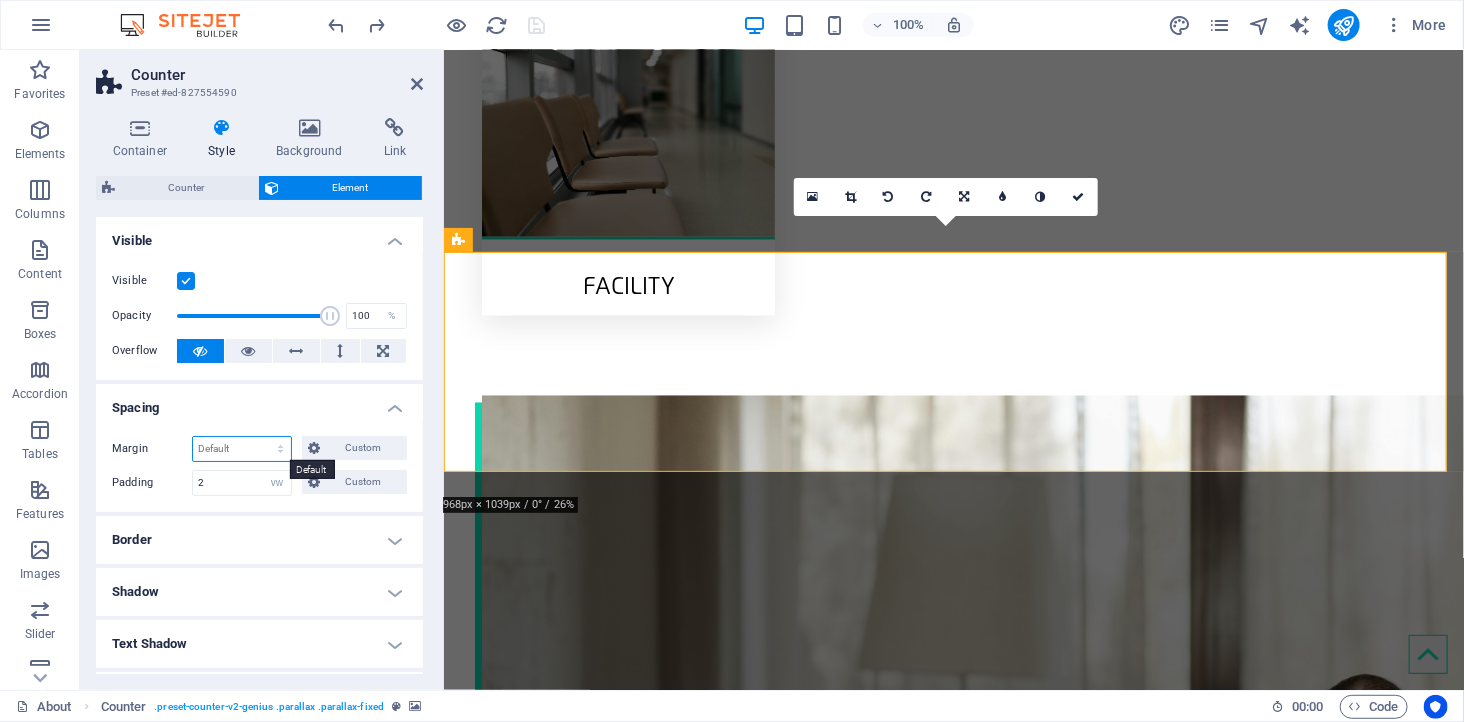 click on "Default auto px % rem vw vh Custom" at bounding box center (242, 449) 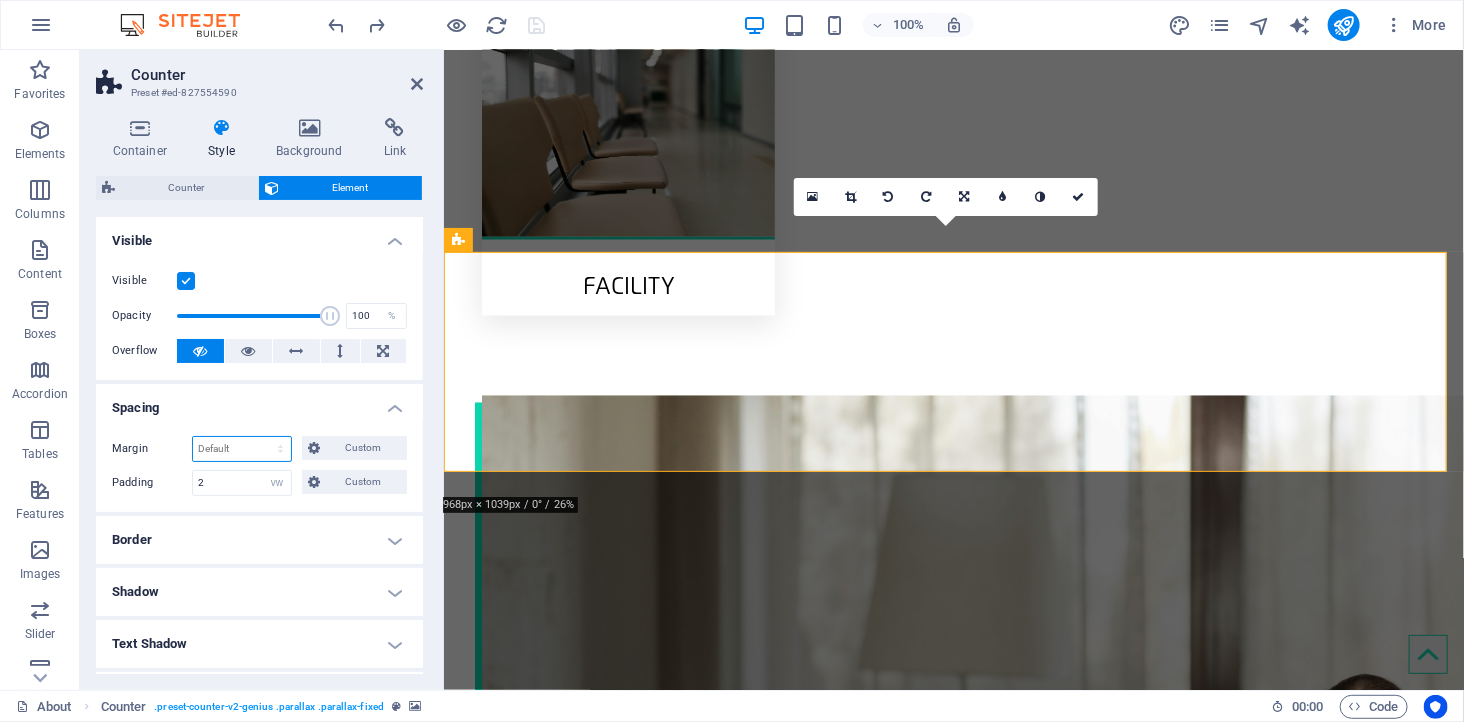 select on "px" 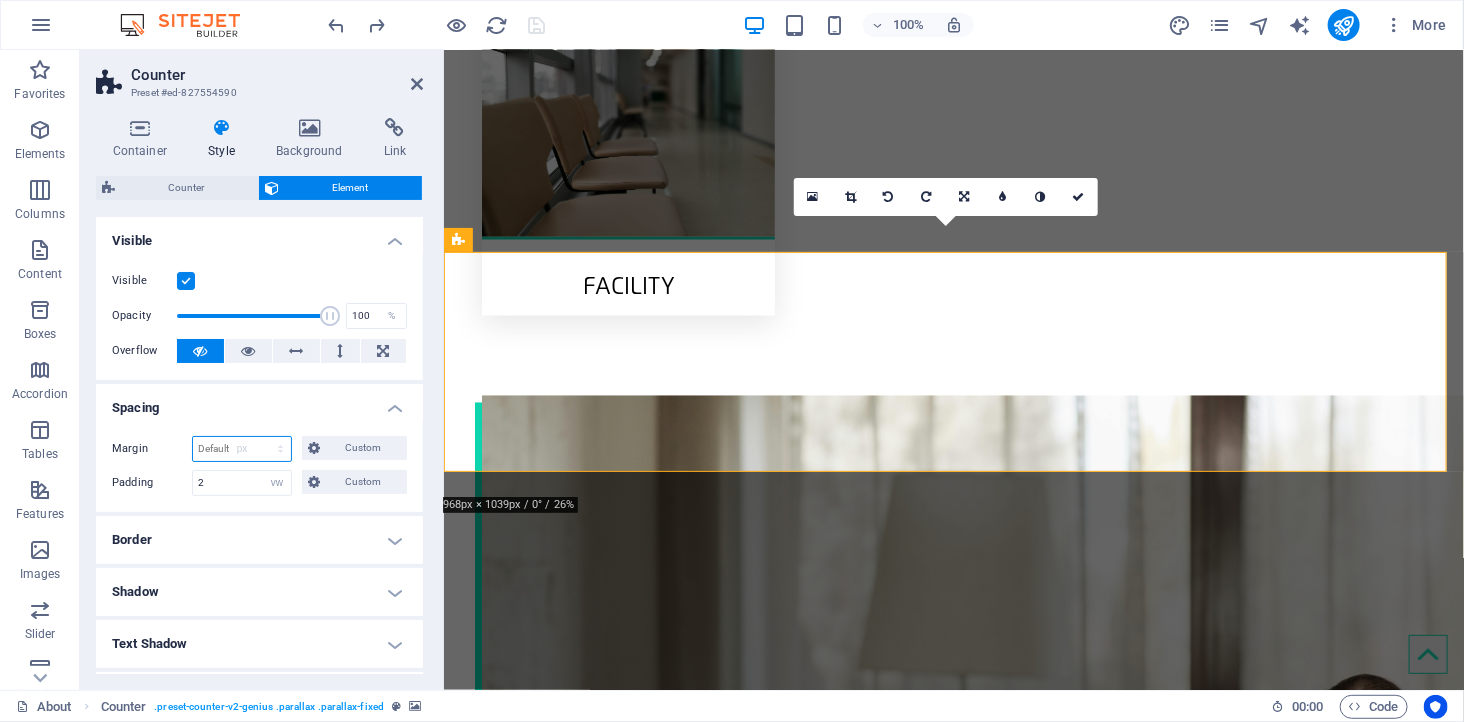 click on "Default auto px % rem vw vh Custom" at bounding box center (242, 449) 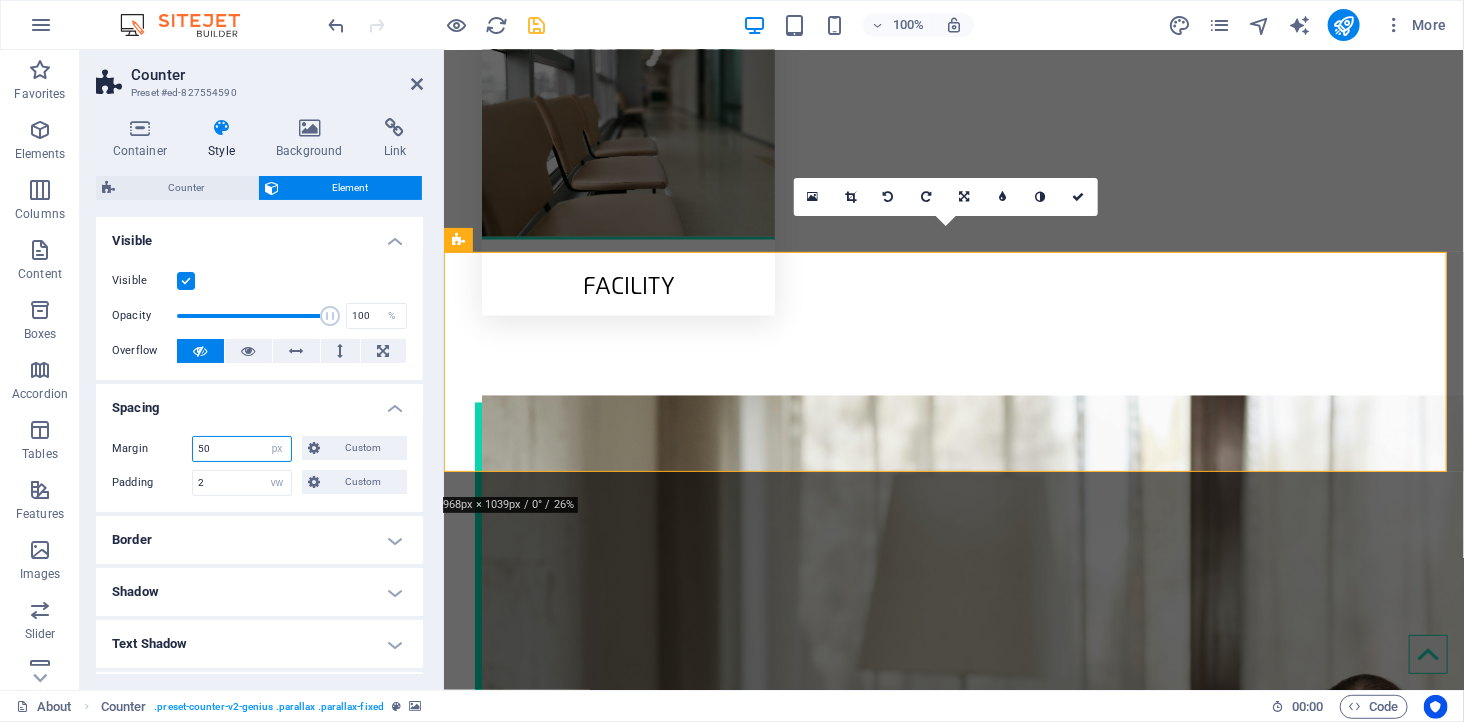 type on "50" 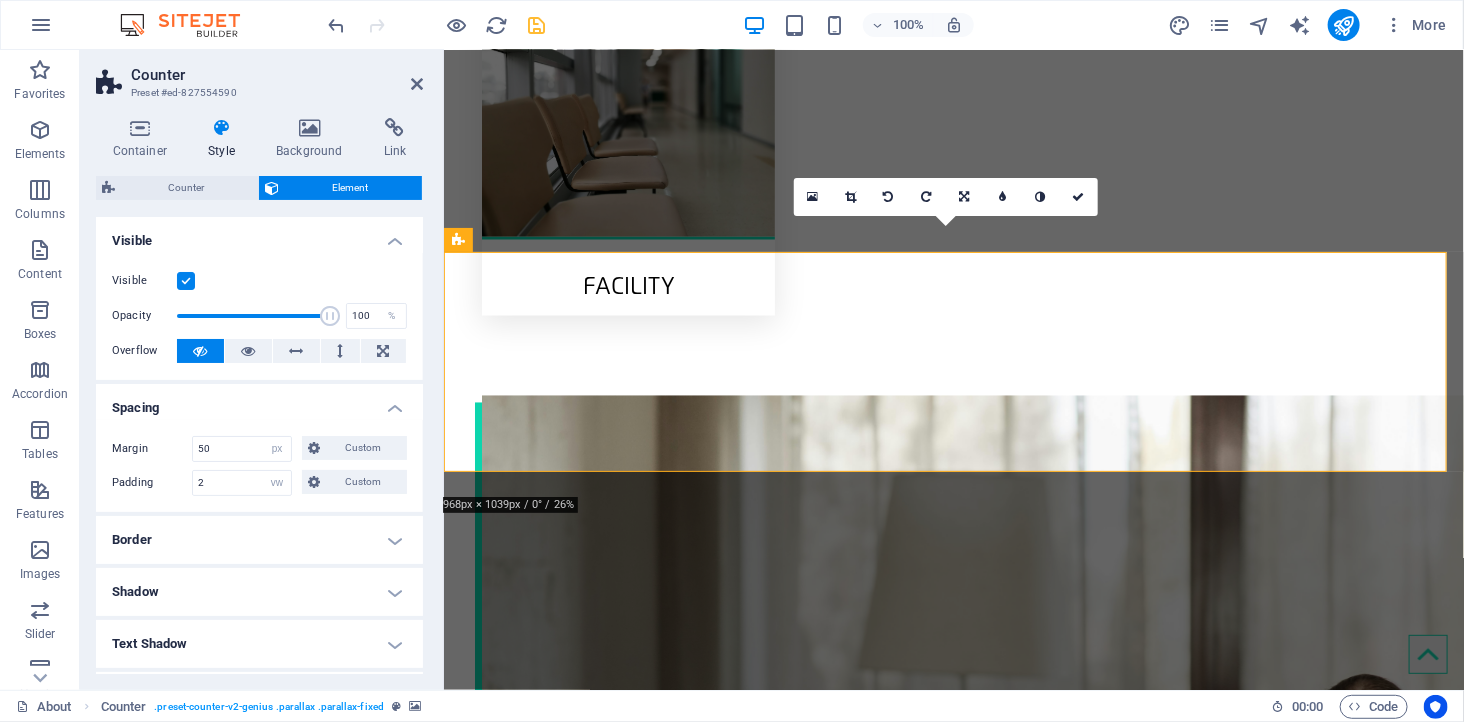 click on "Spacing" at bounding box center (259, 402) 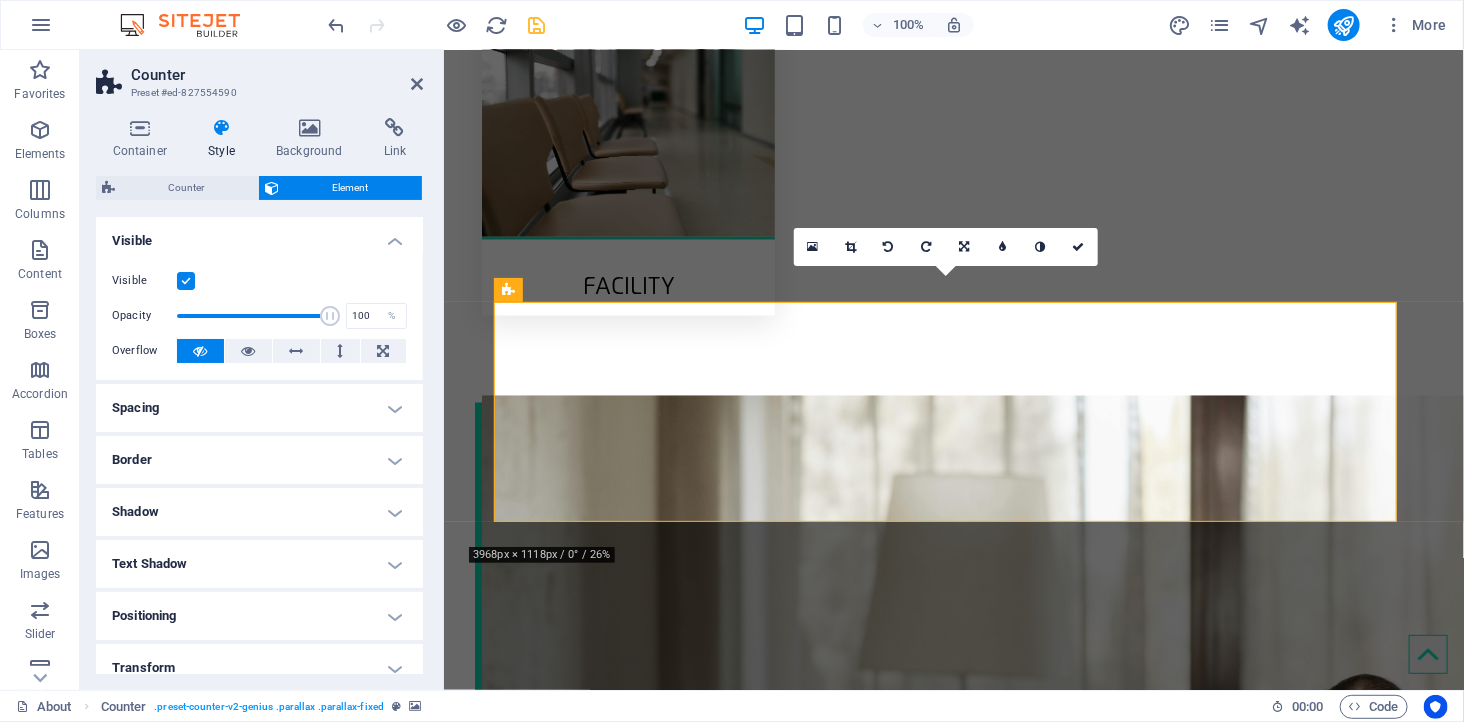 click on "Spacing" at bounding box center (259, 408) 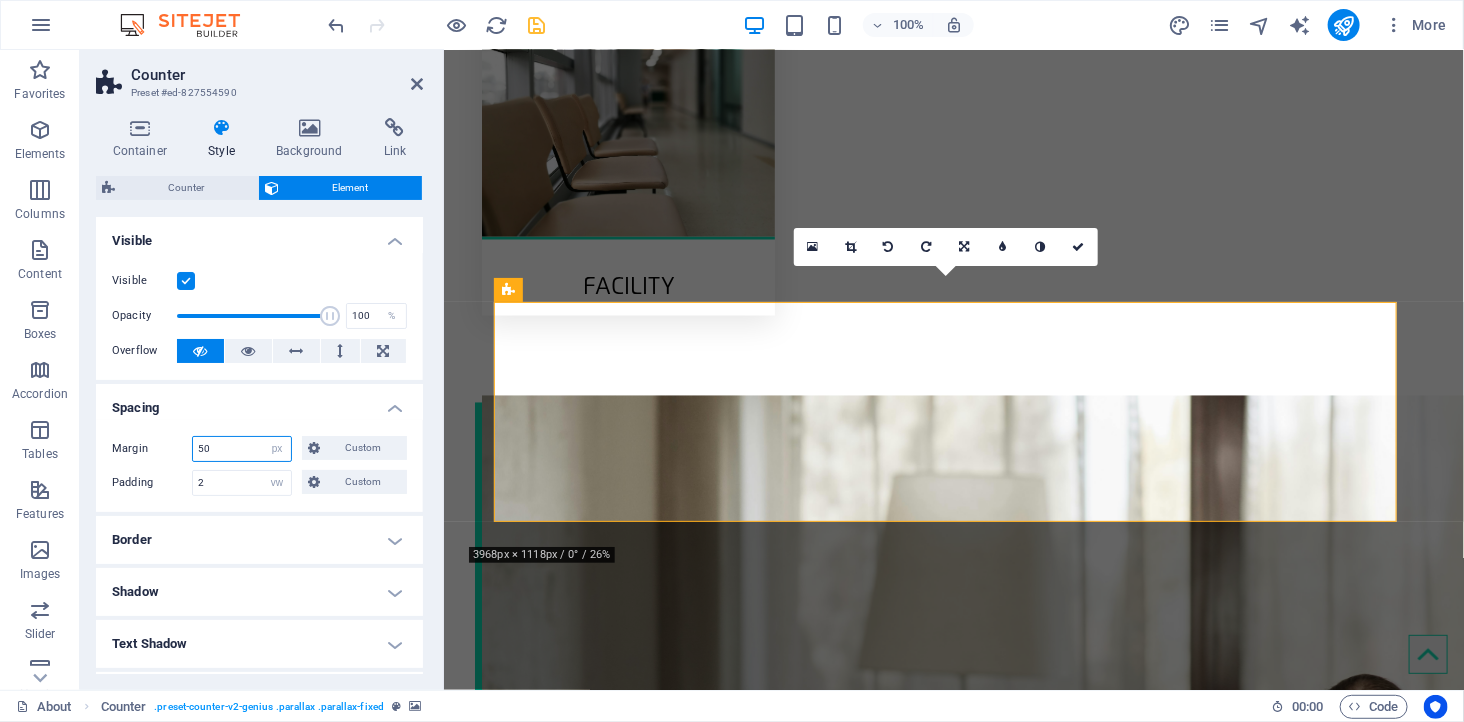 drag, startPoint x: 217, startPoint y: 446, endPoint x: 183, endPoint y: 448, distance: 34.058773 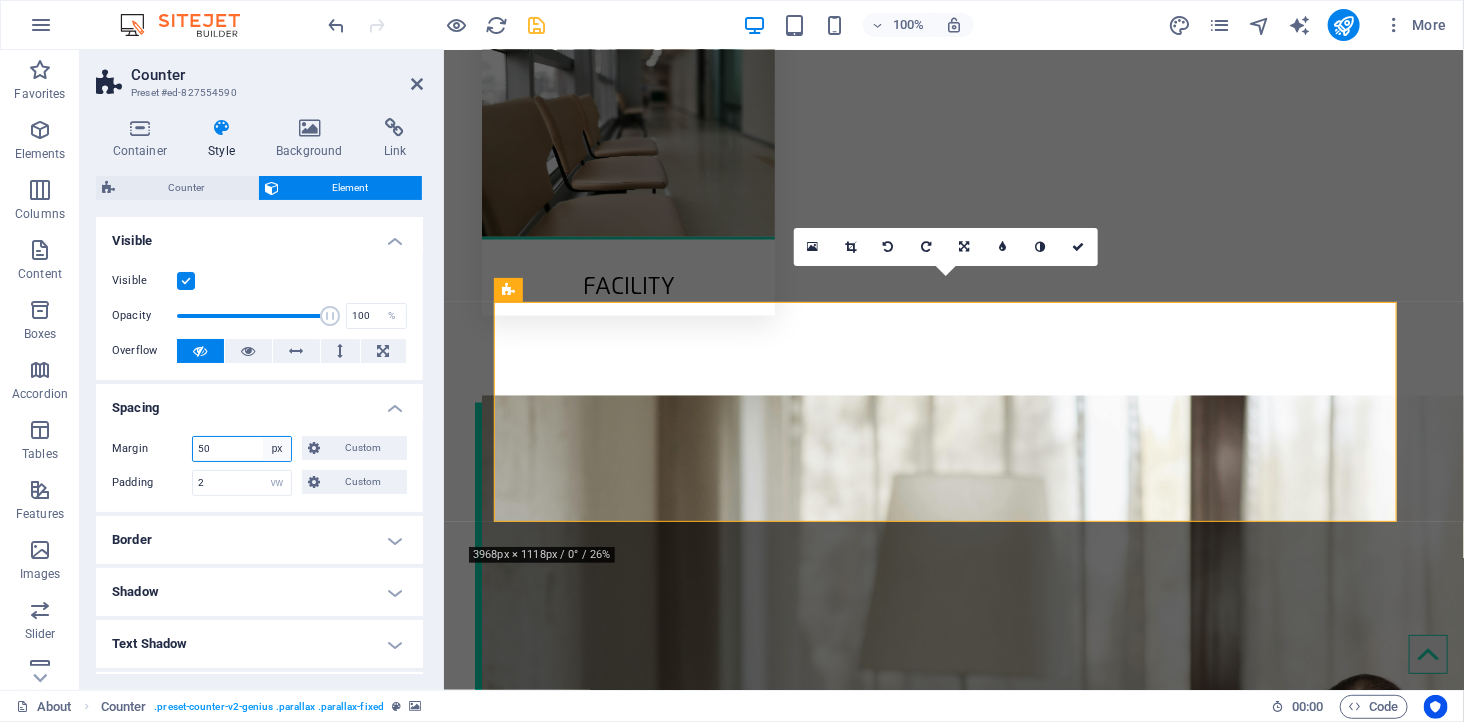 click on "Default auto px % rem vw vh Custom" at bounding box center [277, 449] 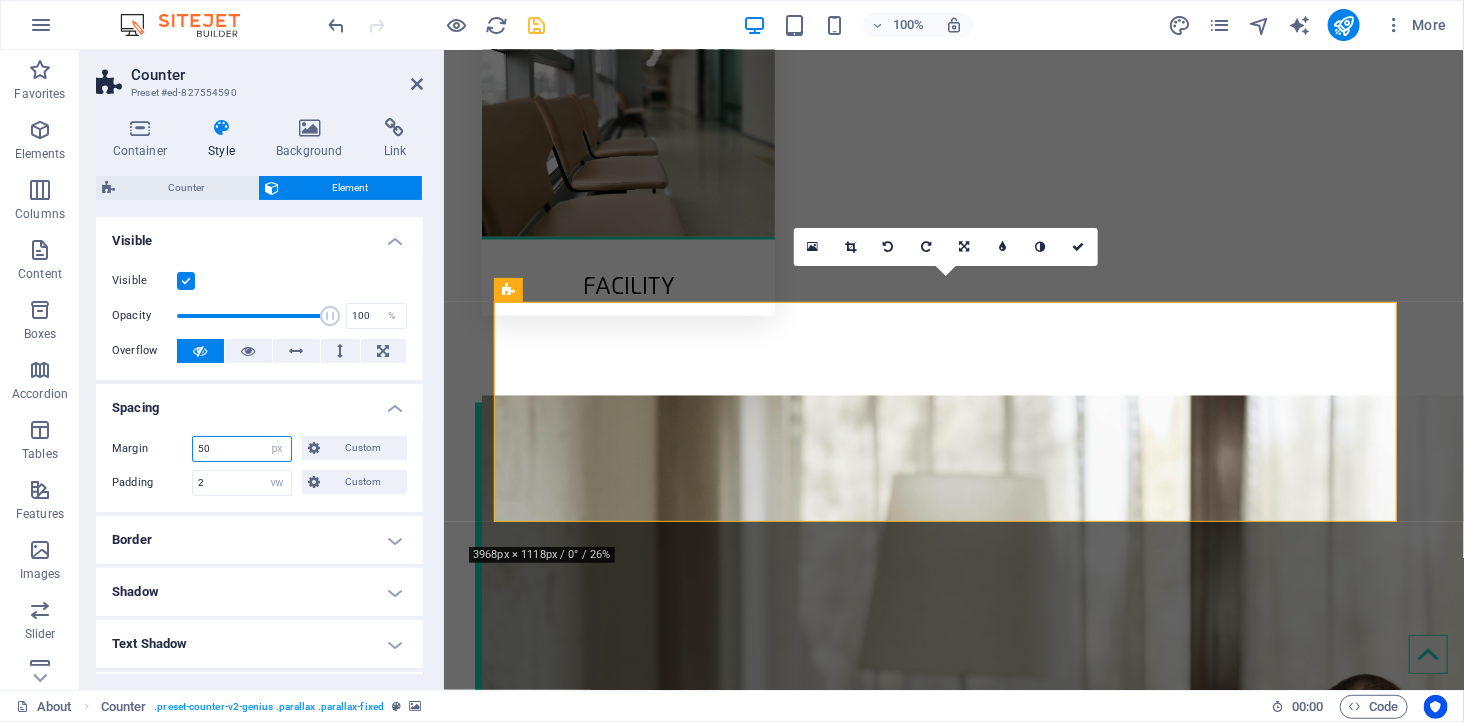 select on "default" 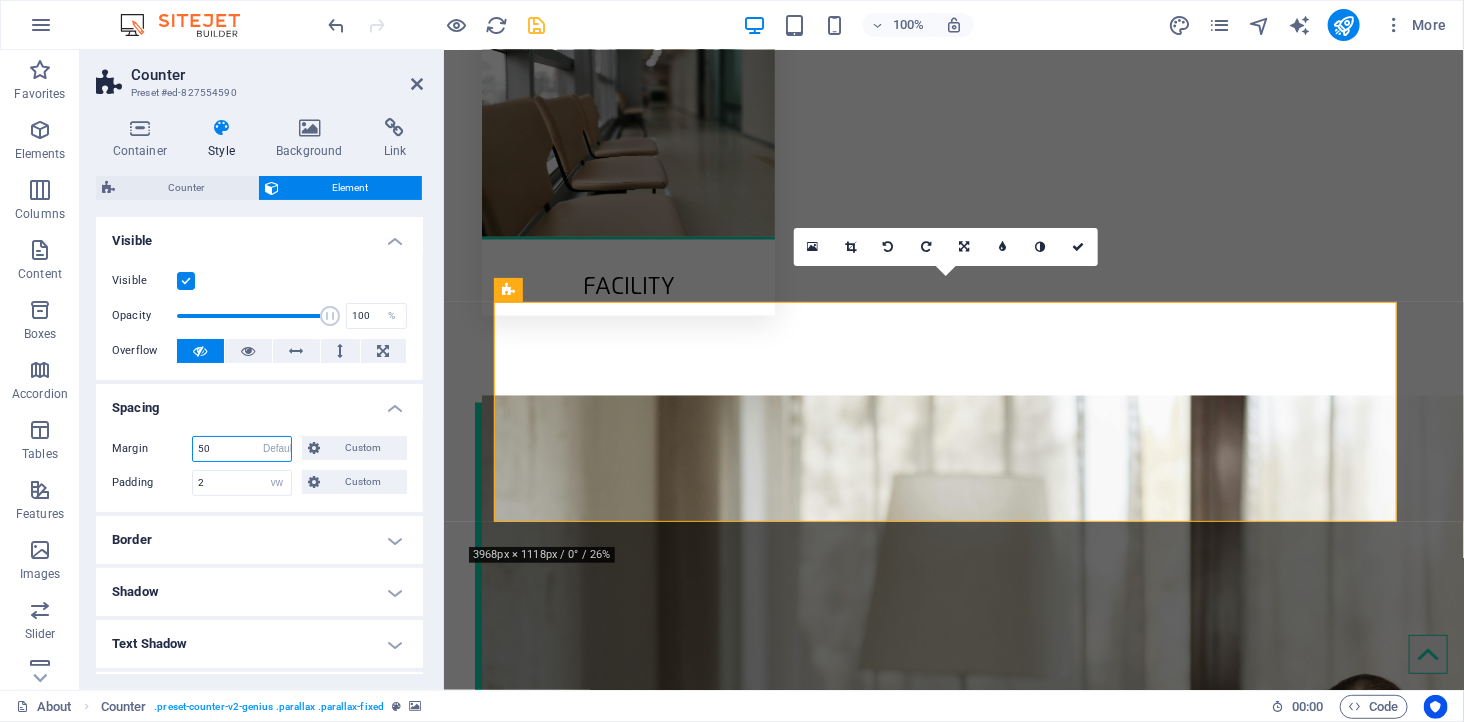 click on "Default auto px % rem vw vh Custom" at bounding box center (277, 449) 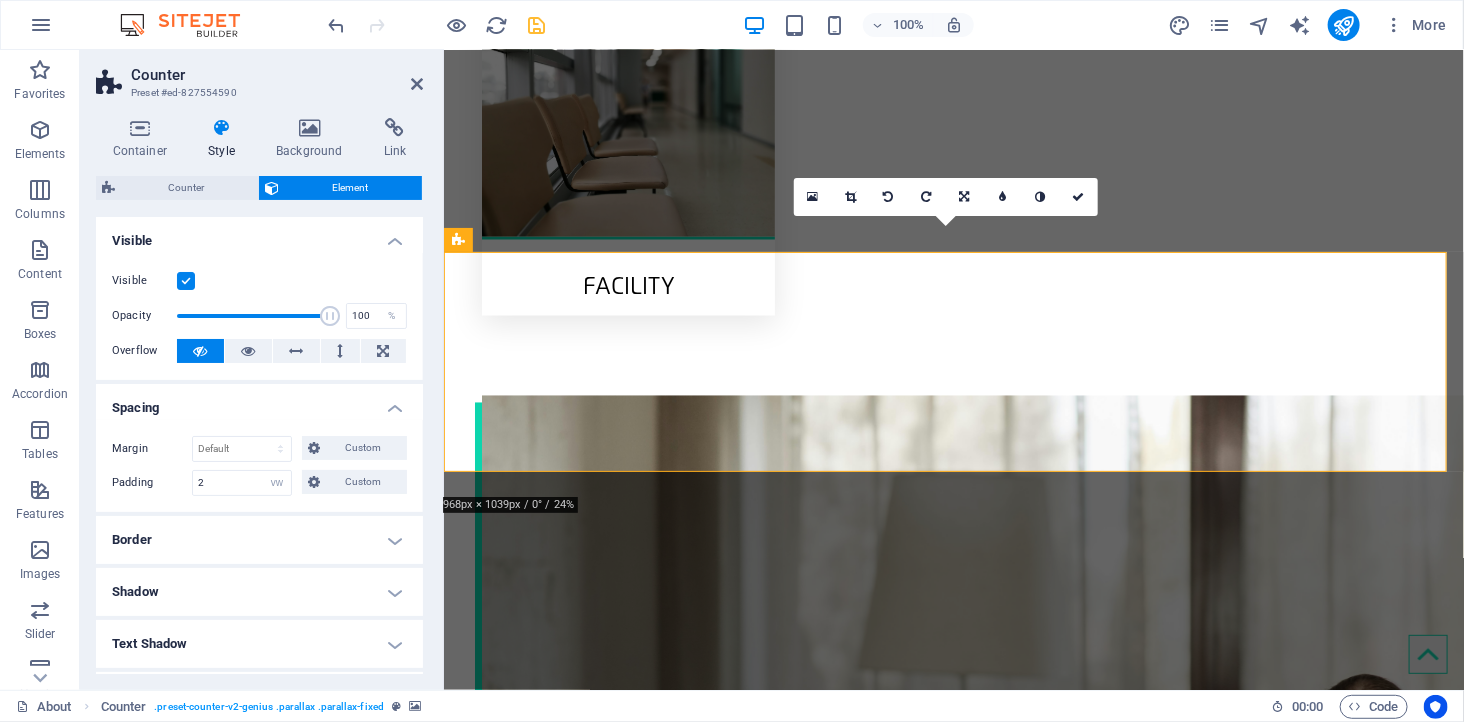 click on "Layout How this element expands within the layout (Flexbox). Size Default auto px % 1/1 1/2 1/3 1/4 1/5 1/6 1/7 1/8 1/9 1/10 Grow Shrink Order Container layout Visible Visible Opacity 100 % Overflow Spacing Margin Default auto px % rem vw vh Custom Custom auto px % rem vw vh auto px % rem vw vh auto px % rem vw vh auto px % rem vw vh Padding 2 Default px rem % vh vw Custom Custom 2 px rem % vh vw 2 px rem % vh vw 2 px rem % vh vw 2 px rem % vh vw Border Style              - Width 1 auto px rem % vh vw Custom Custom 1 auto px rem % vh vw 1 auto px rem % vh vw 1 auto px rem % vh vw 1 auto px rem % vh vw  - Color Round corners For background overlay and background images, the overflow must be hidden so that the round corners are visible Default px rem % vh vw Custom Custom px rem % vh vw px rem % vh vw px rem % vh vw px rem % vh vw Shadow Default None Outside Inside Color X offset 0 px rem vh vw Y offset 0 px rem vh vw Blur 0 px rem % vh vw Spread 0 px rem vh vw Text Shadow Default None Outside Color 0" at bounding box center [259, 572] 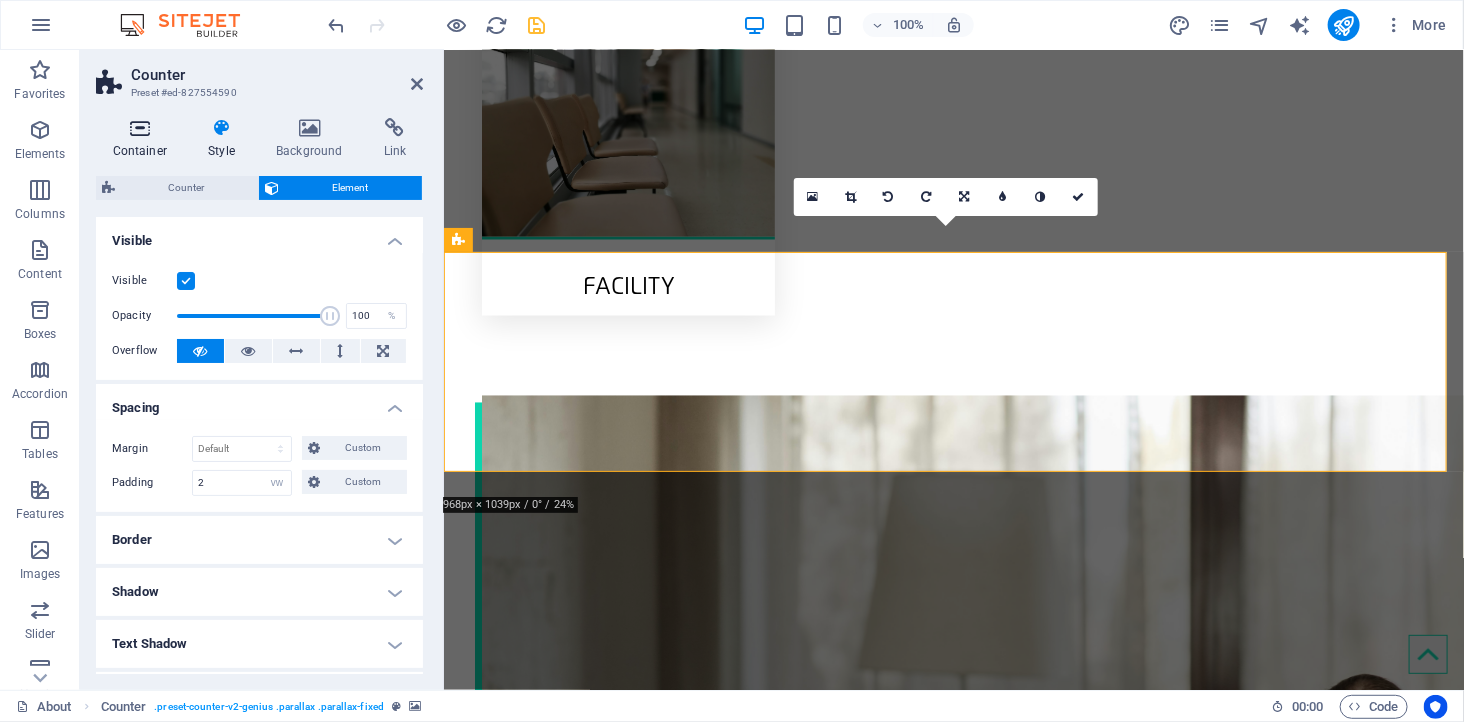 click on "Container" at bounding box center [144, 139] 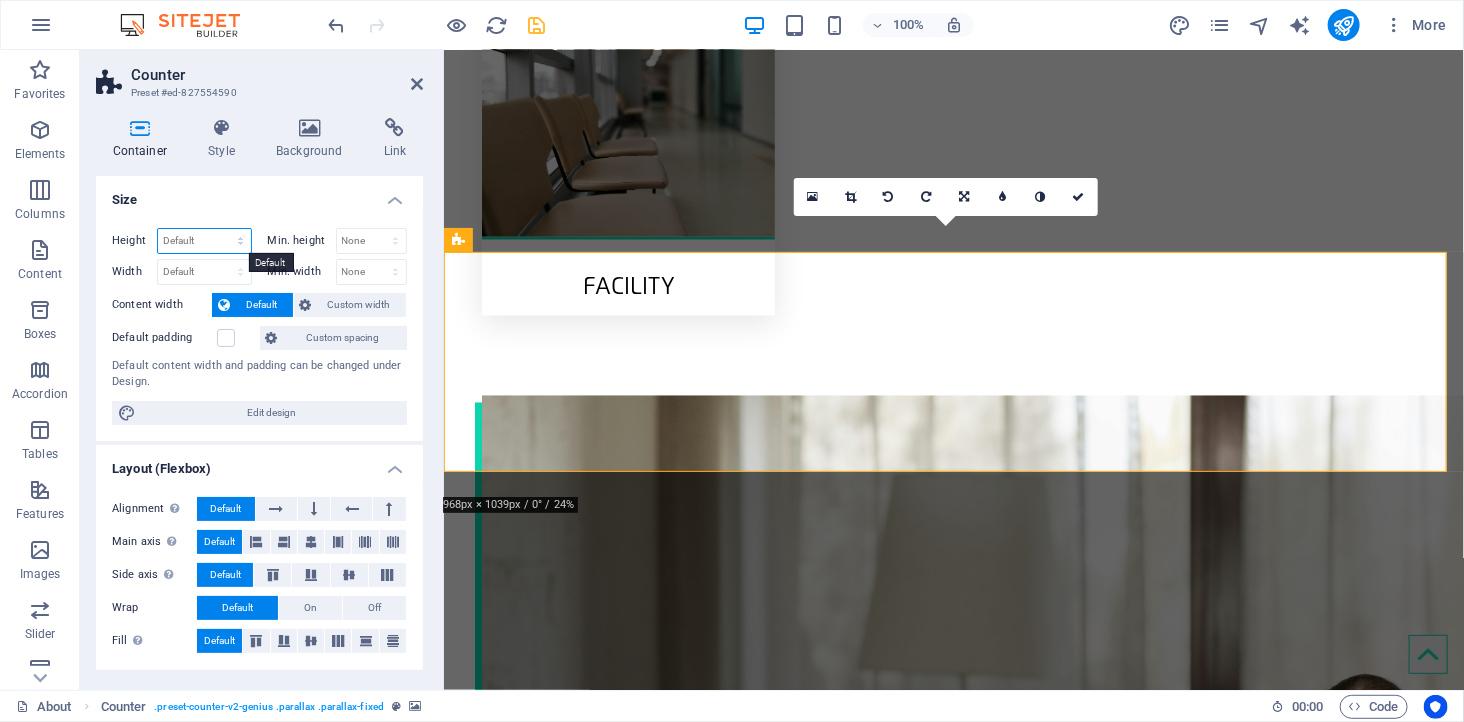 click on "Default px rem % vh vw" at bounding box center [204, 241] 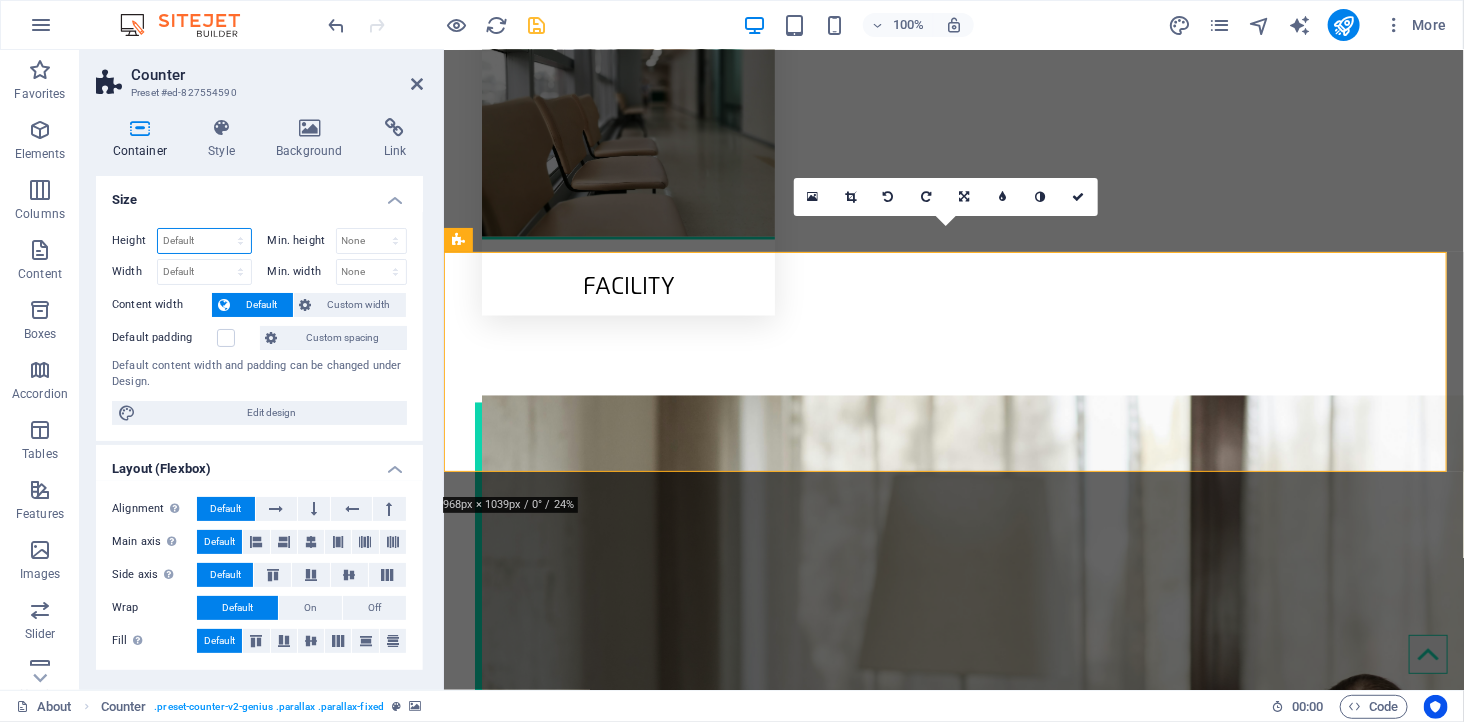 select on "px" 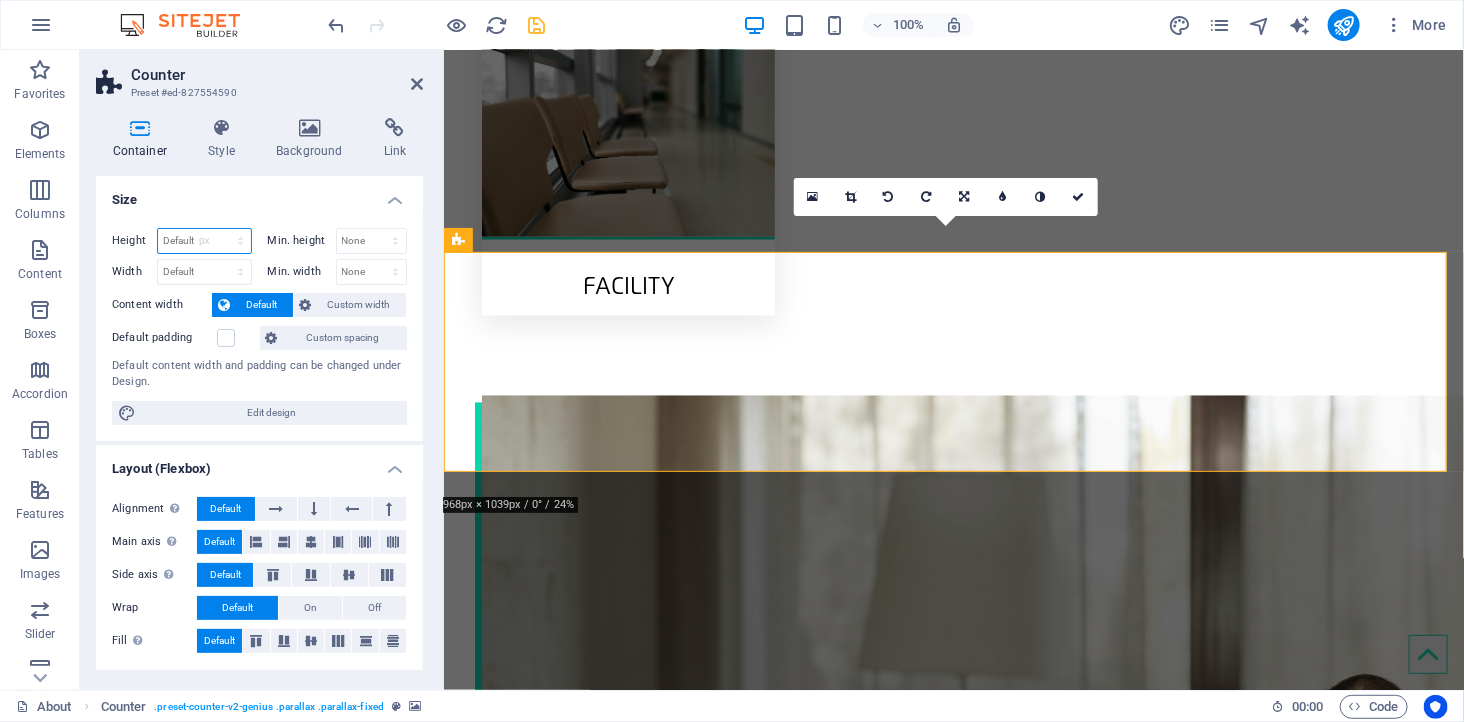 click on "Default px rem % vh vw" at bounding box center (204, 241) 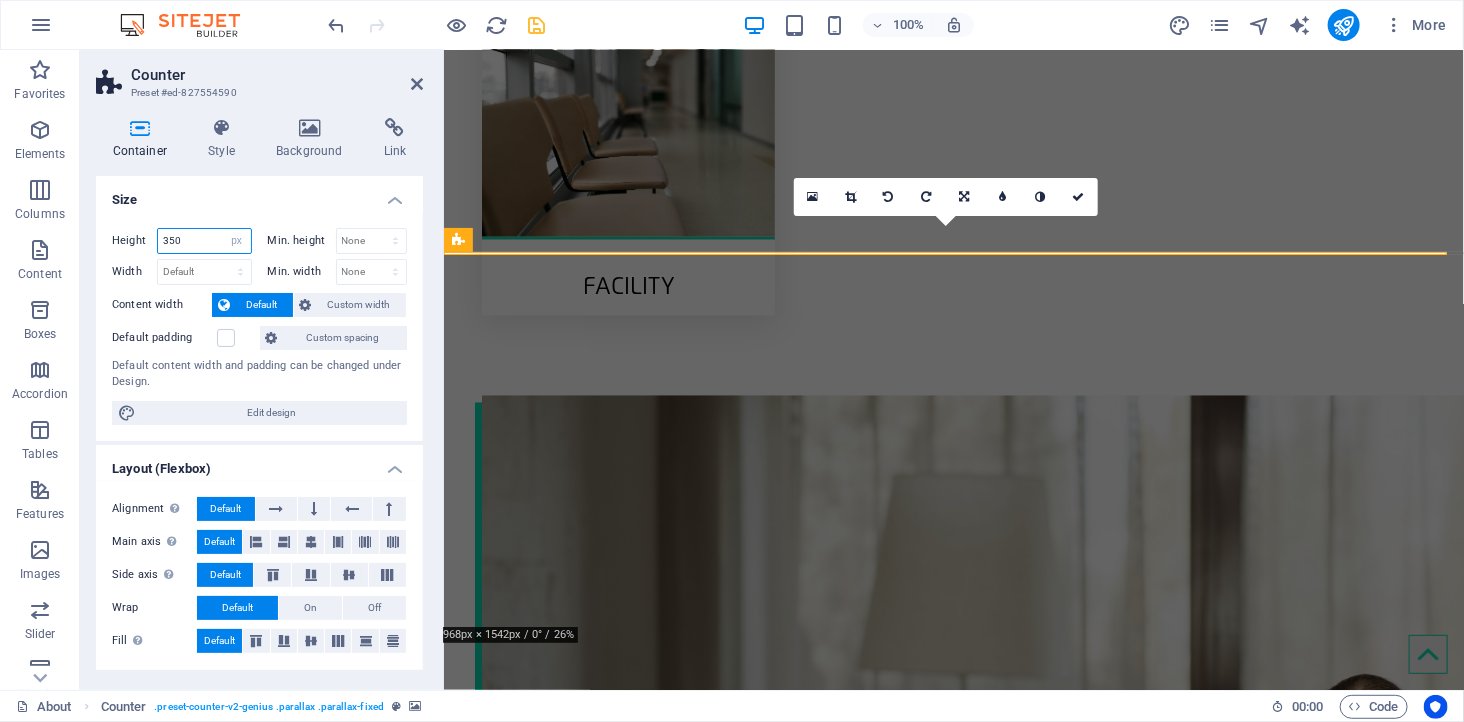 type on "350" 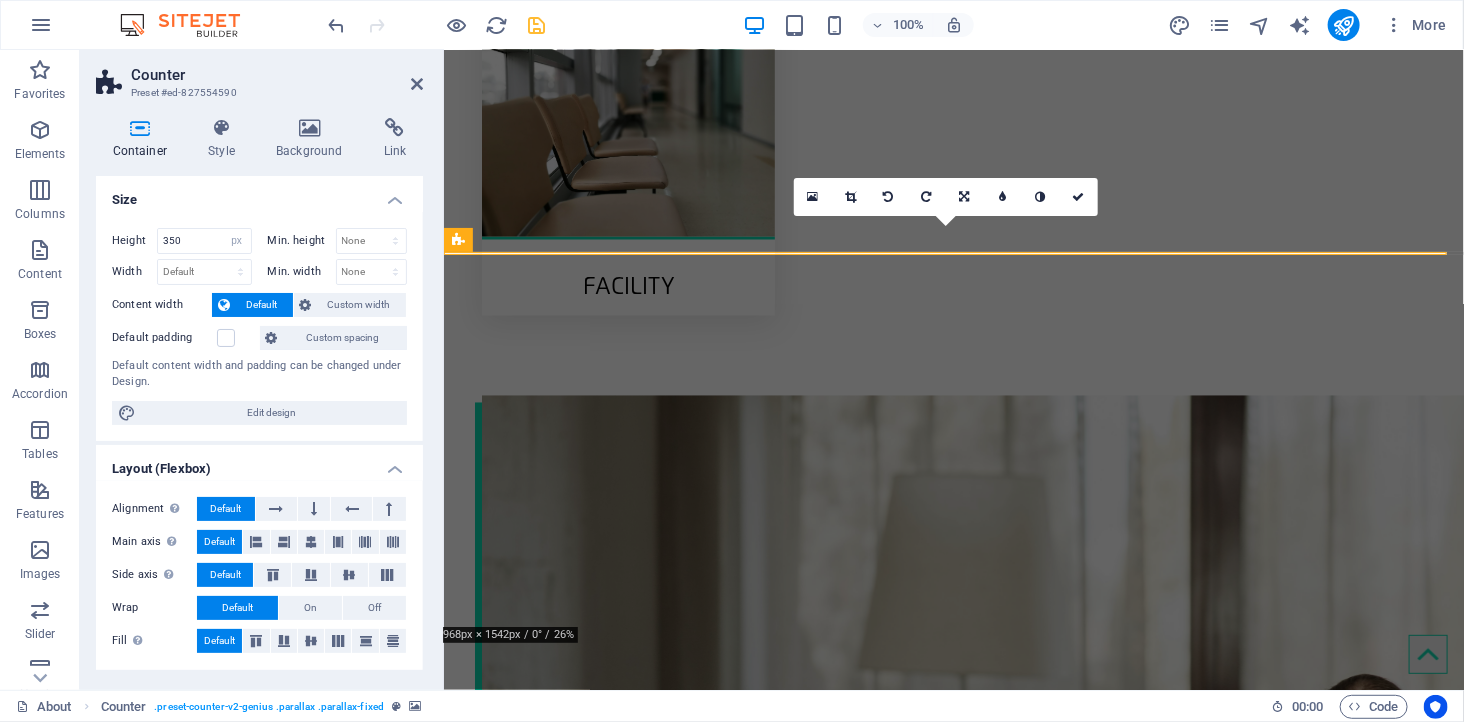 click on "Size" at bounding box center (259, 194) 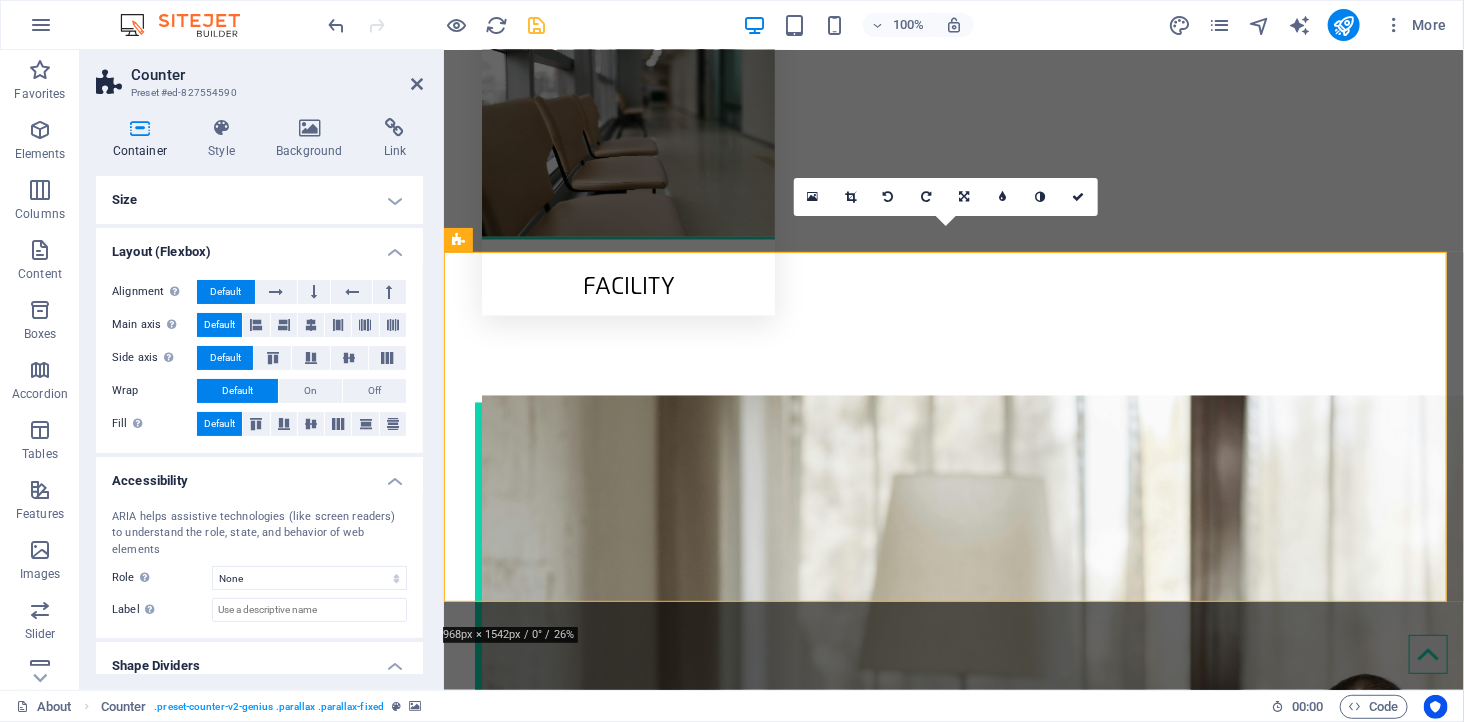 click on "Size" at bounding box center [259, 200] 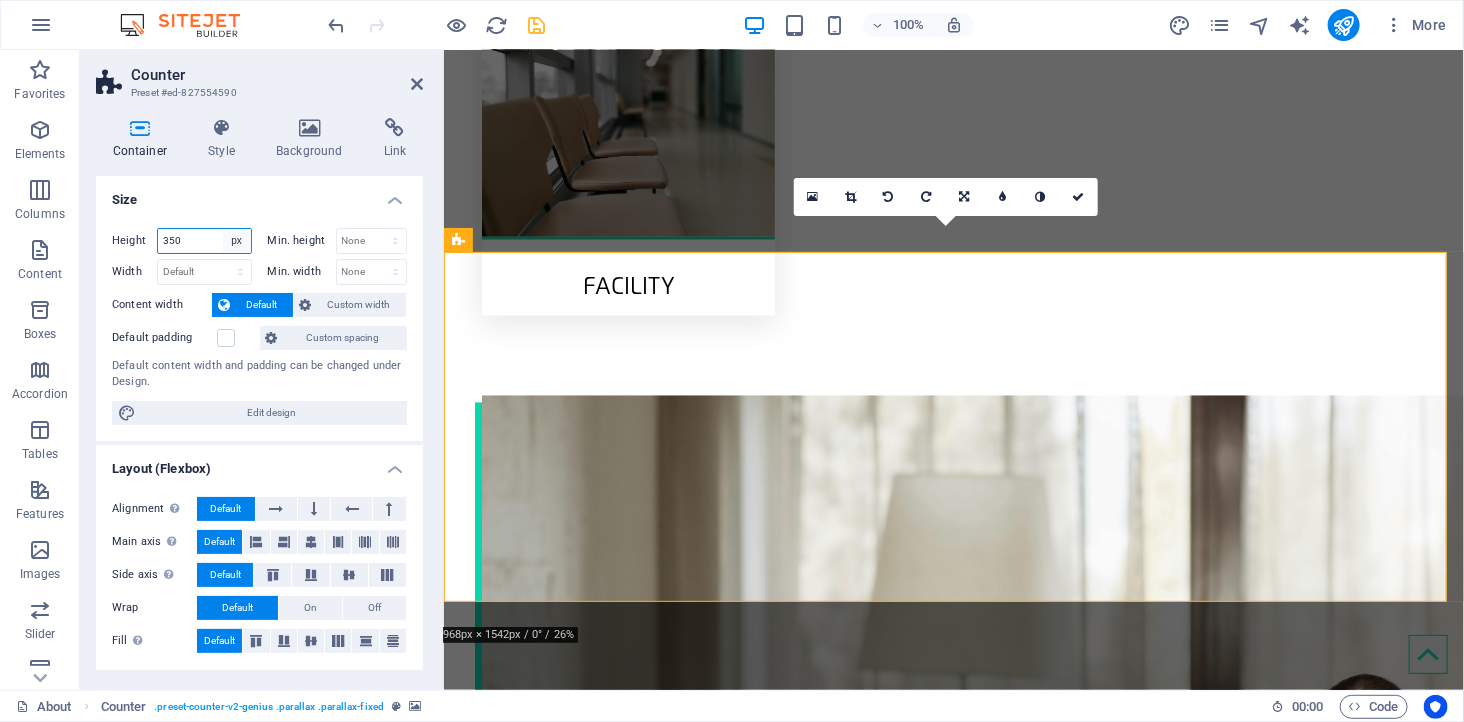 click on "Default px rem % vh vw" at bounding box center [237, 241] 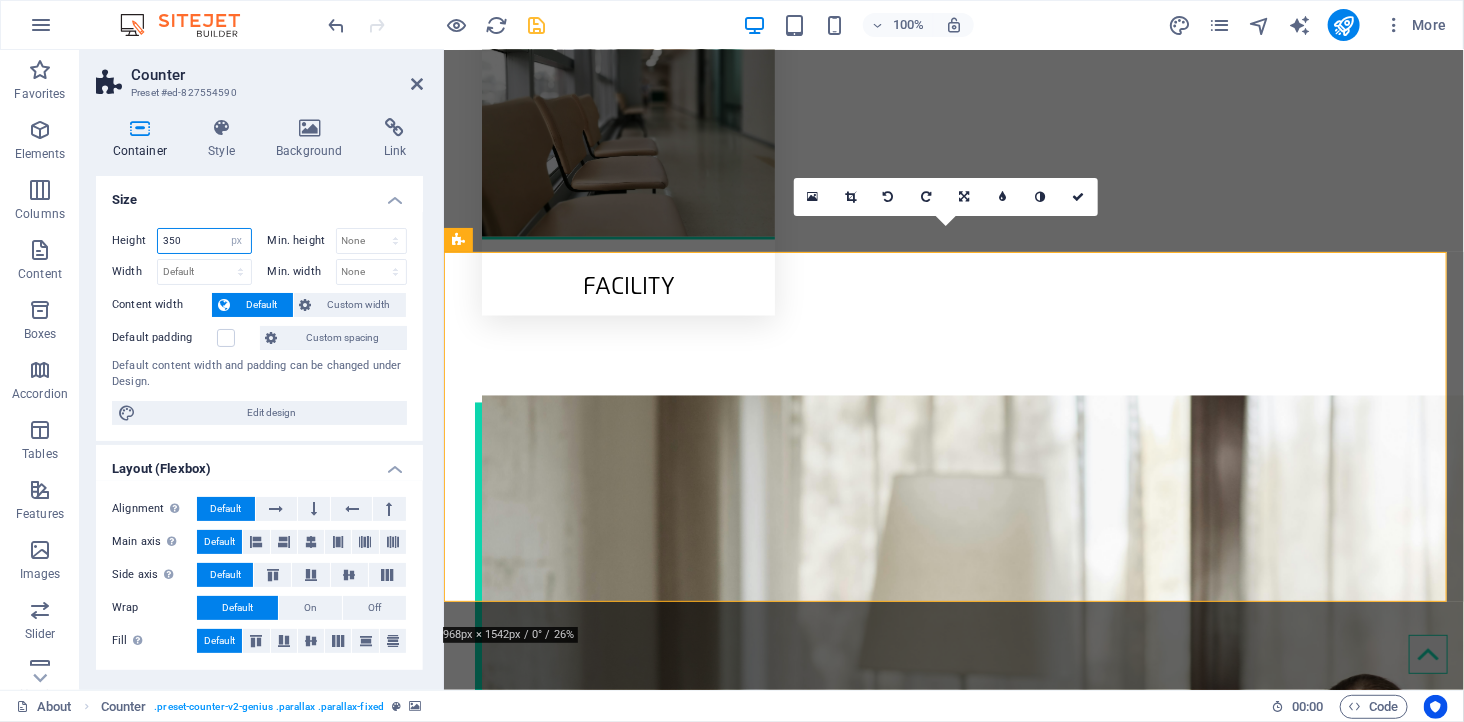 select on "default" 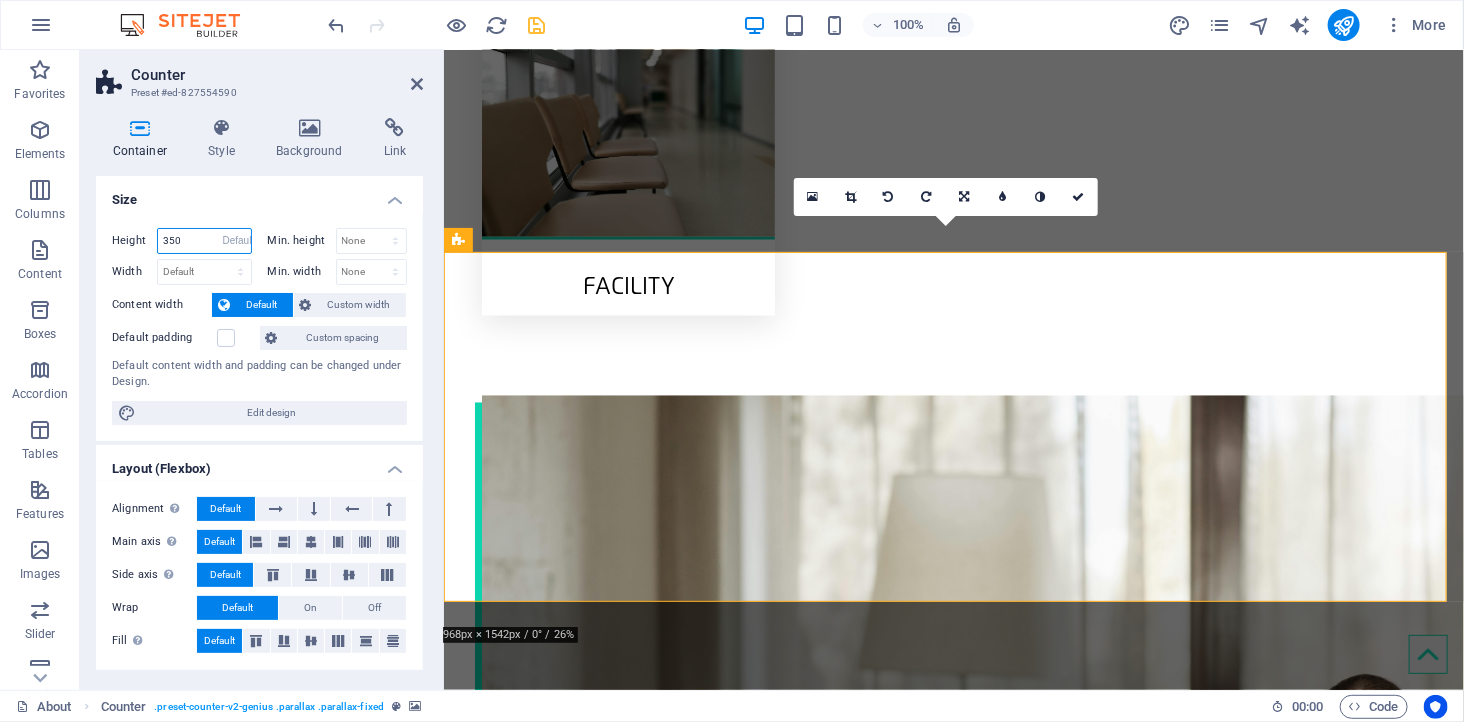 click on "Default px rem % vh vw" at bounding box center [237, 241] 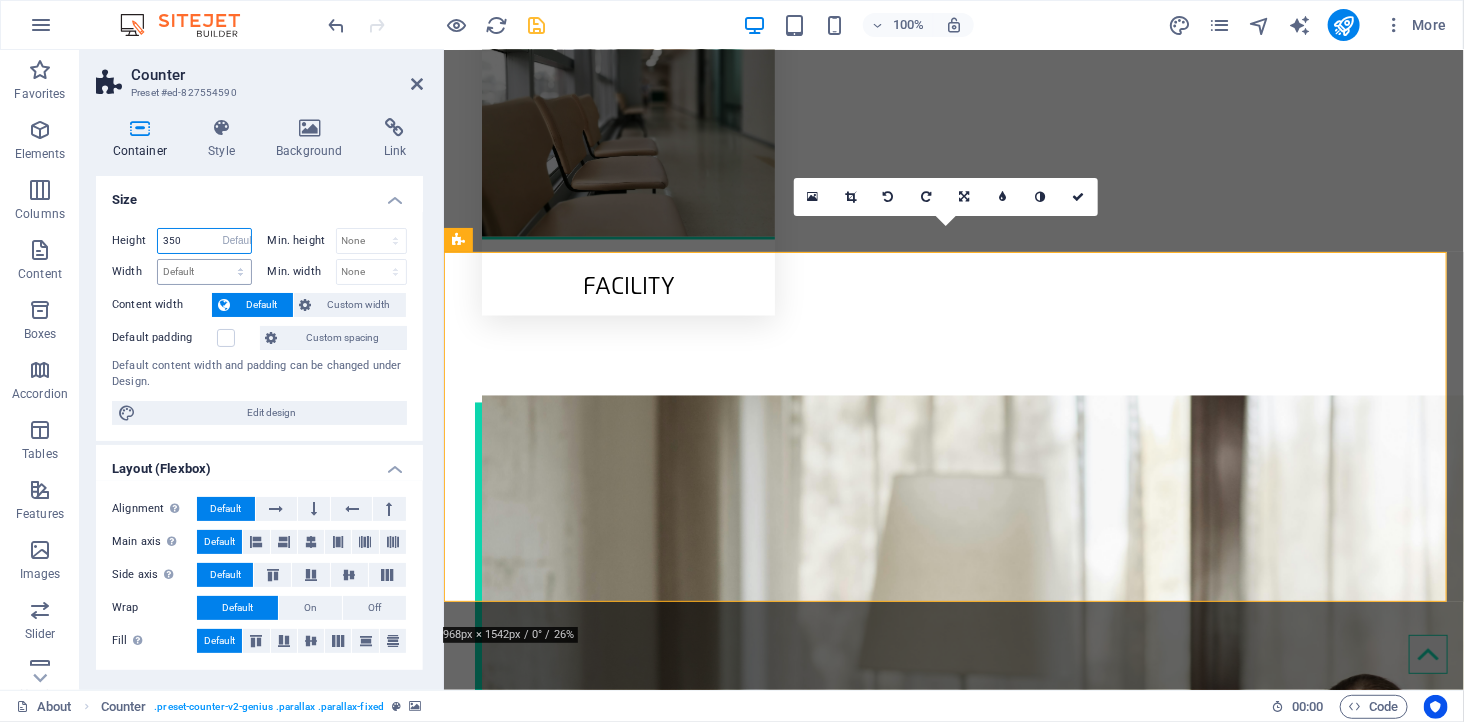 type 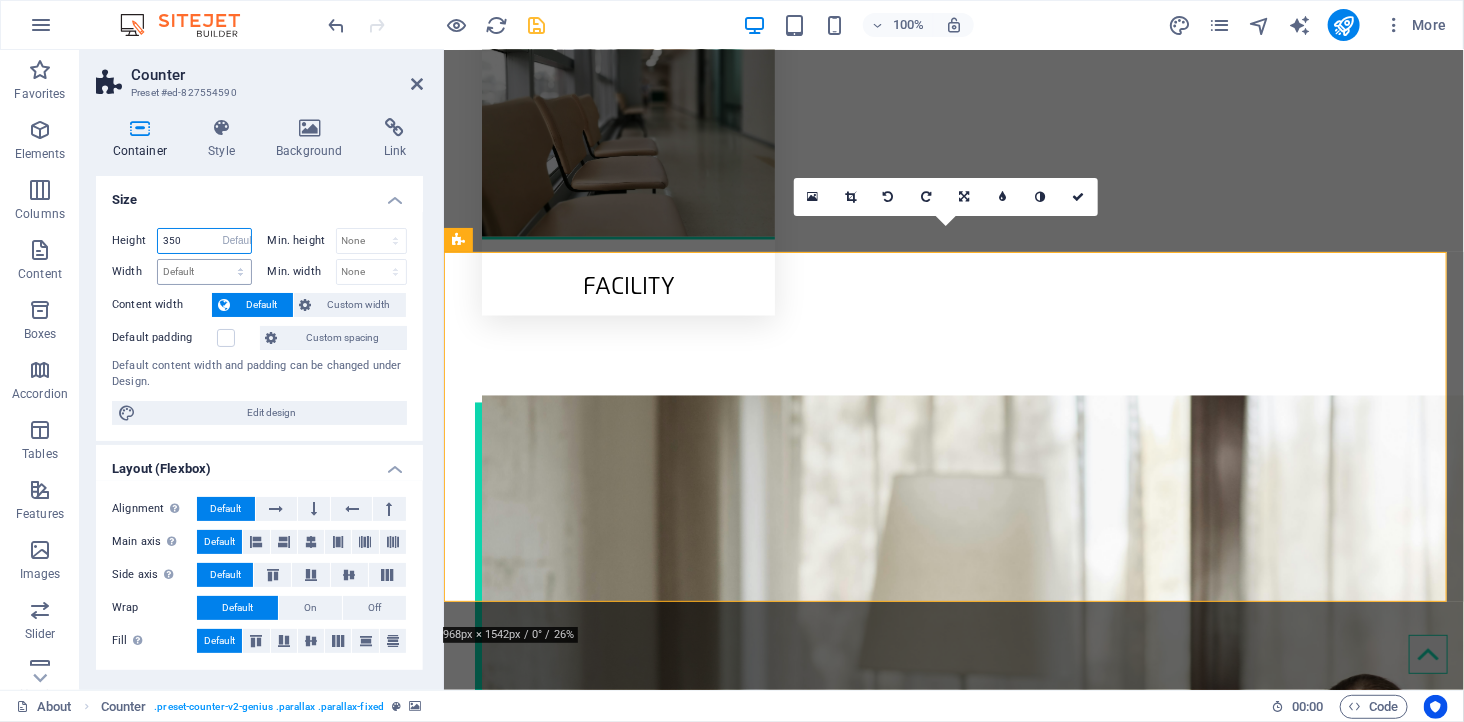 select on "DISABLED_OPTION_VALUE" 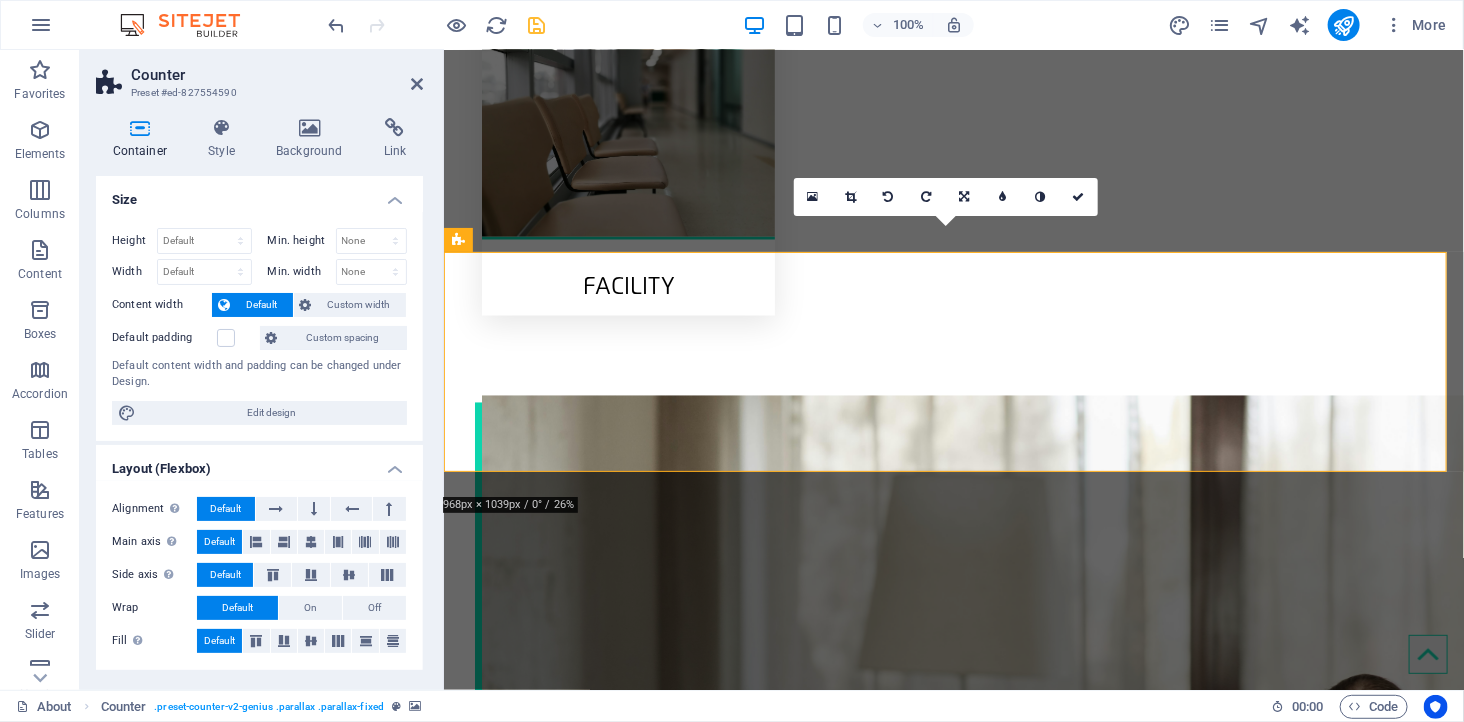 click on "Size" at bounding box center [259, 194] 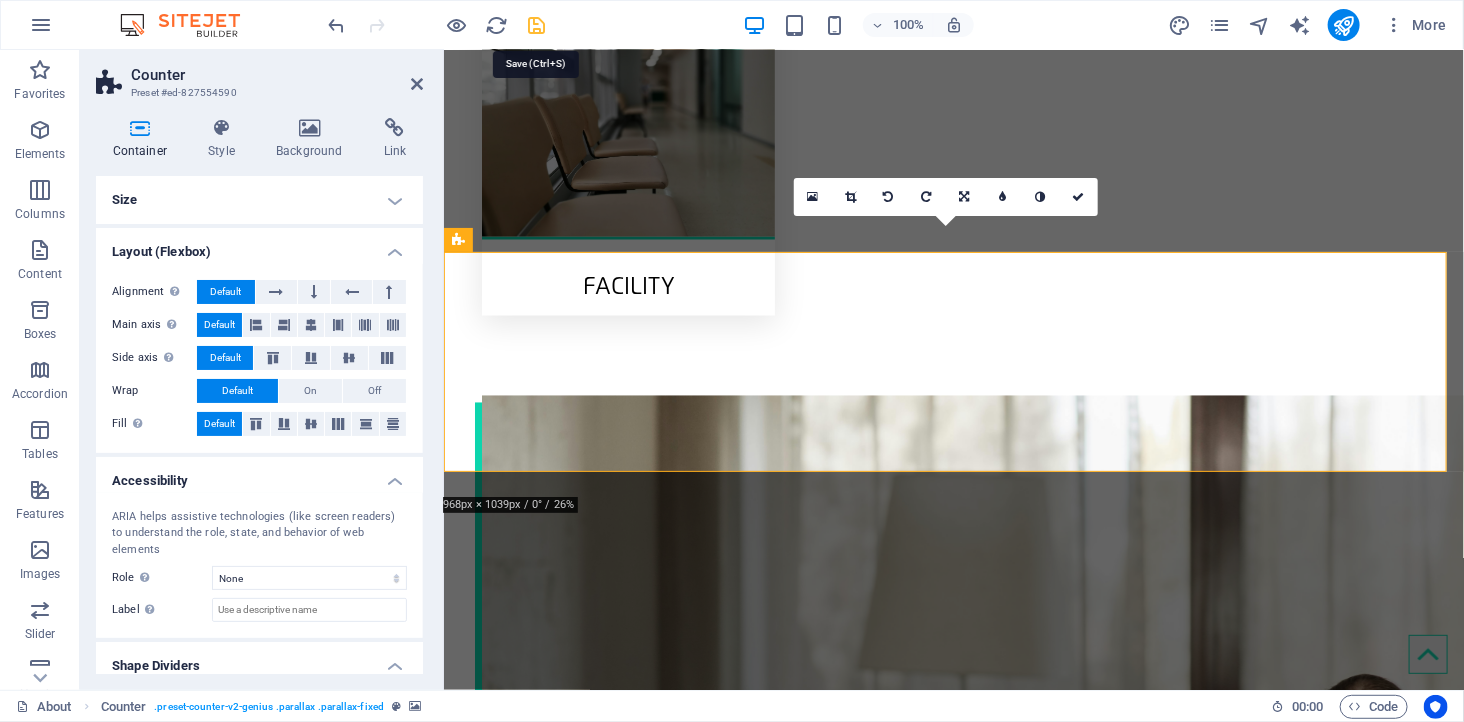 click at bounding box center [537, 25] 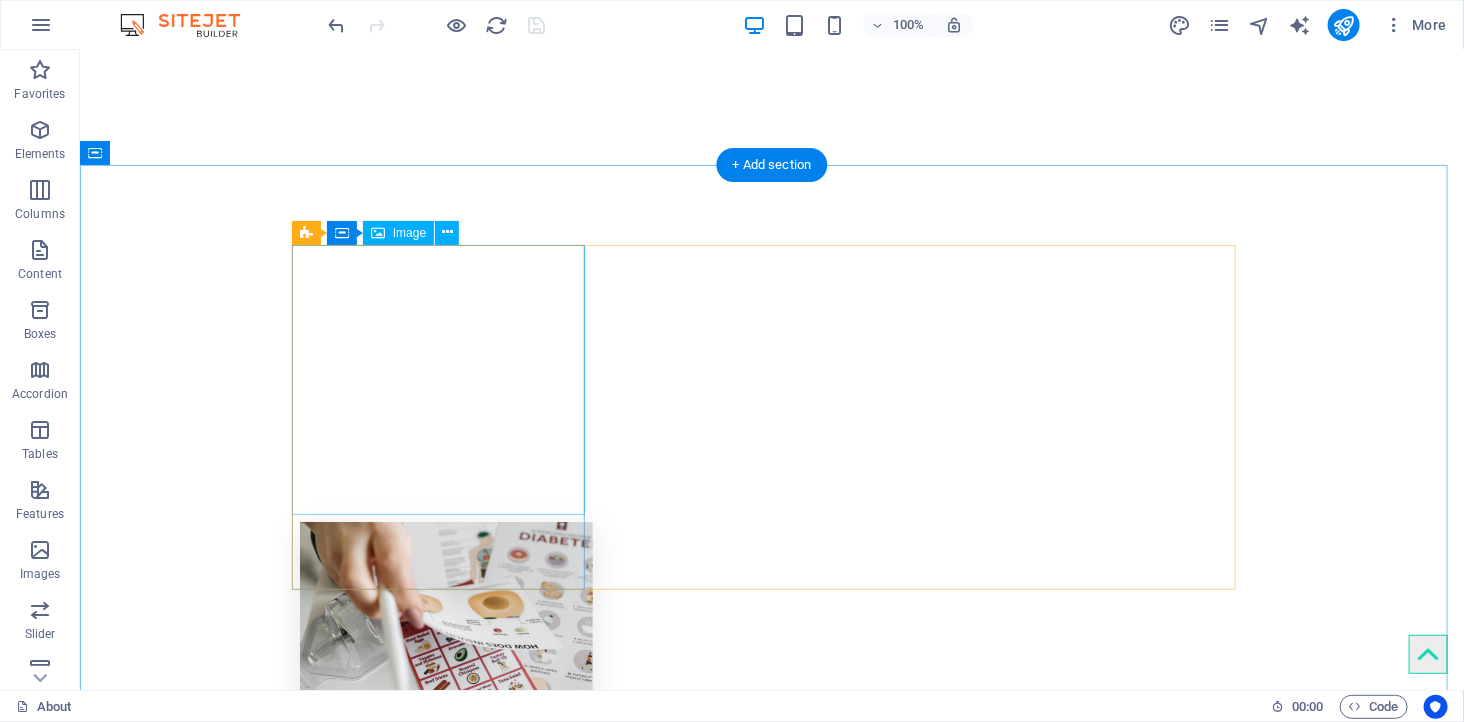 scroll, scrollTop: 0, scrollLeft: 0, axis: both 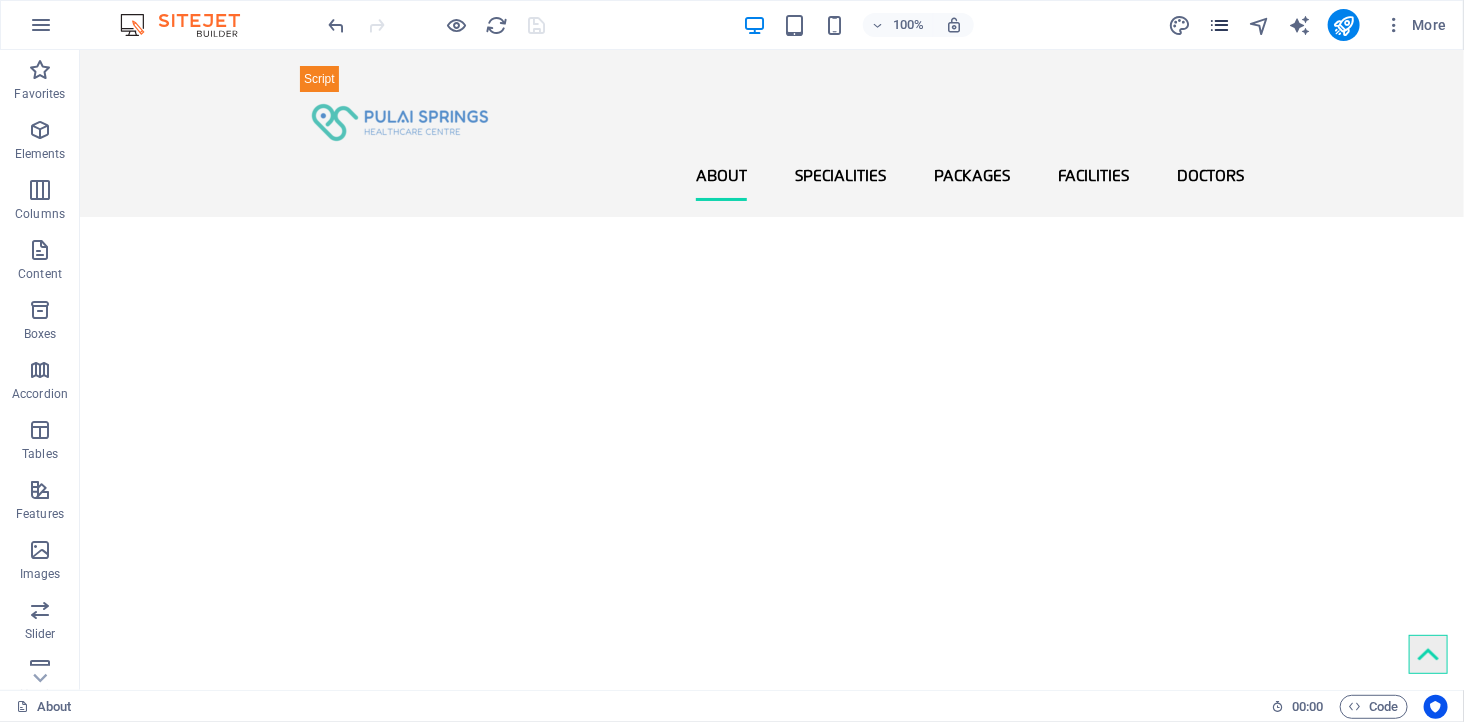 click at bounding box center [1219, 25] 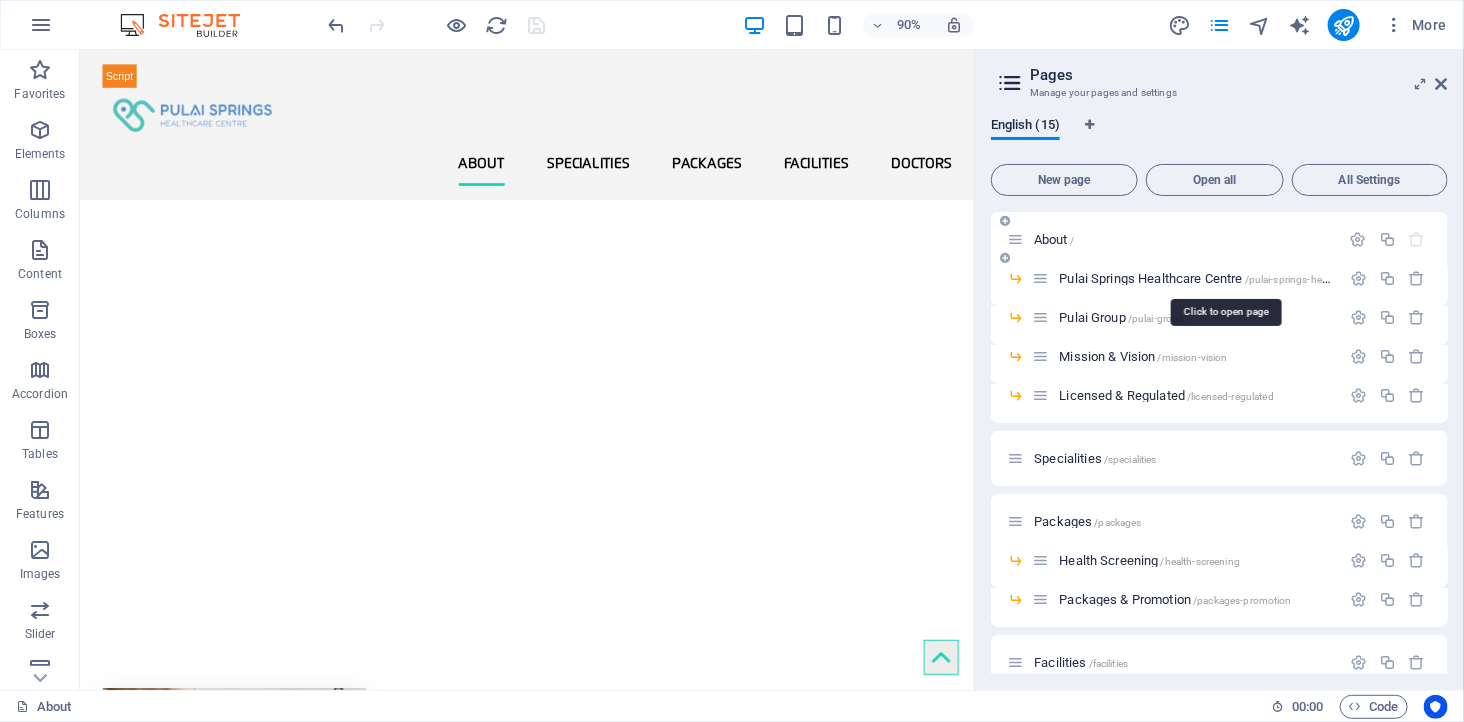 click on "About /" at bounding box center (1219, 239) 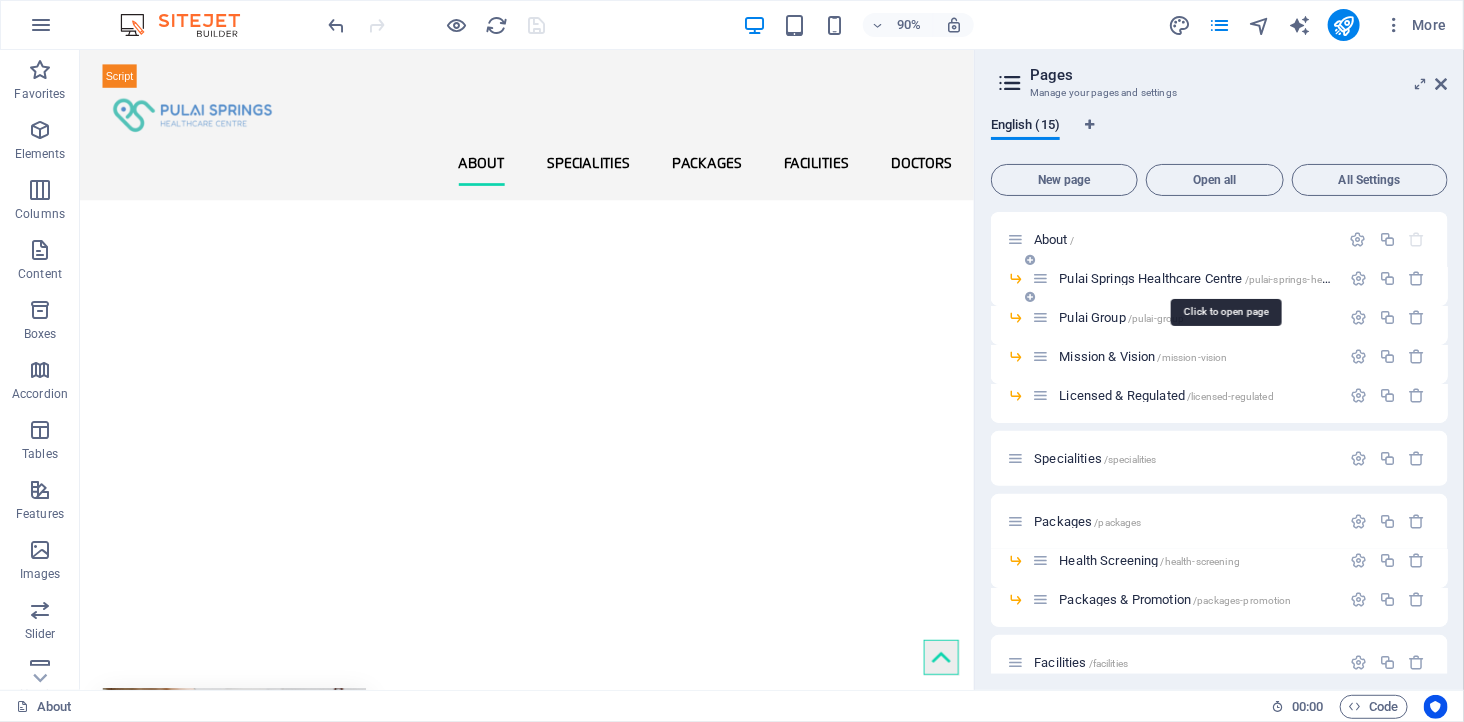 click on "Pulai Springs Healthcare Centre /pulai-springs-healthcare-centre" at bounding box center (1223, 278) 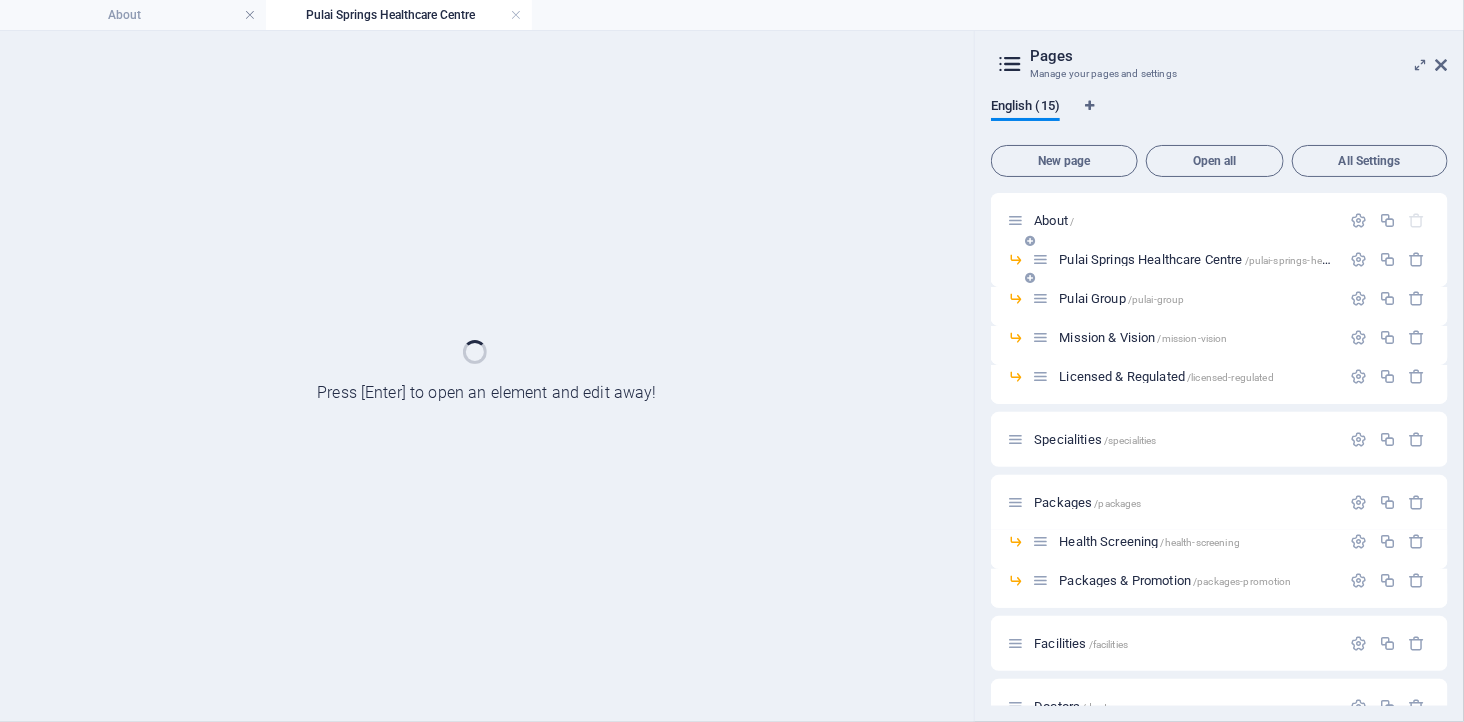 click on "Pulai Springs Healthcare Centre /pulai-springs-healthcare-centre" at bounding box center [1219, 267] 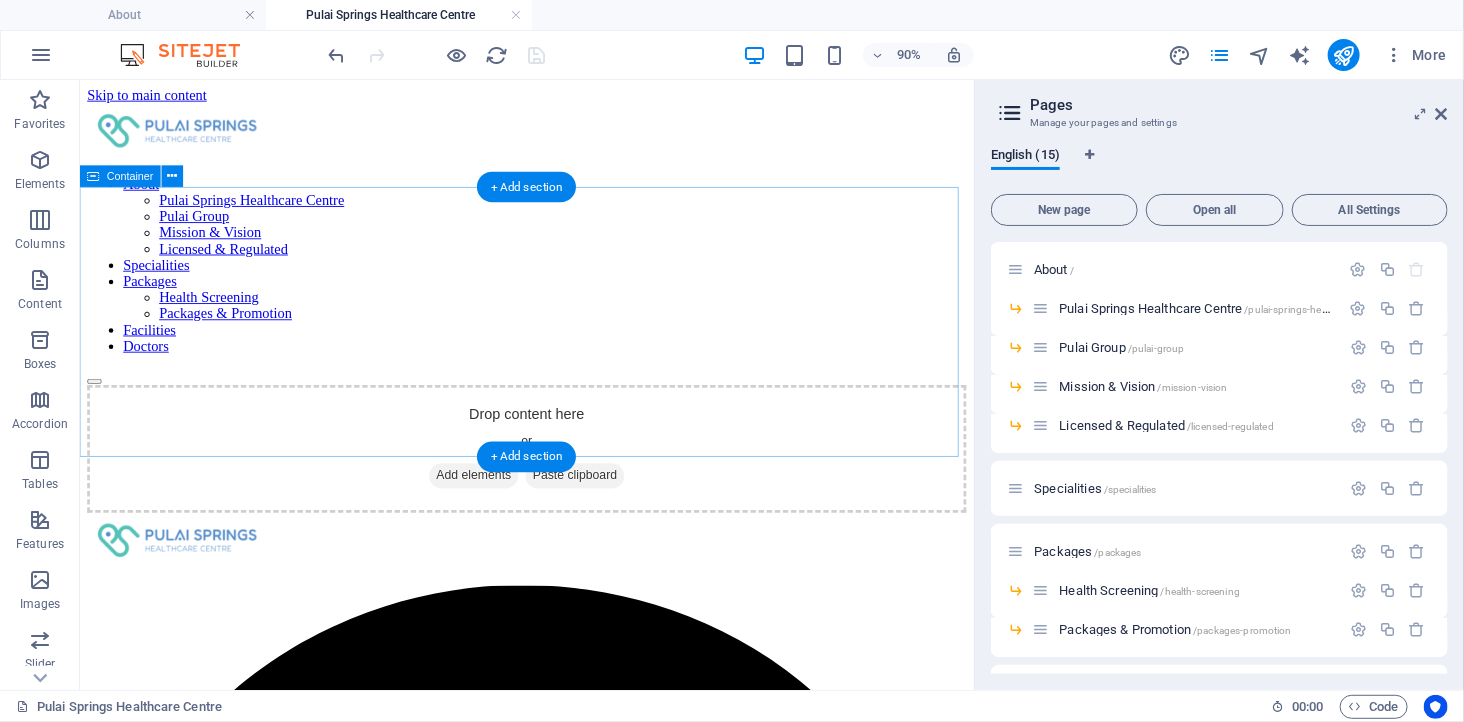 scroll, scrollTop: 0, scrollLeft: 0, axis: both 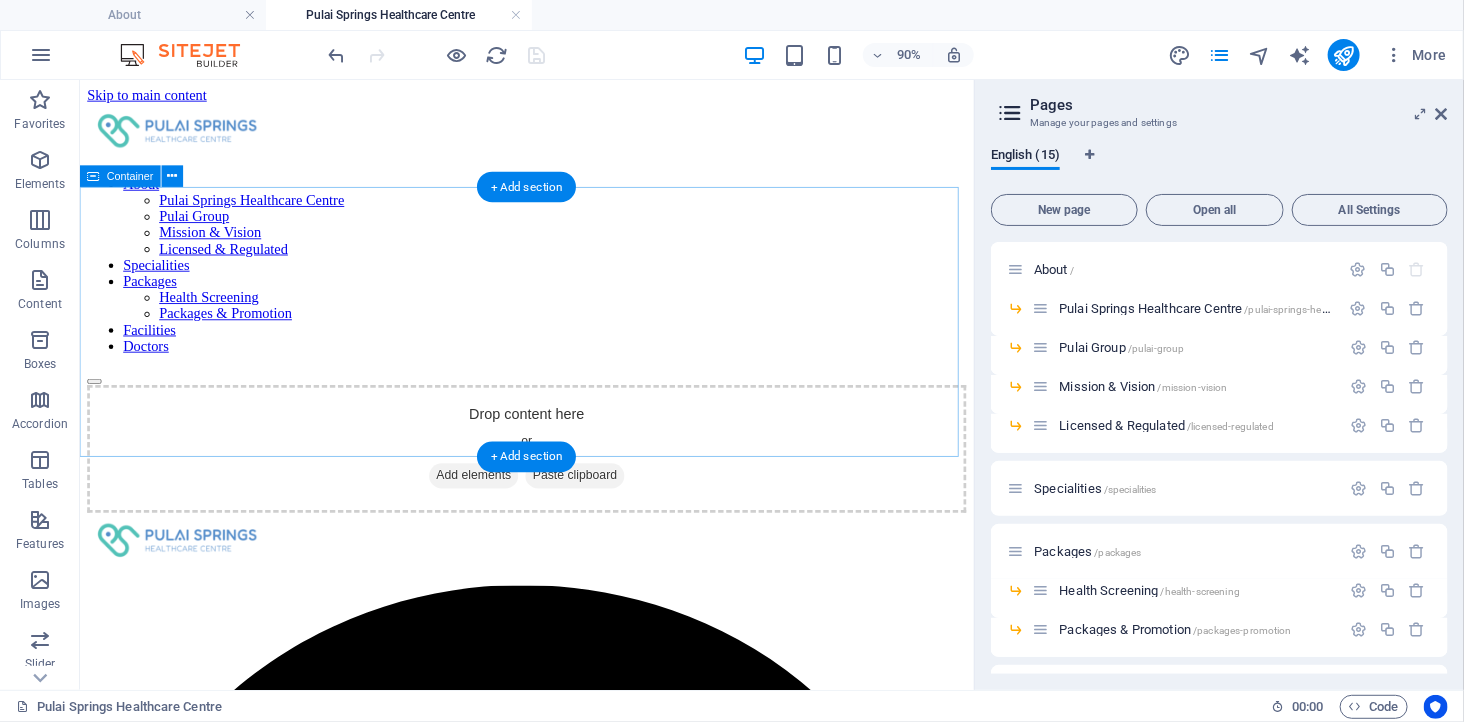 click on "Add elements" at bounding box center (516, 519) 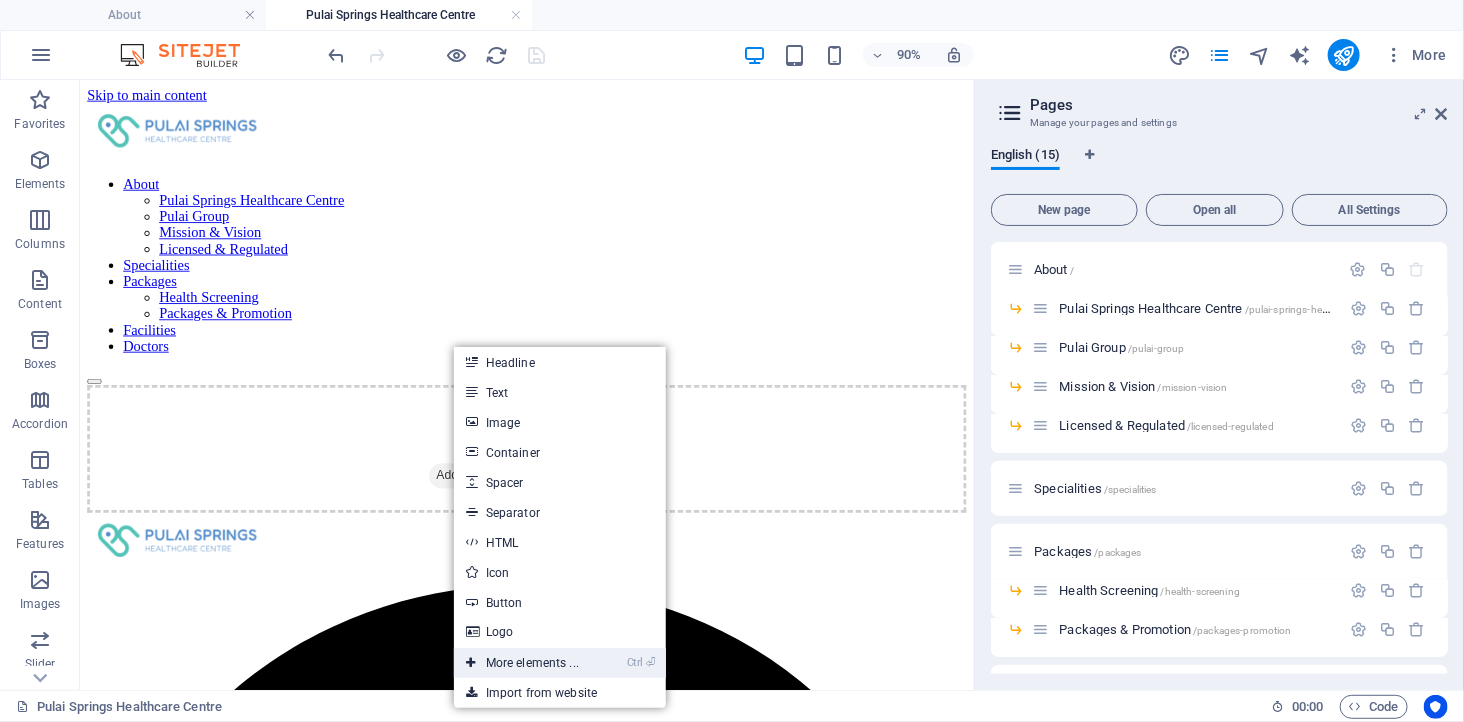 drag, startPoint x: 536, startPoint y: 655, endPoint x: 131, endPoint y: 639, distance: 405.31592 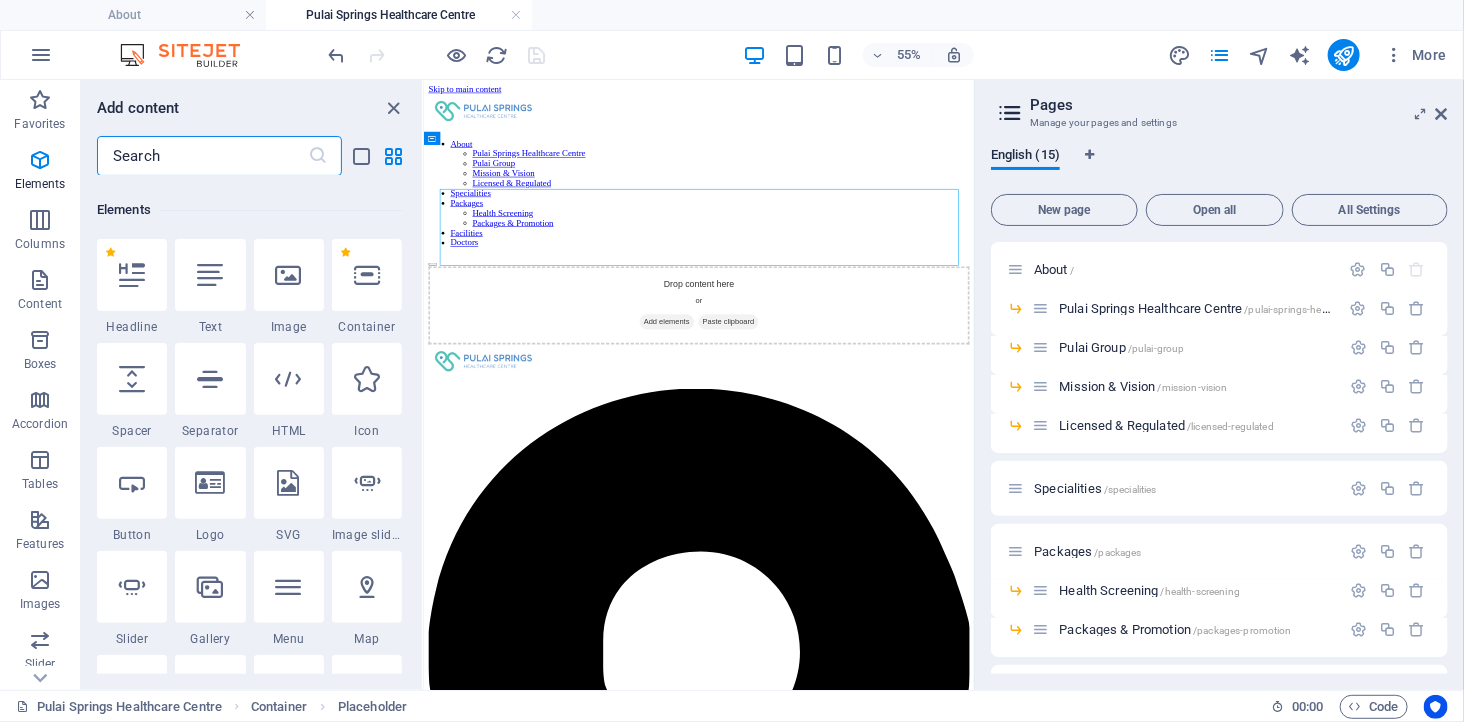 scroll, scrollTop: 213, scrollLeft: 0, axis: vertical 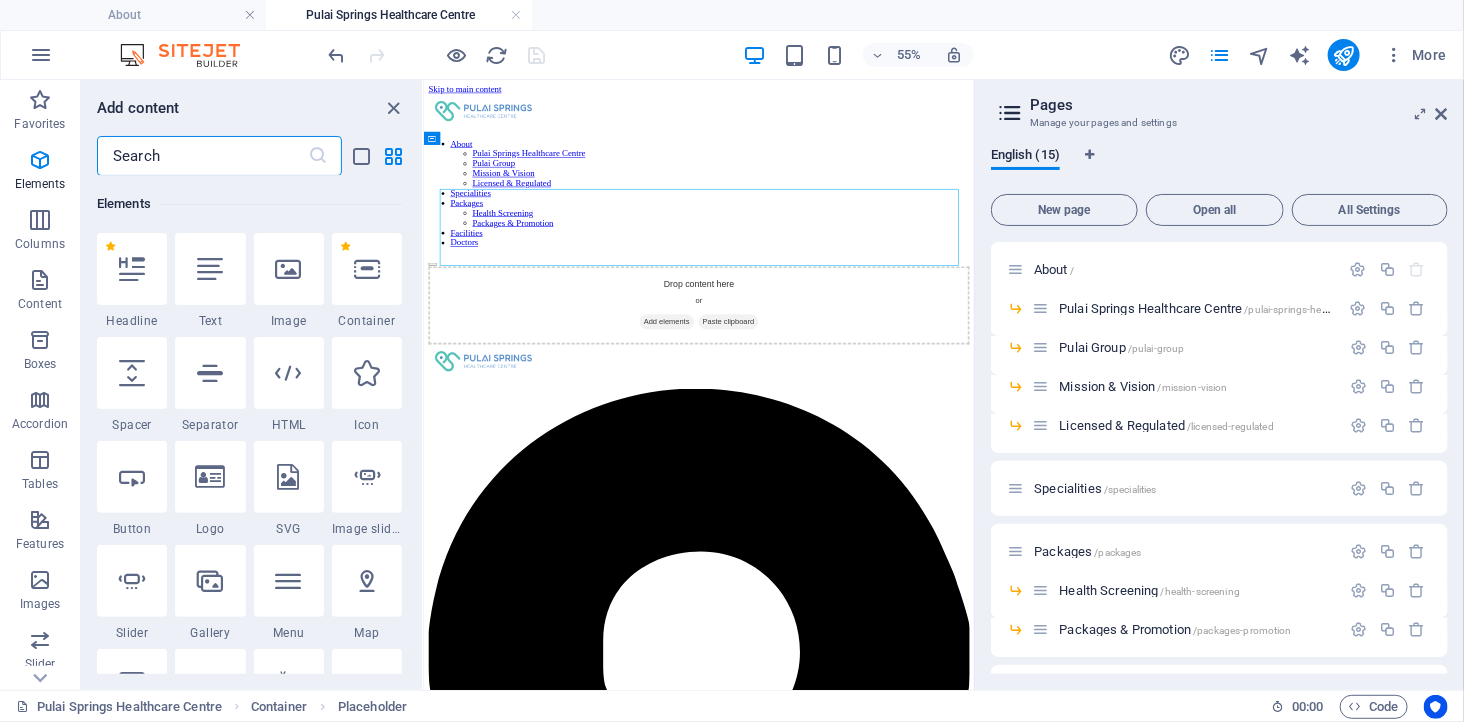 click at bounding box center (202, 156) 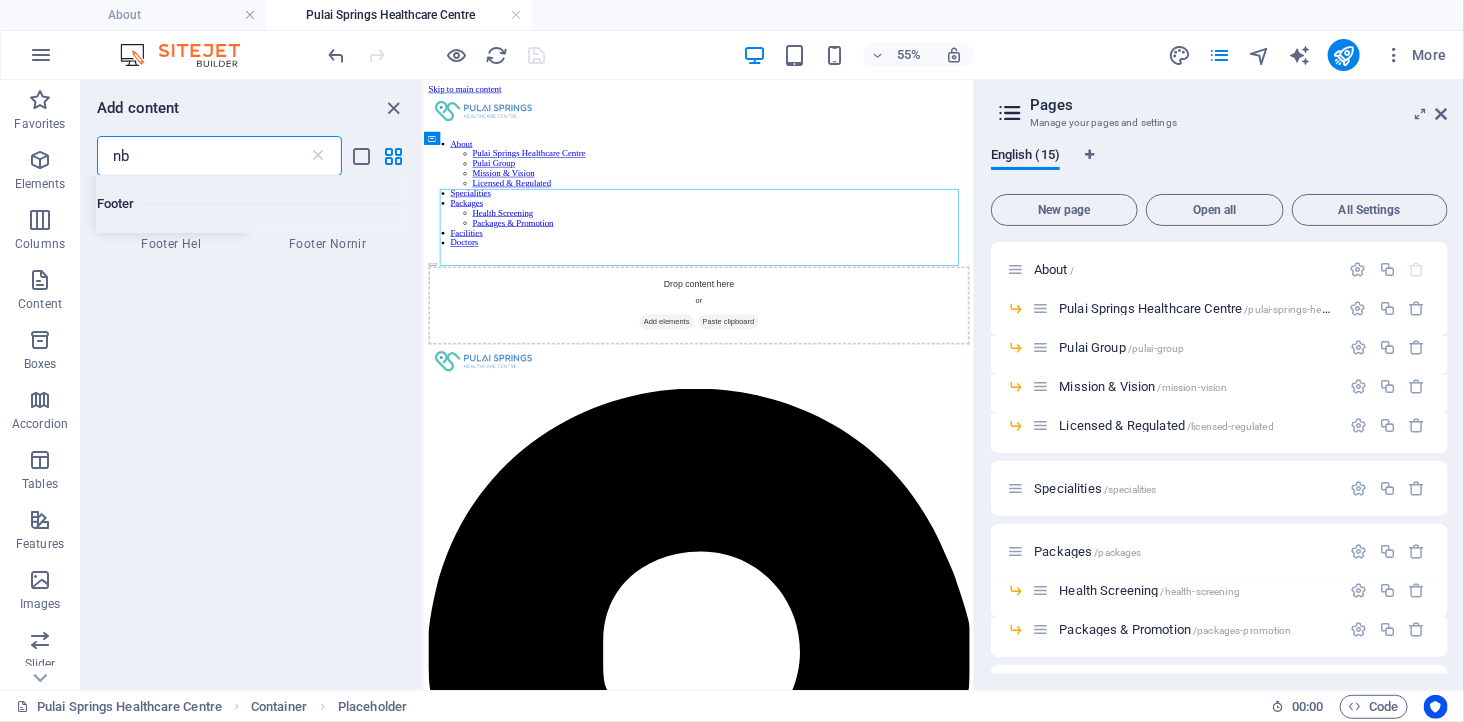 scroll, scrollTop: 137, scrollLeft: 0, axis: vertical 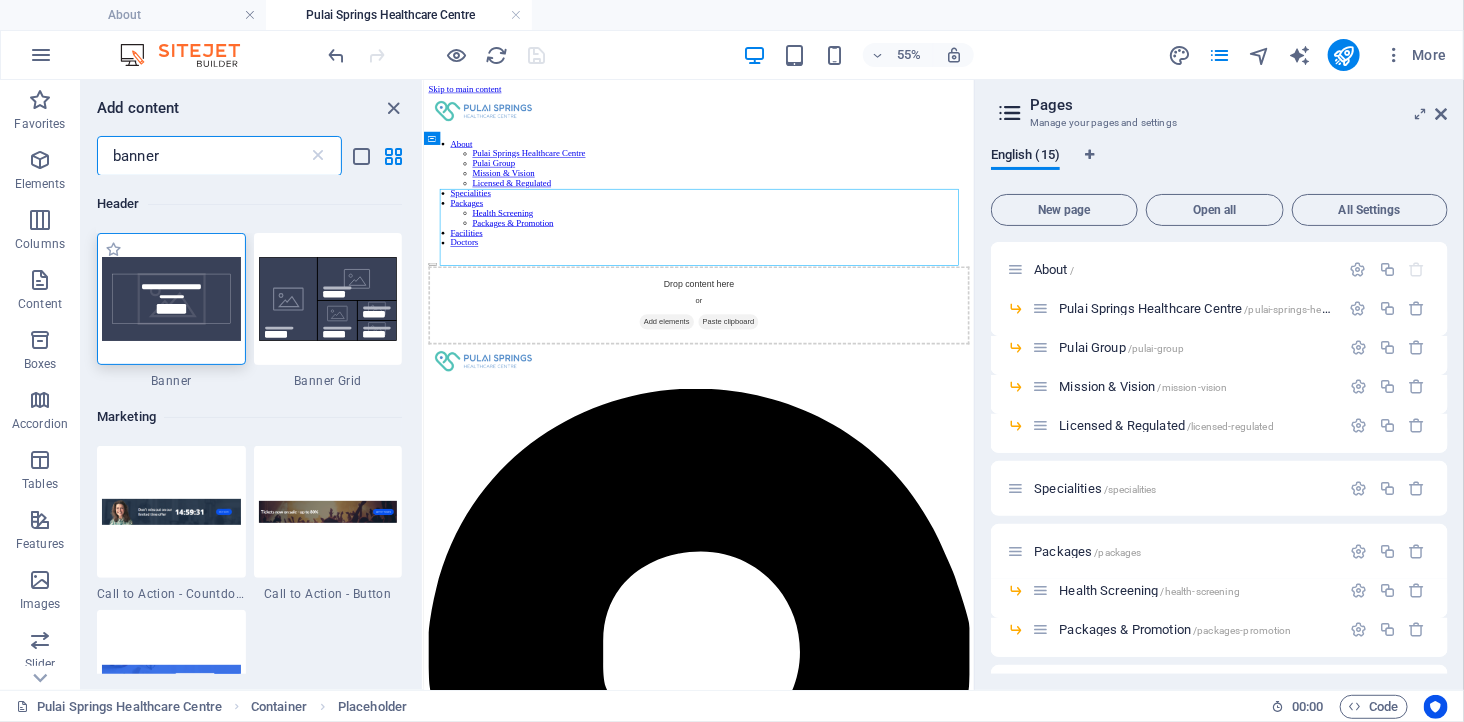 type on "banner" 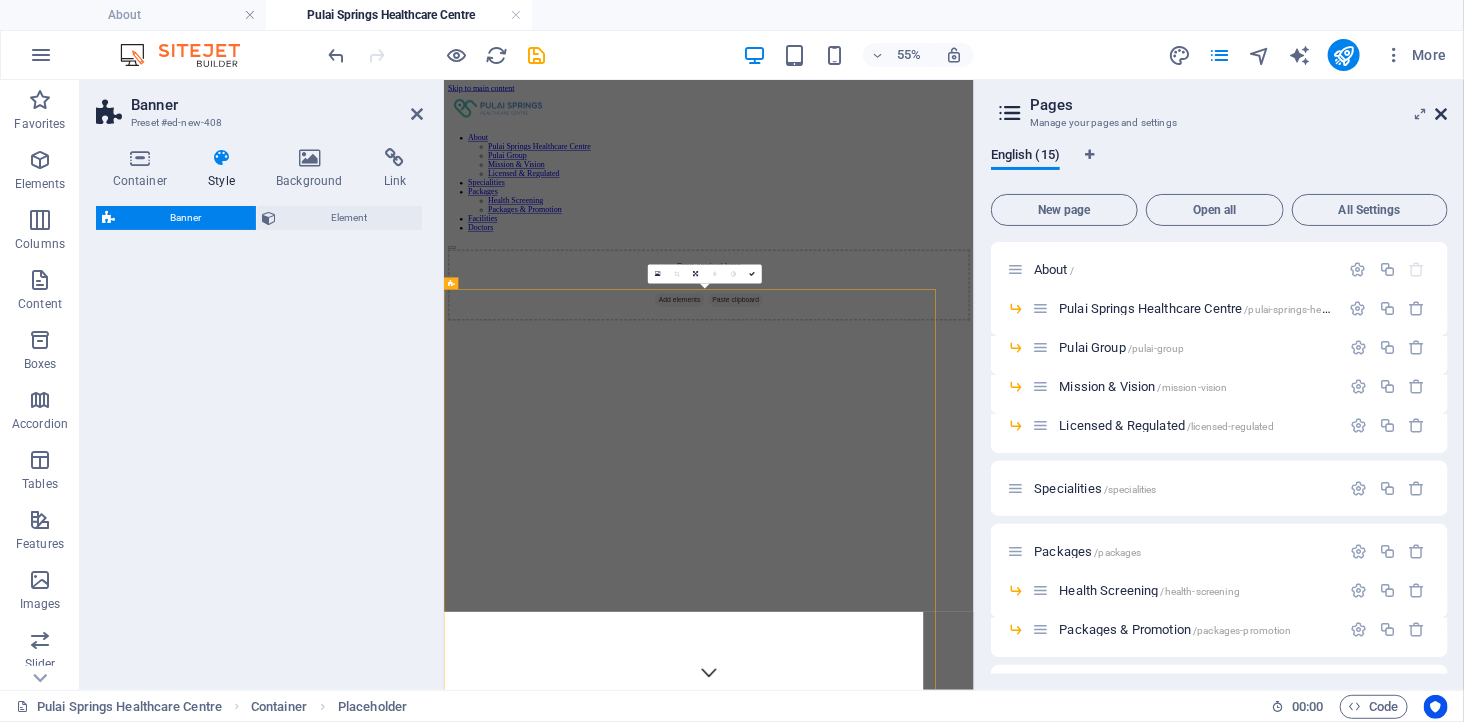 select on "preset-banner-v3-default" 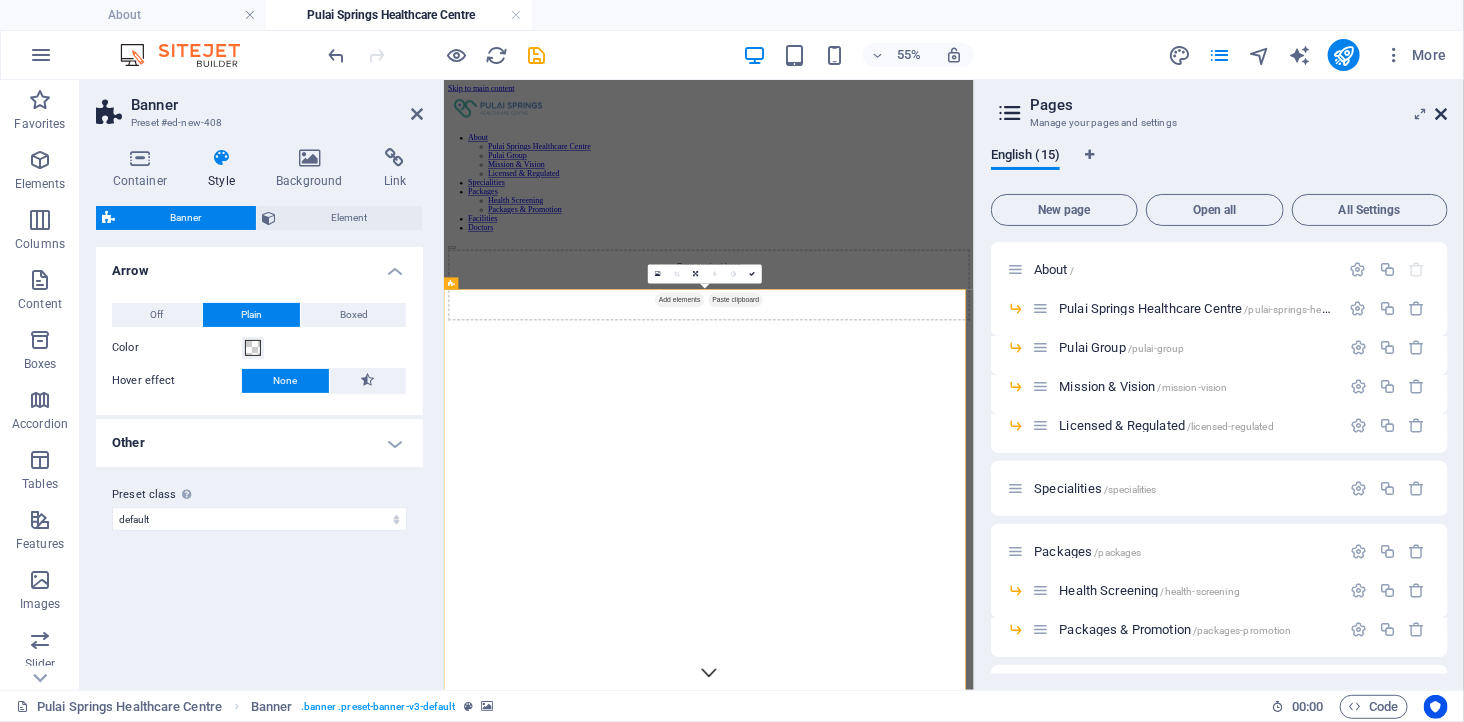 click at bounding box center (1442, 114) 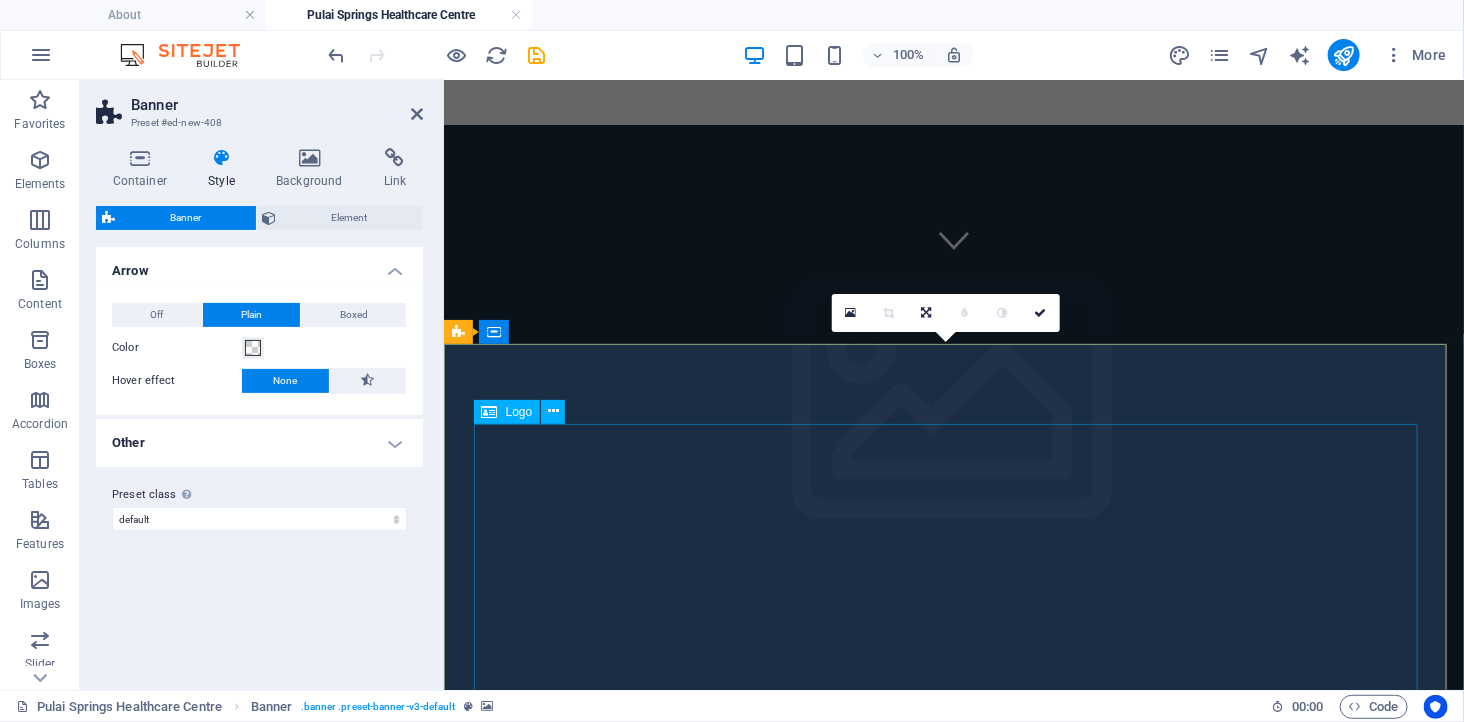 scroll, scrollTop: 444, scrollLeft: 0, axis: vertical 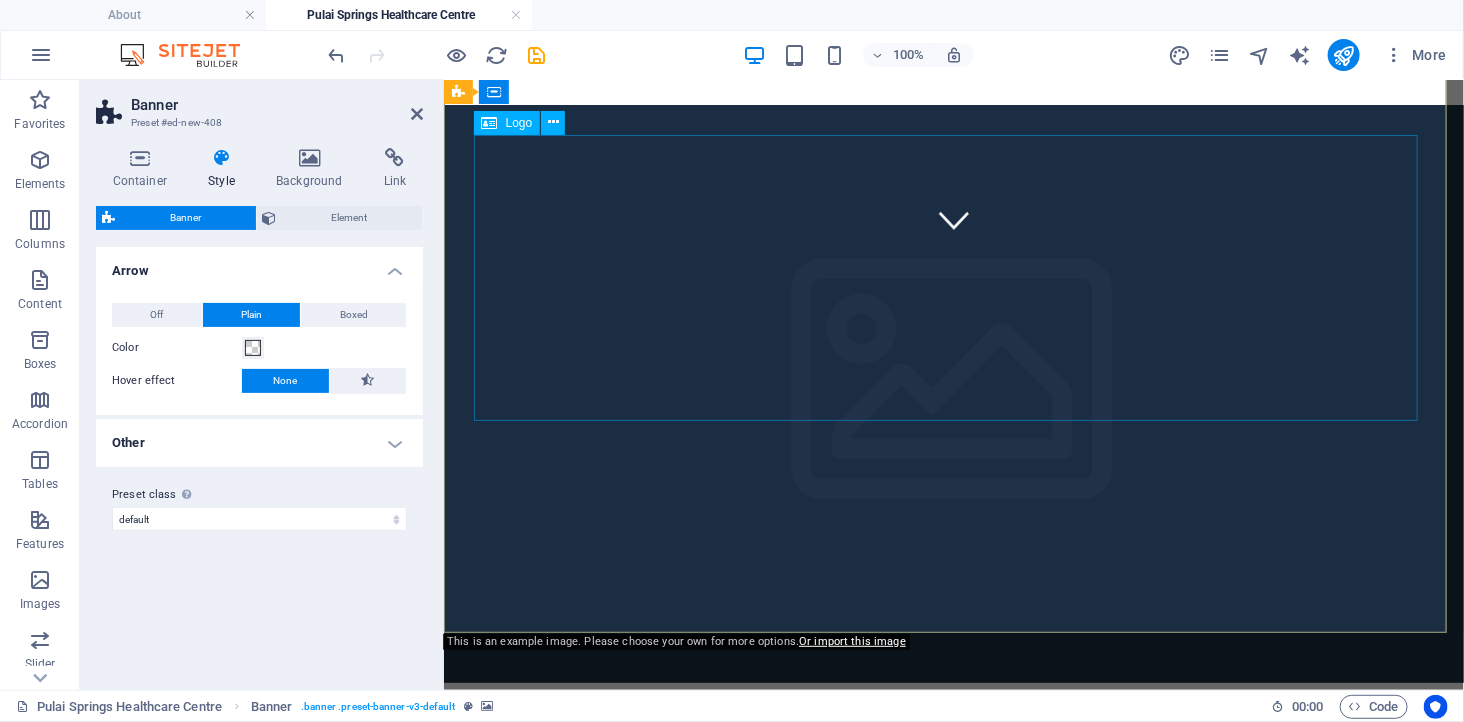 click at bounding box center (953, 917) 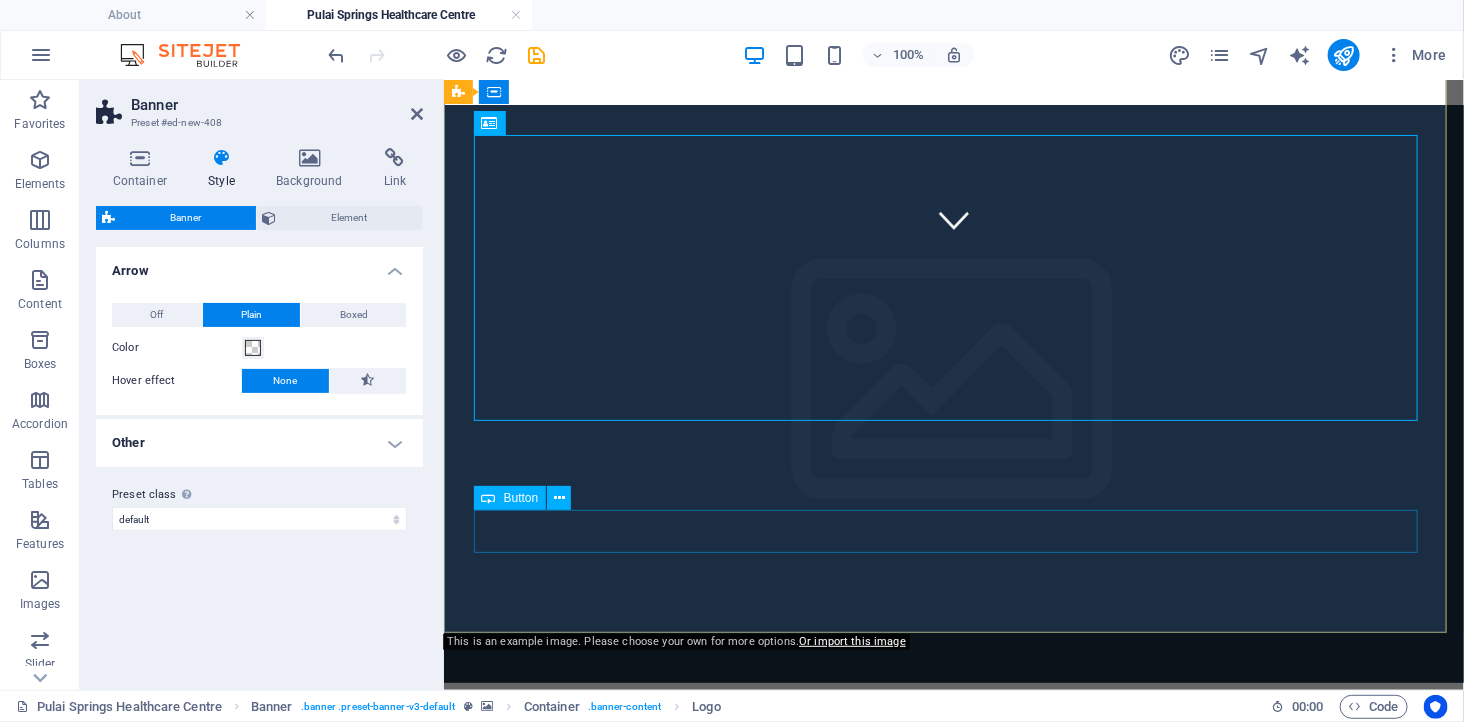 click on "Learn more" at bounding box center [953, 1183] 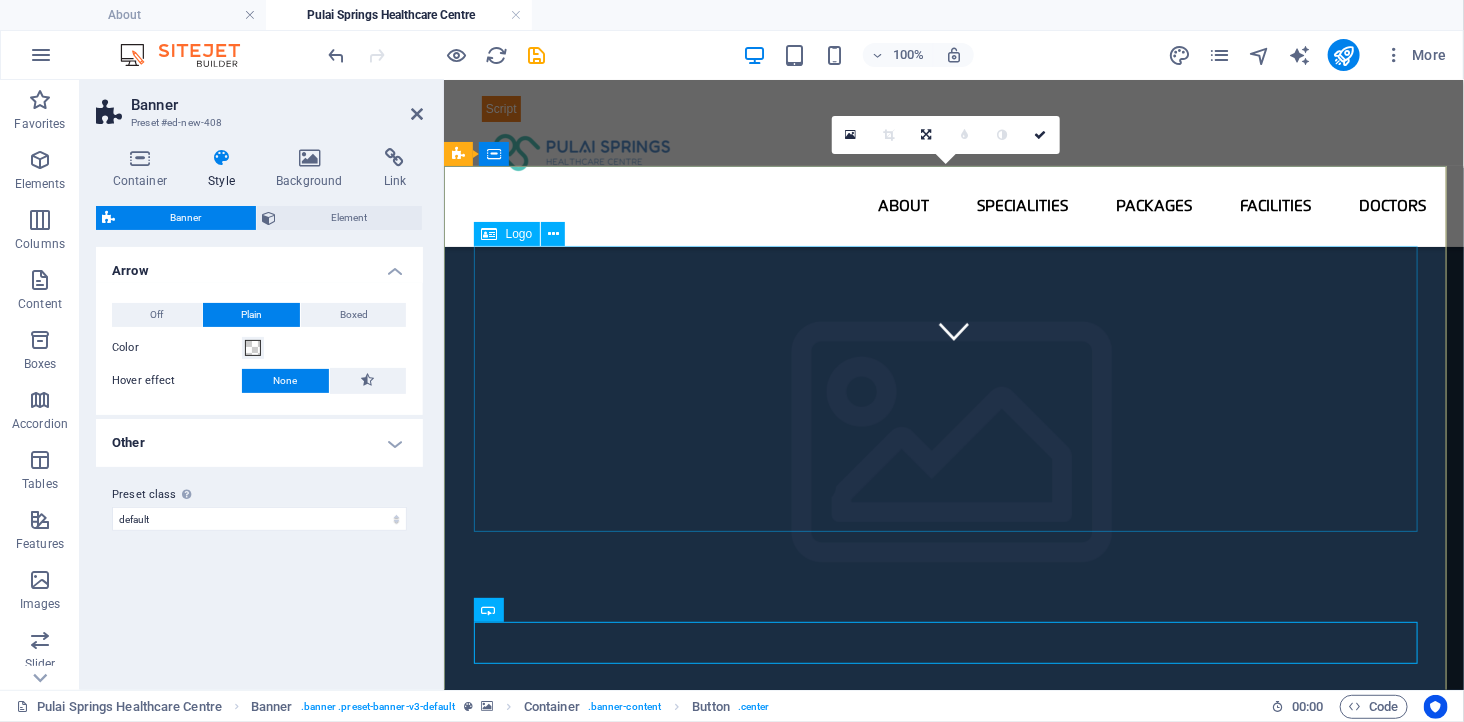 scroll, scrollTop: 0, scrollLeft: 0, axis: both 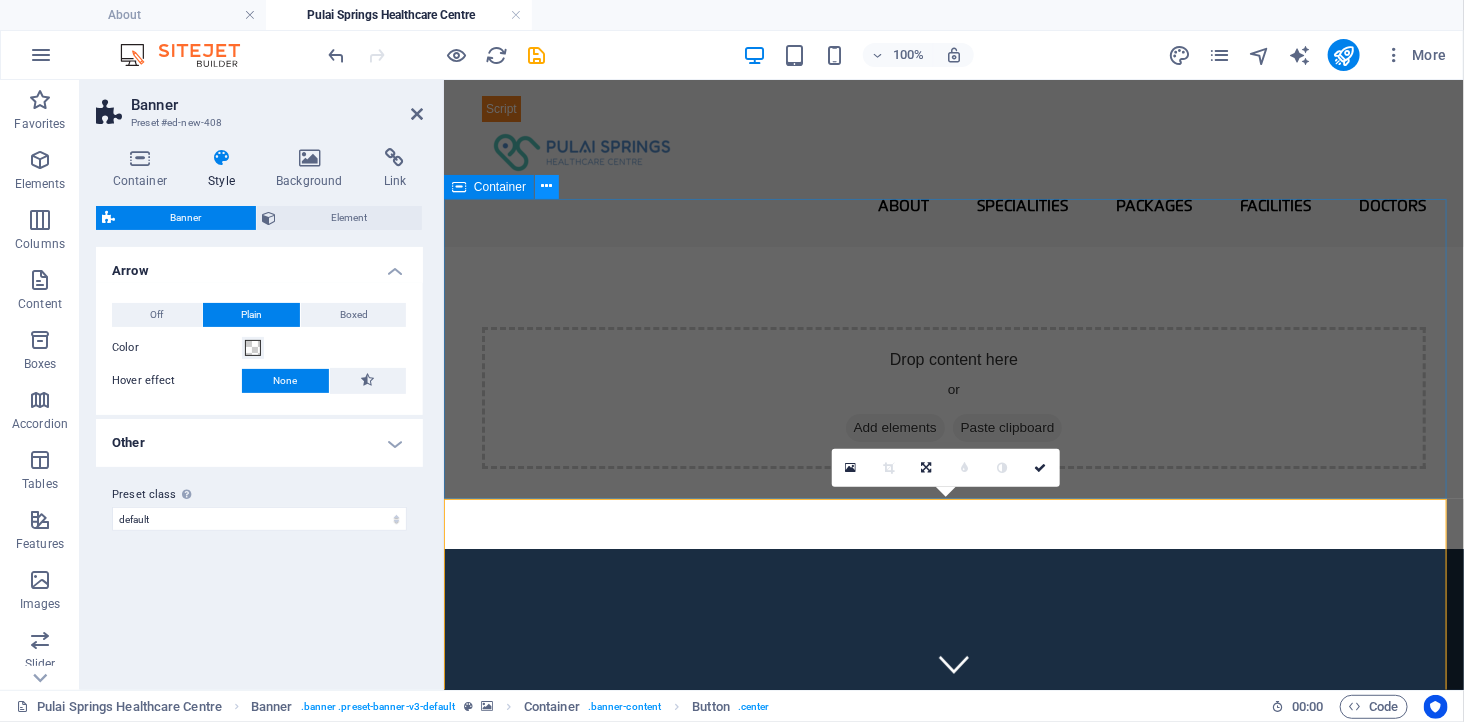 click at bounding box center (547, 186) 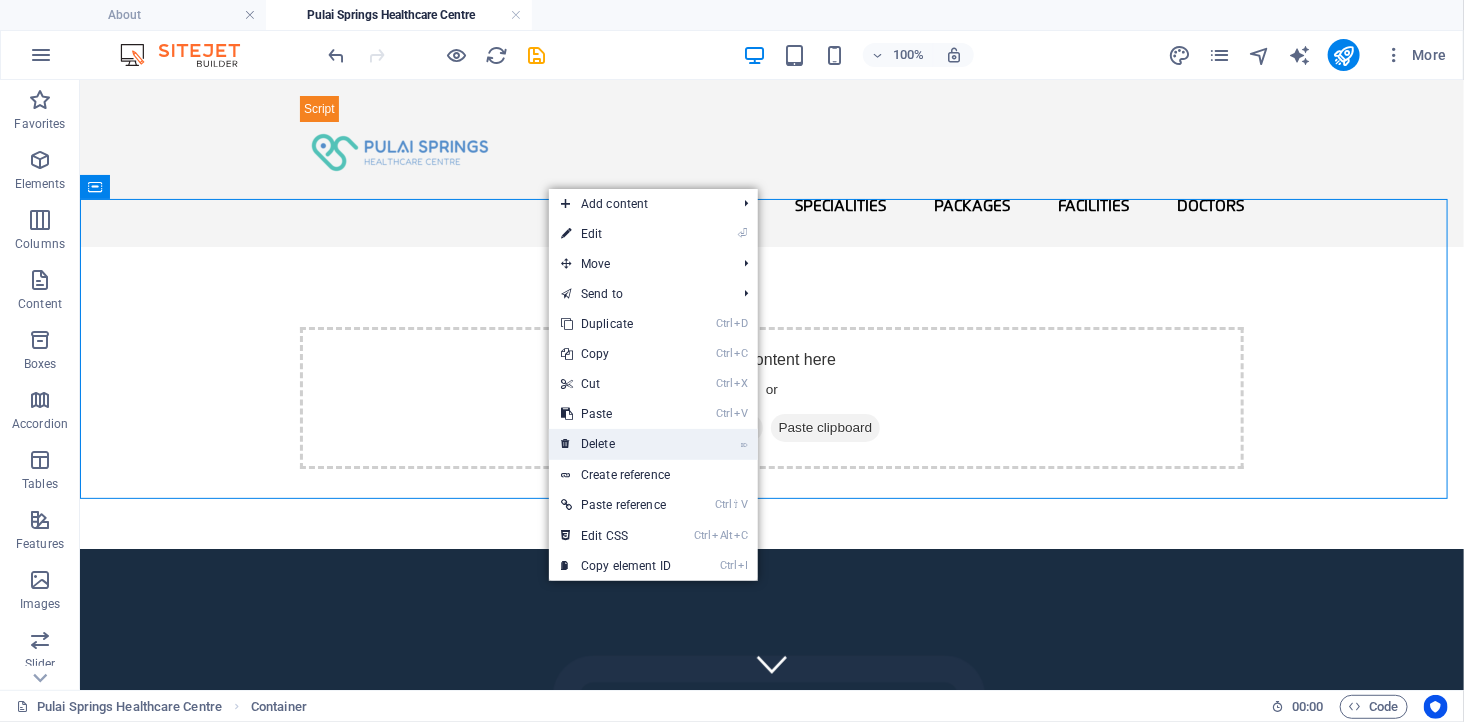 click on "⌦  Delete" at bounding box center [616, 444] 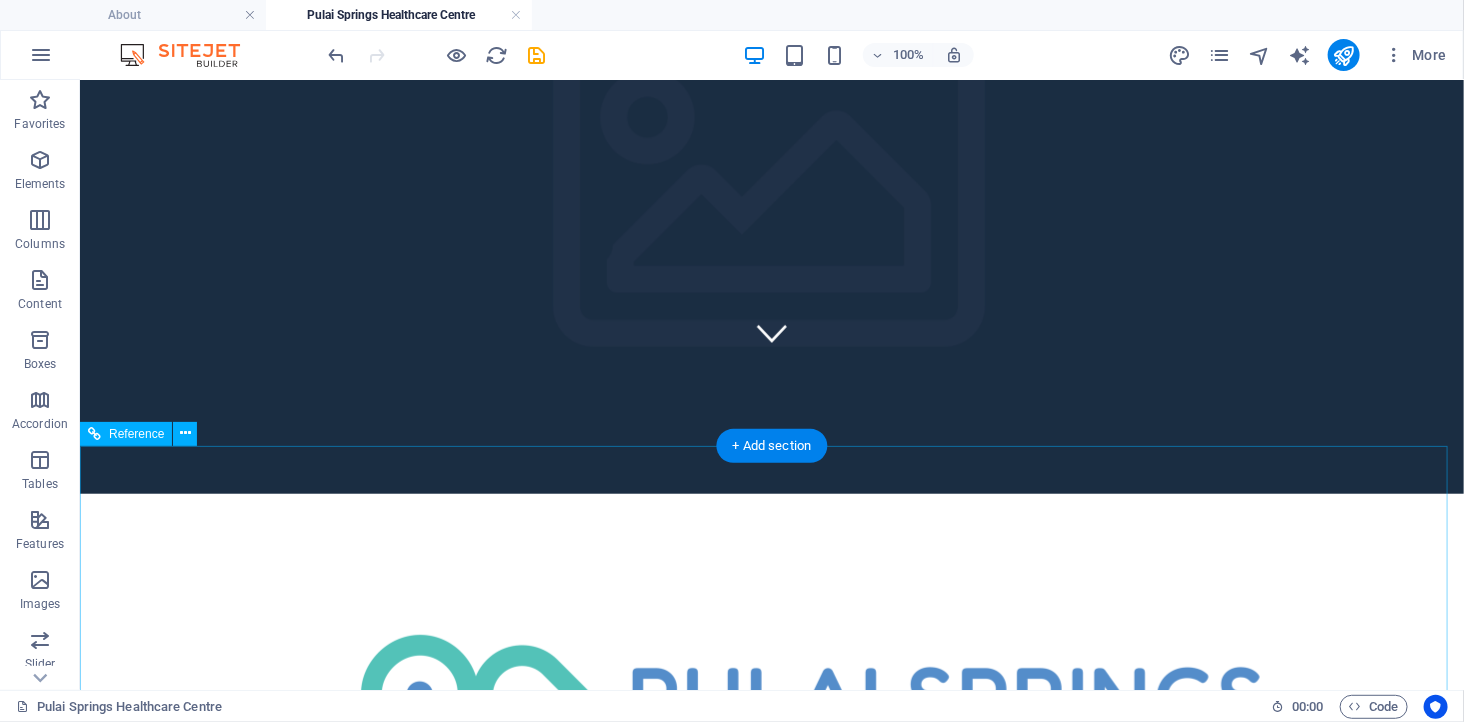 scroll, scrollTop: 333, scrollLeft: 0, axis: vertical 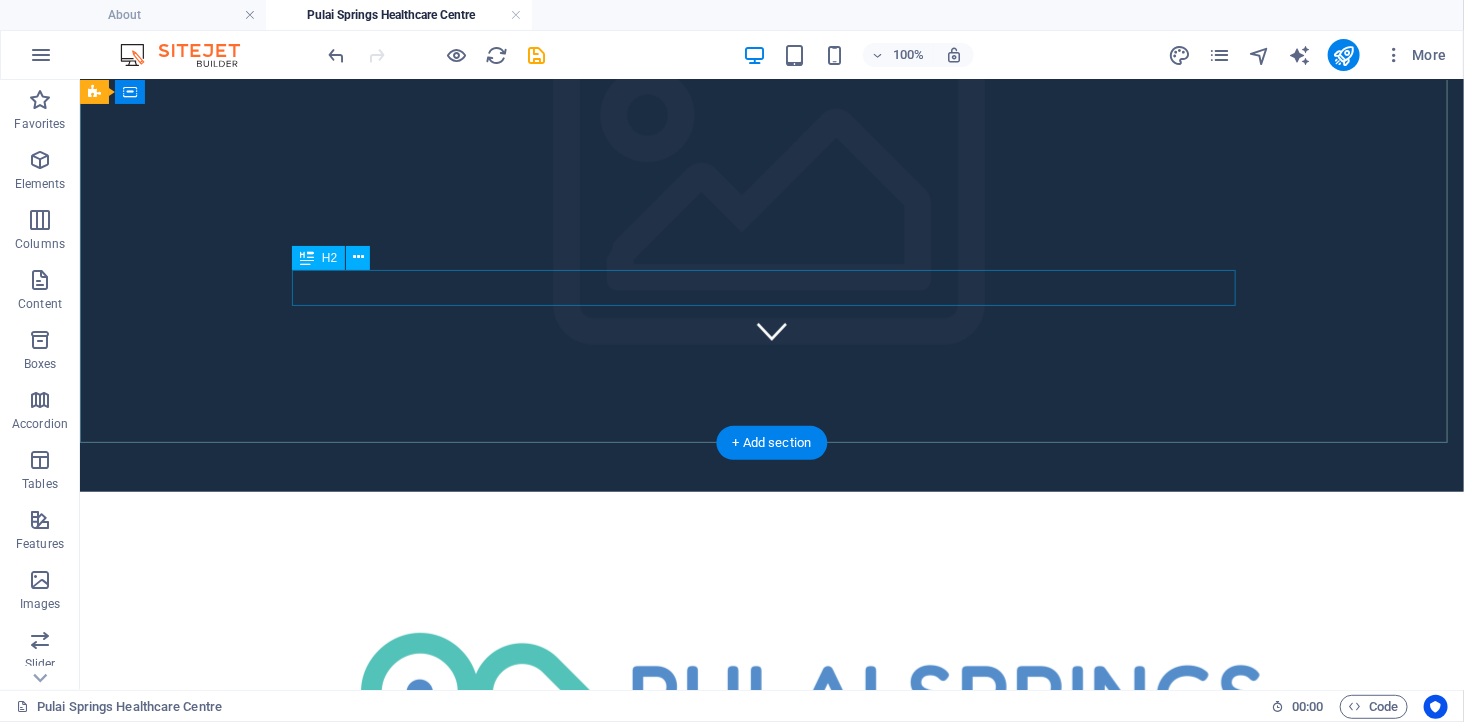 click on "Subtitle" at bounding box center [771, 937] 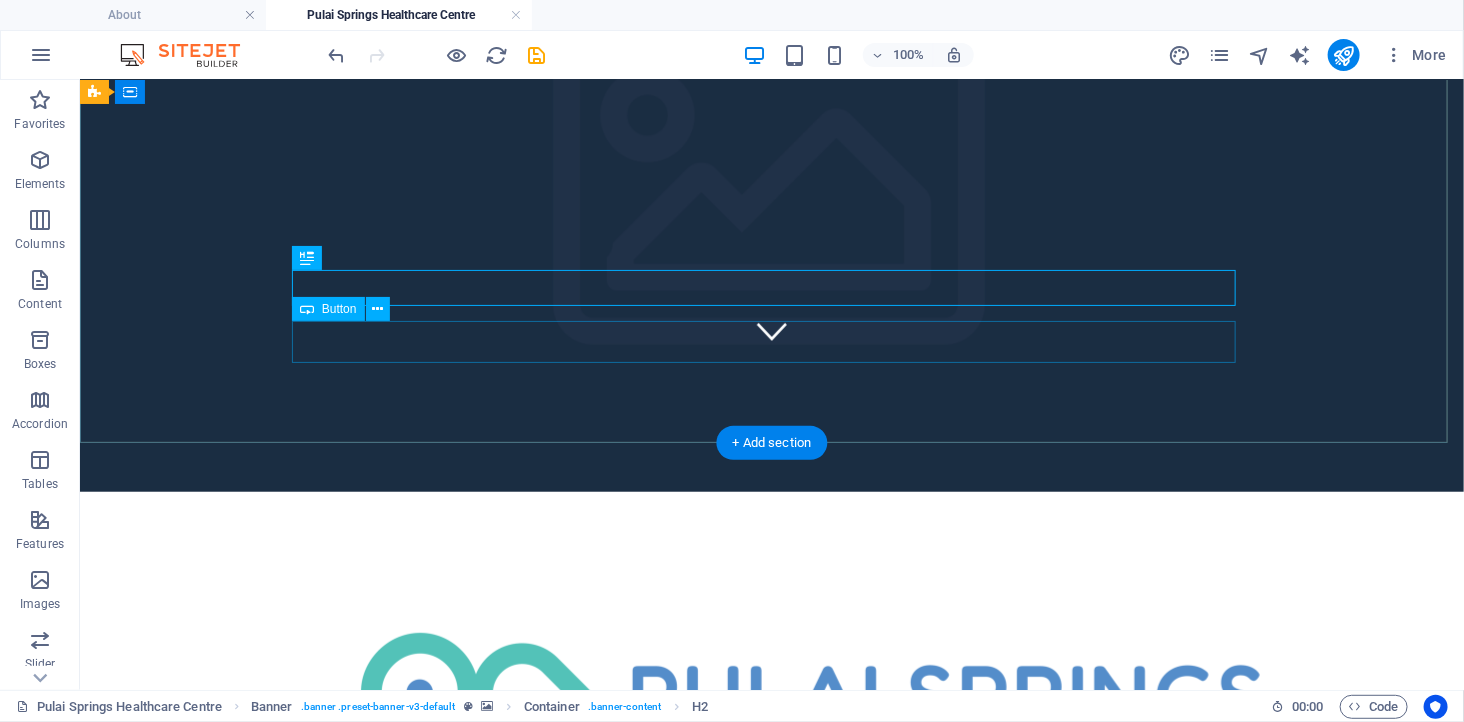 click on "Learn more" at bounding box center [771, 992] 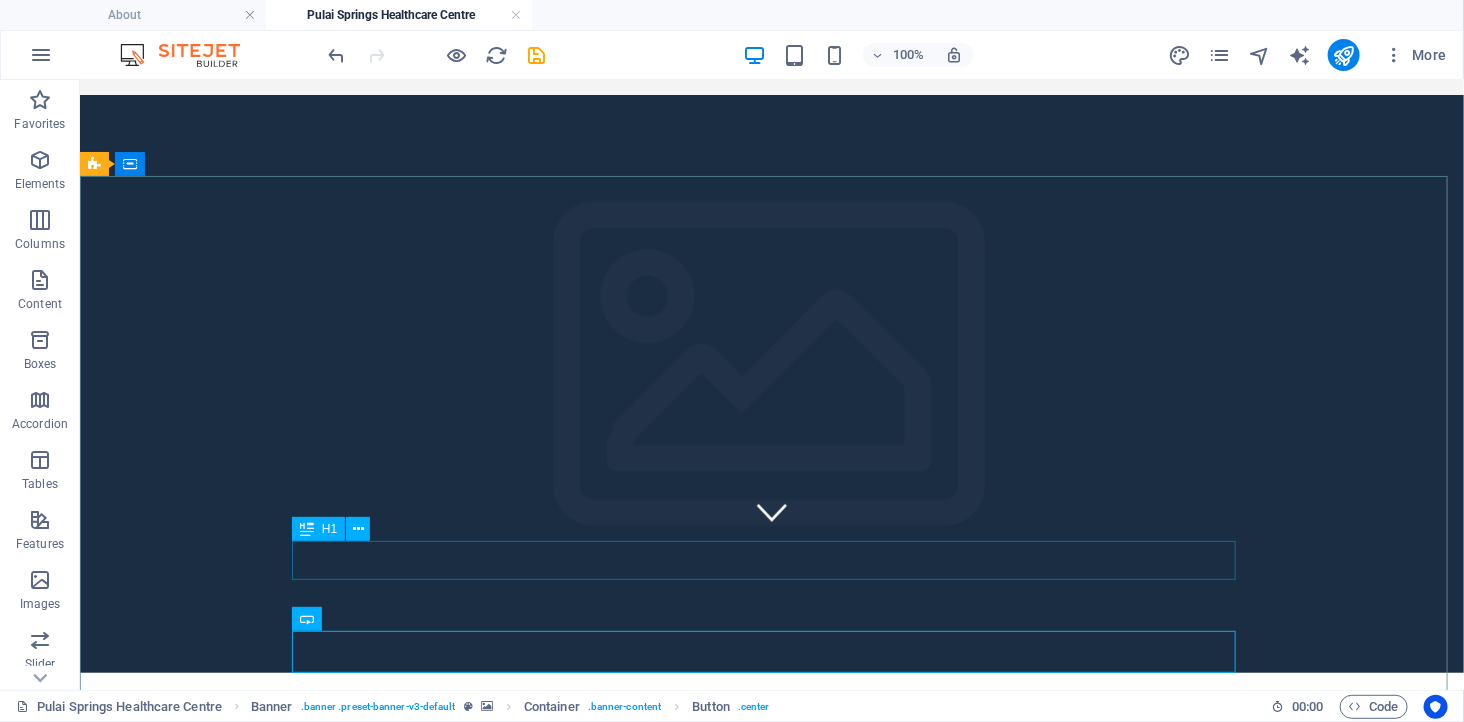scroll, scrollTop: 333, scrollLeft: 0, axis: vertical 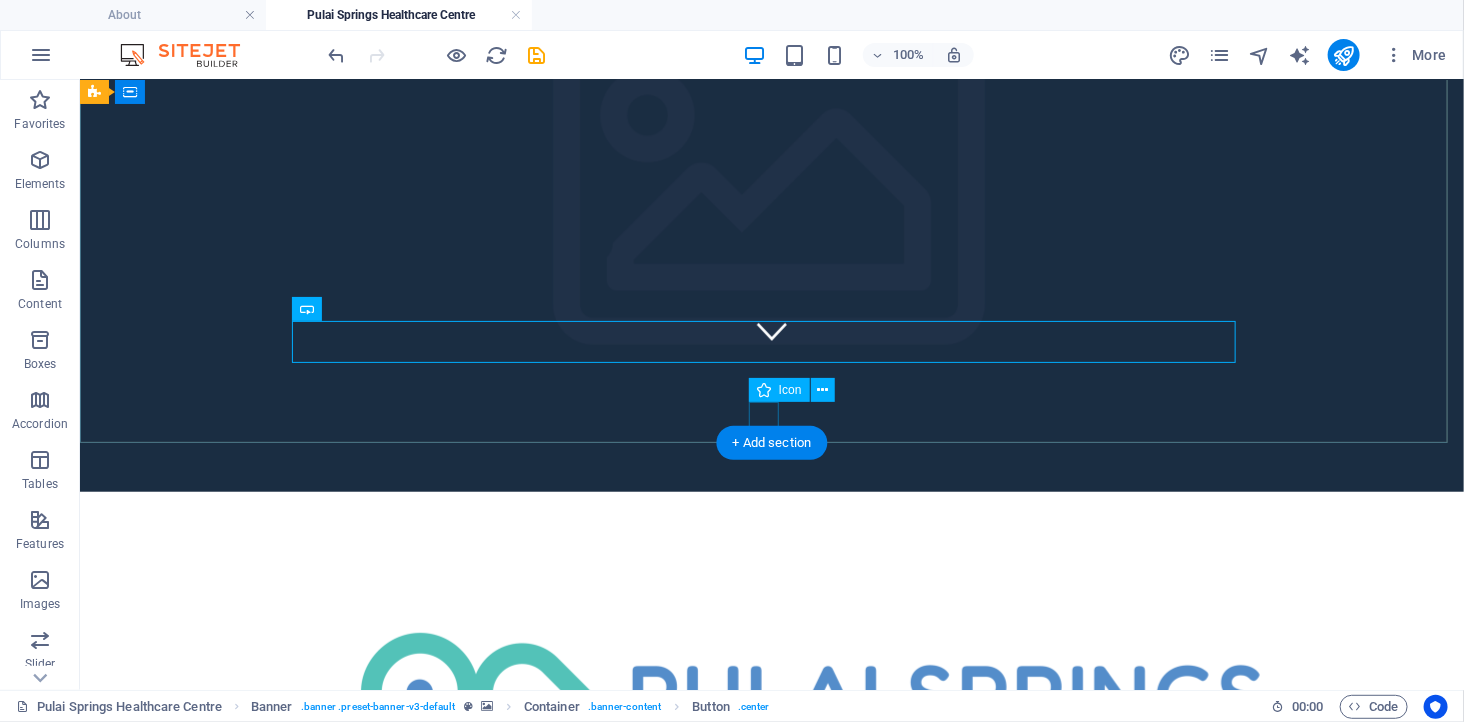click at bounding box center [771, 330] 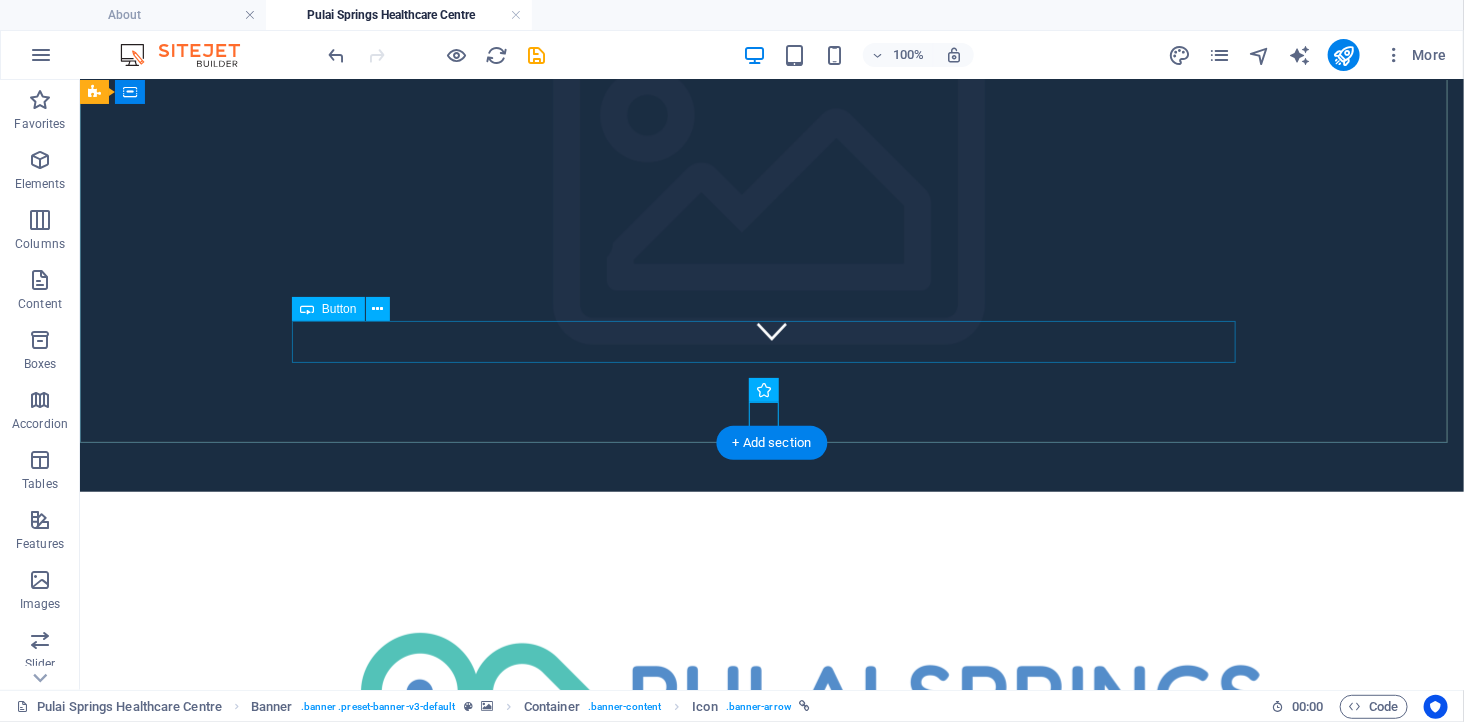click on "Learn more" at bounding box center (771, 992) 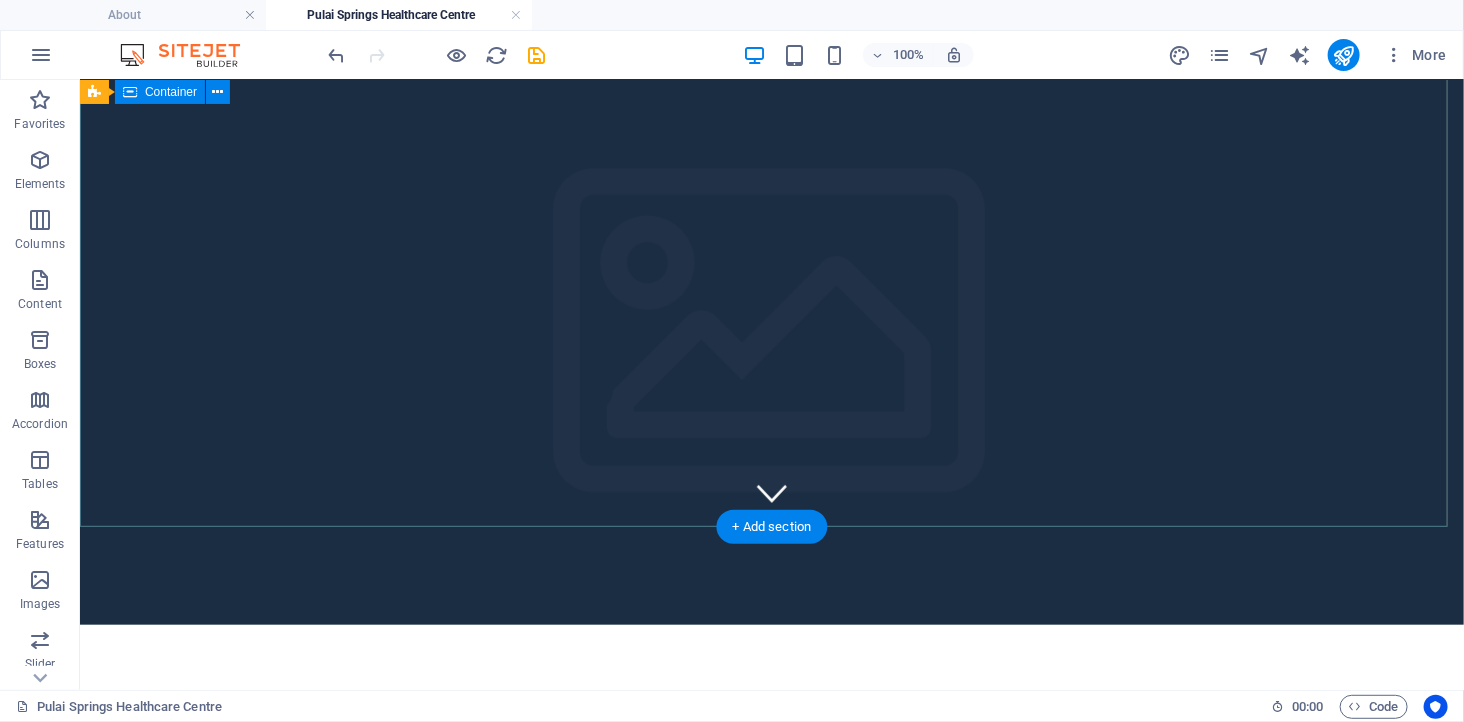 scroll, scrollTop: 333, scrollLeft: 0, axis: vertical 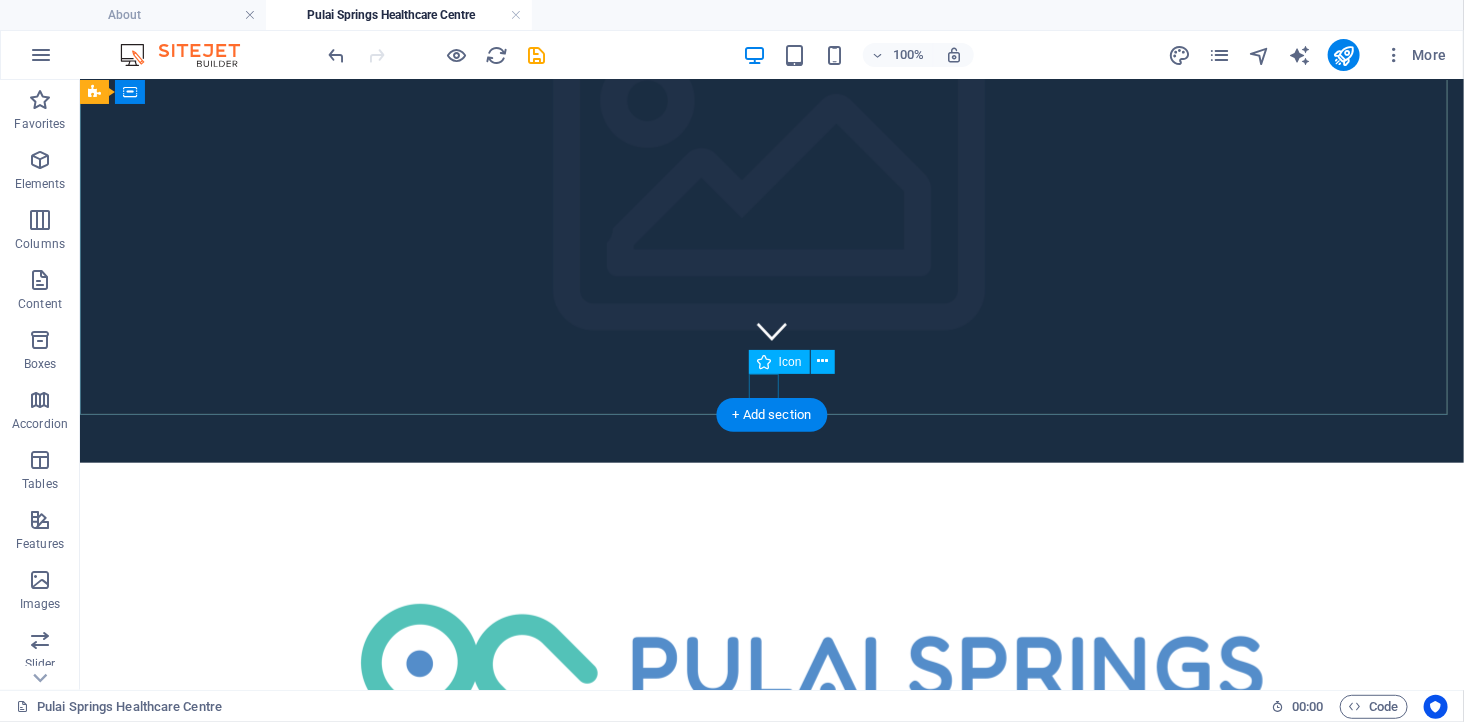 click at bounding box center [771, 330] 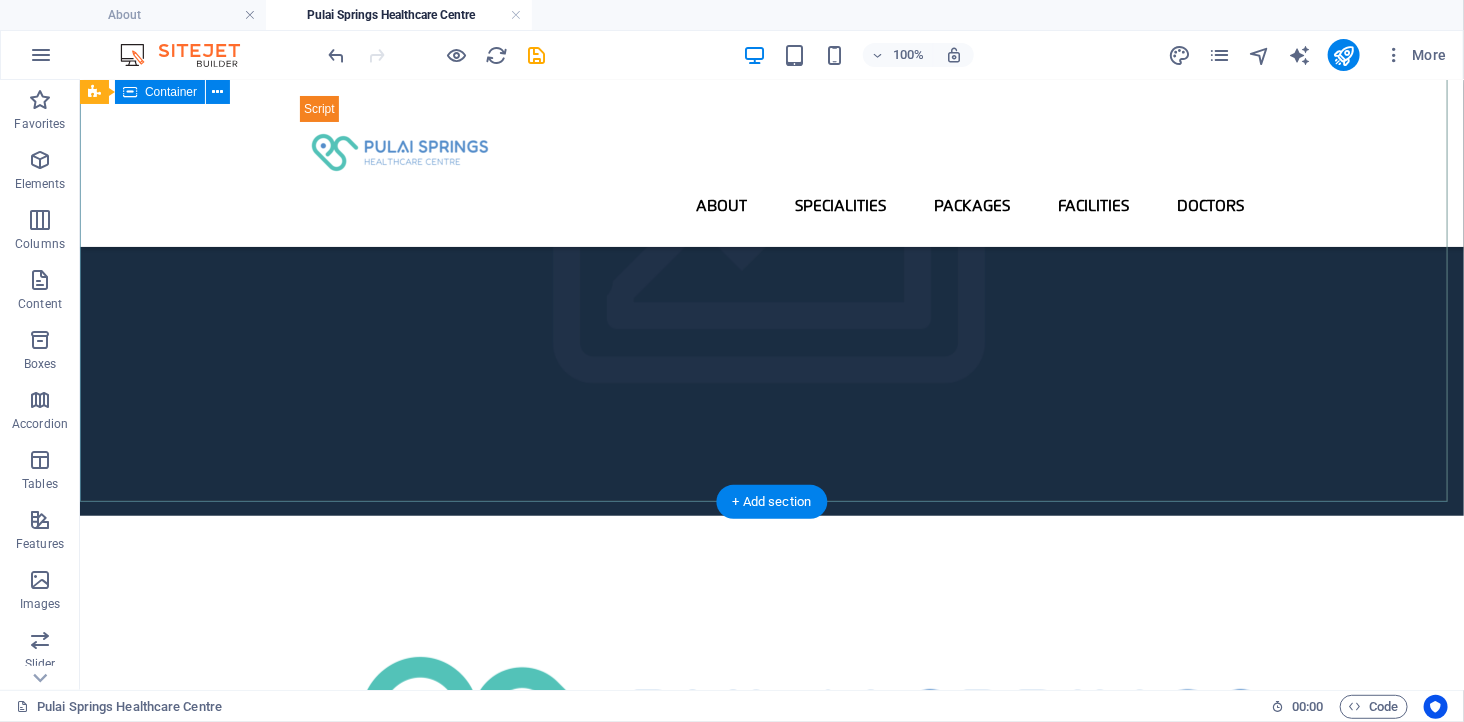 scroll, scrollTop: 222, scrollLeft: 0, axis: vertical 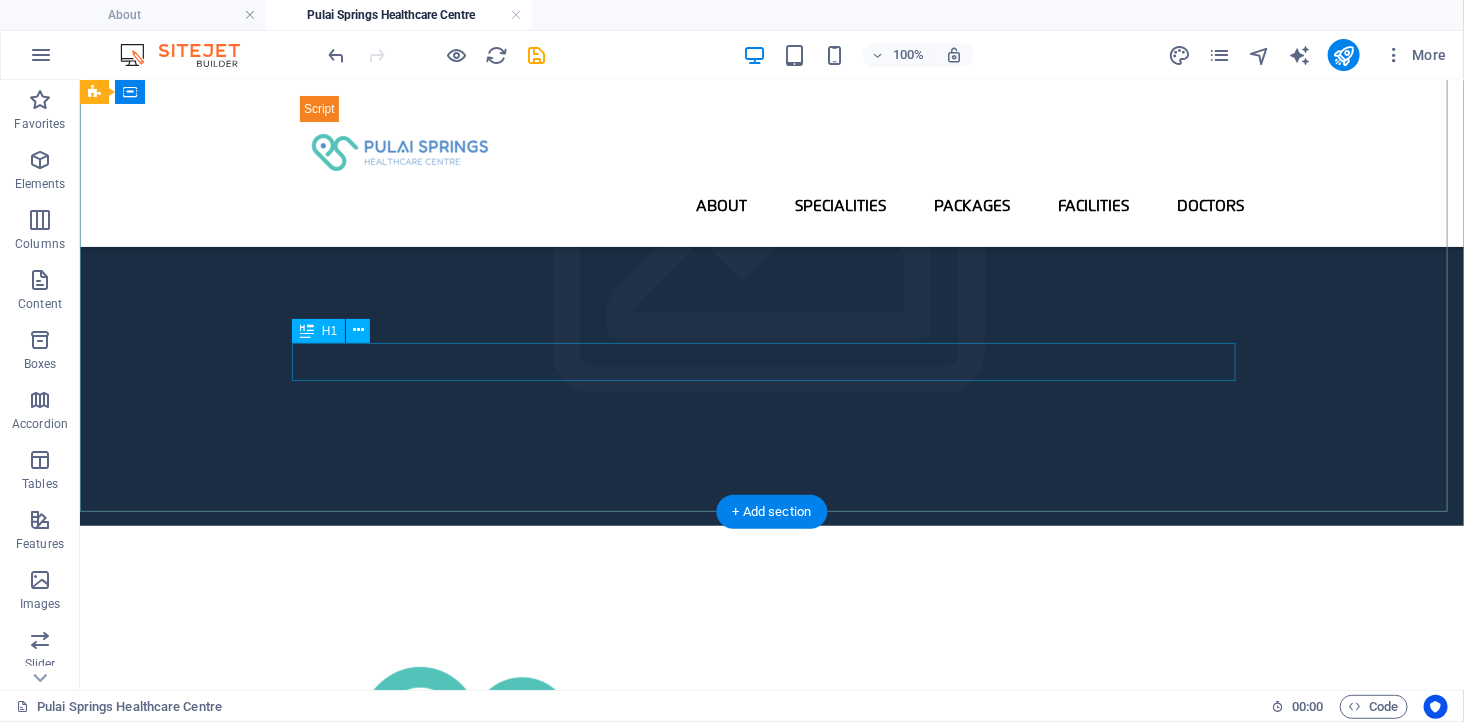 click on "Company Claim" at bounding box center (771, 934) 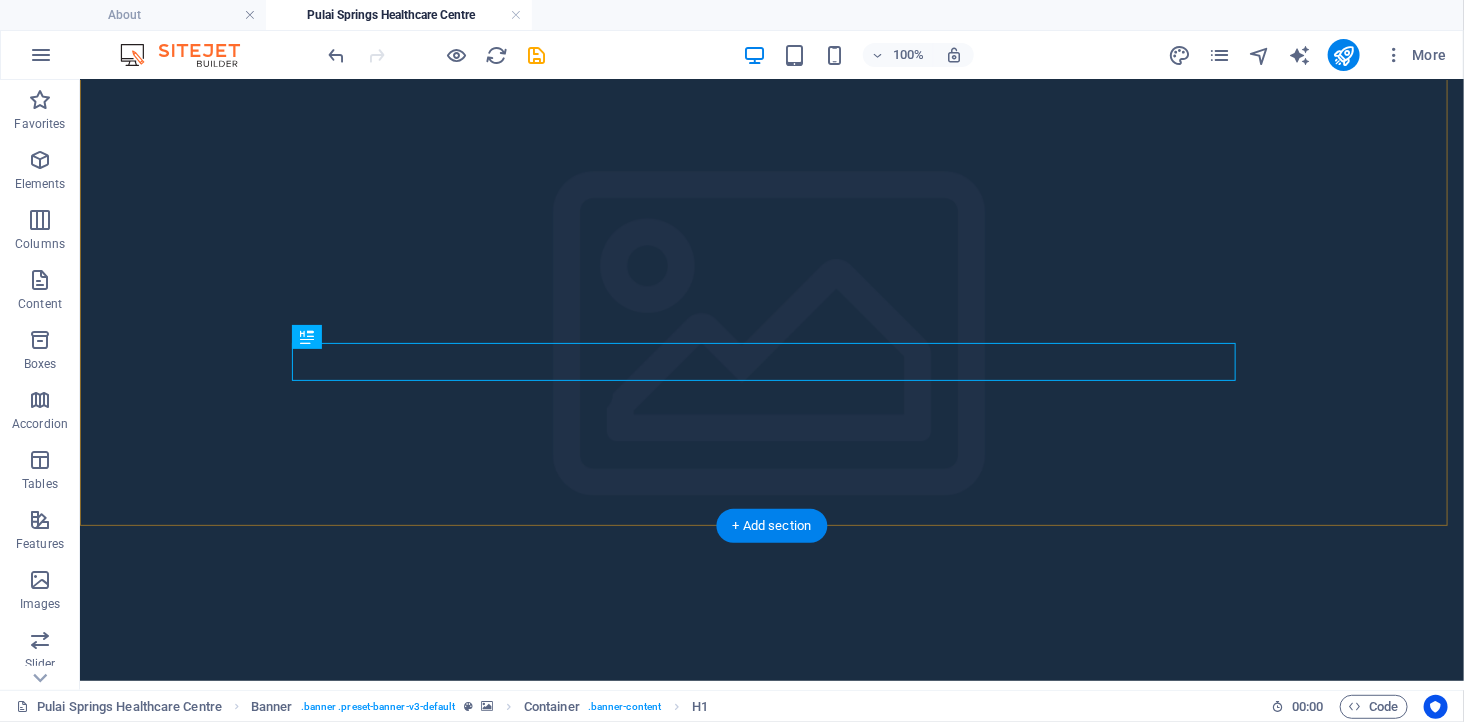 scroll, scrollTop: 222, scrollLeft: 0, axis: vertical 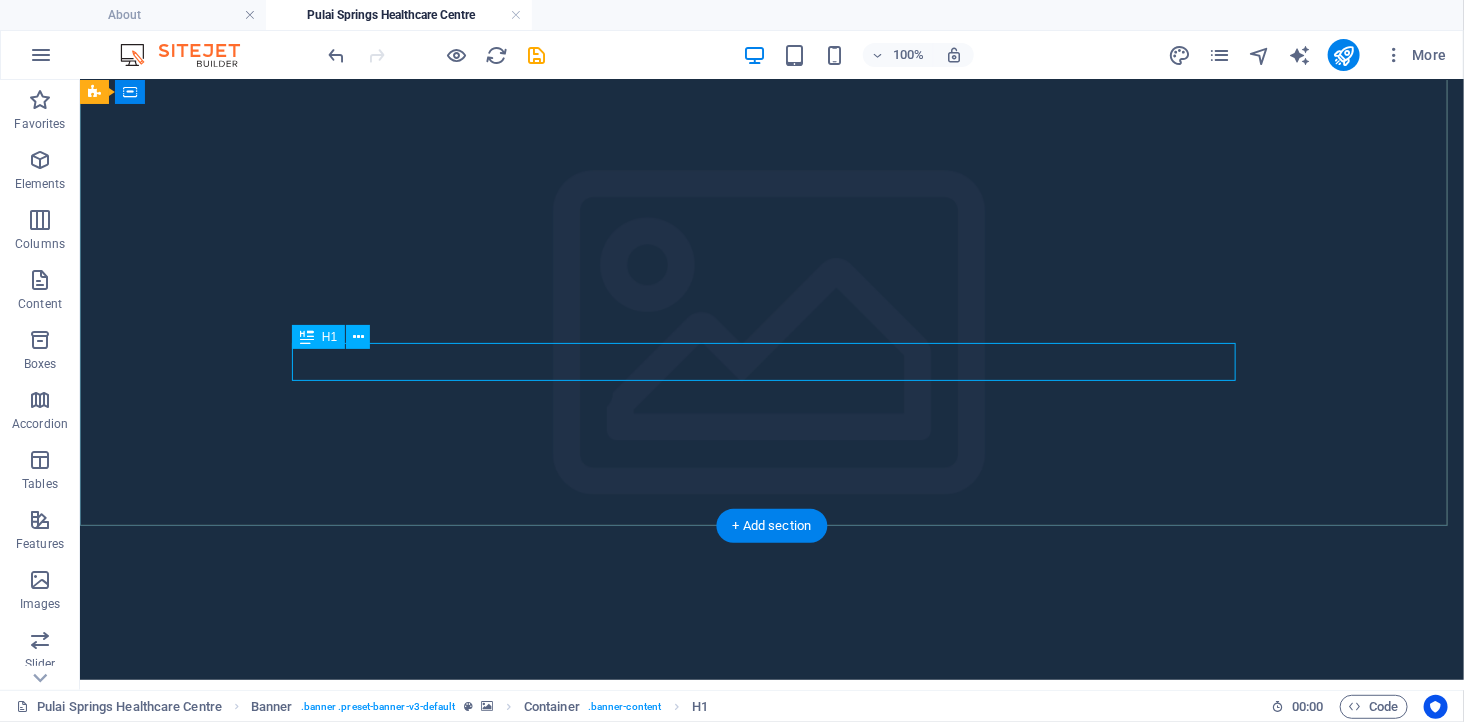 click on "Company Claim" at bounding box center [771, 1088] 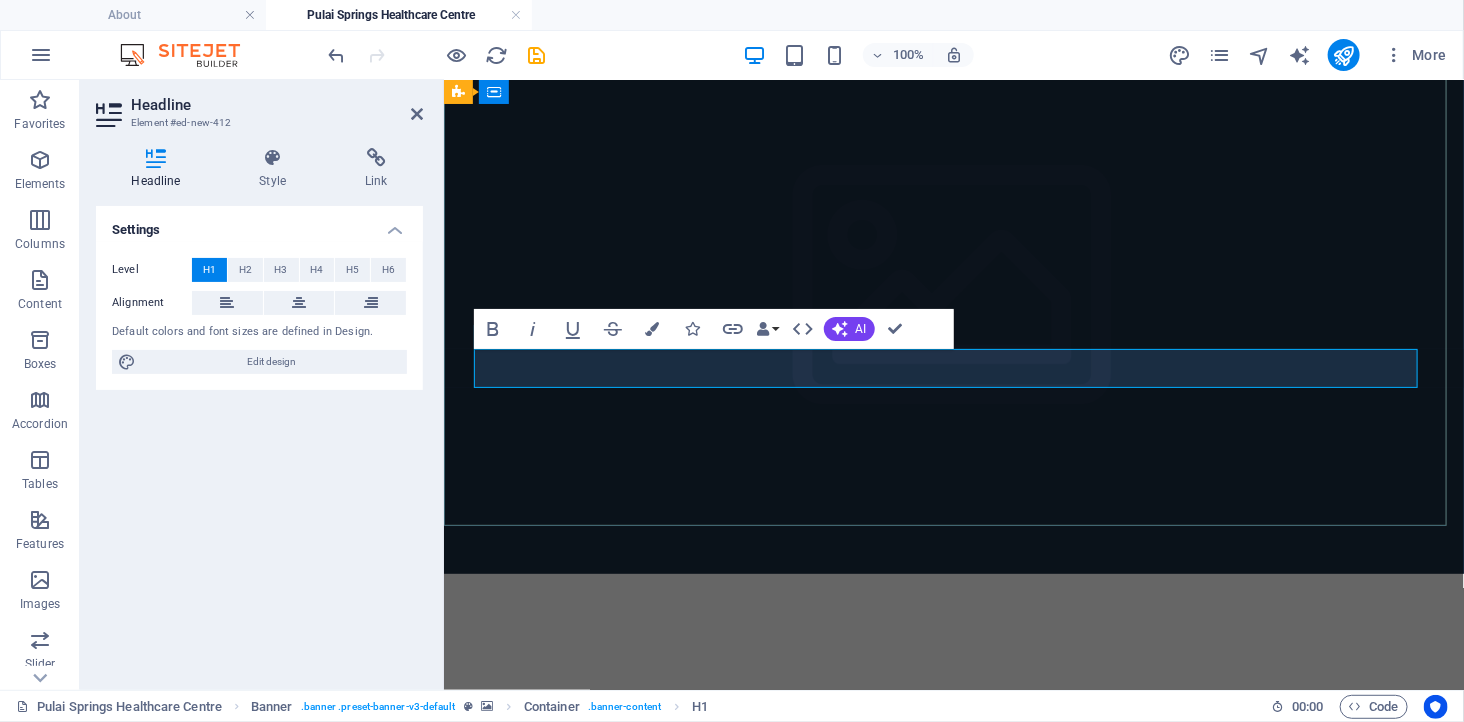 scroll, scrollTop: 348, scrollLeft: 2, axis: both 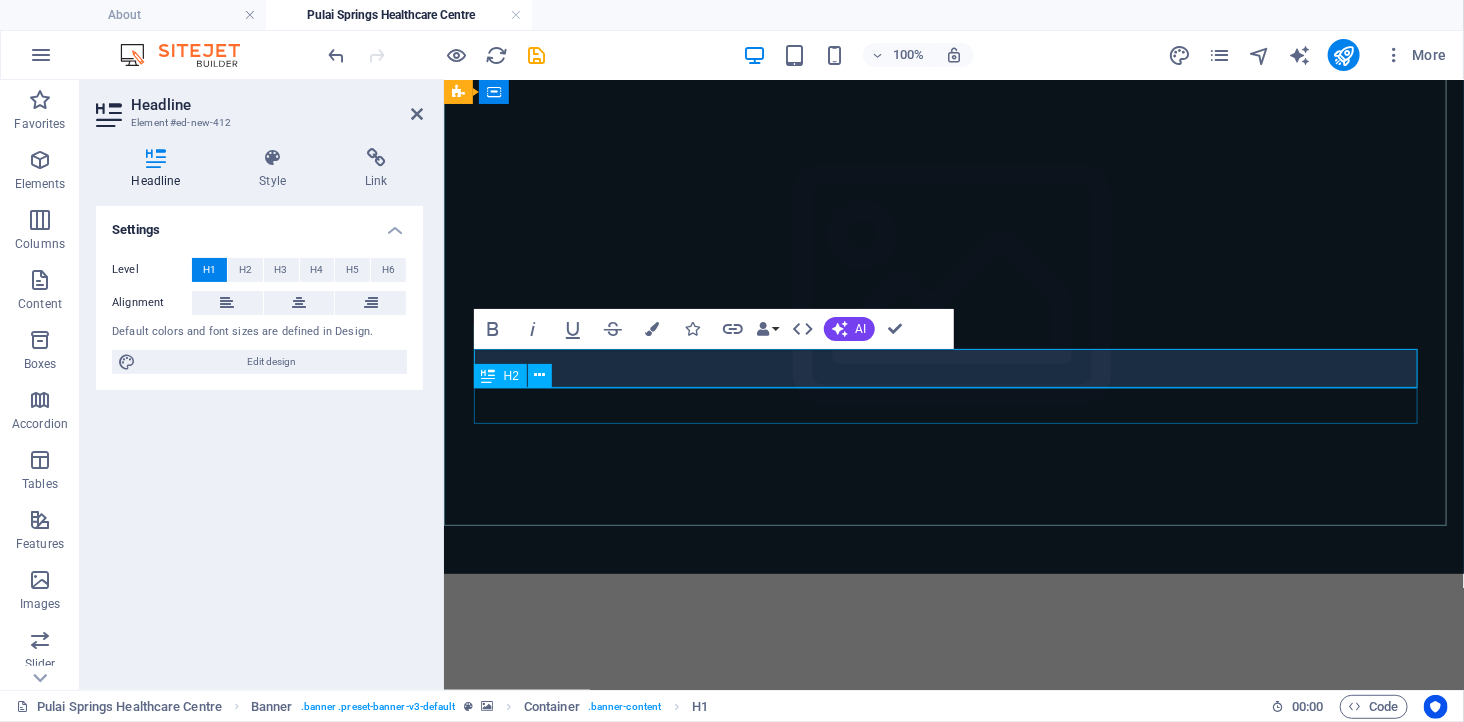 click on "Subtitle" at bounding box center [953, 1019] 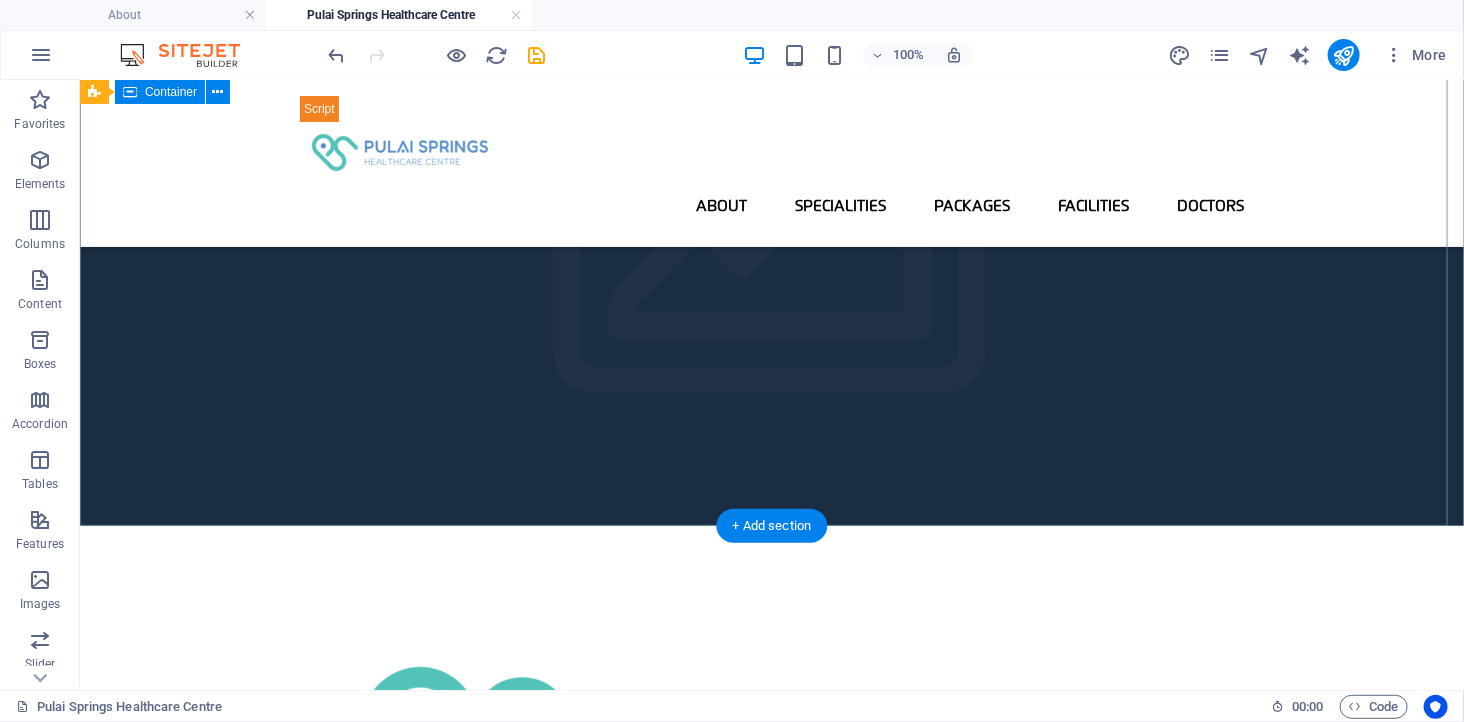 scroll, scrollTop: 0, scrollLeft: 0, axis: both 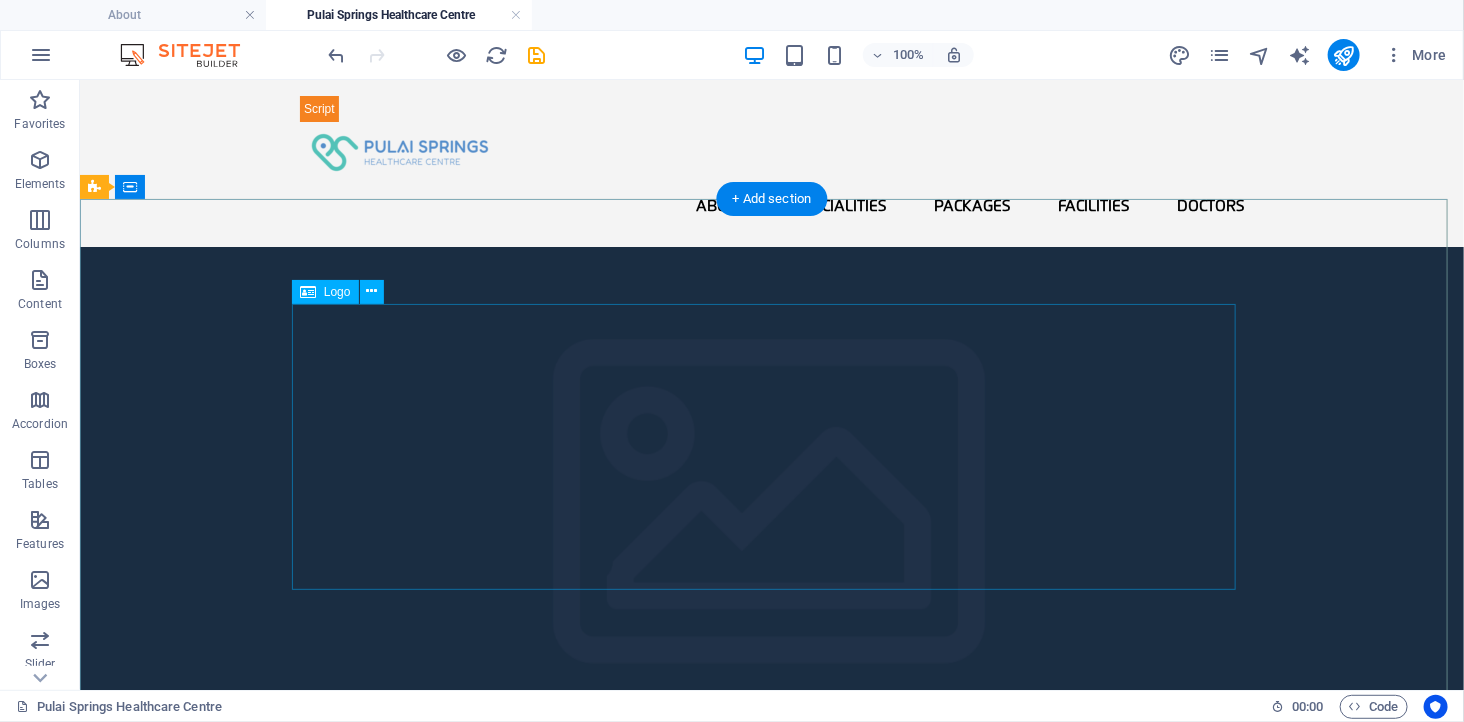 click at bounding box center [771, 1030] 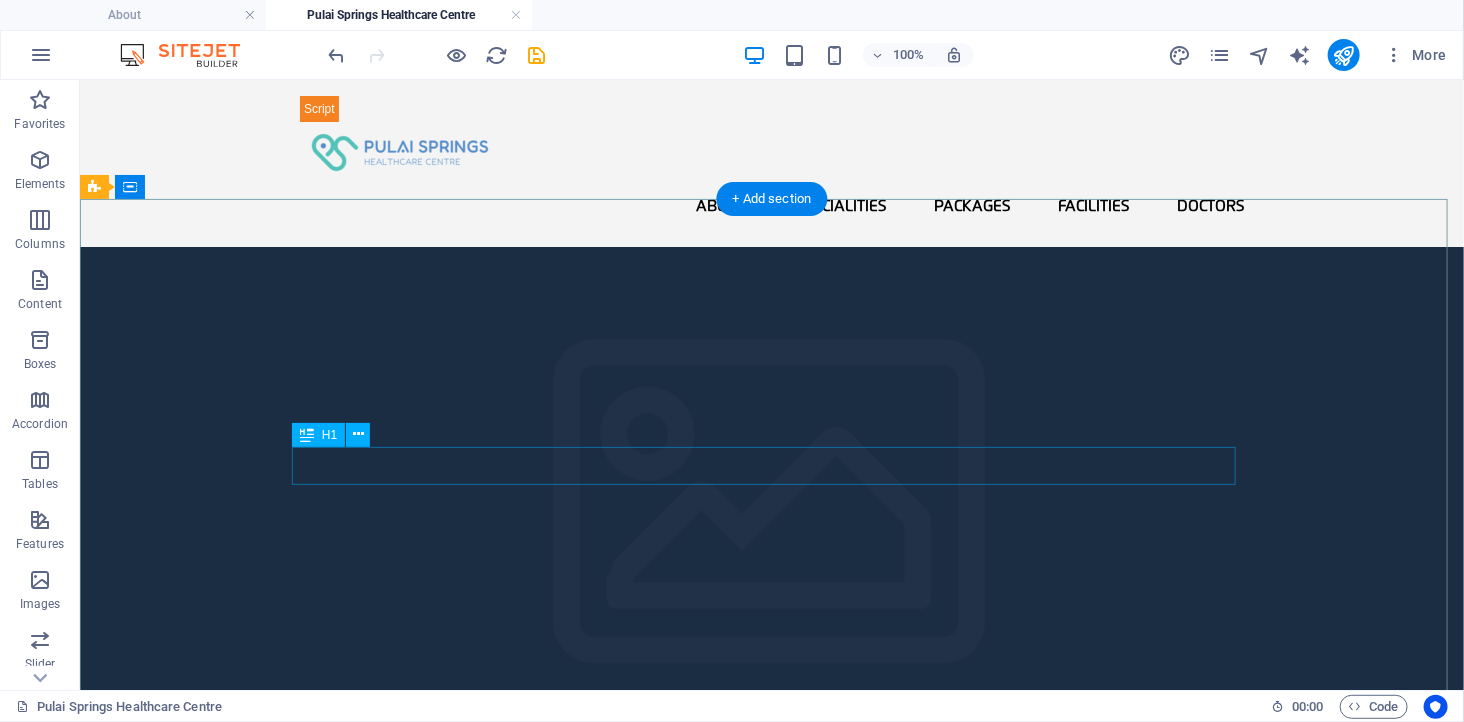 click on "Welcome to Pulai Springs Healthcare Centre (PSHC)" at bounding box center [771, 894] 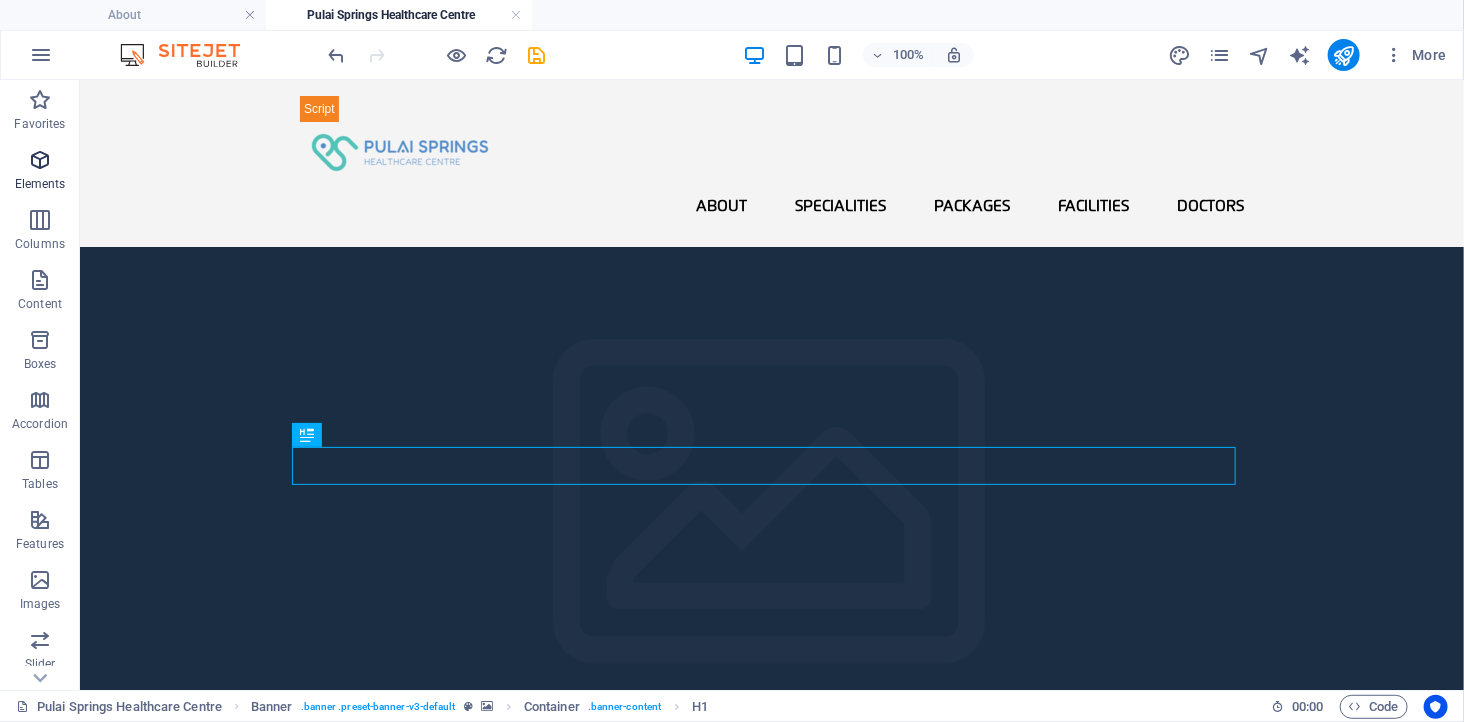 click at bounding box center (40, 160) 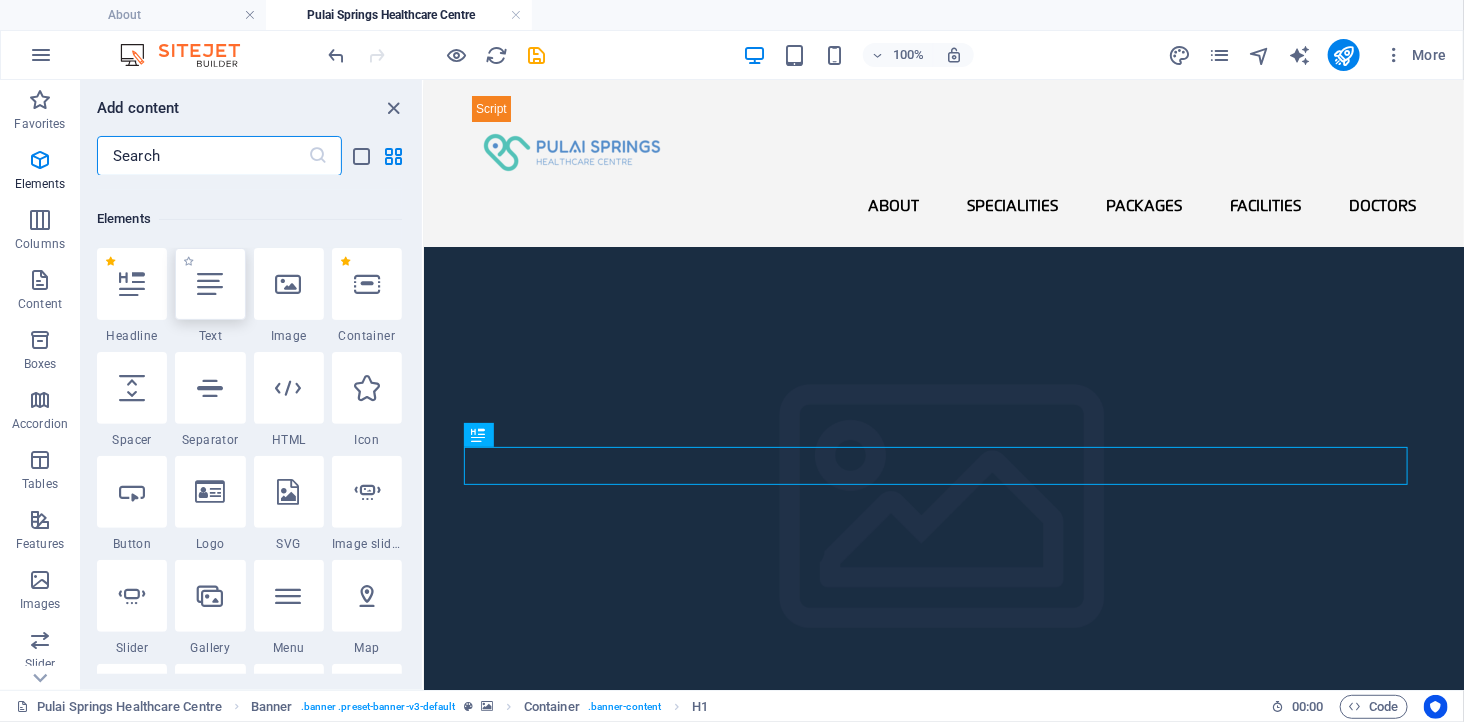 scroll, scrollTop: 213, scrollLeft: 0, axis: vertical 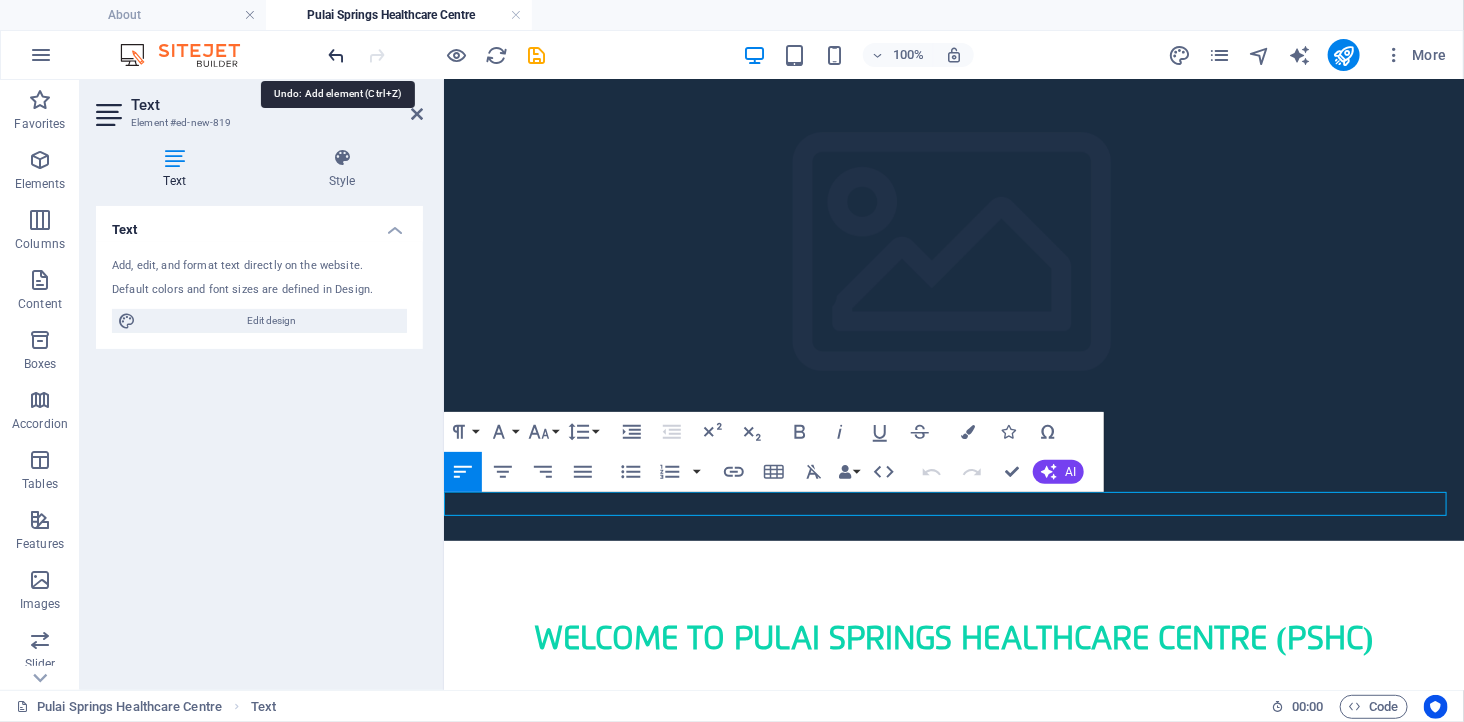 click at bounding box center [337, 55] 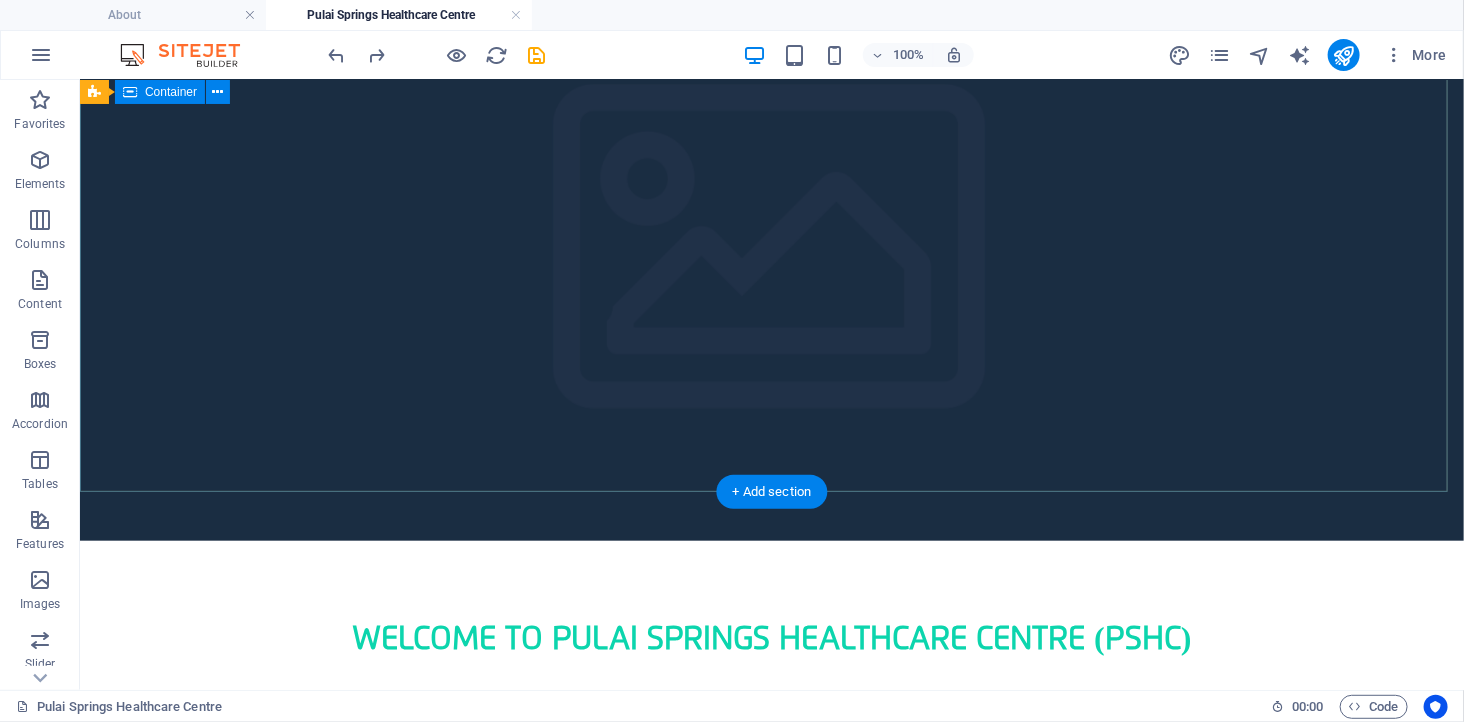 click on "Welcome to Pulai Springs Healthcare Centre (PSHC)" at bounding box center (771, 646) 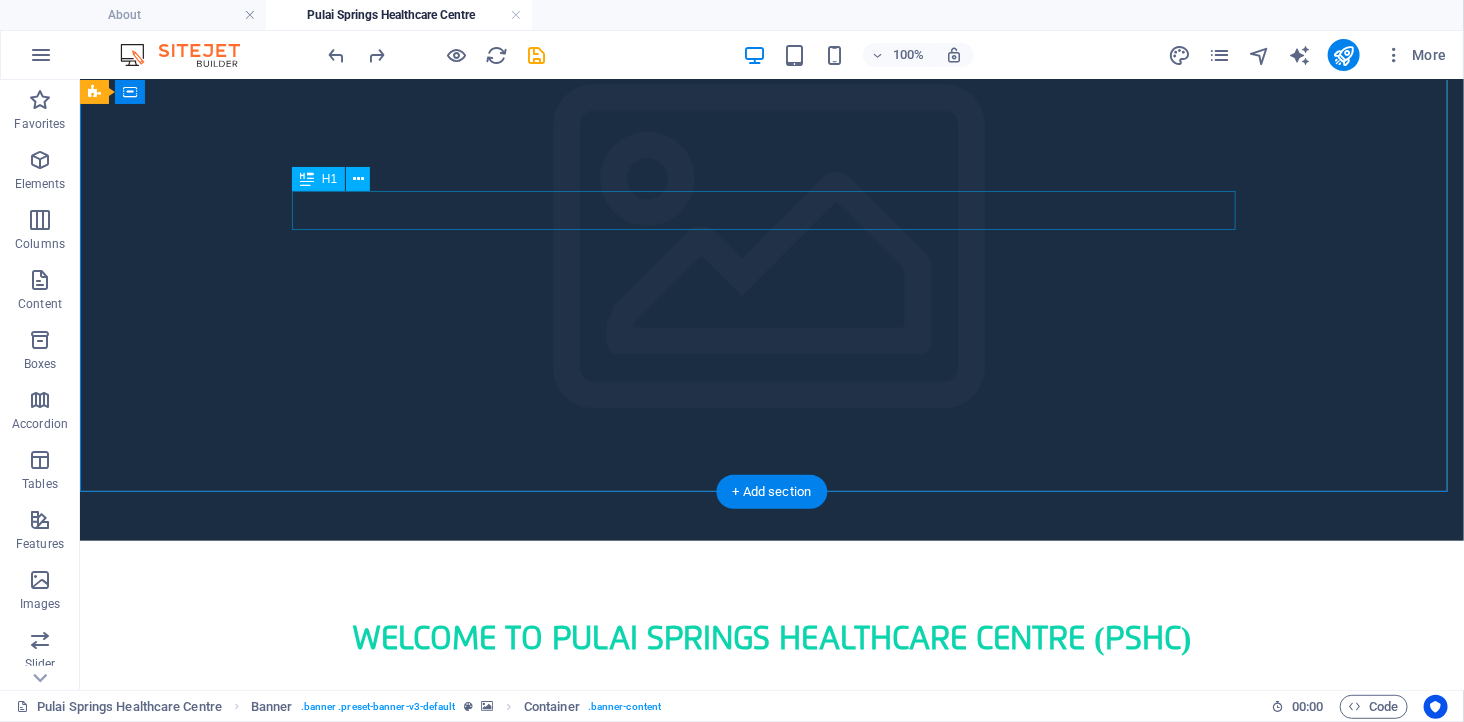 click on "Welcome to Pulai Springs Healthcare Centre (PSHC)" at bounding box center (771, 639) 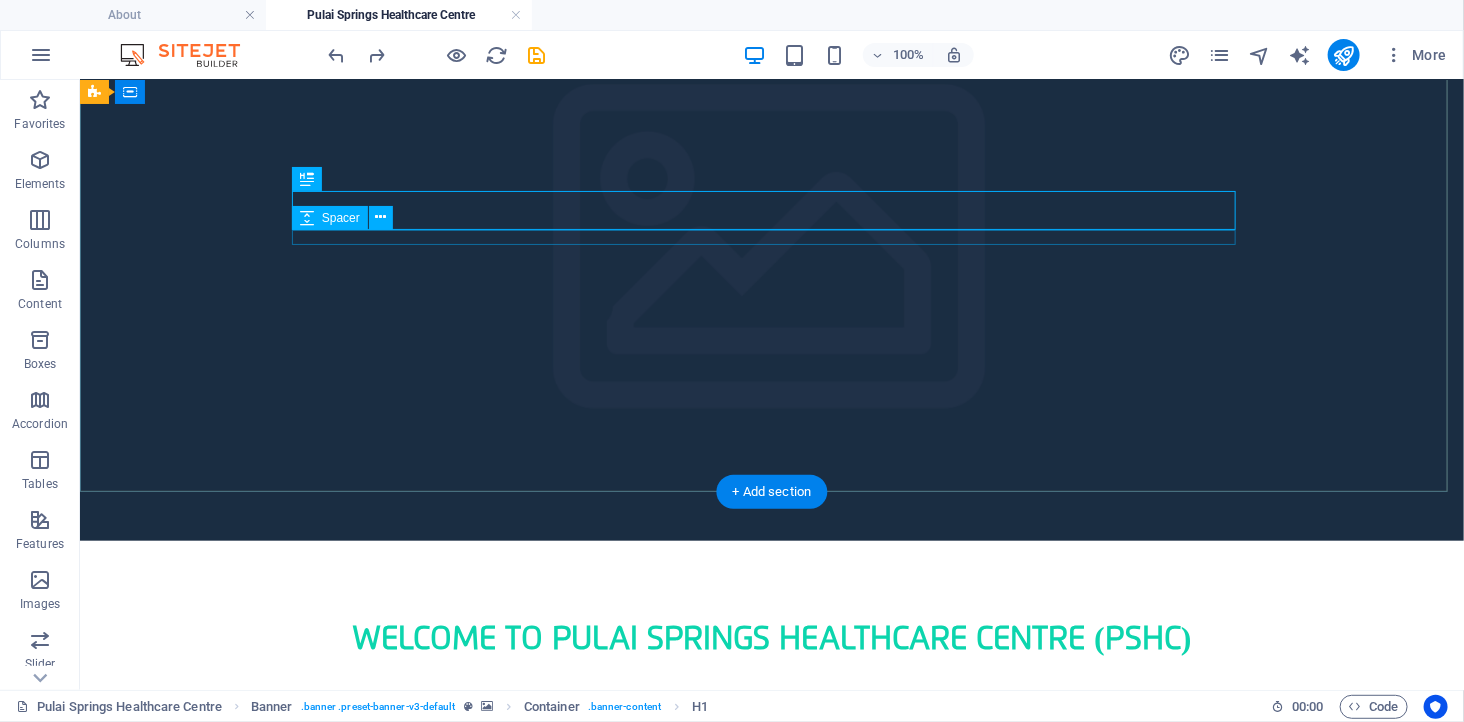 click at bounding box center [771, 665] 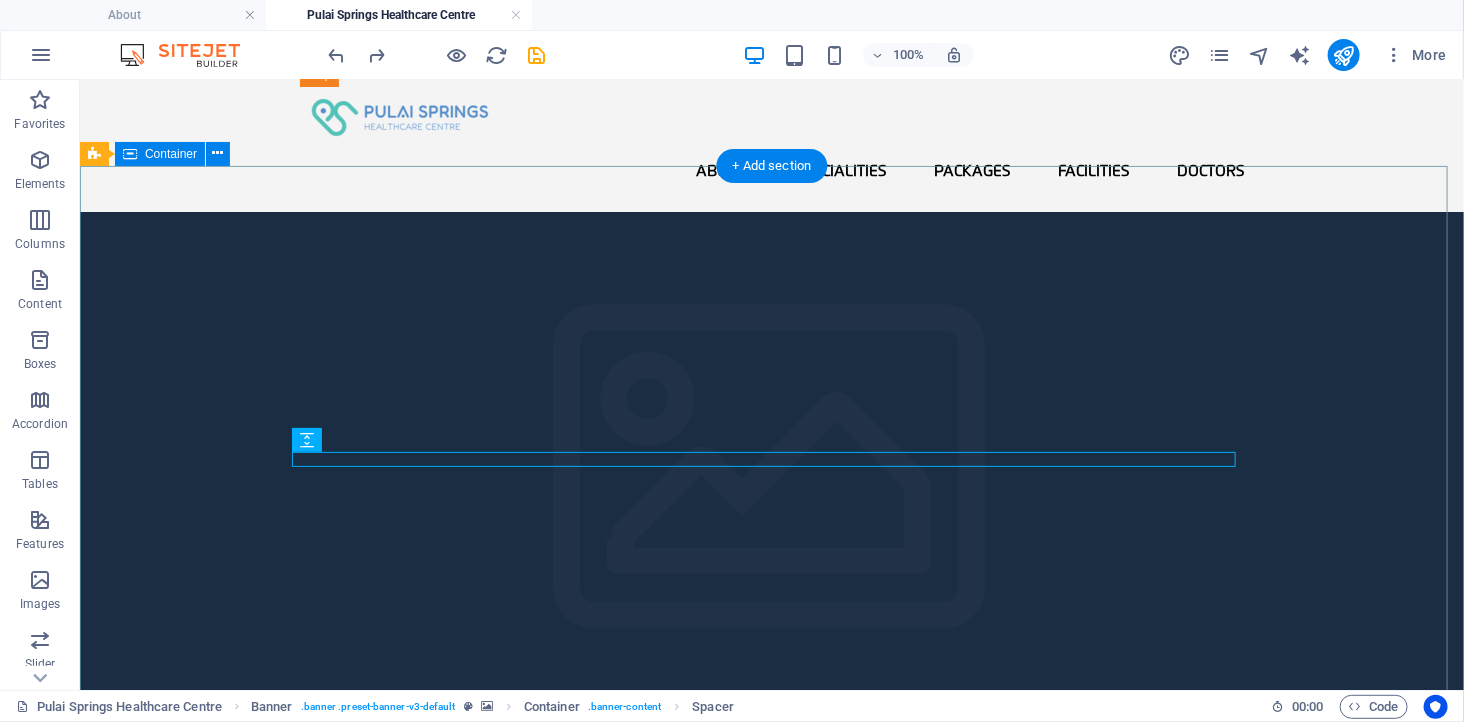 scroll, scrollTop: 33, scrollLeft: 0, axis: vertical 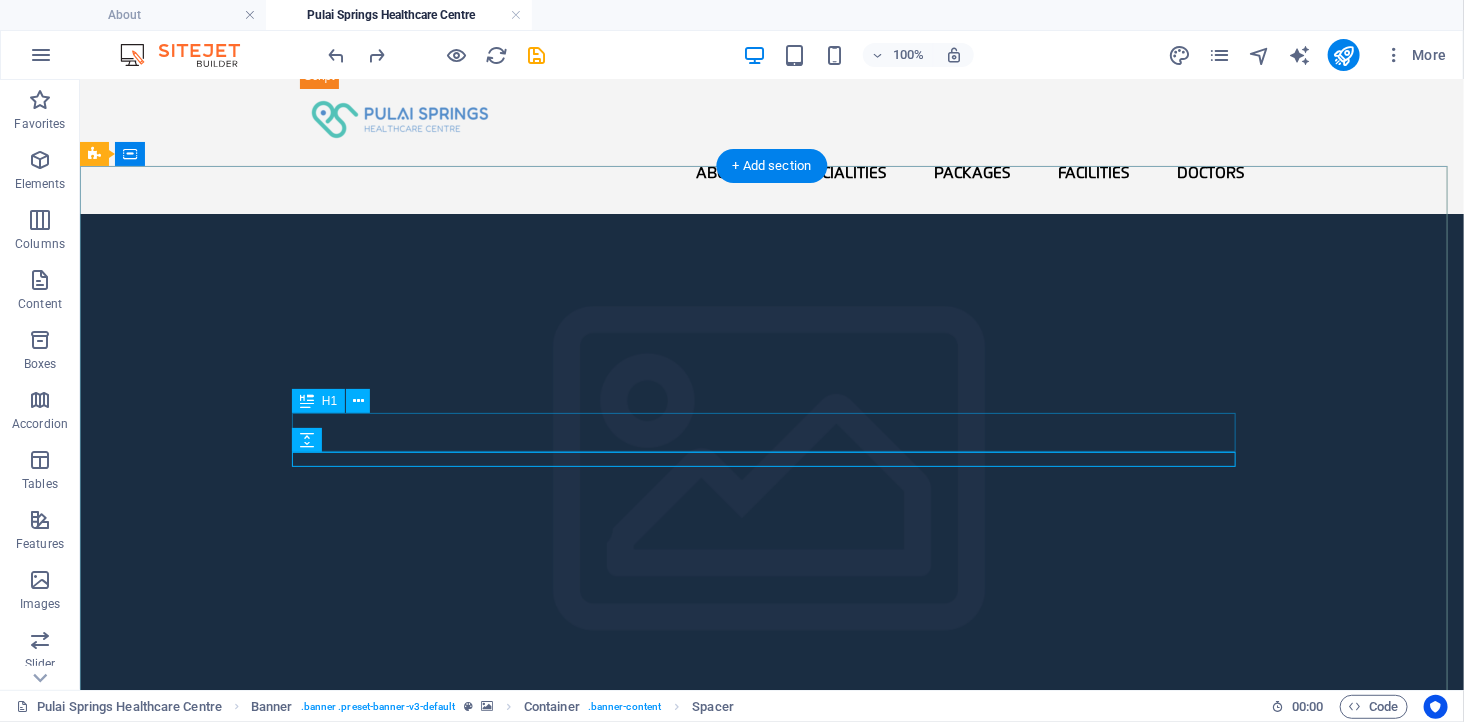 click on "Welcome to Pulai Springs Healthcare Centre (PSHC)" at bounding box center [771, 861] 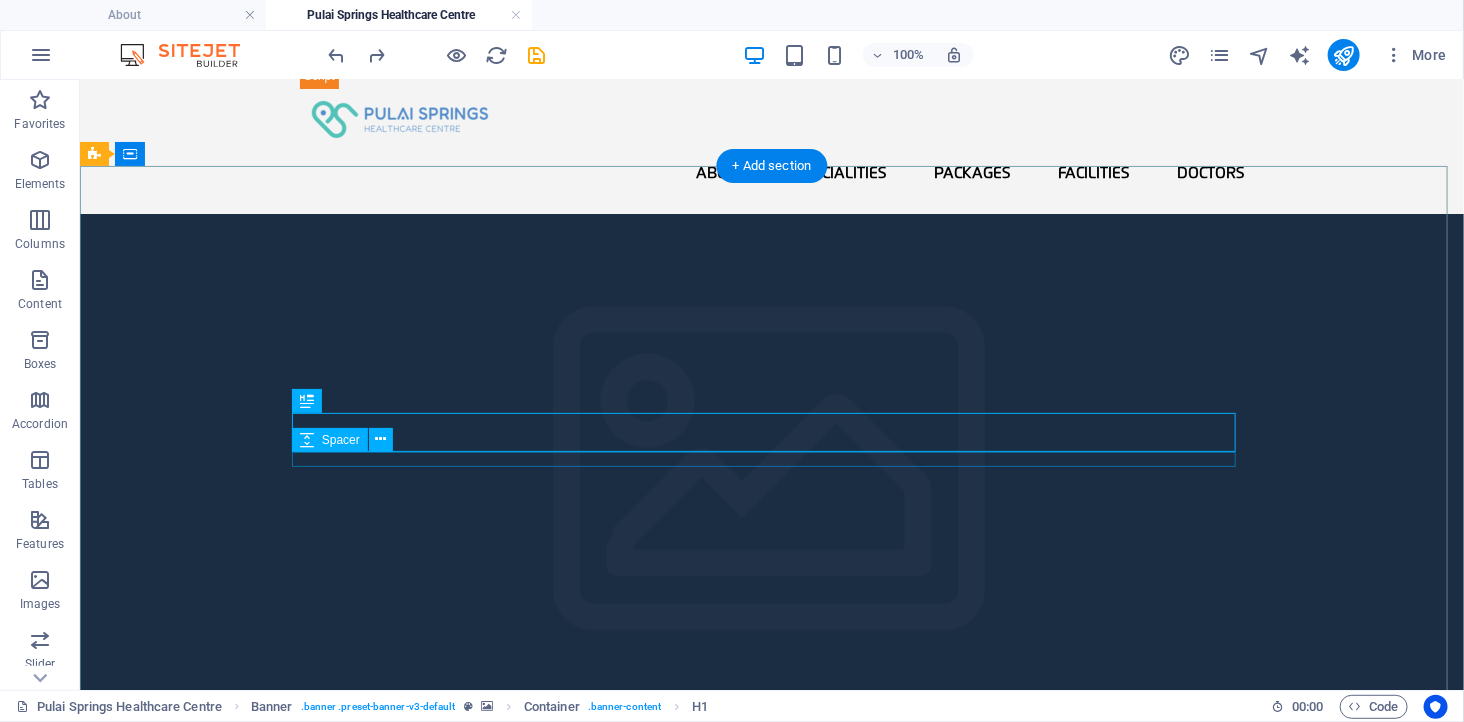 click at bounding box center (771, 887) 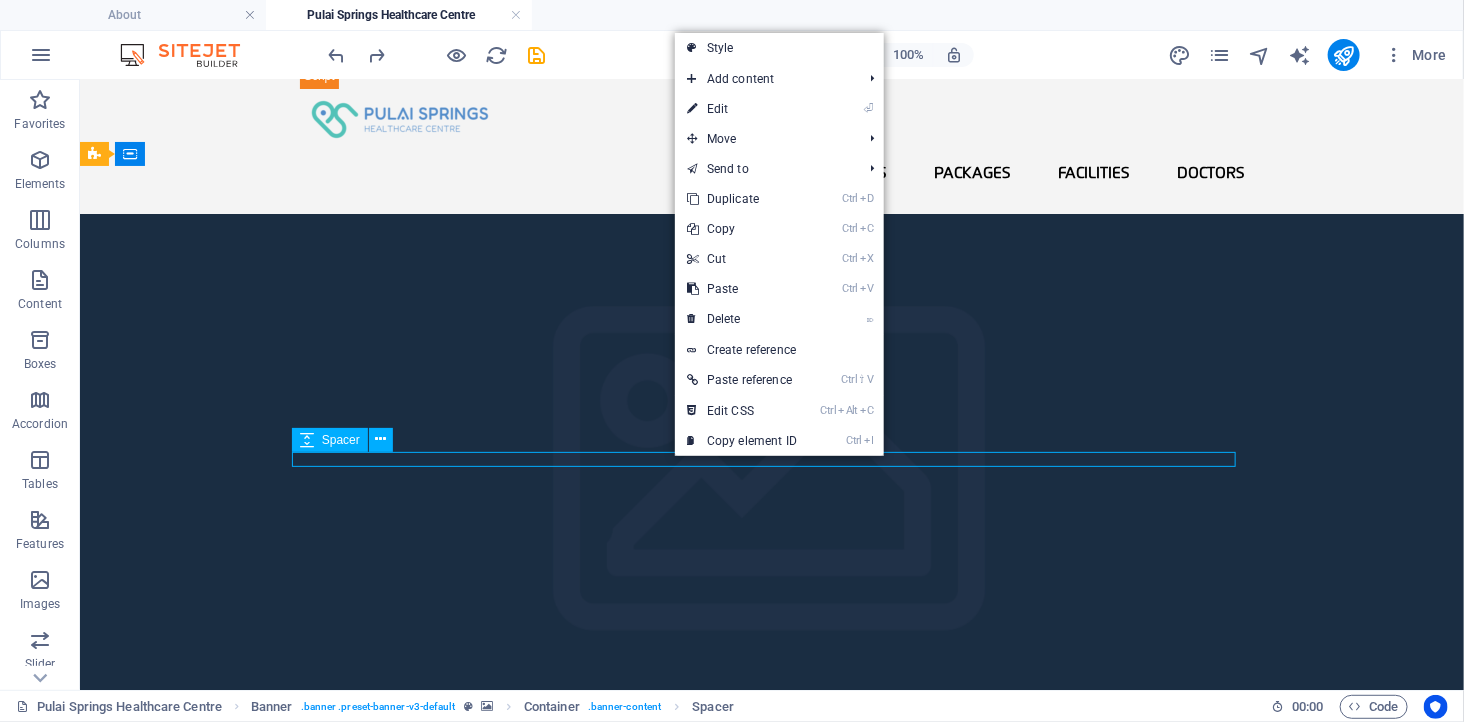 click at bounding box center [771, 887] 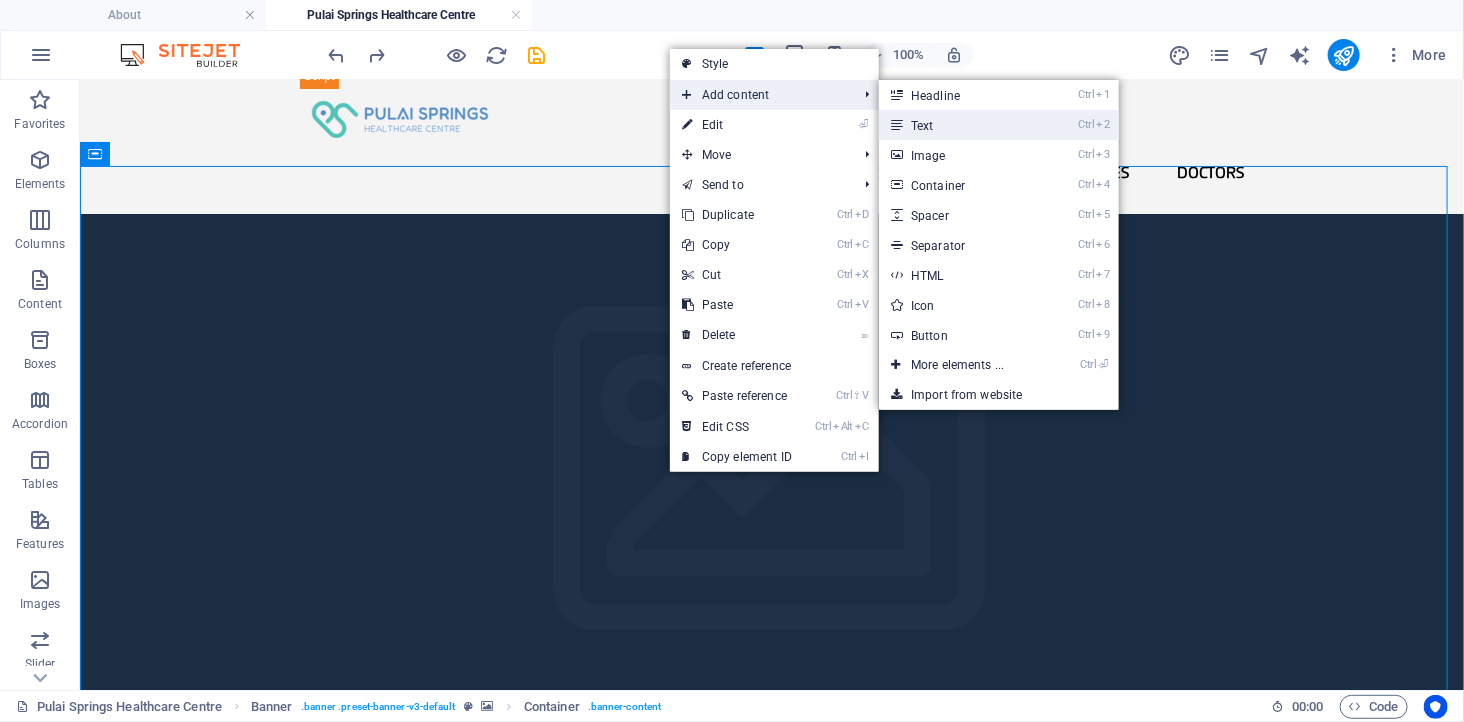 click on "Ctrl 2  Text" at bounding box center [961, 125] 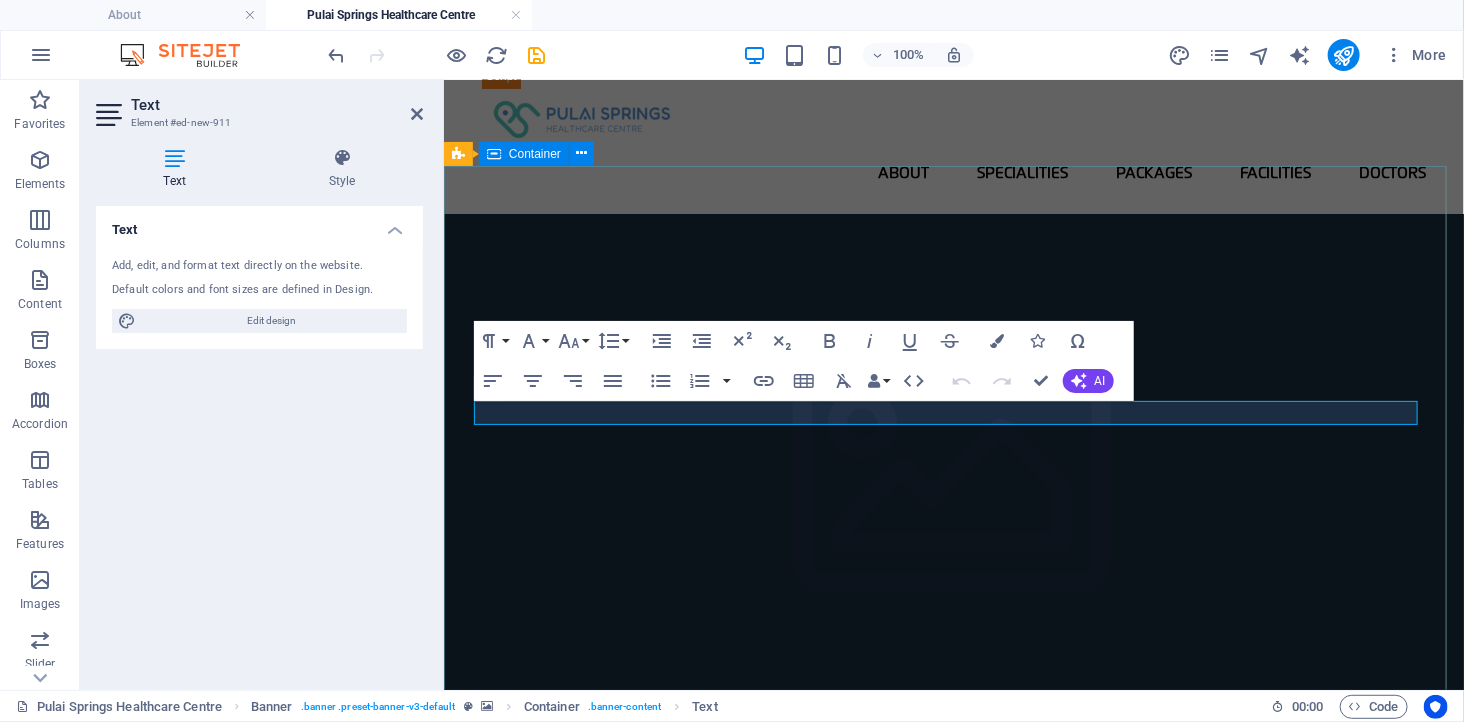 click on "New text element Welcome to Pulai Springs Healthcare Centre (PSHC)" at bounding box center (953, 880) 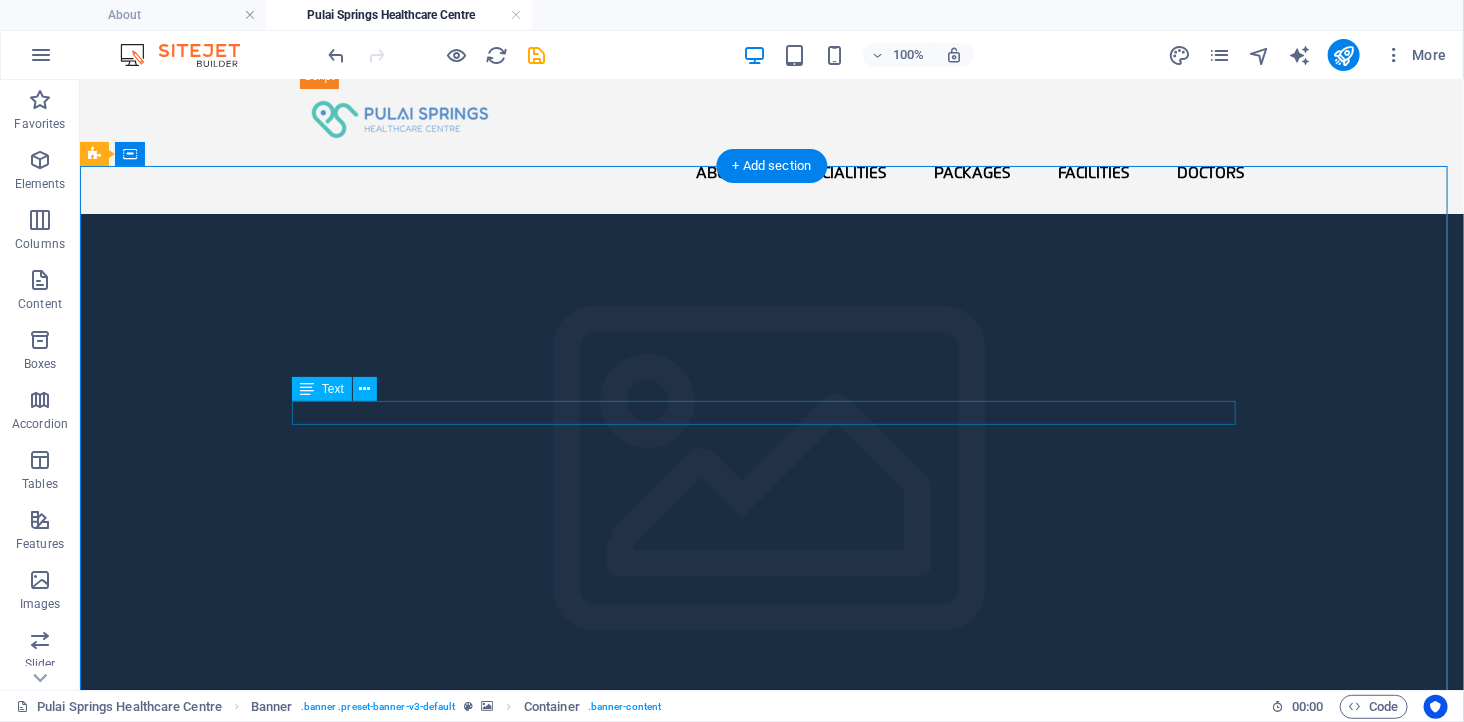 click on "New text element" at bounding box center (771, 854) 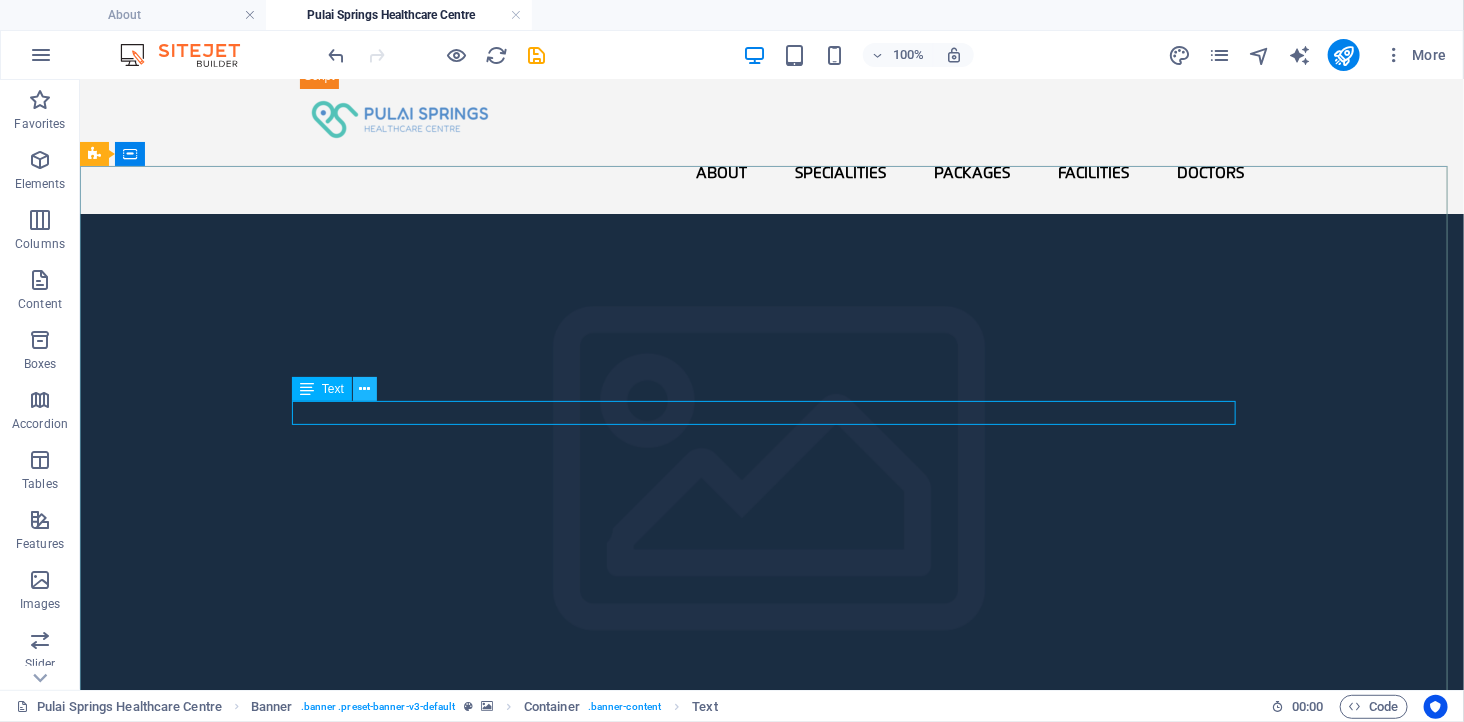 click at bounding box center (364, 389) 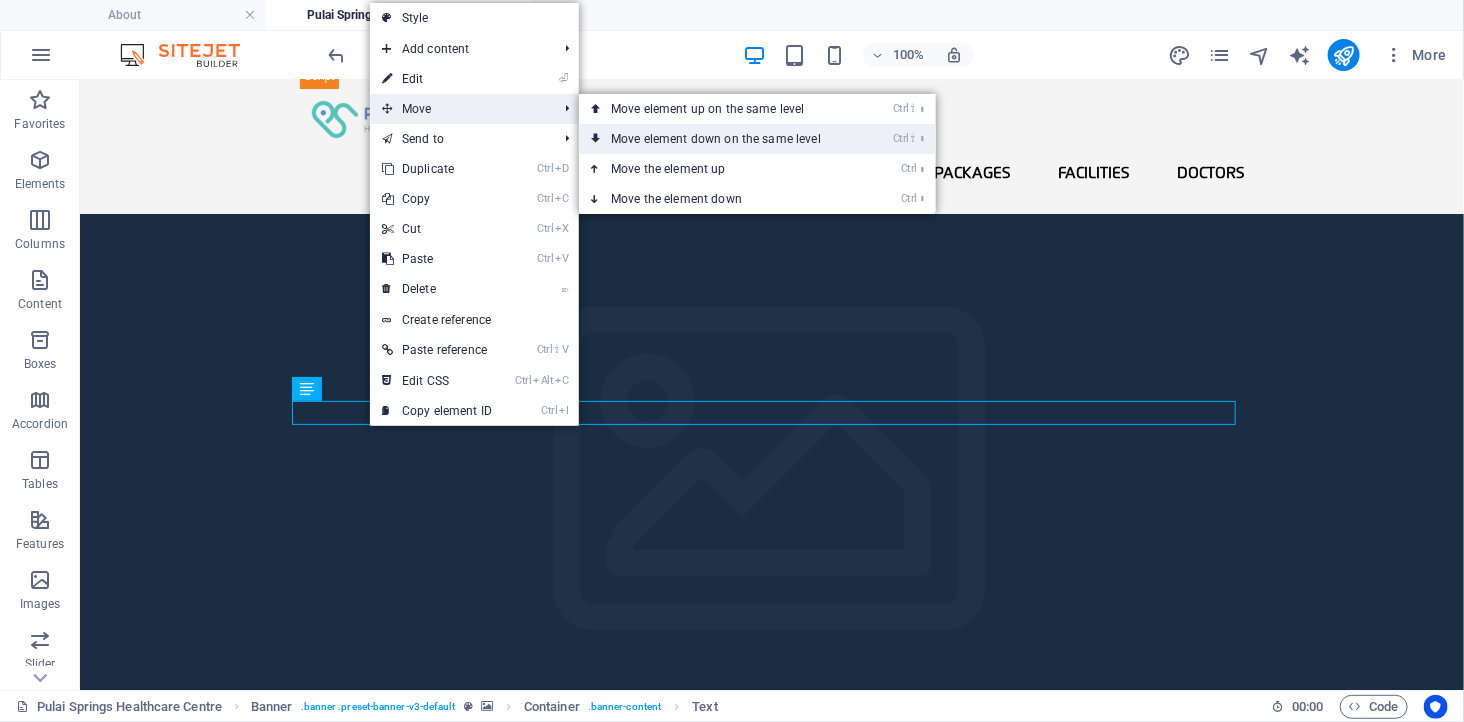 click on "Ctrl ⇧ ⬇  Move element down on the same level" at bounding box center (720, 139) 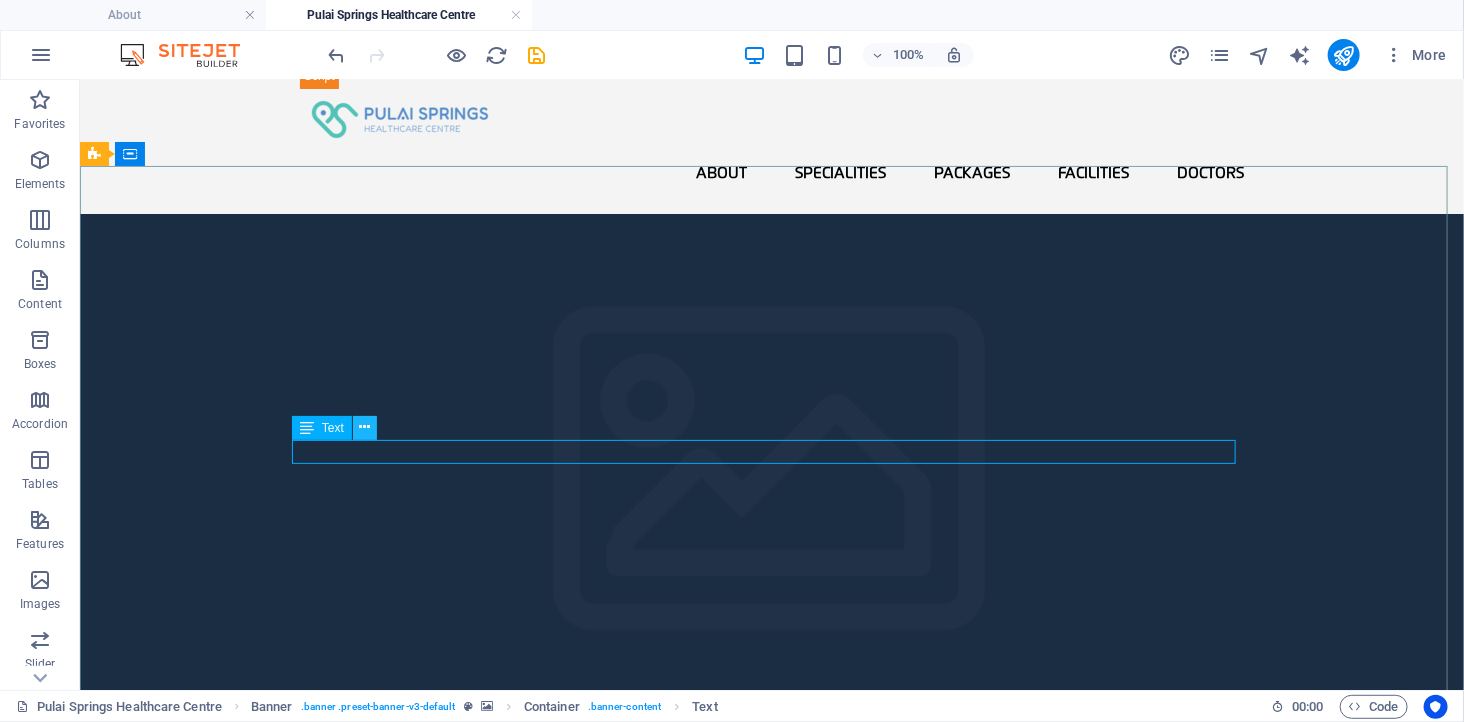 click at bounding box center [364, 427] 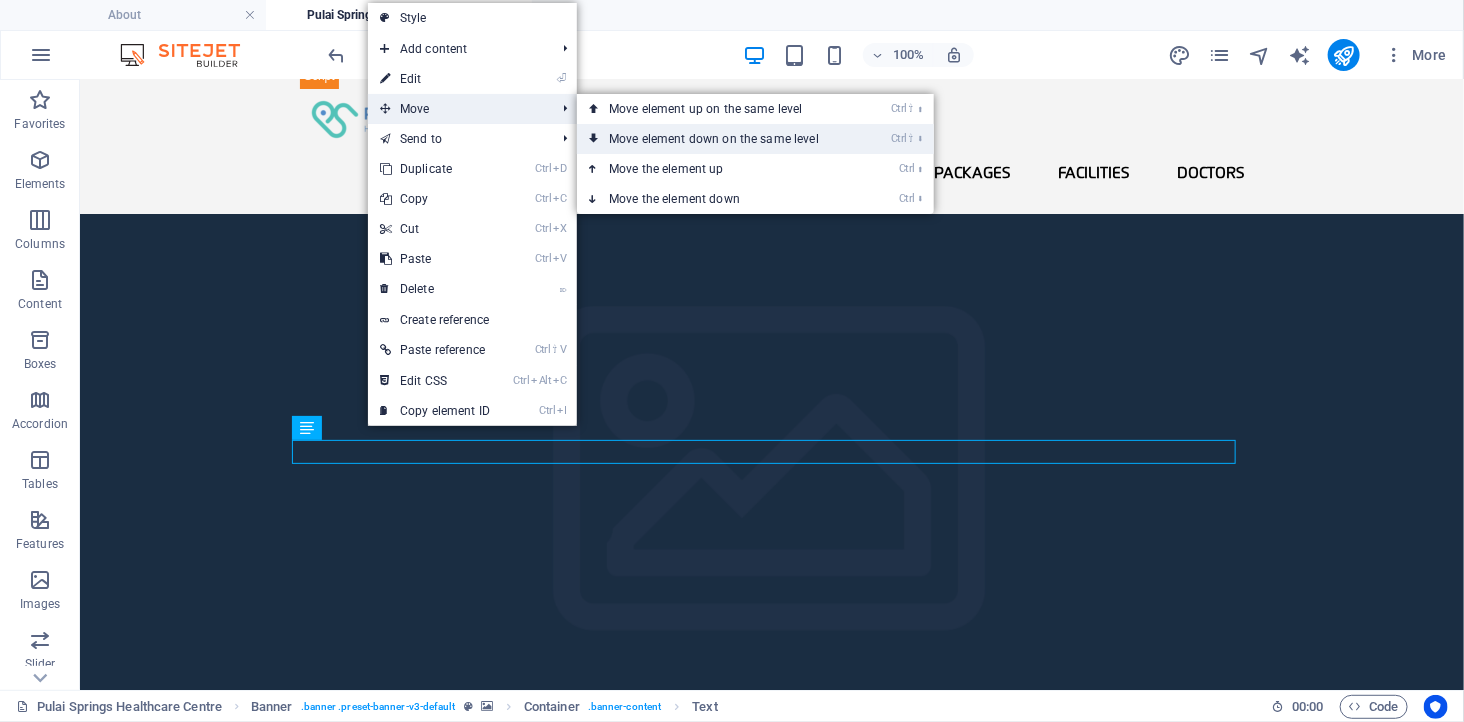 click on "Ctrl ⇧ ⬇  Move element down on the same level" at bounding box center [718, 139] 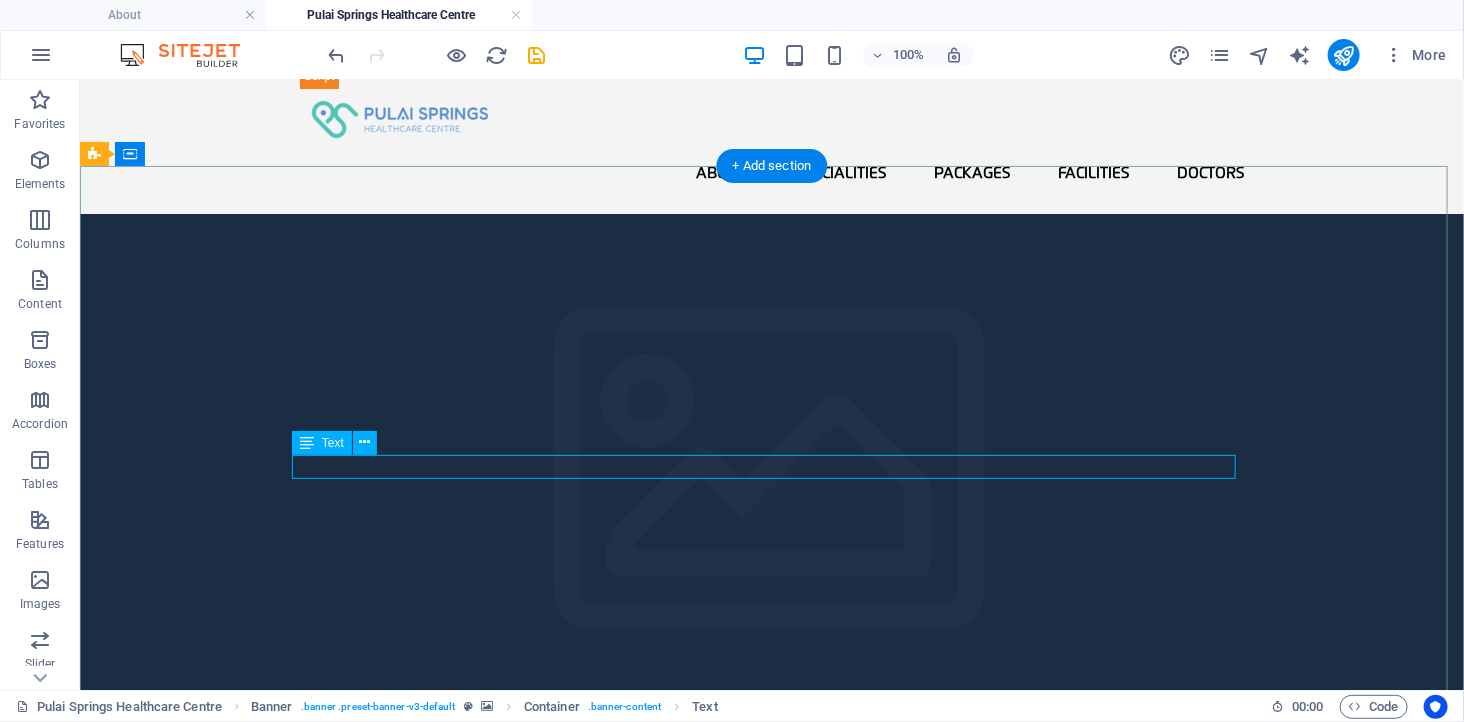 click on "New text element" at bounding box center [771, 907] 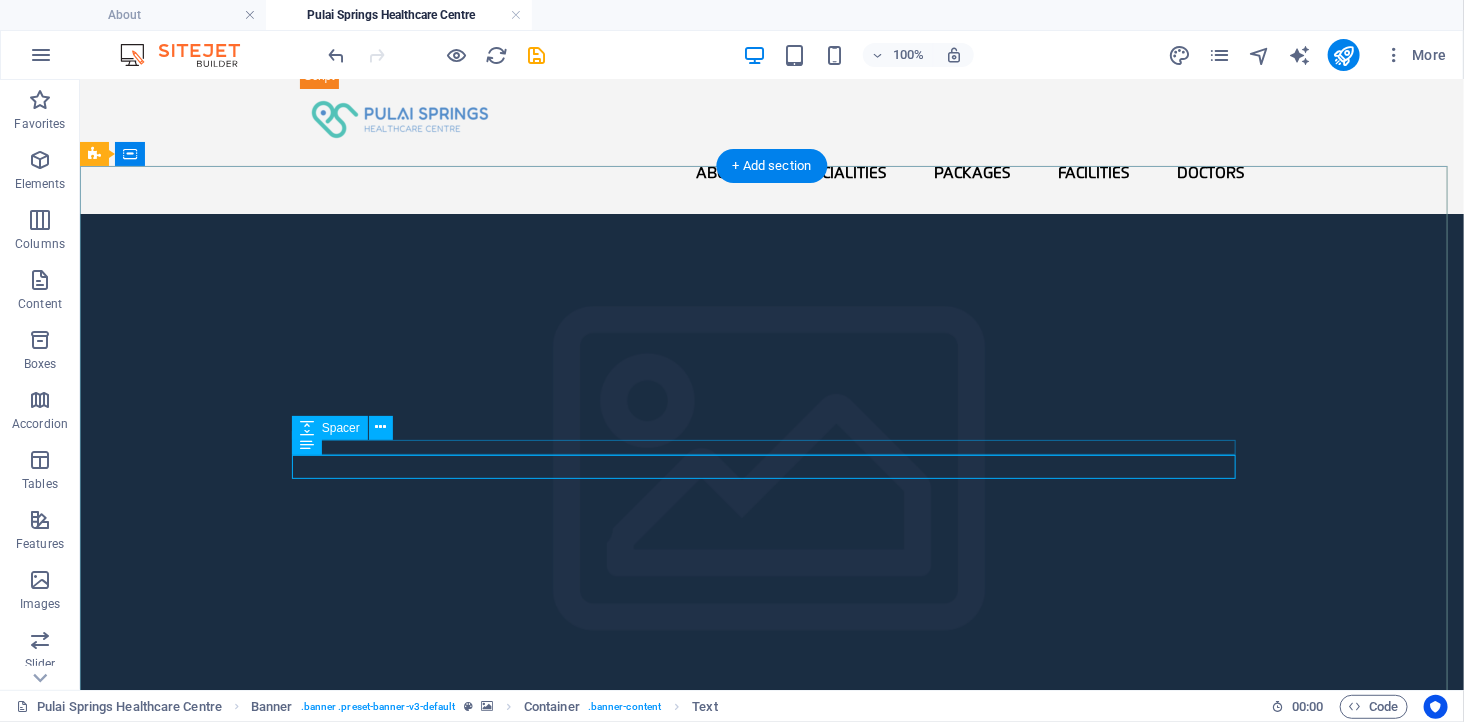 click at bounding box center (771, 887) 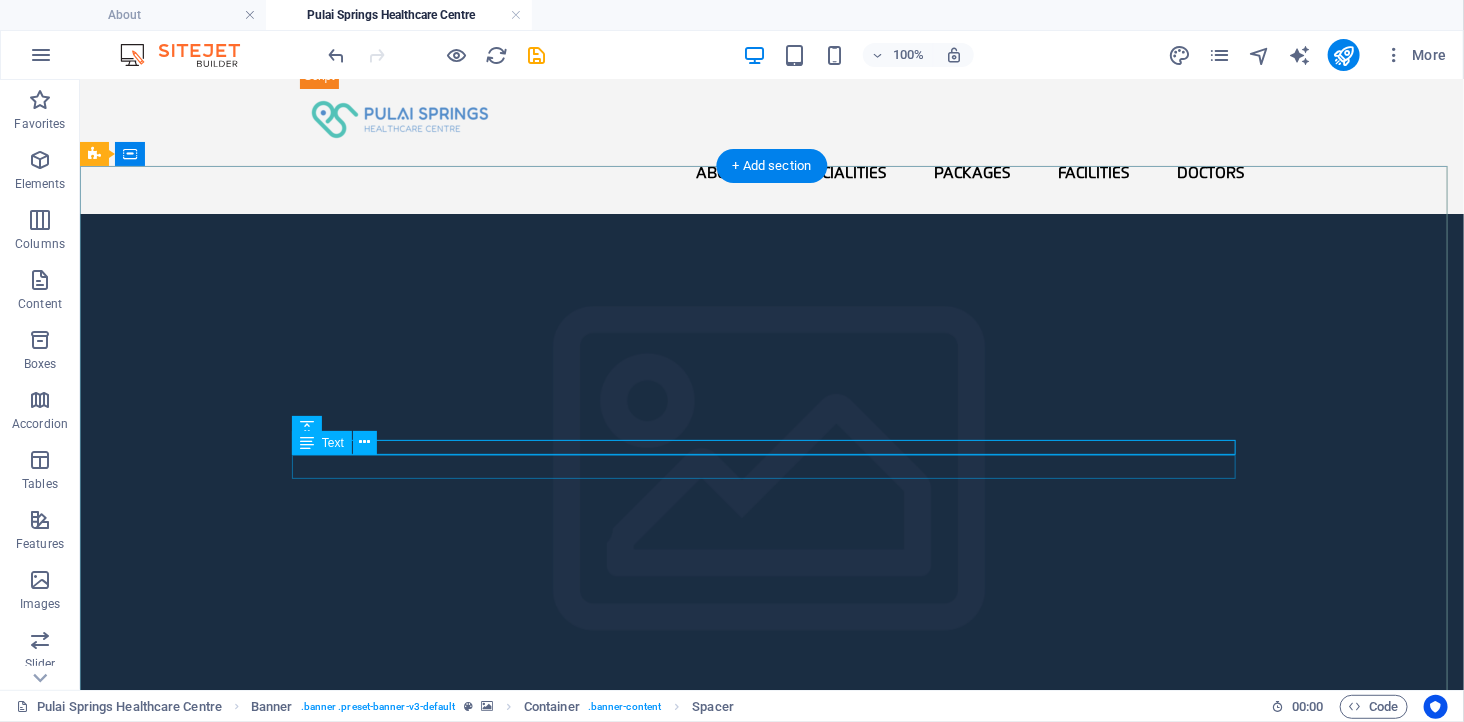 click on "New text element" at bounding box center (771, 907) 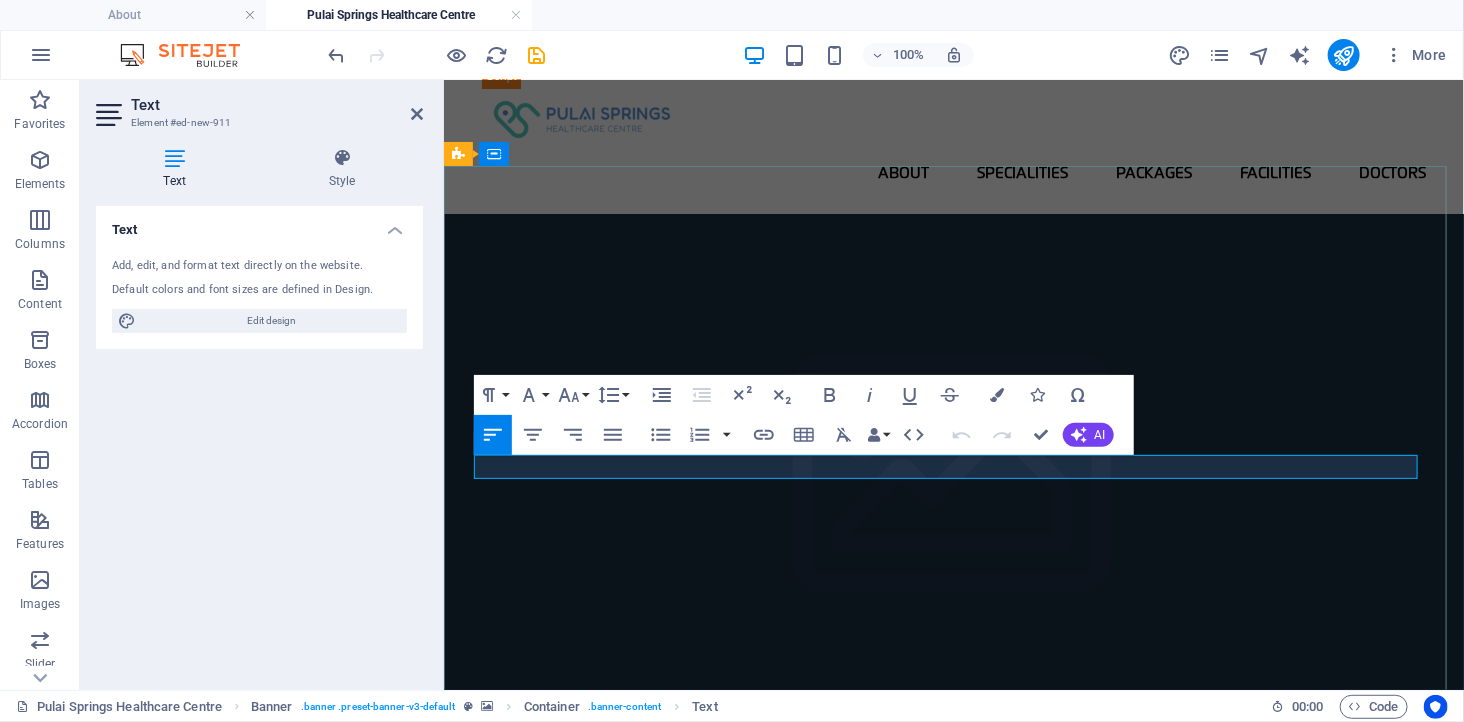 click on "New text element" at bounding box center (953, 907) 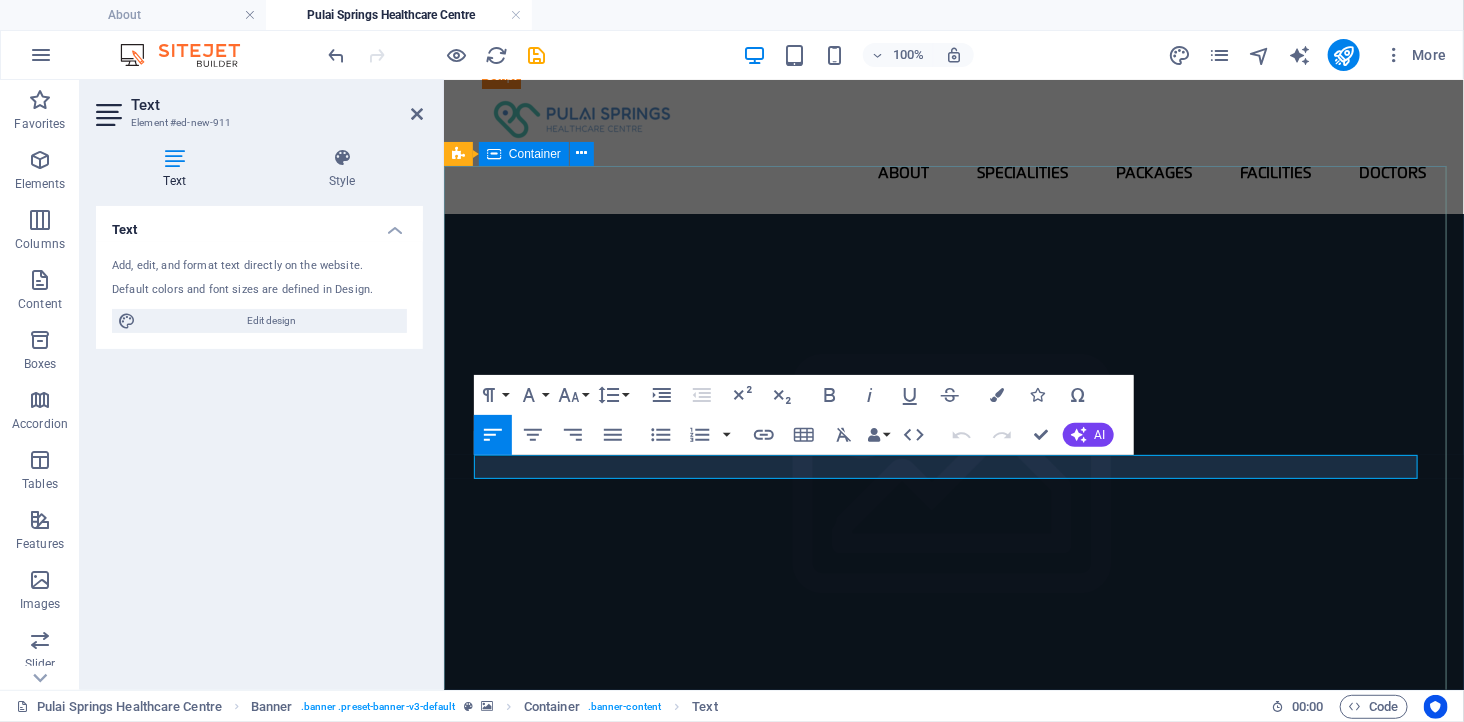 drag, startPoint x: 634, startPoint y: 465, endPoint x: 456, endPoint y: 457, distance: 178.17969 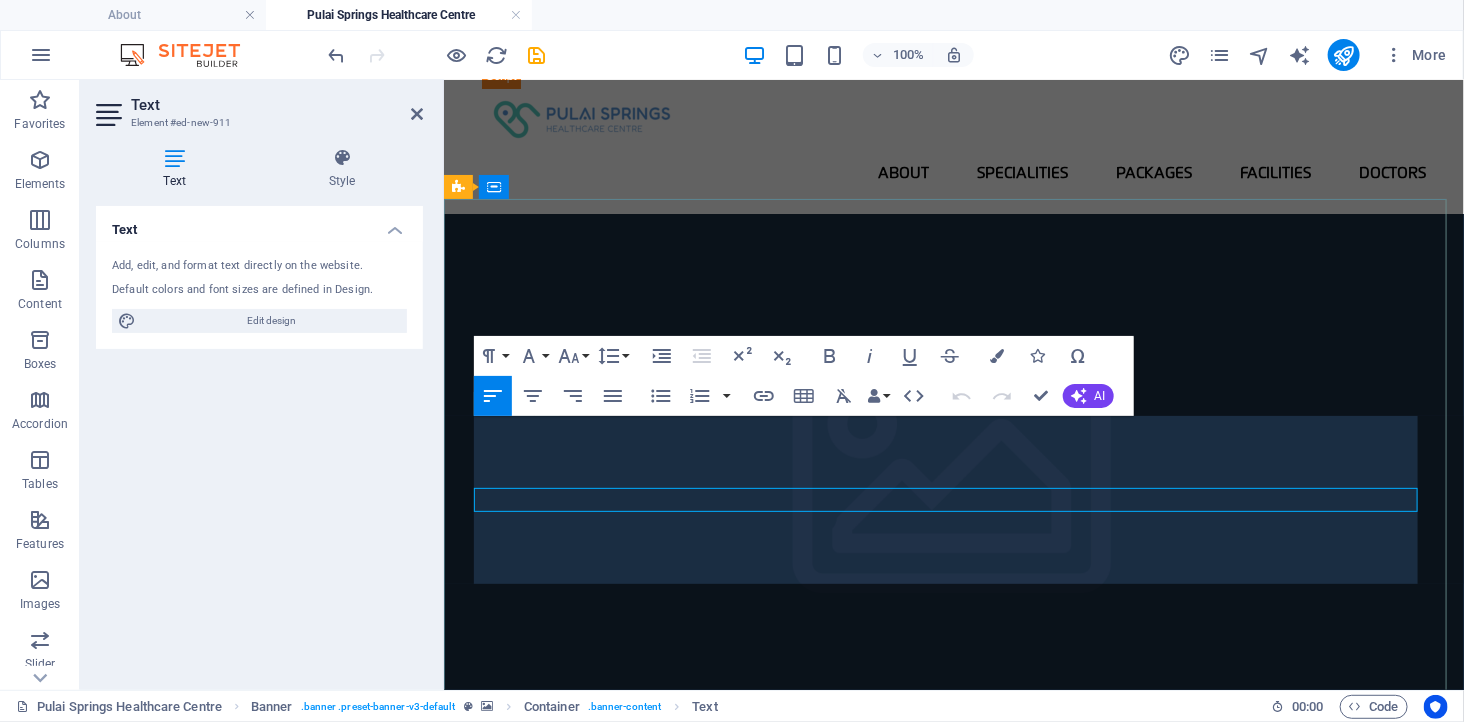 scroll, scrollTop: 0, scrollLeft: 0, axis: both 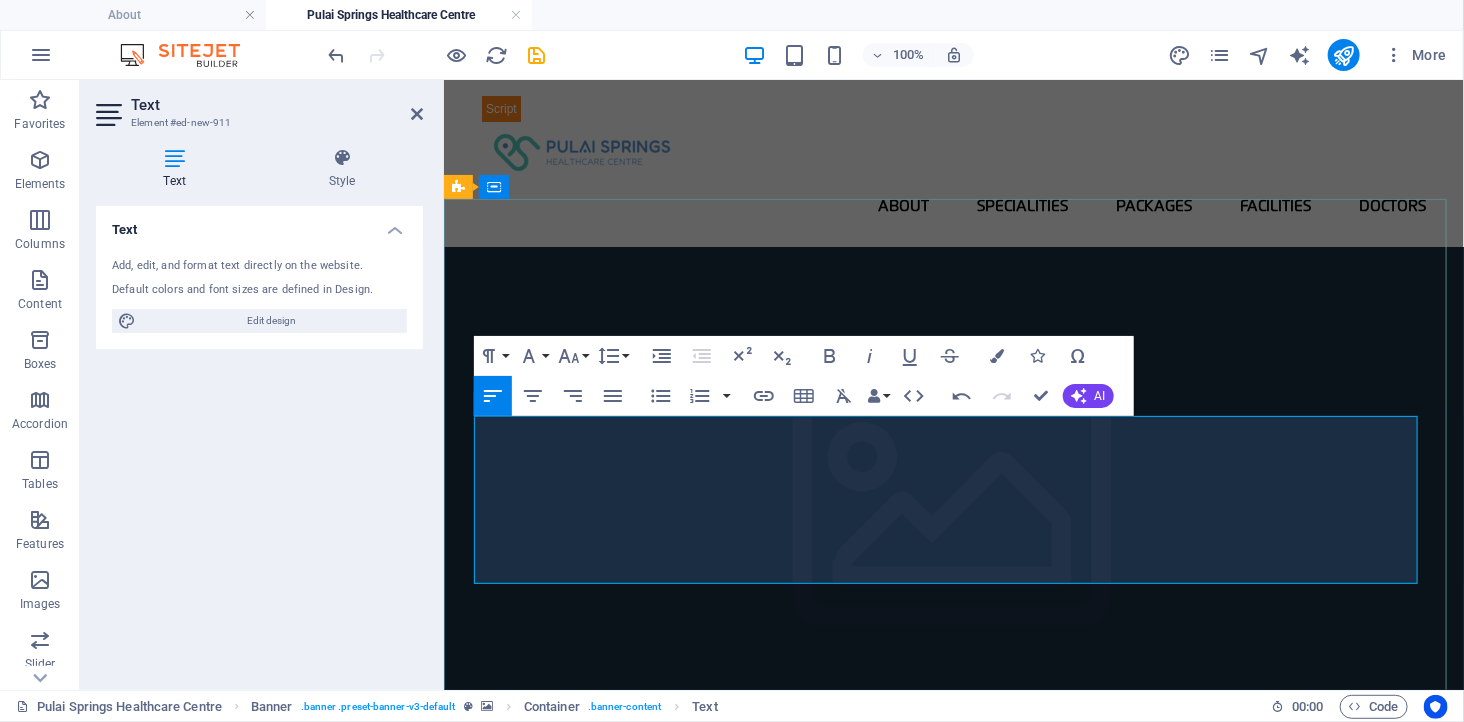 click on "Experienced, board-certified medical specialists" at bounding box center (953, 988) 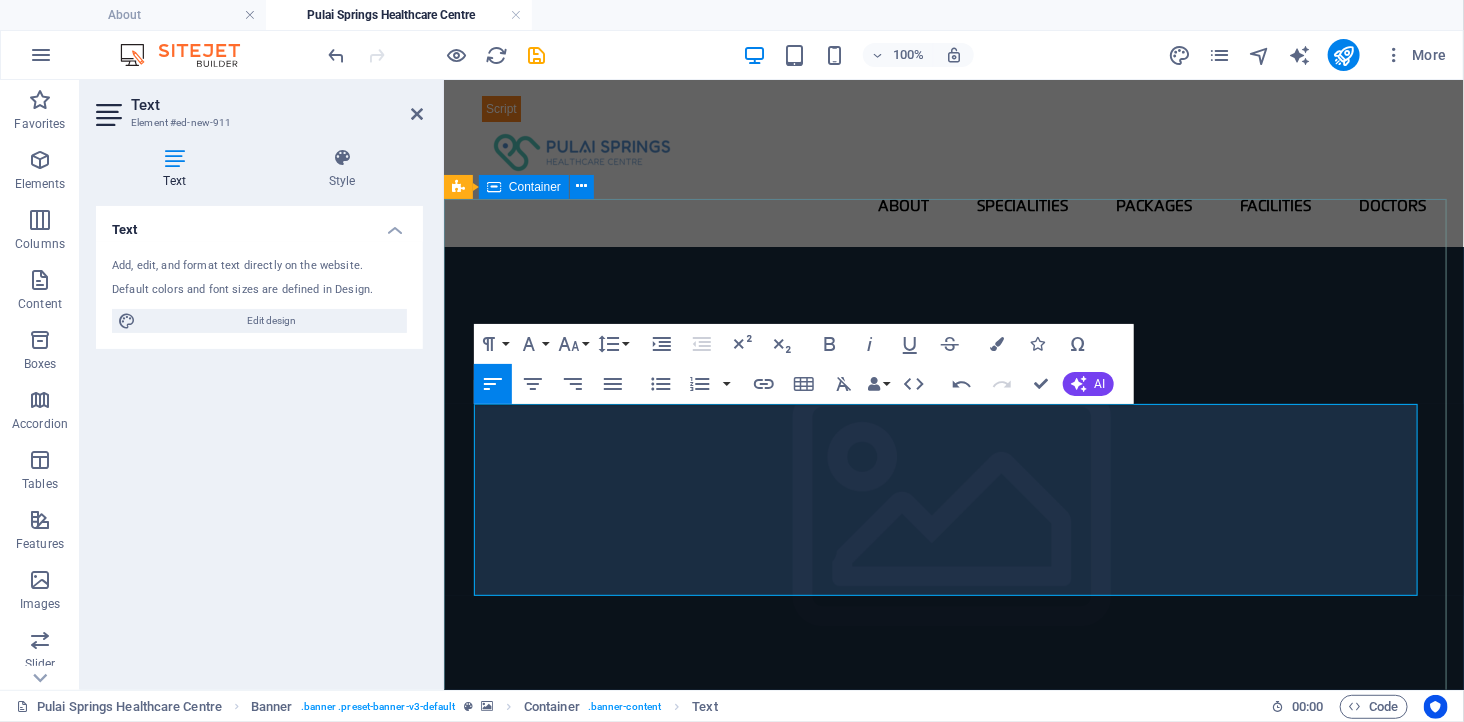 click on "Welcome to Pulai Springs Healthcare Centre (PSHC) Why Choose Pulai Springs Healthcare Centre? Licensed Ambulatory Care Centre in Johor Bahru Experienced, board-certified medical specialists Calm, resort-inspired environment for patient comfort Efficient outpatient care with minimal wait times Integrated diagnostics and medical consultation under one roof Why Choose Pulai Springs Healthcare Centre? Licensed Ambulatory Care Centre in Johor Bahru Experienced, board-certified medical specialists Calm, resort-inspired environment for patient comfort Efficient outpatient care with minimal wait times Integrated diagnostics and medical consultation under one roof" at bounding box center [953, 997] 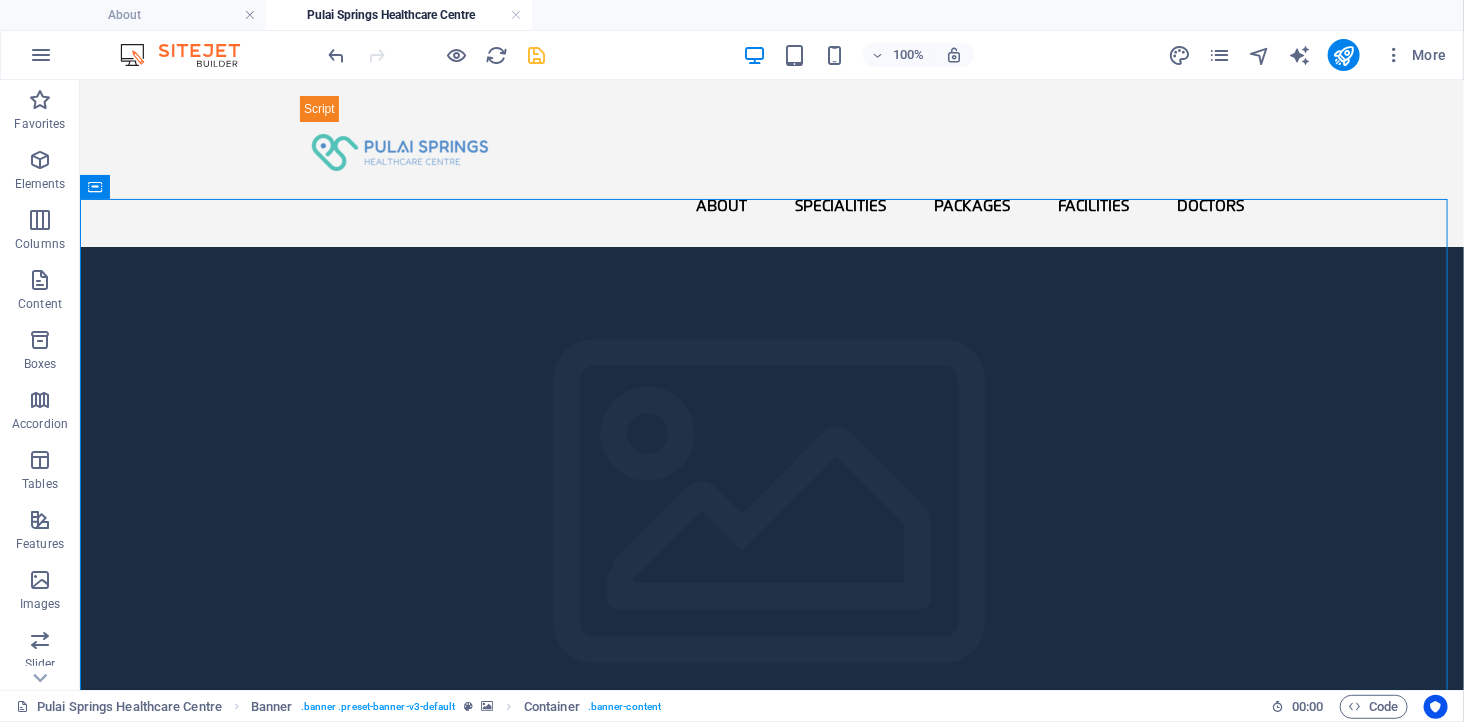 click at bounding box center (537, 55) 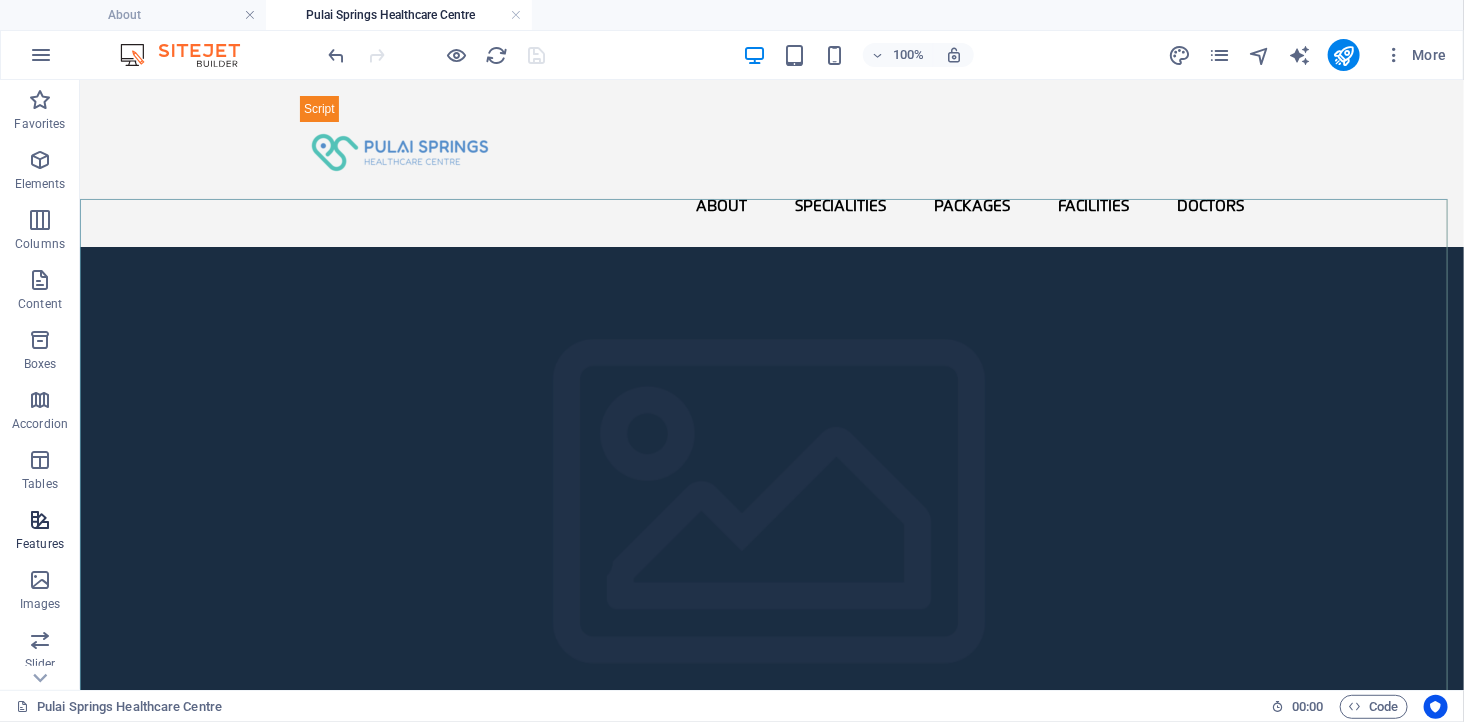 click at bounding box center (40, 520) 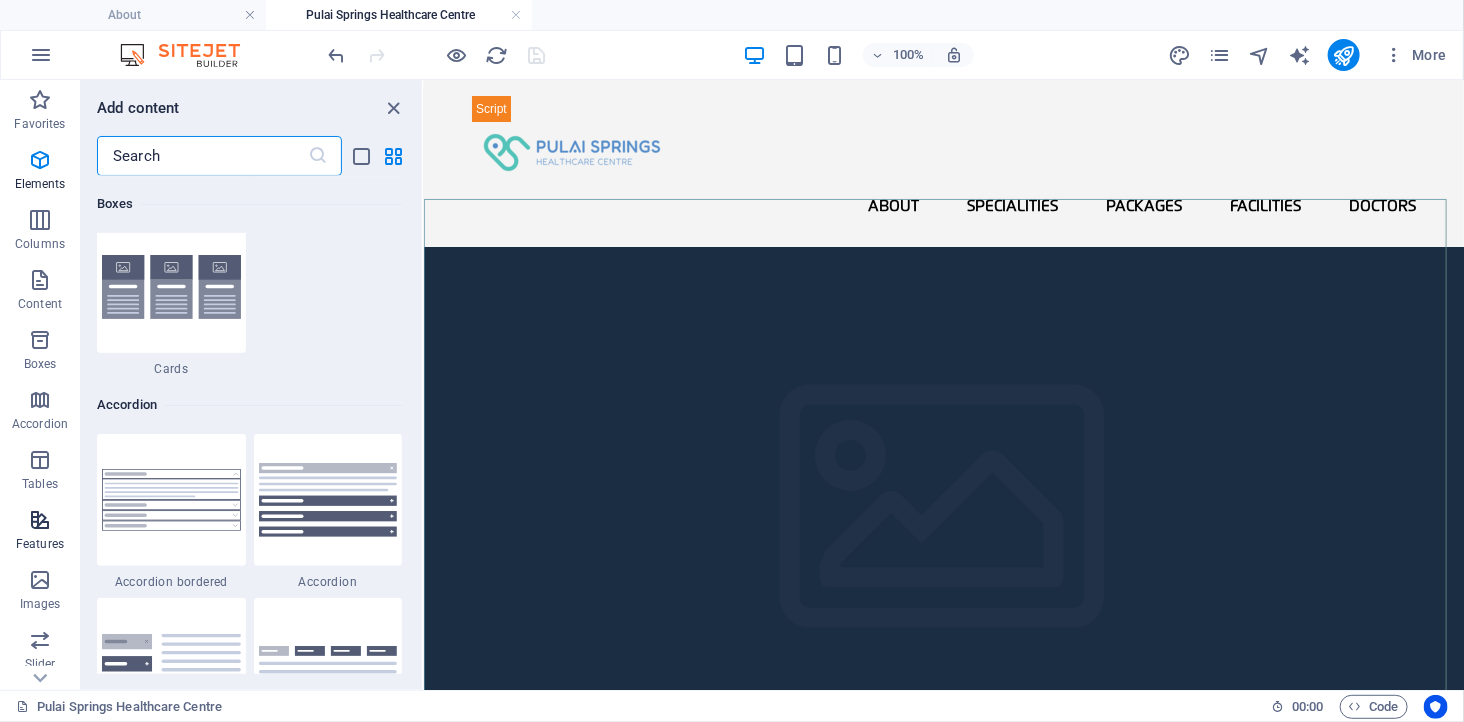 scroll, scrollTop: 7794, scrollLeft: 0, axis: vertical 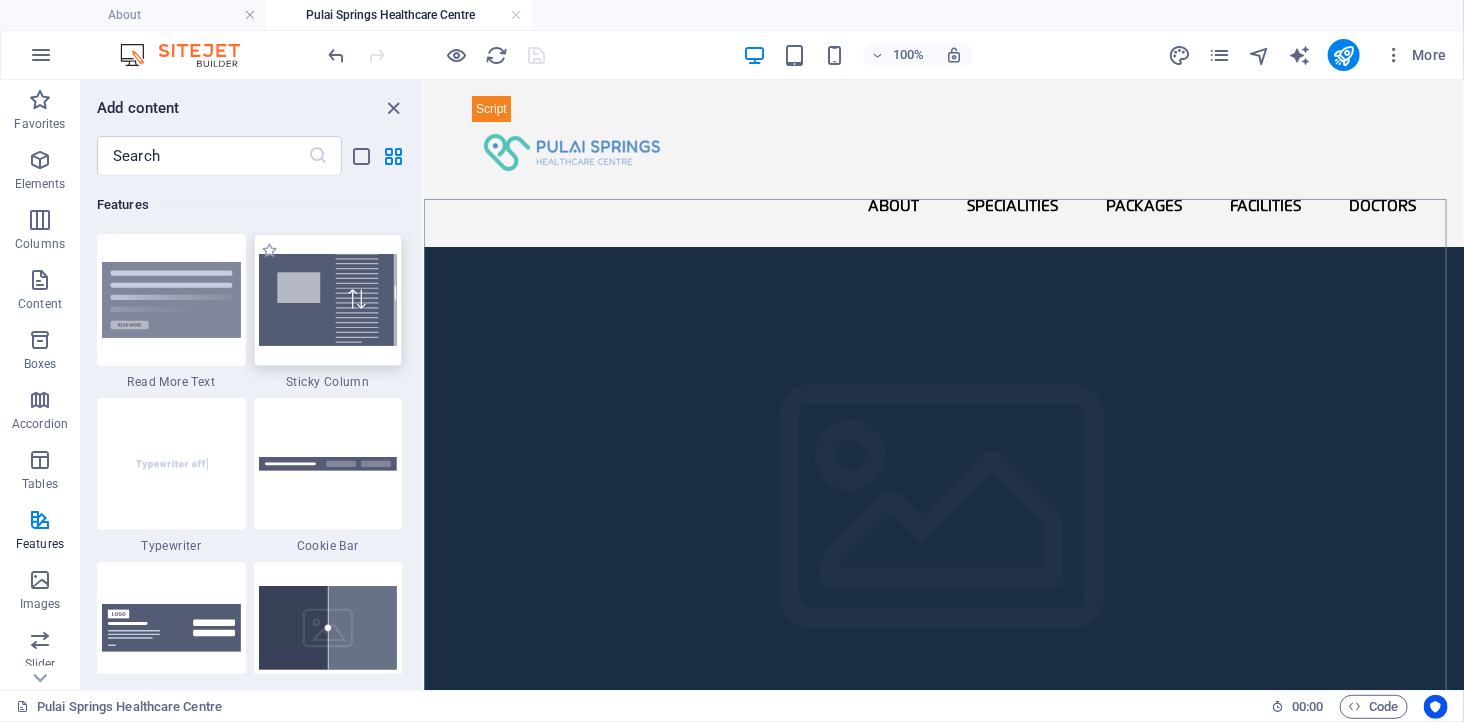 click at bounding box center [328, 300] 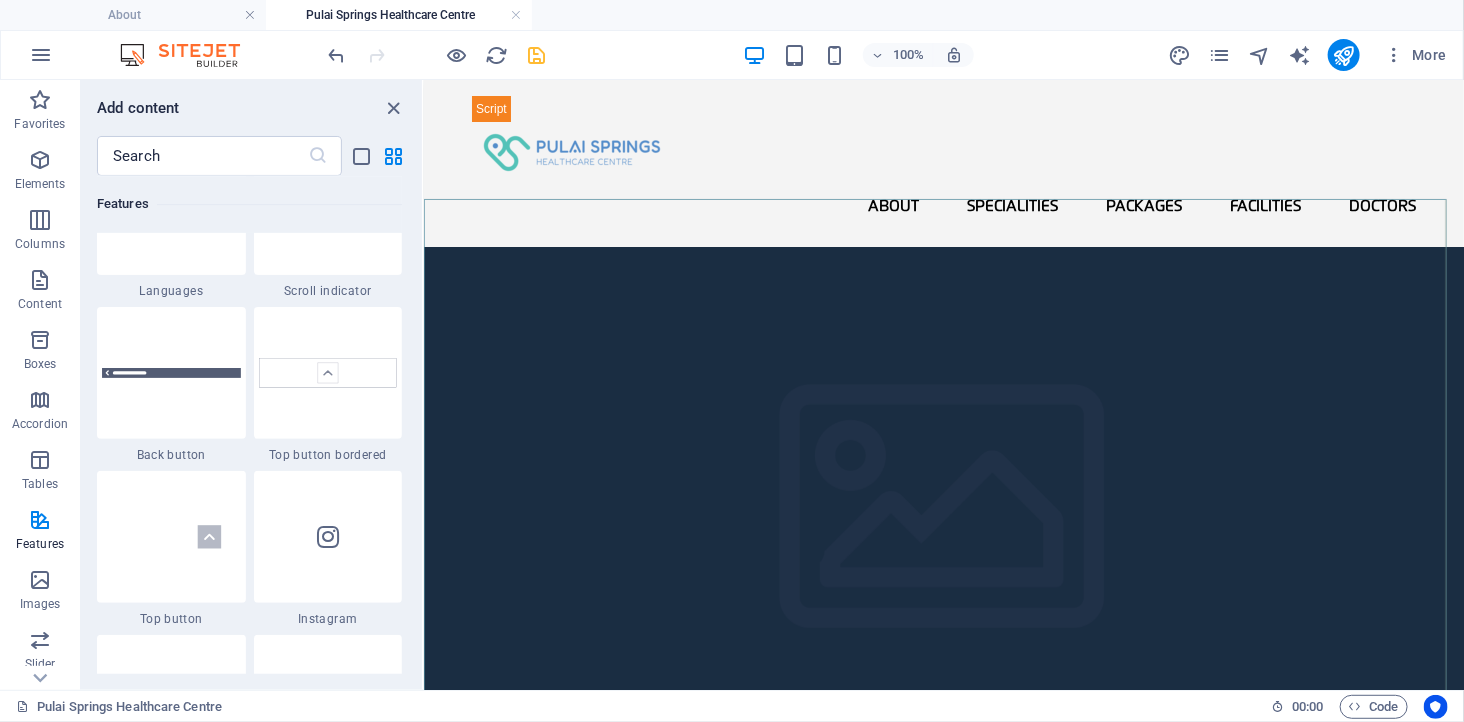 scroll, scrollTop: 9350, scrollLeft: 0, axis: vertical 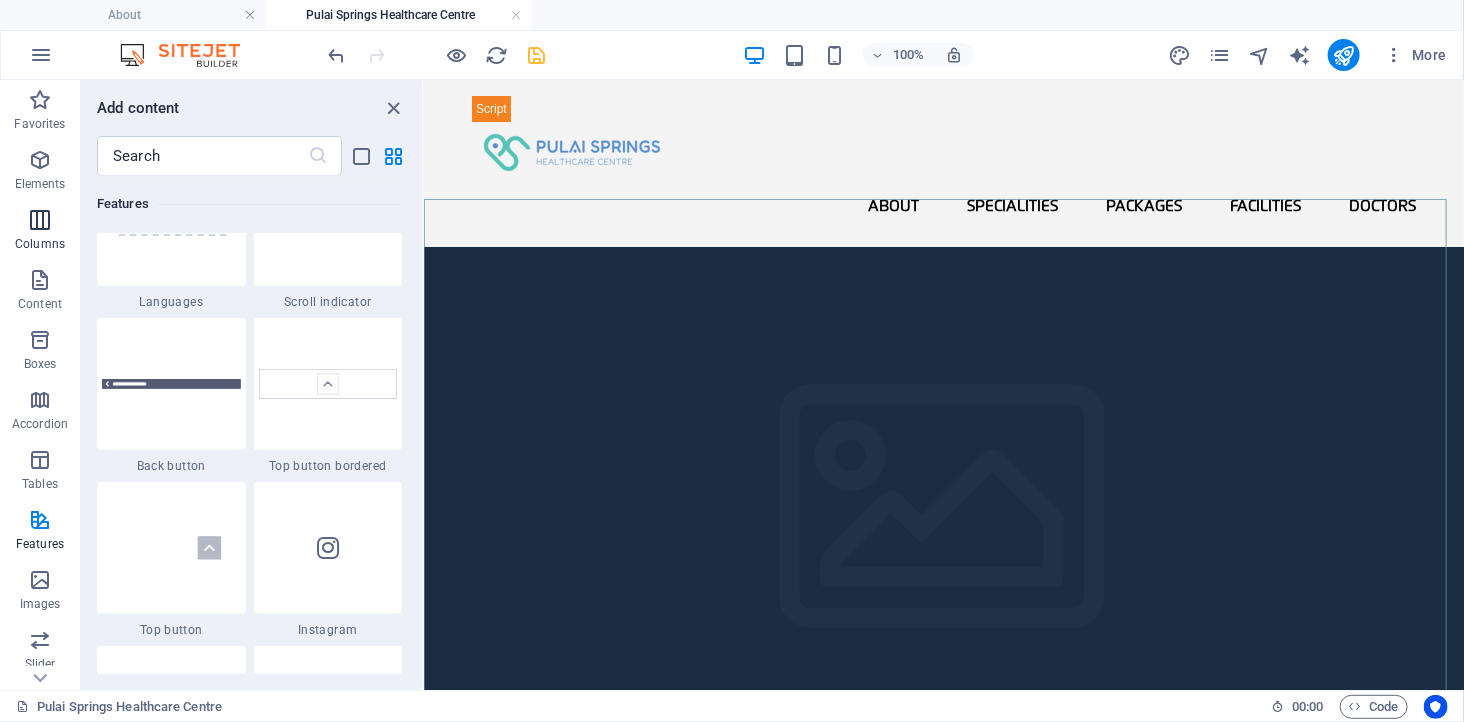 click at bounding box center (40, 220) 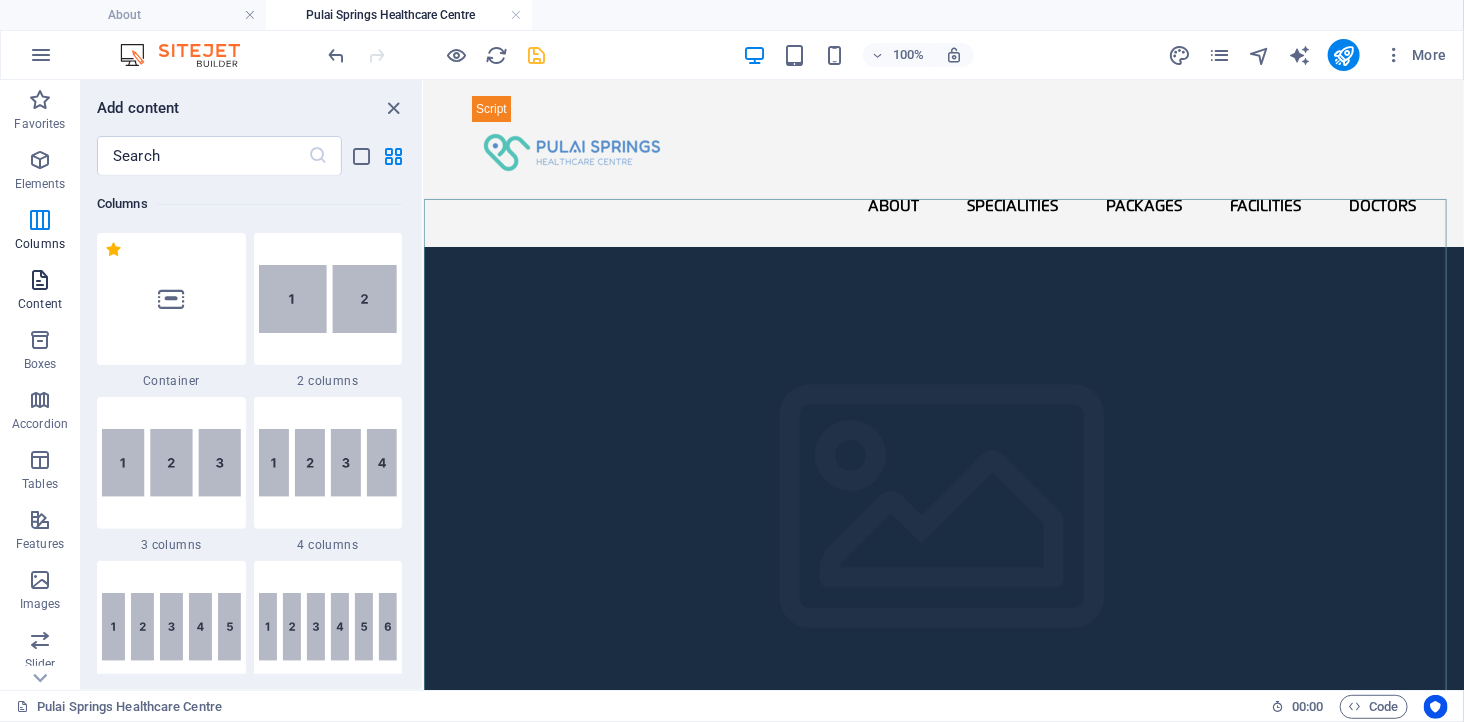 click at bounding box center [40, 280] 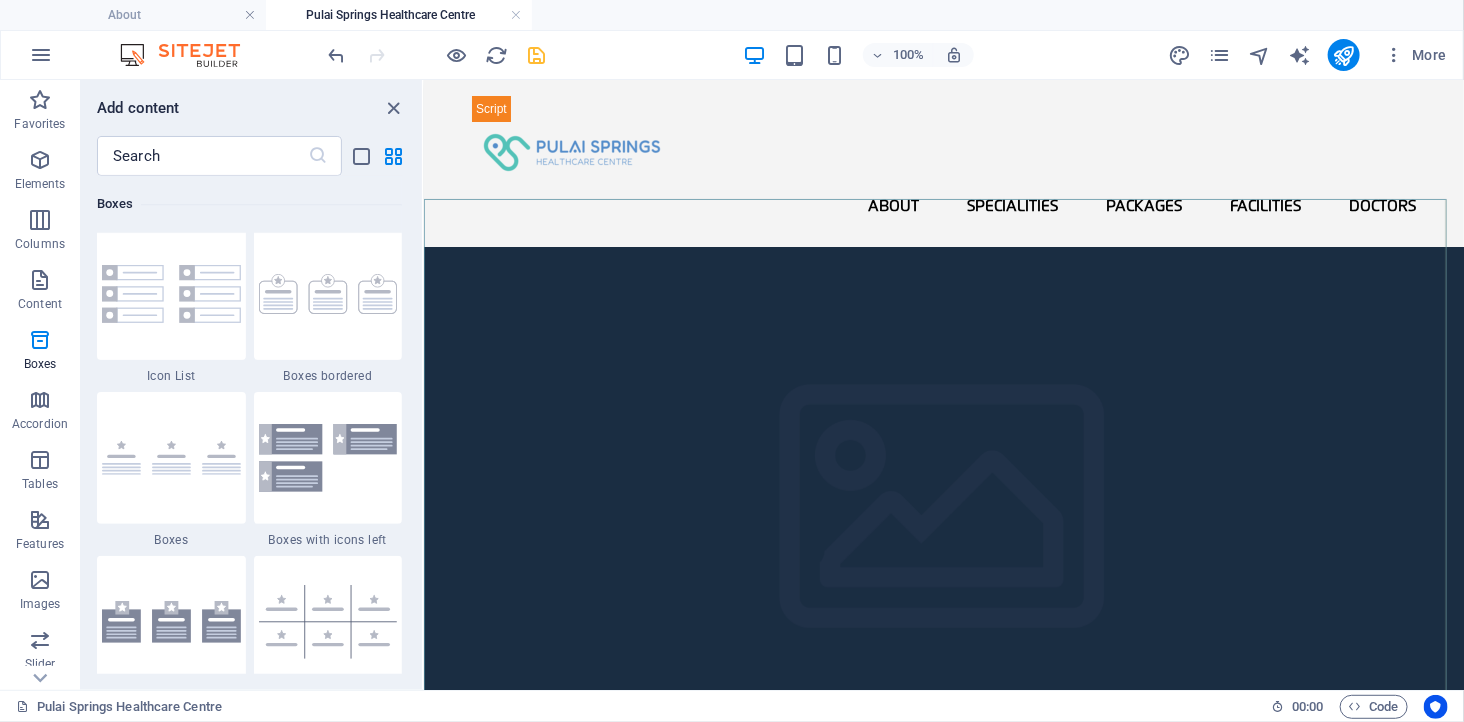 scroll, scrollTop: 5386, scrollLeft: 0, axis: vertical 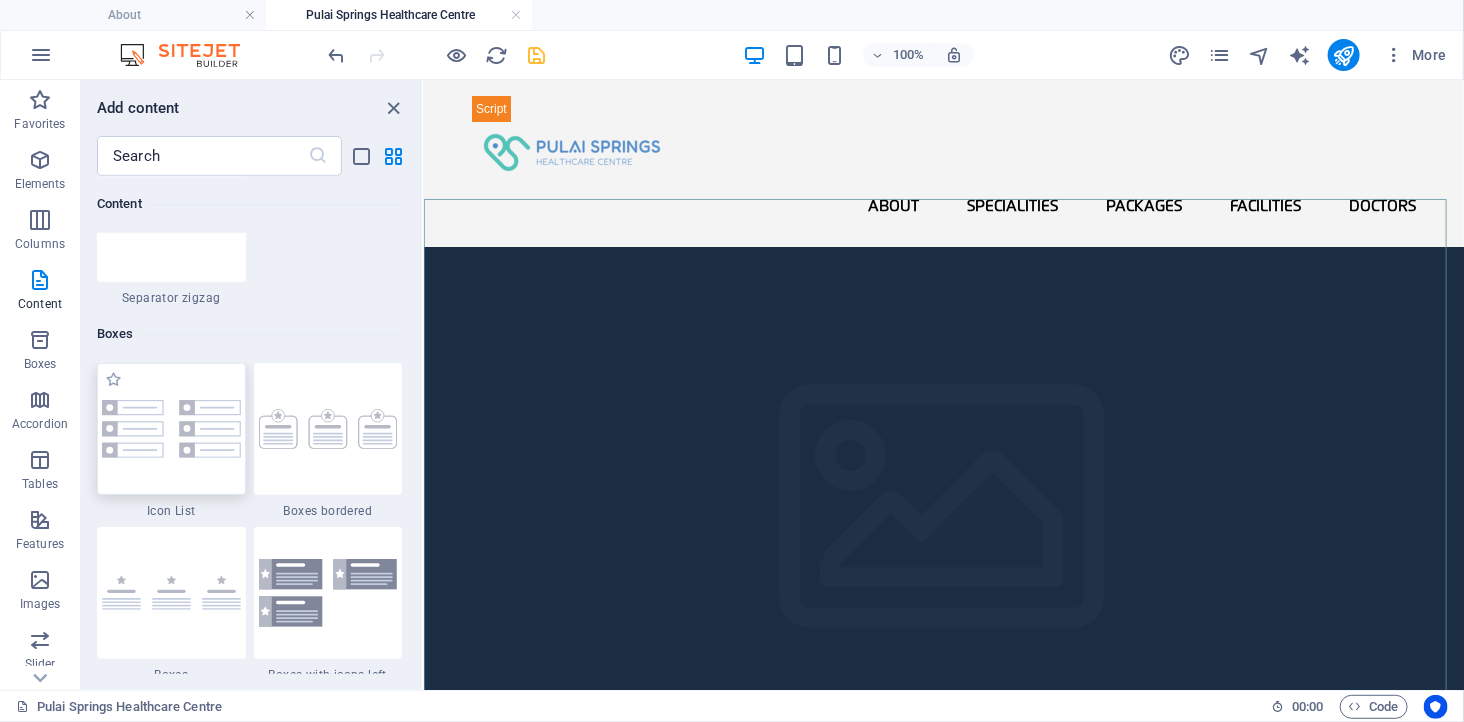 drag, startPoint x: 181, startPoint y: 460, endPoint x: 392, endPoint y: 356, distance: 235.23817 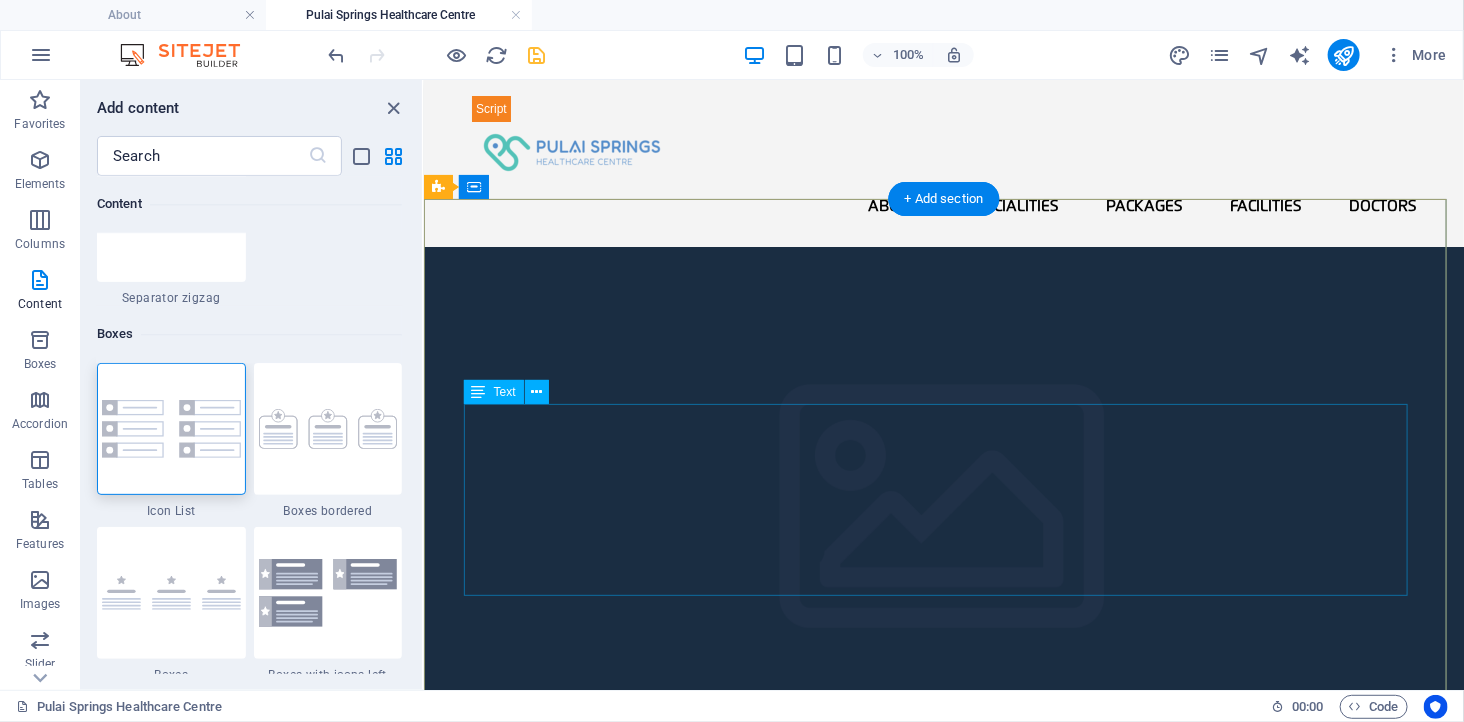 click on "Why Choose Pulai Springs Healthcare Centre? Licensed Ambulatory Care Centre in Johor Bahru Experienced, board-certified medical specialists Calm, resort-inspired environment for patient comfort Efficient outpatient care with minimal wait times Integrated diagnostics and medical consultation under one roof" at bounding box center (943, 1024) 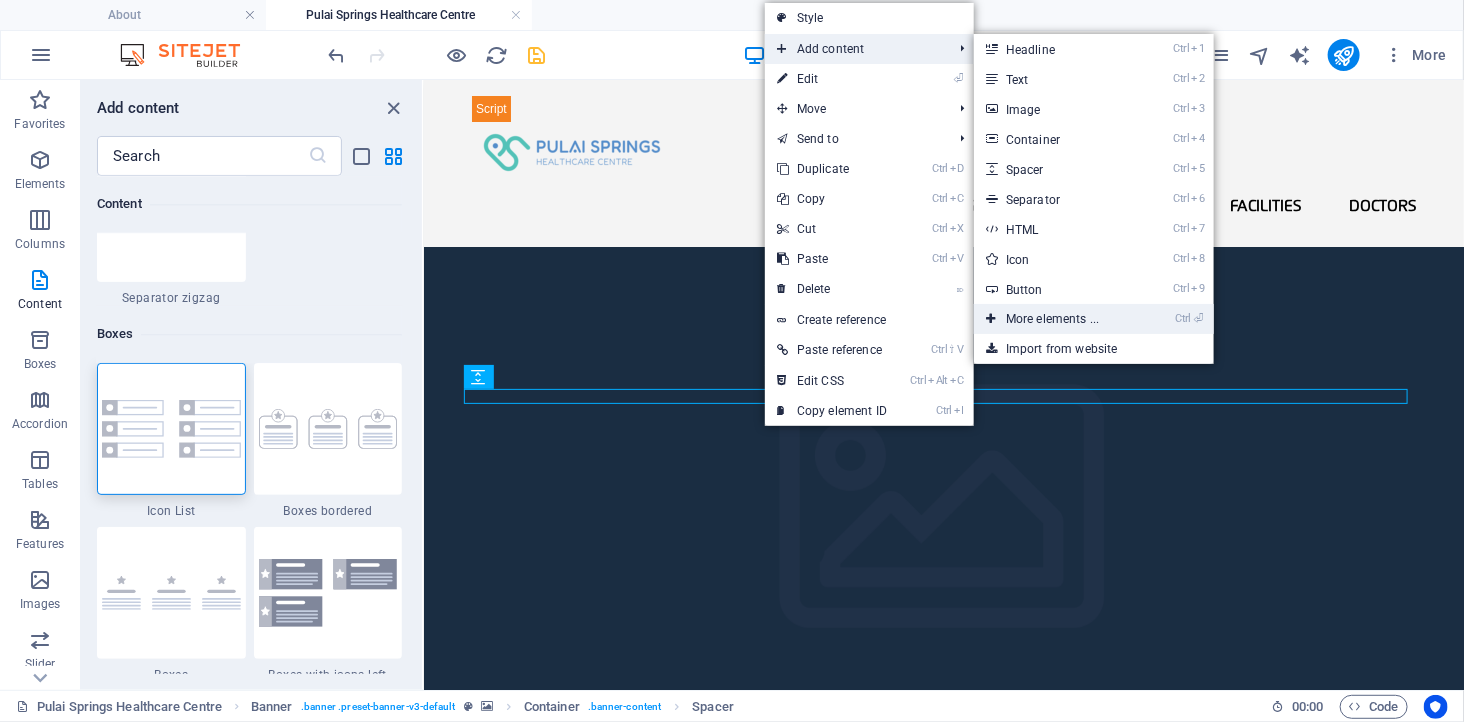click on "Ctrl ⏎  More elements ..." at bounding box center [1056, 319] 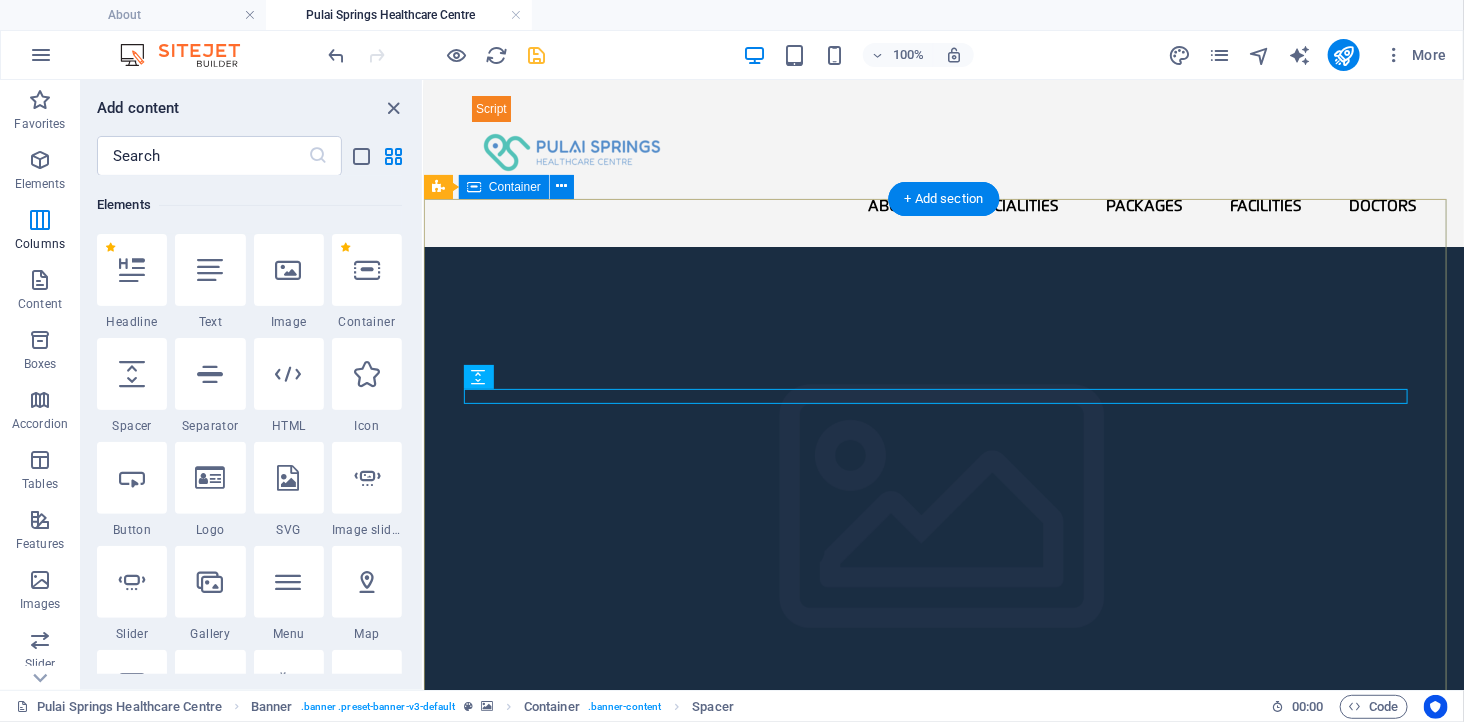 scroll, scrollTop: 212, scrollLeft: 0, axis: vertical 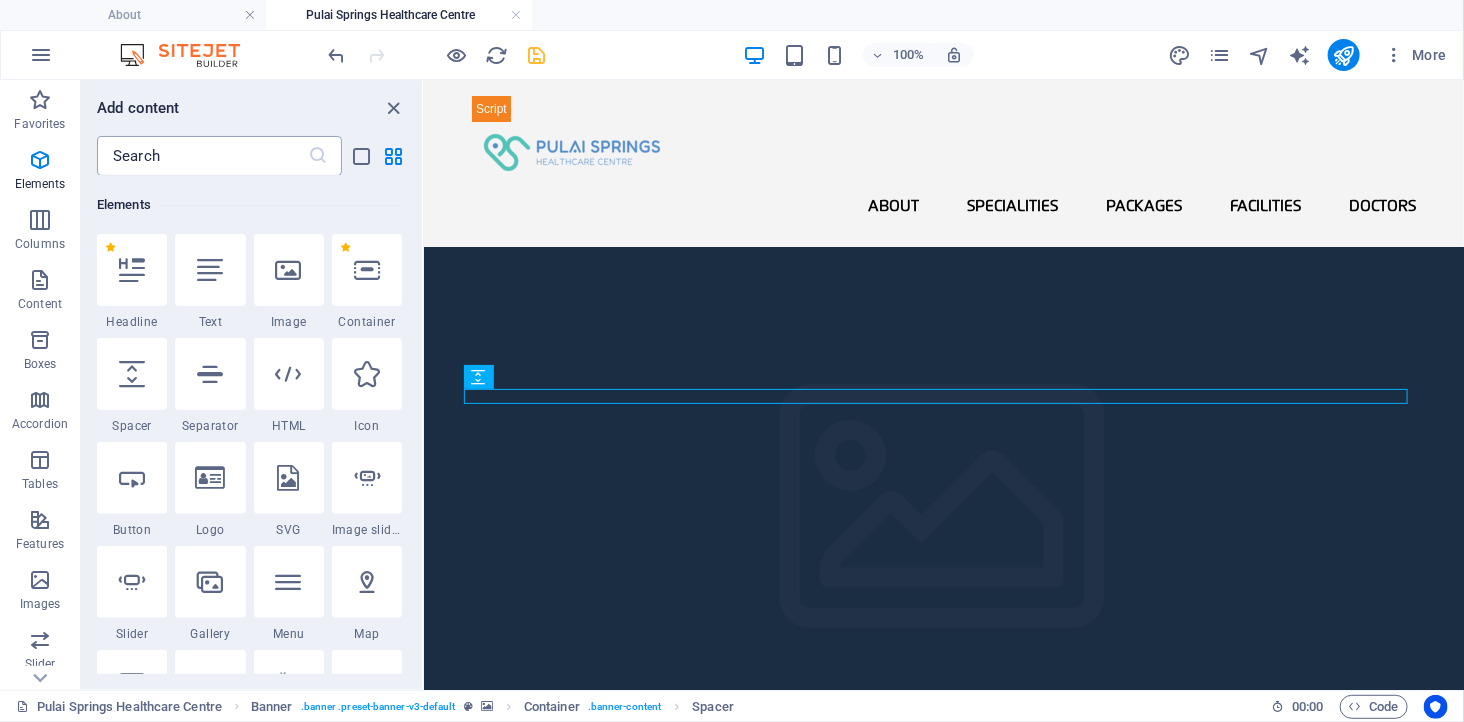 click at bounding box center (202, 156) 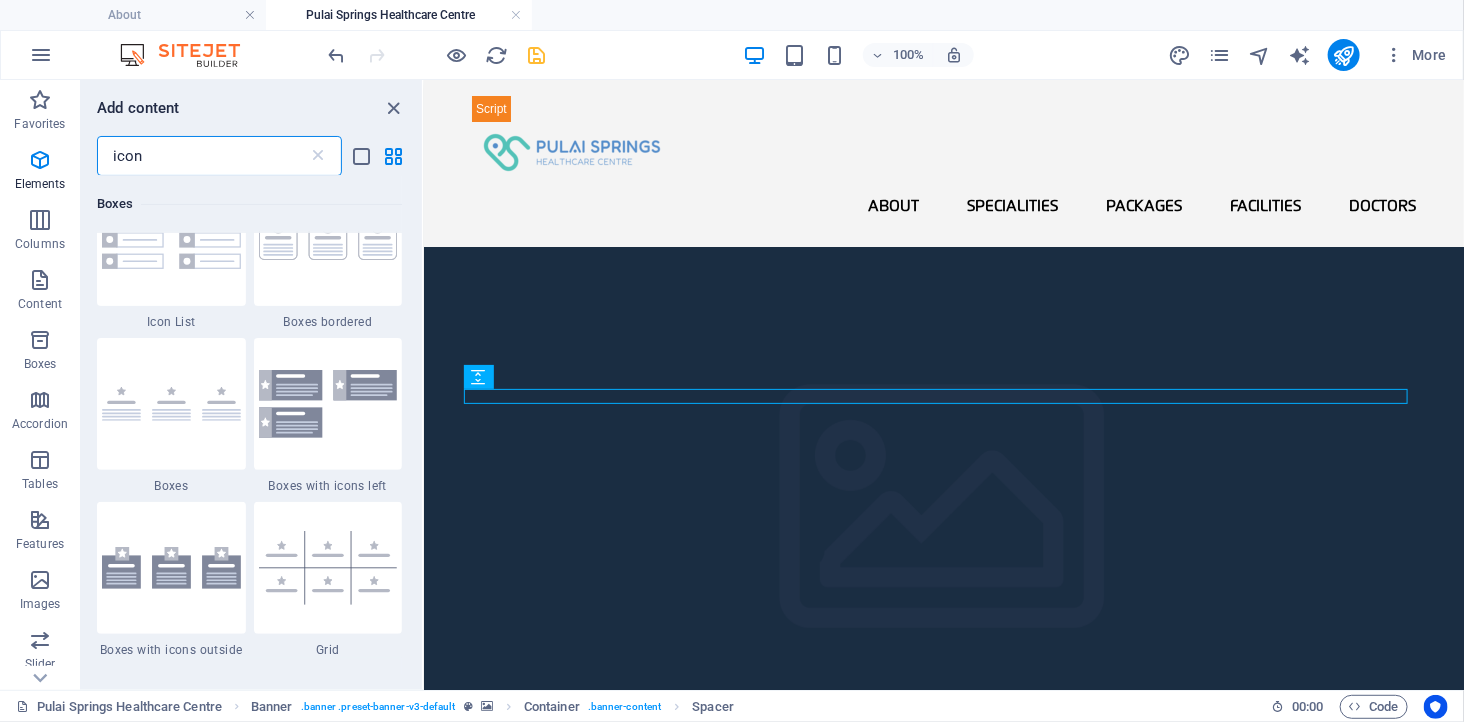 scroll, scrollTop: 0, scrollLeft: 0, axis: both 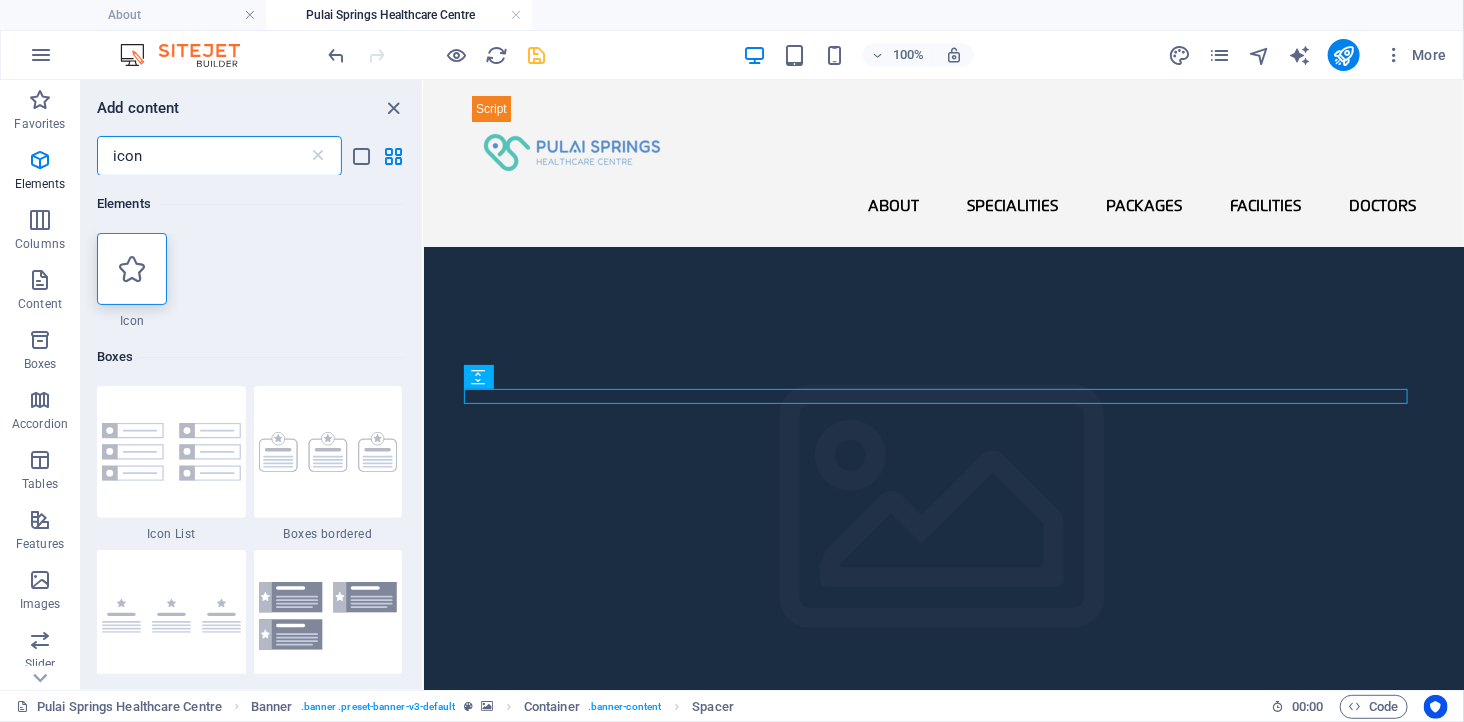 type on "icon l" 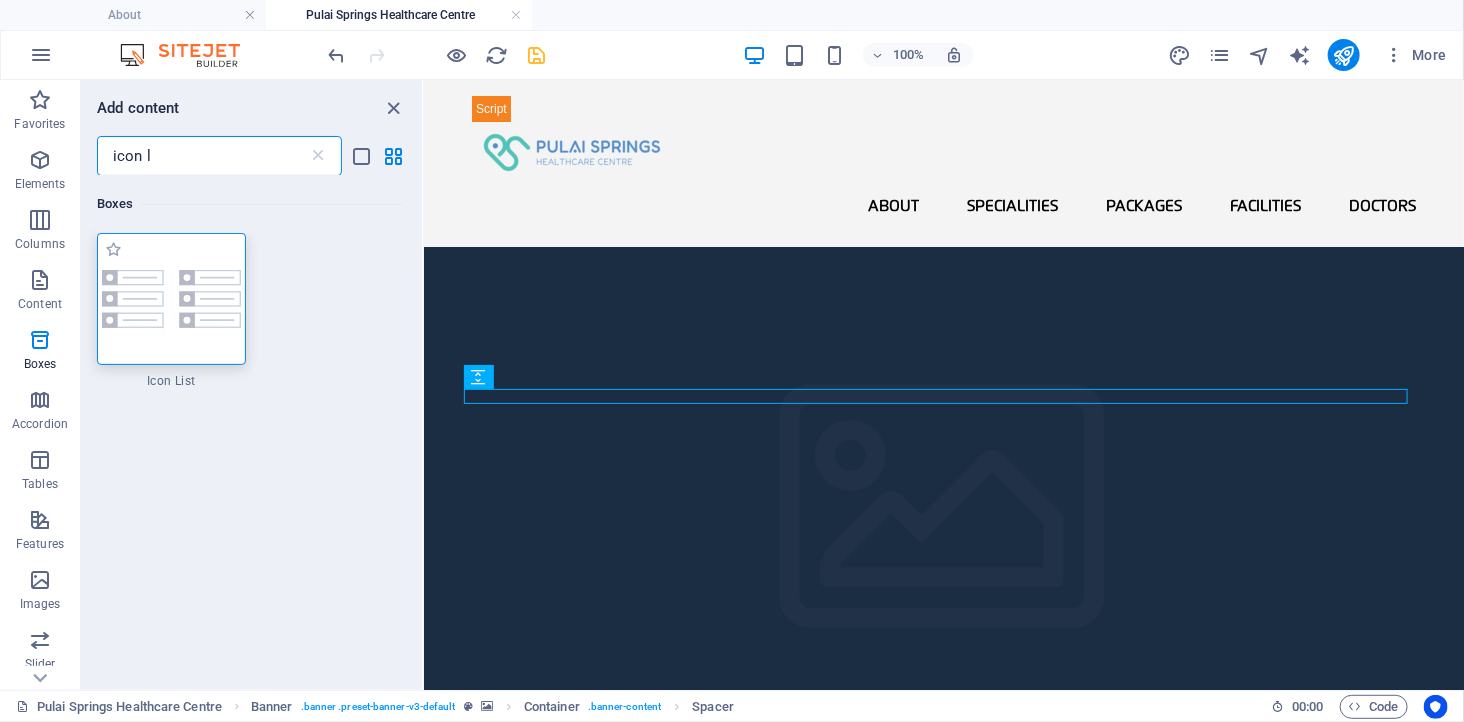 click at bounding box center (171, 299) 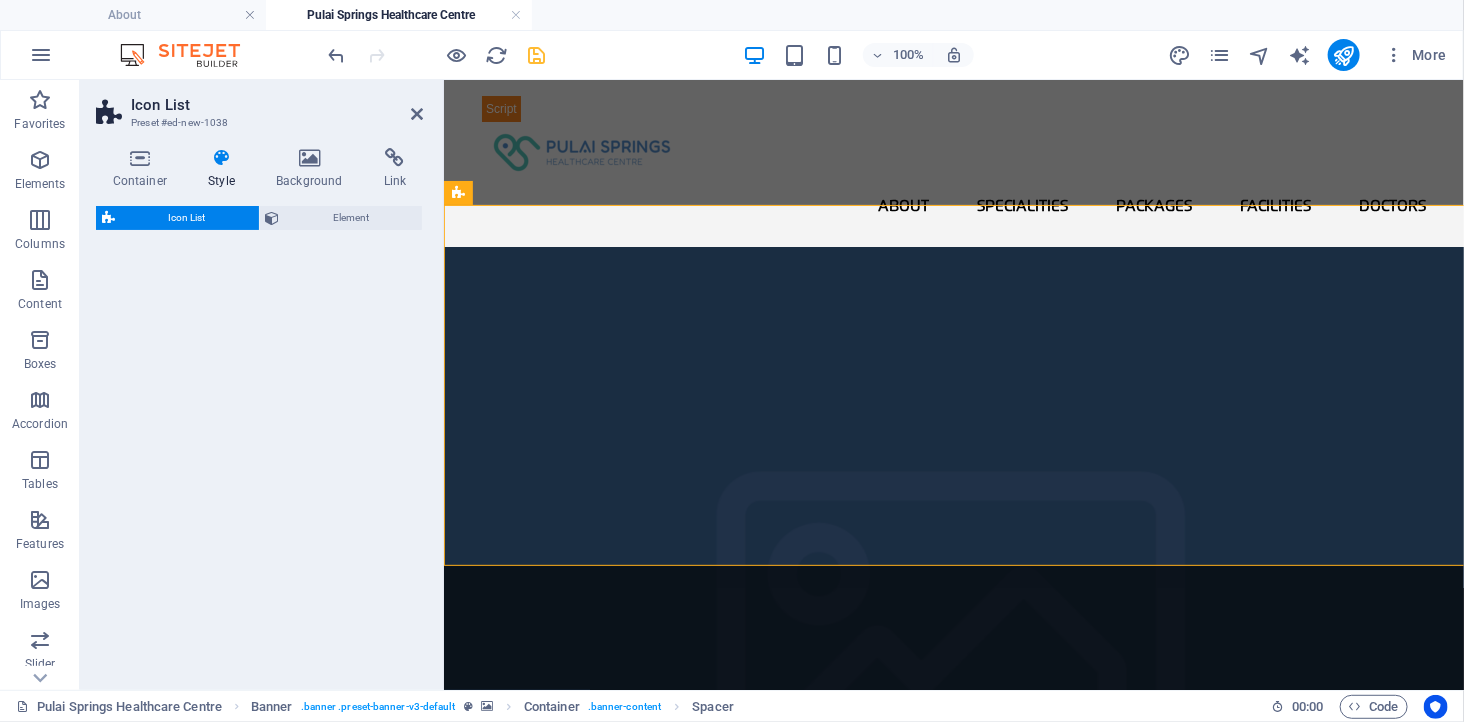 scroll, scrollTop: 543, scrollLeft: 0, axis: vertical 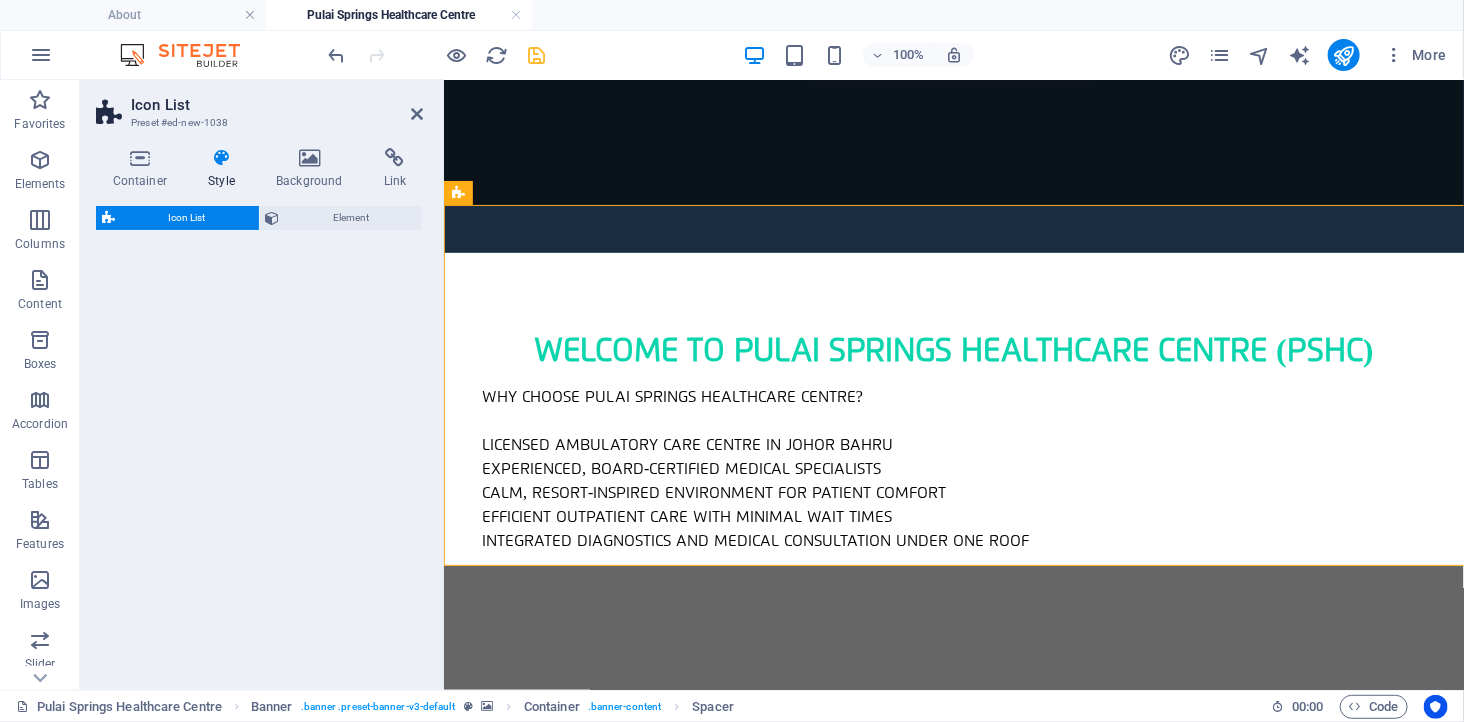 select on "rem" 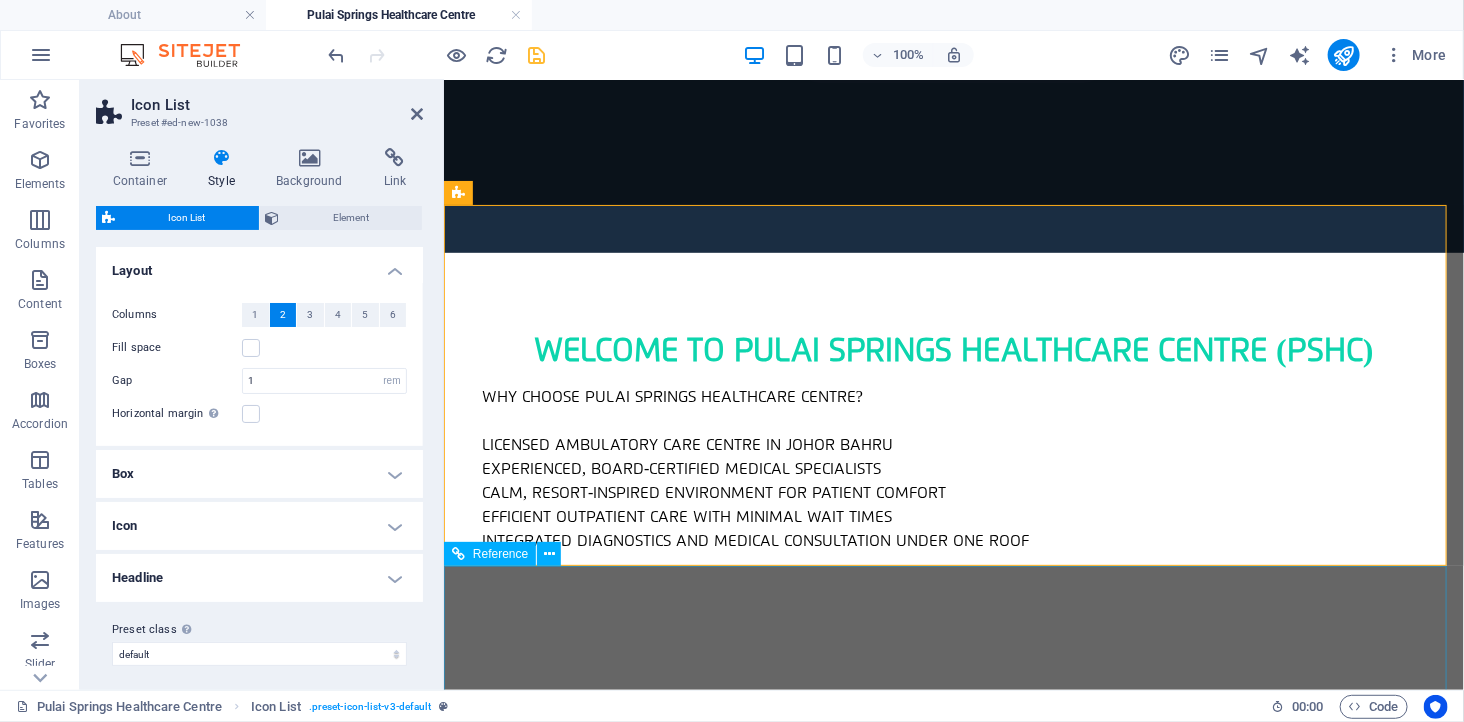 click on "Pulai Spring Resort Bhd 03-10, [STREET] [STREET_NAME] [POSTAL_CODE] [CITY] [NUMBER] [EMAIL] Navigation Home About Service Contact Legal Notice Privacy Policy Social media Facebook Twitter Instagram" at bounding box center [953, 1884] 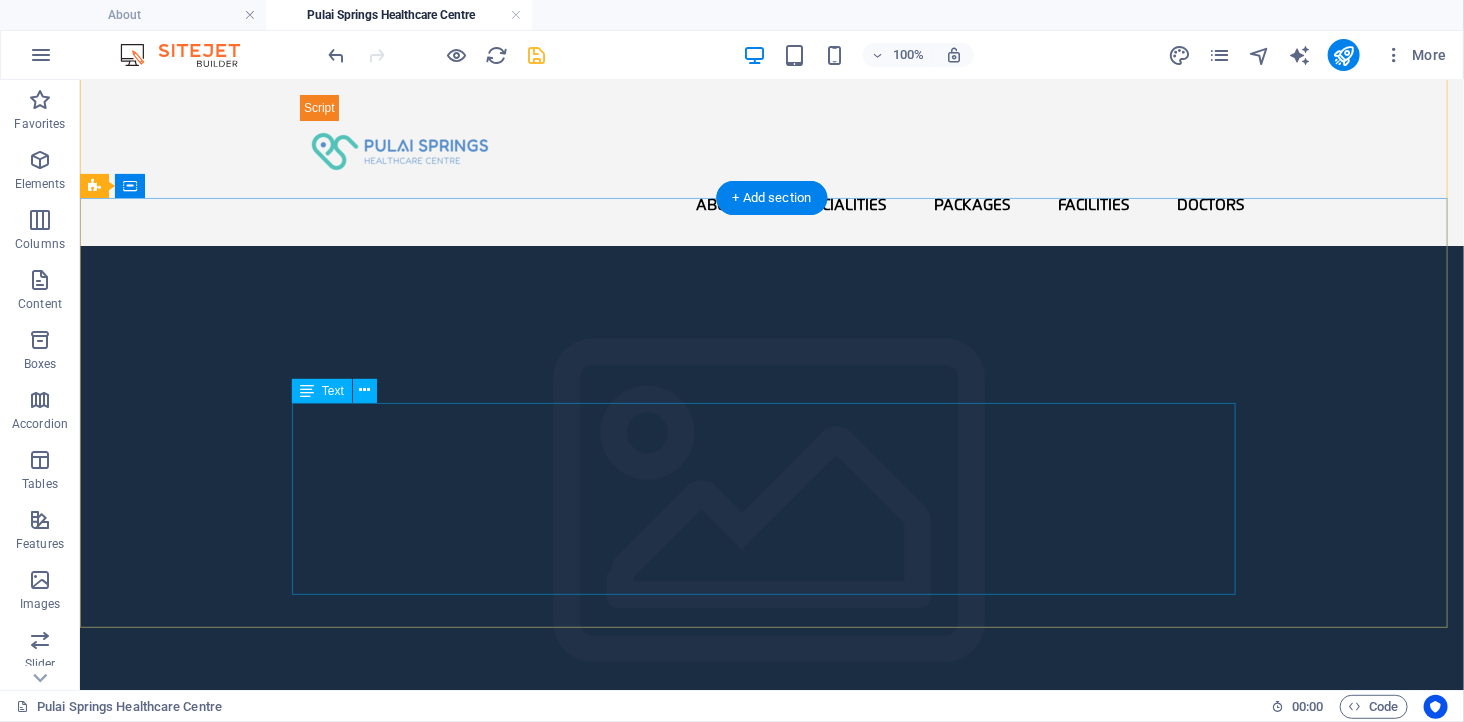 scroll, scrollTop: 0, scrollLeft: 0, axis: both 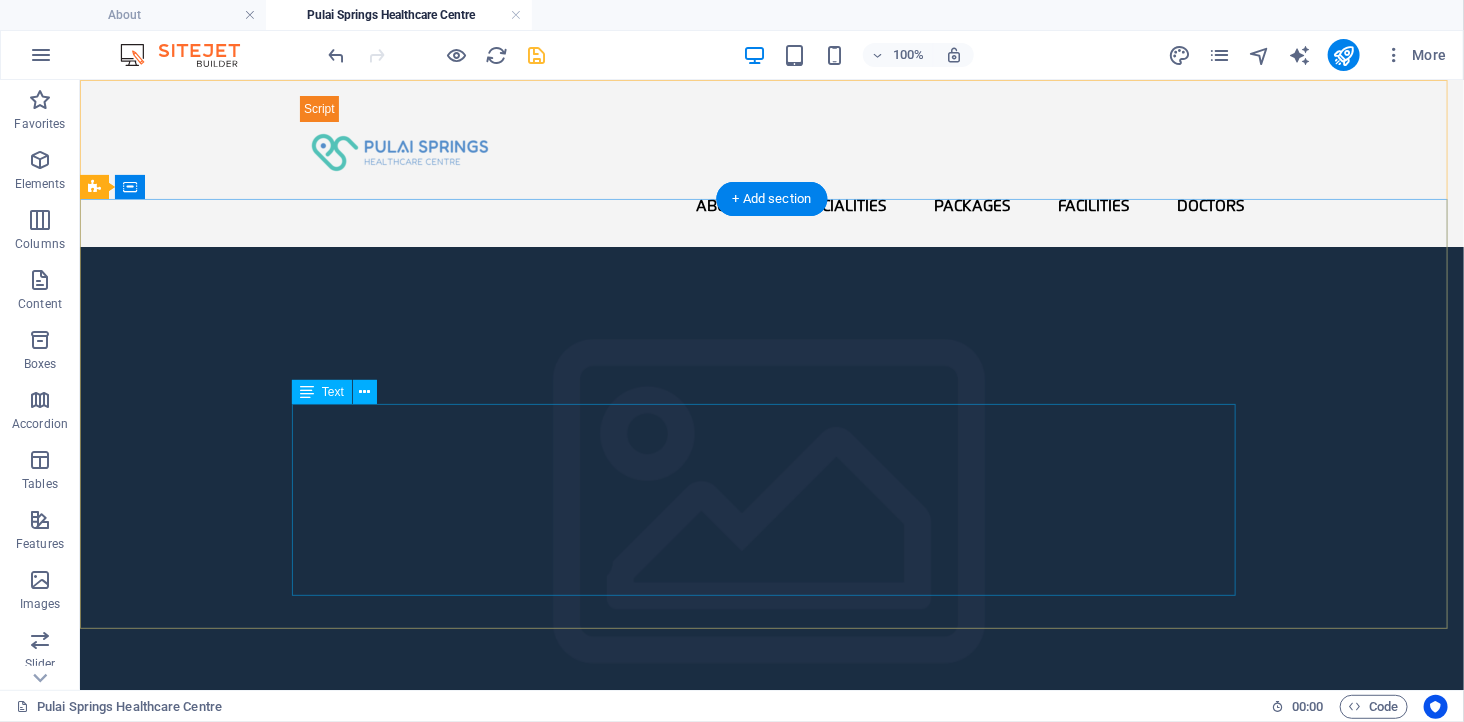 click on "Why Choose Pulai Springs Healthcare Centre? Licensed Ambulatory Care Centre in Johor Bahru Experienced, board-certified medical specialists Calm, resort-inspired environment for patient comfort Efficient outpatient care with minimal wait times Integrated diagnostics and medical consultation under one roof" at bounding box center [771, 1024] 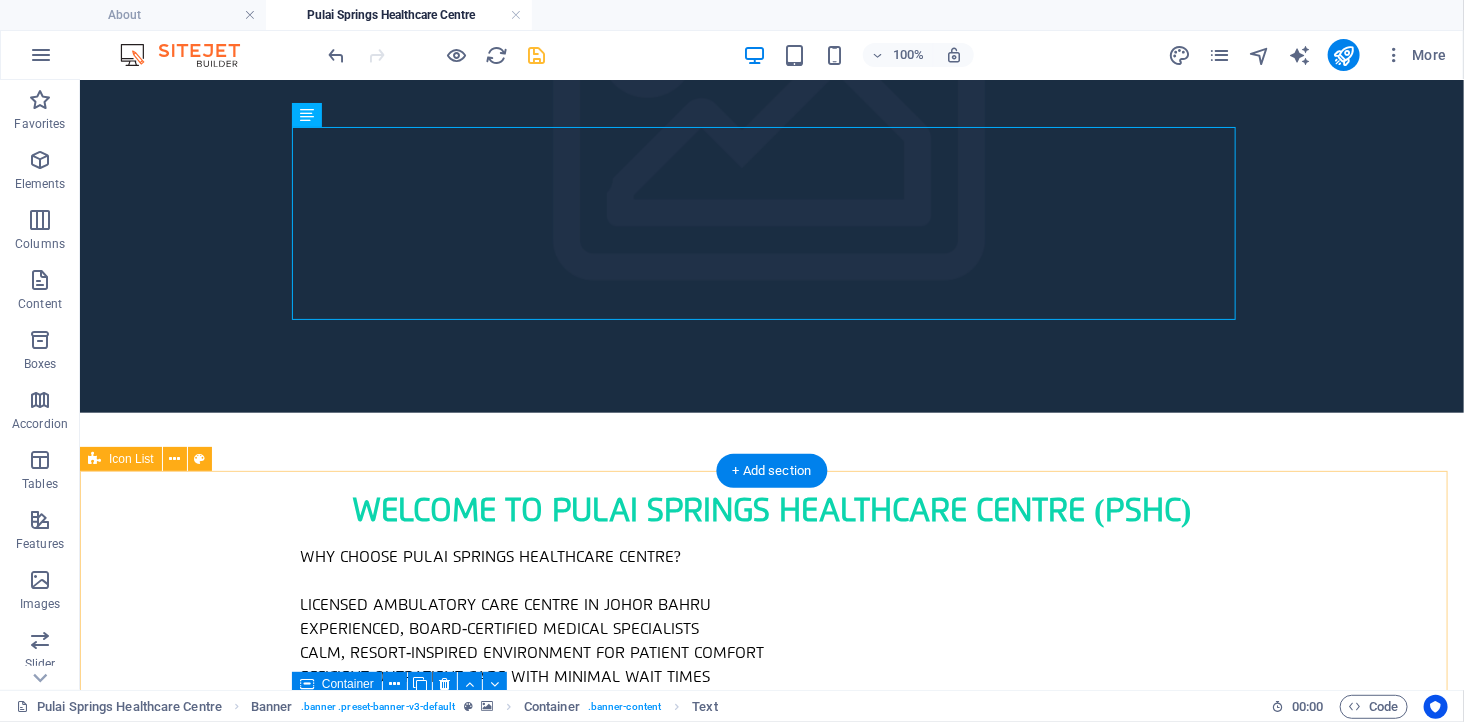 scroll, scrollTop: 555, scrollLeft: 0, axis: vertical 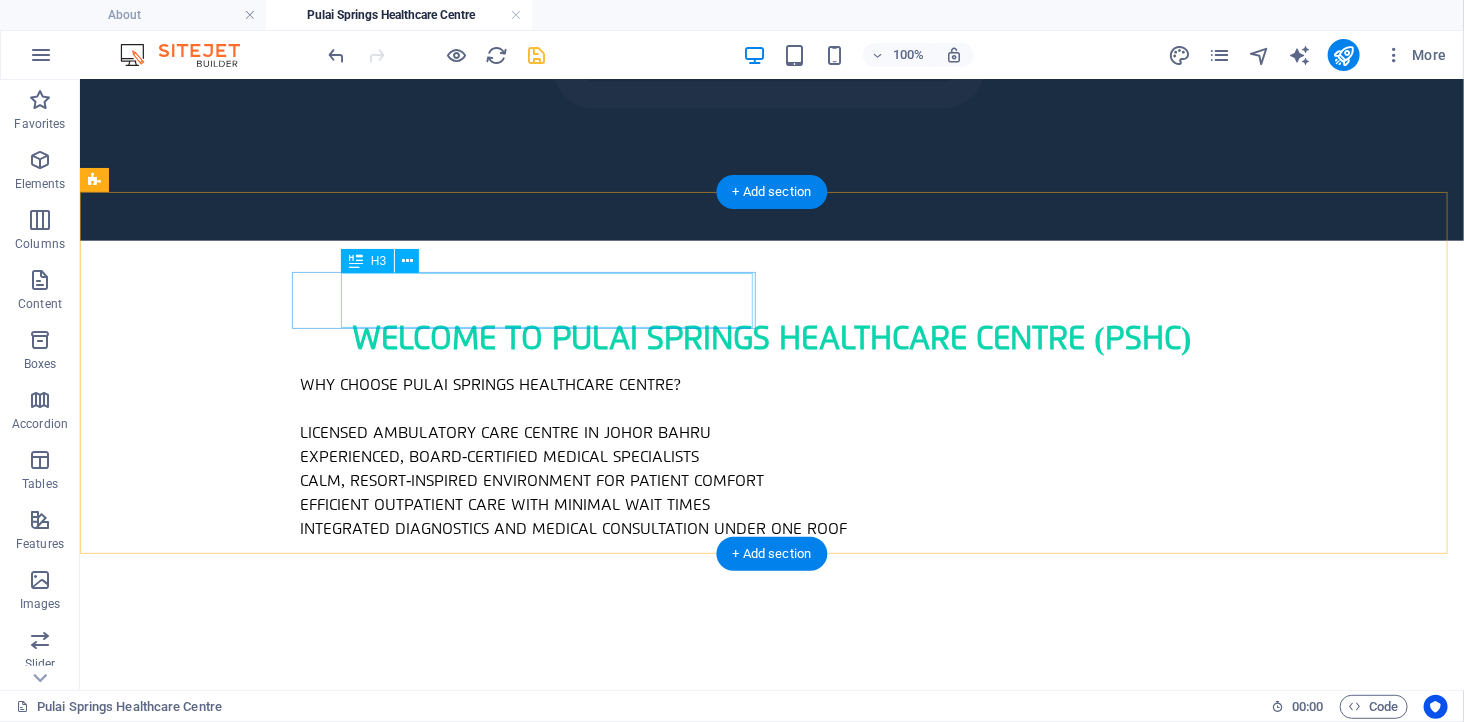 click on "Headline" at bounding box center [302, 801] 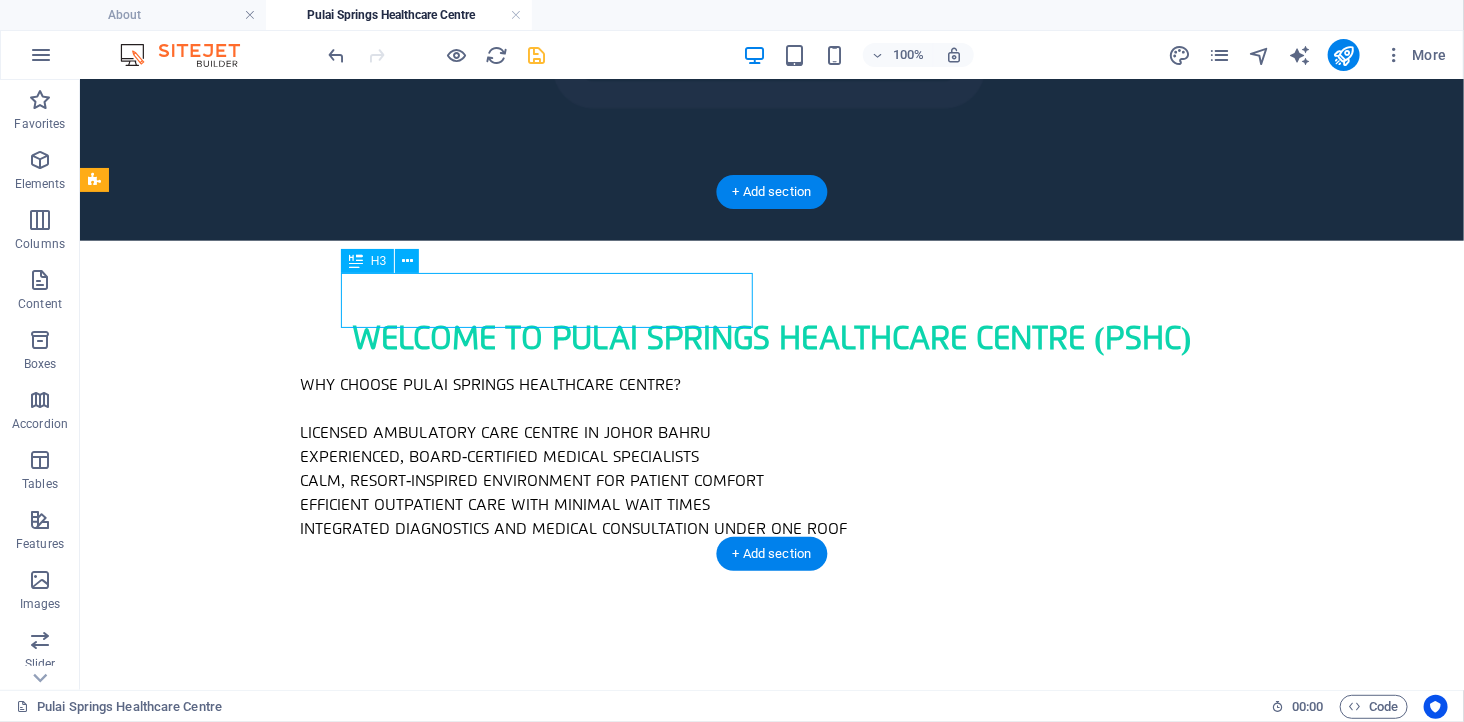 click on "Headline" at bounding box center (302, 801) 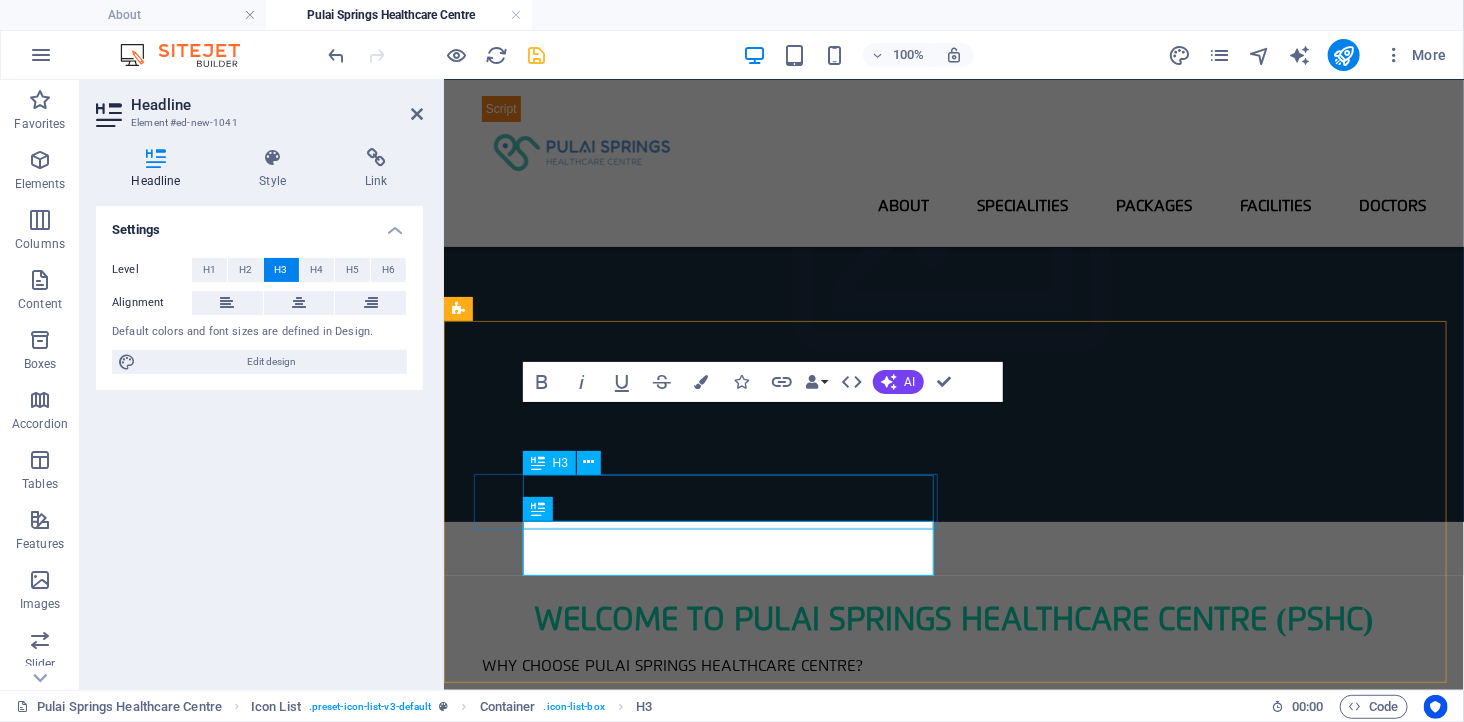 scroll, scrollTop: 222, scrollLeft: 0, axis: vertical 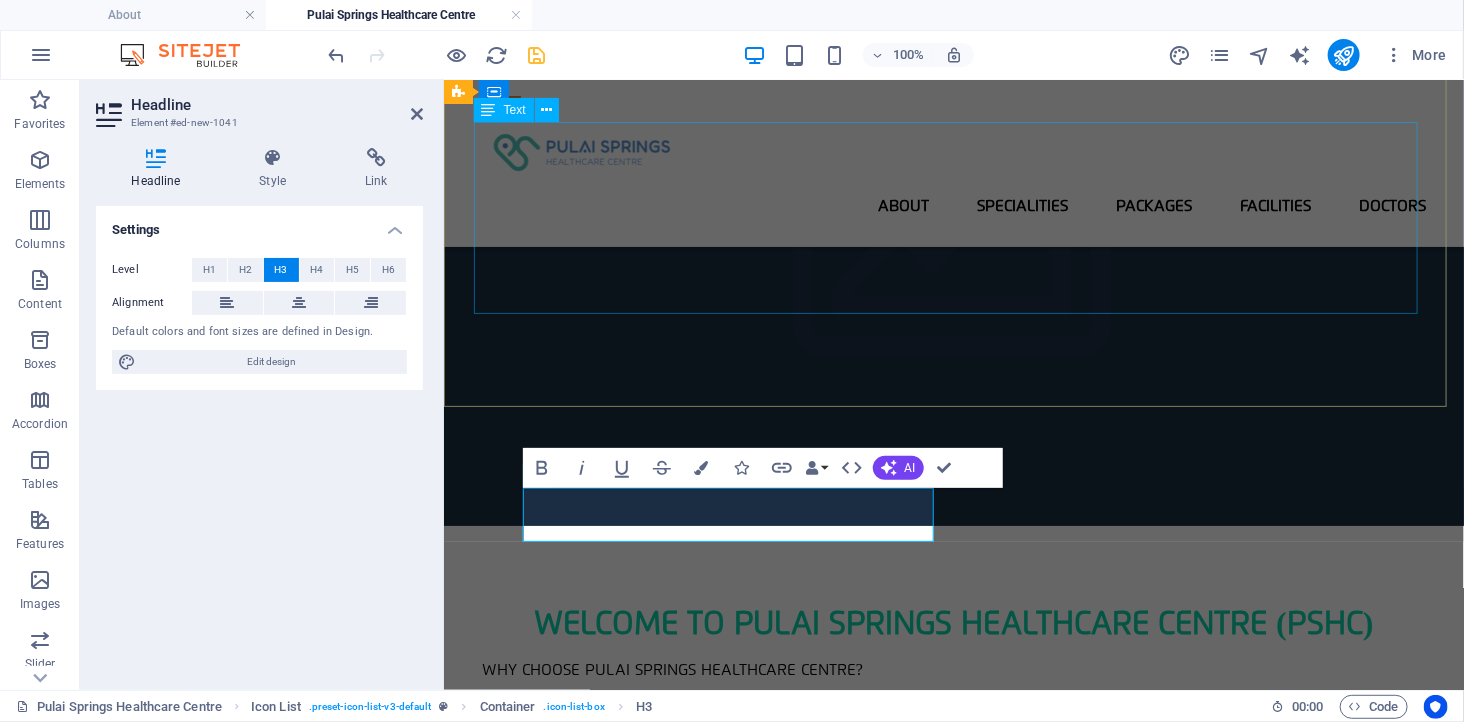 click on "Why Choose Pulai Springs Healthcare Centre? Licensed Ambulatory Care Centre in Johor Bahru Experienced, board-certified medical specialists Calm, resort-inspired environment for patient comfort Efficient outpatient care with minimal wait times Integrated diagnostics and medical consultation under one roof" at bounding box center (953, 754) 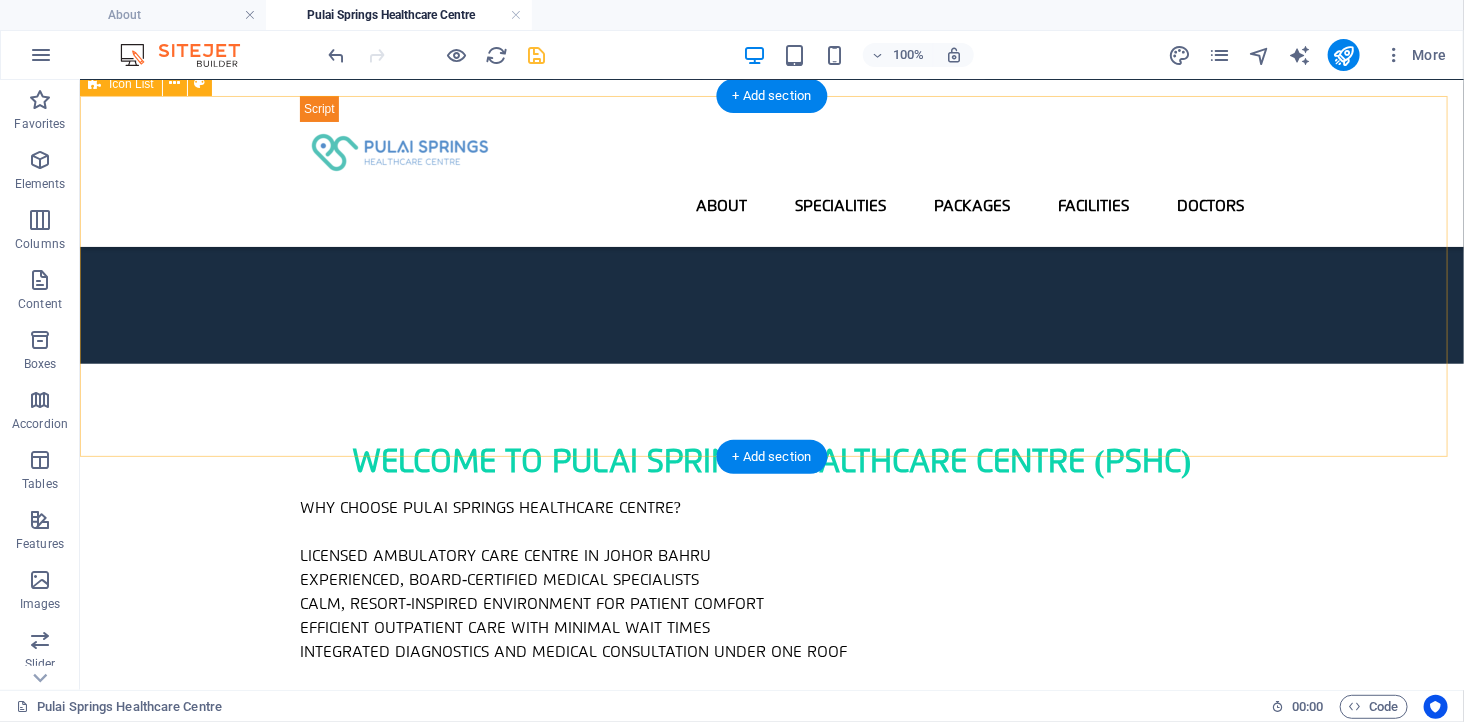 scroll, scrollTop: 222, scrollLeft: 0, axis: vertical 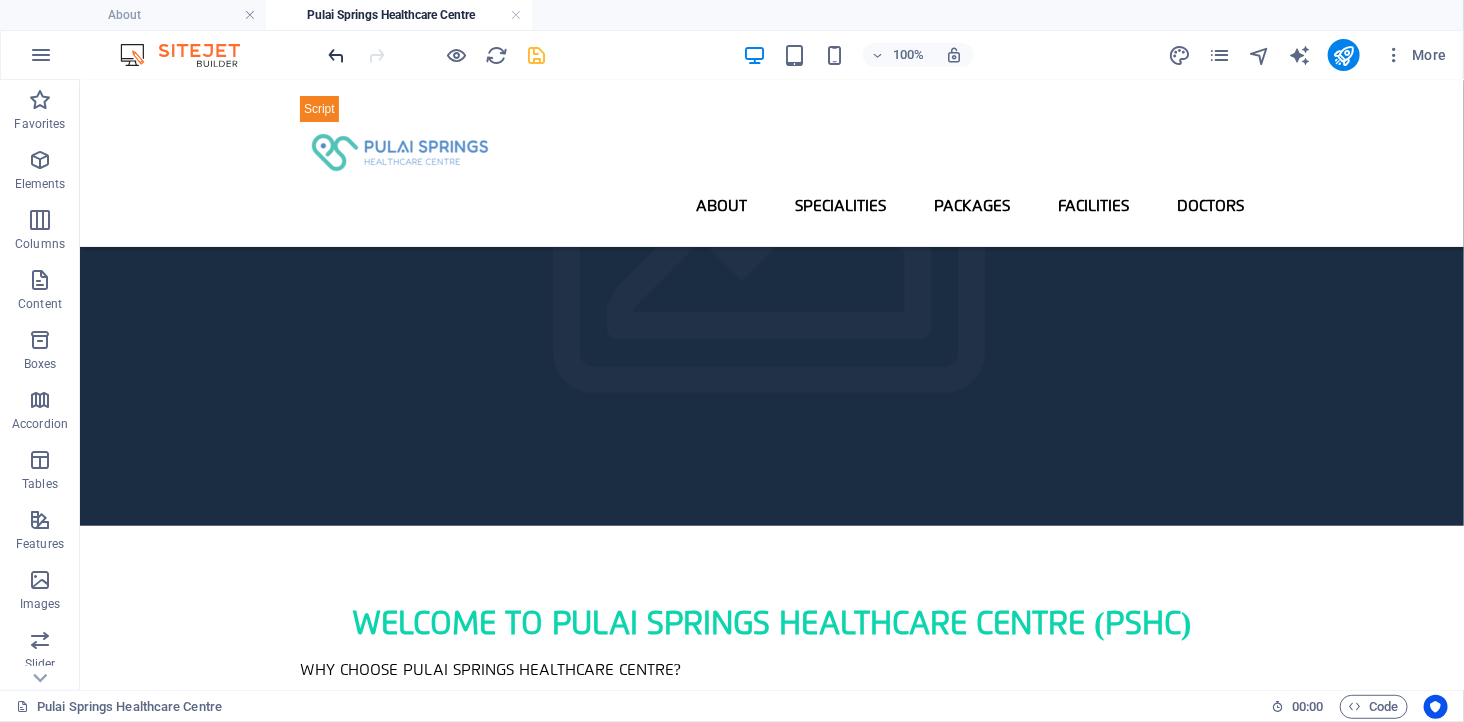 click at bounding box center (337, 55) 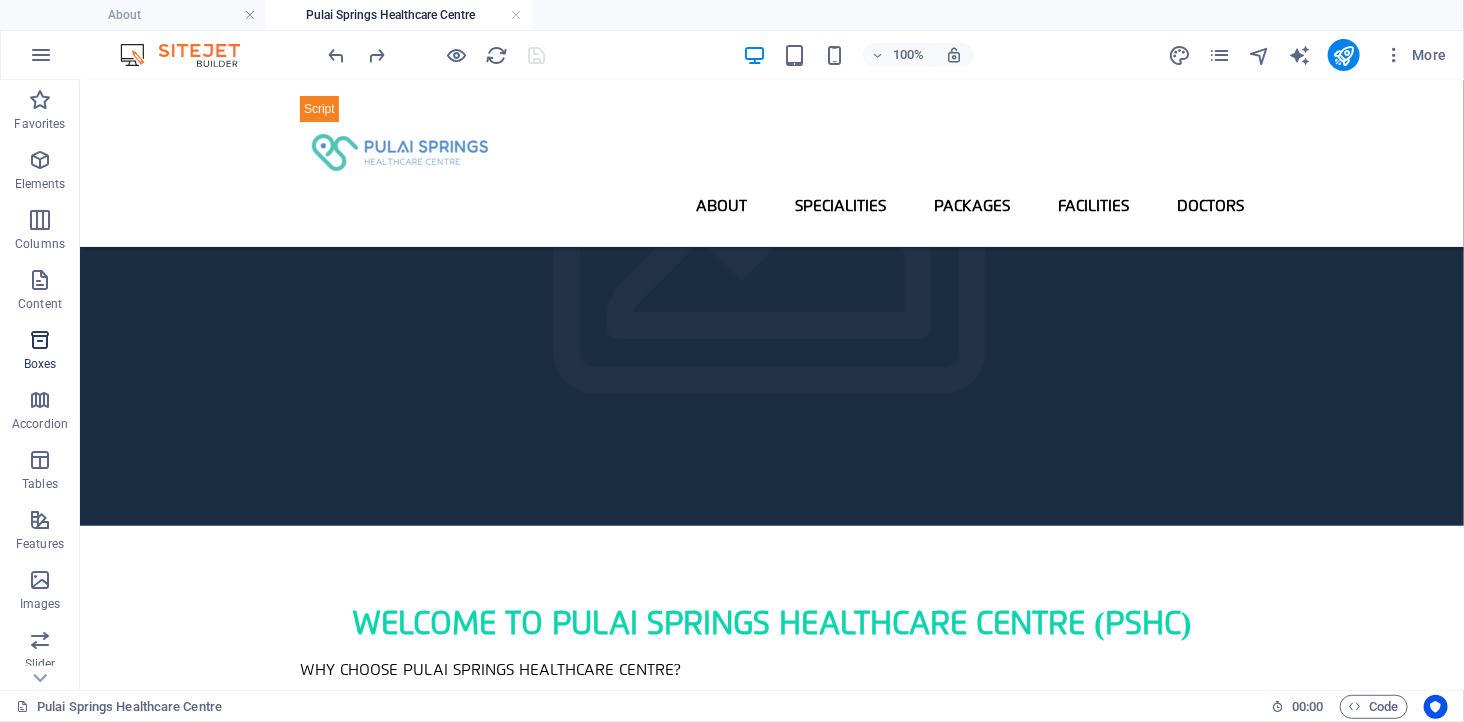 click at bounding box center [40, 340] 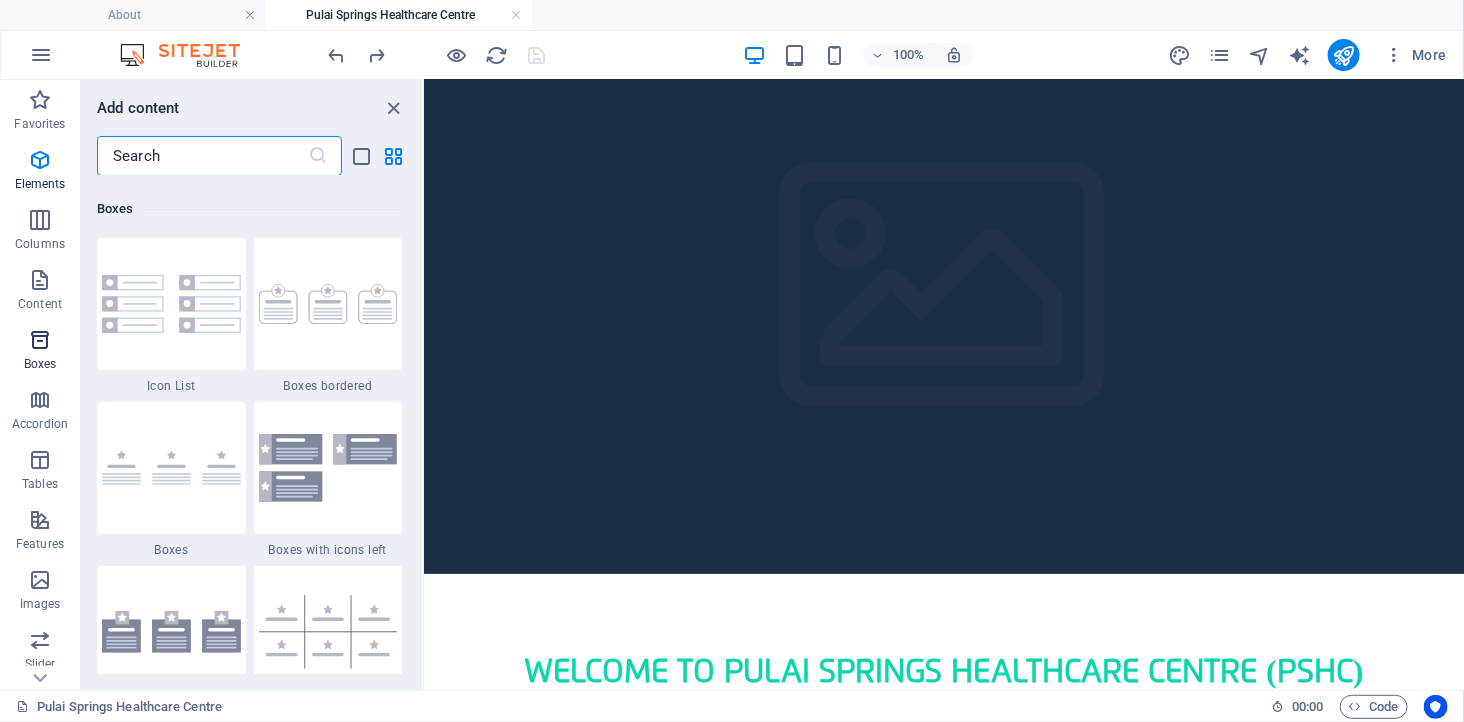 scroll, scrollTop: 5515, scrollLeft: 0, axis: vertical 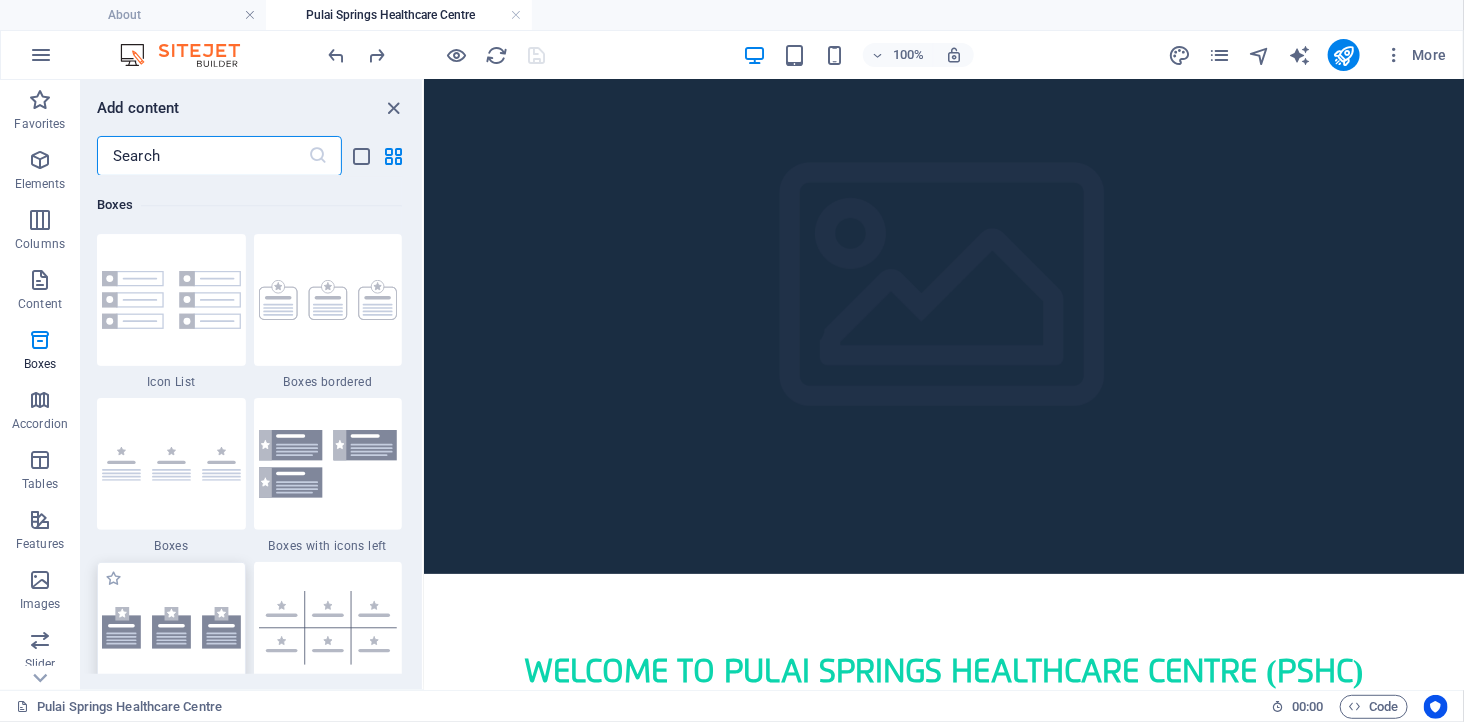 click at bounding box center (171, 628) 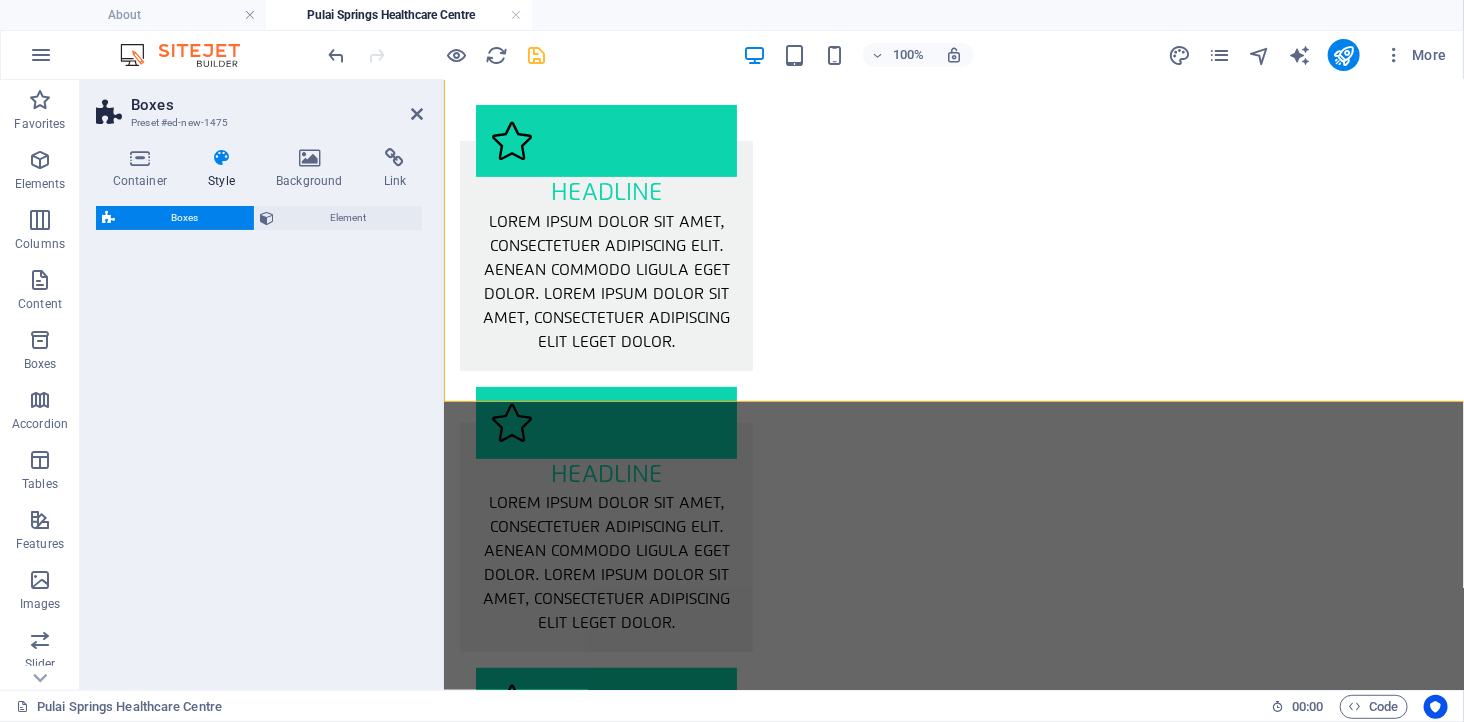 select on "rem" 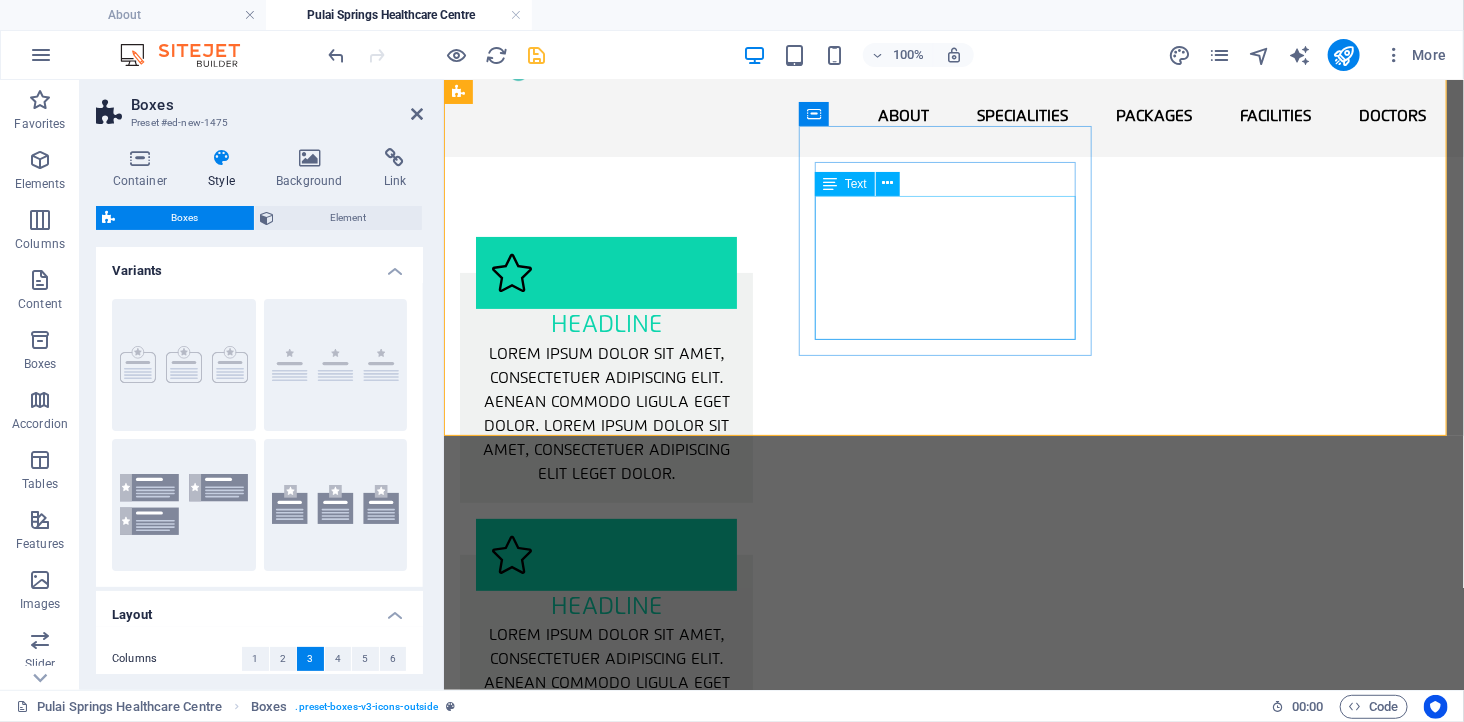 scroll, scrollTop: 0, scrollLeft: 0, axis: both 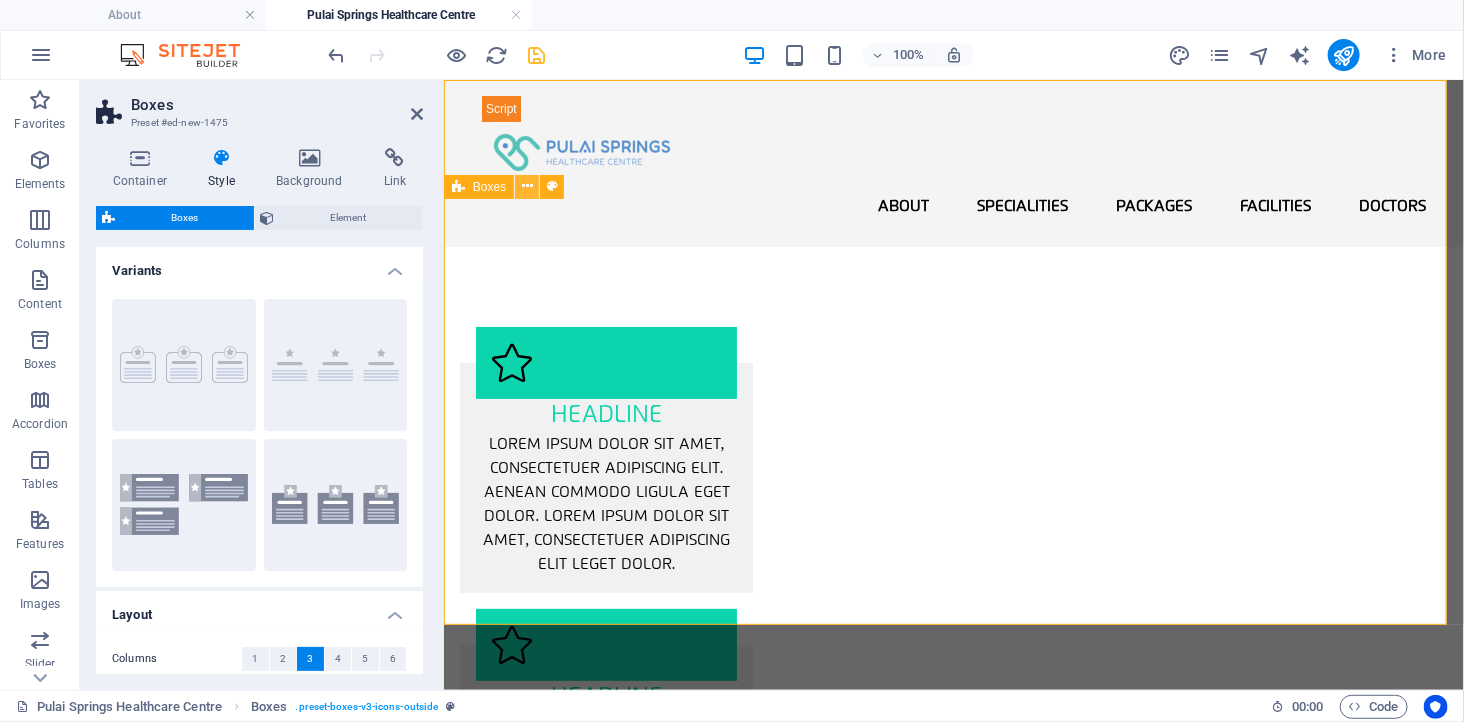 click at bounding box center (527, 186) 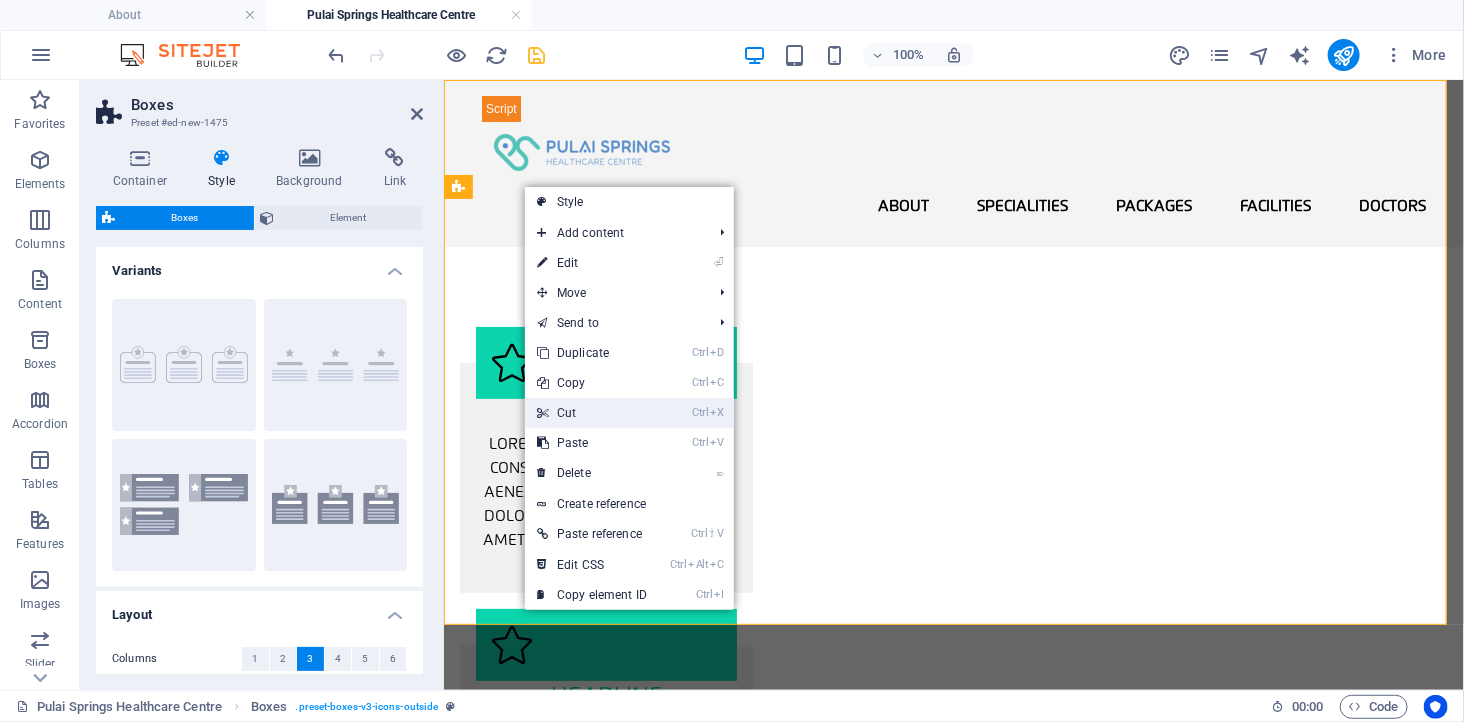 click on "Ctrl X  Cut" at bounding box center (592, 413) 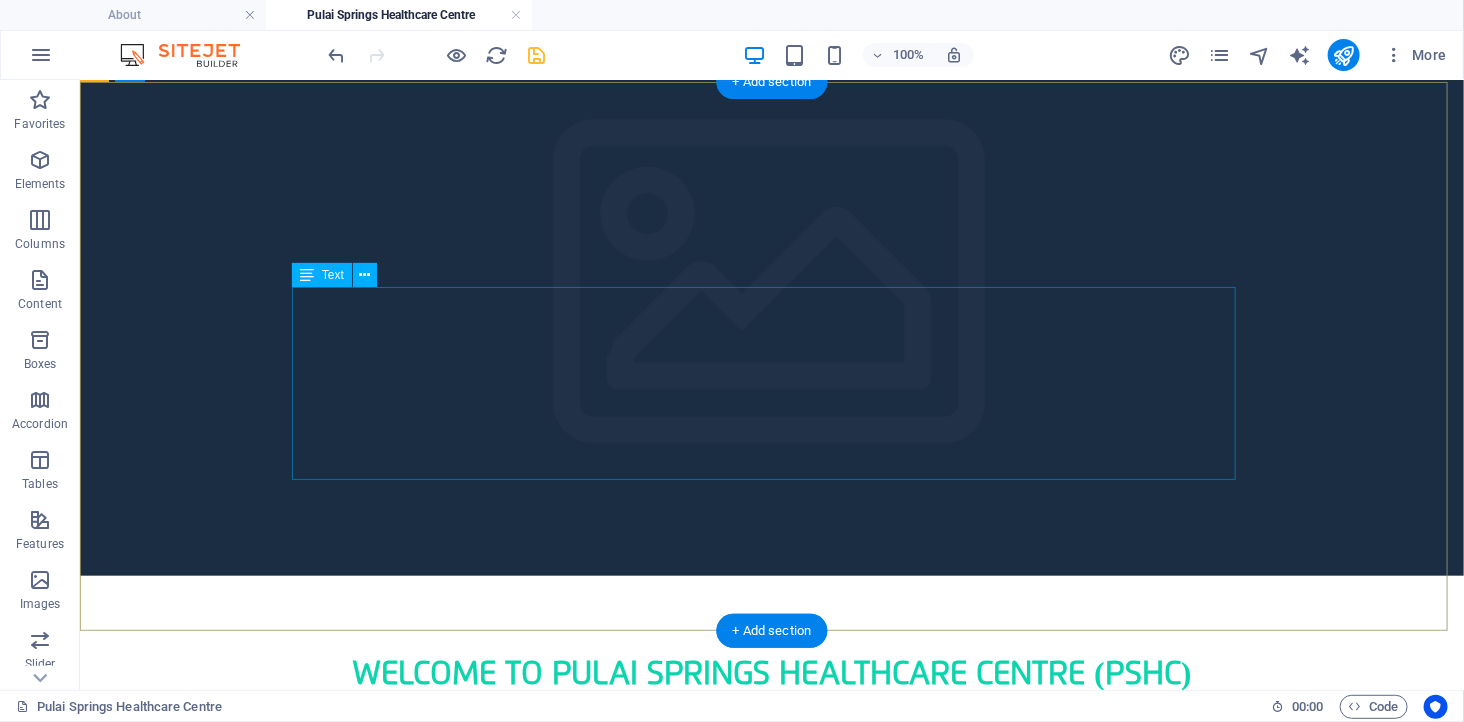 scroll, scrollTop: 222, scrollLeft: 0, axis: vertical 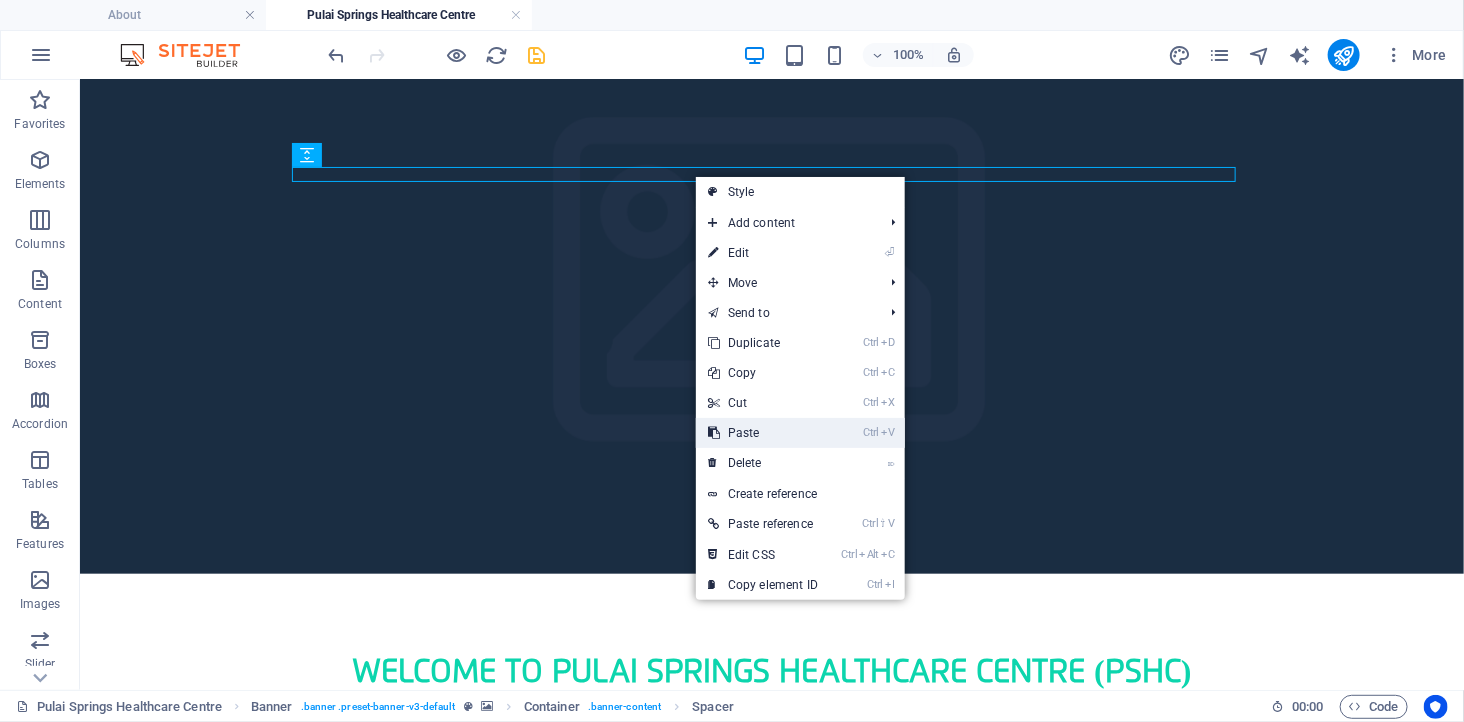 click on "Ctrl V  Paste" at bounding box center [763, 433] 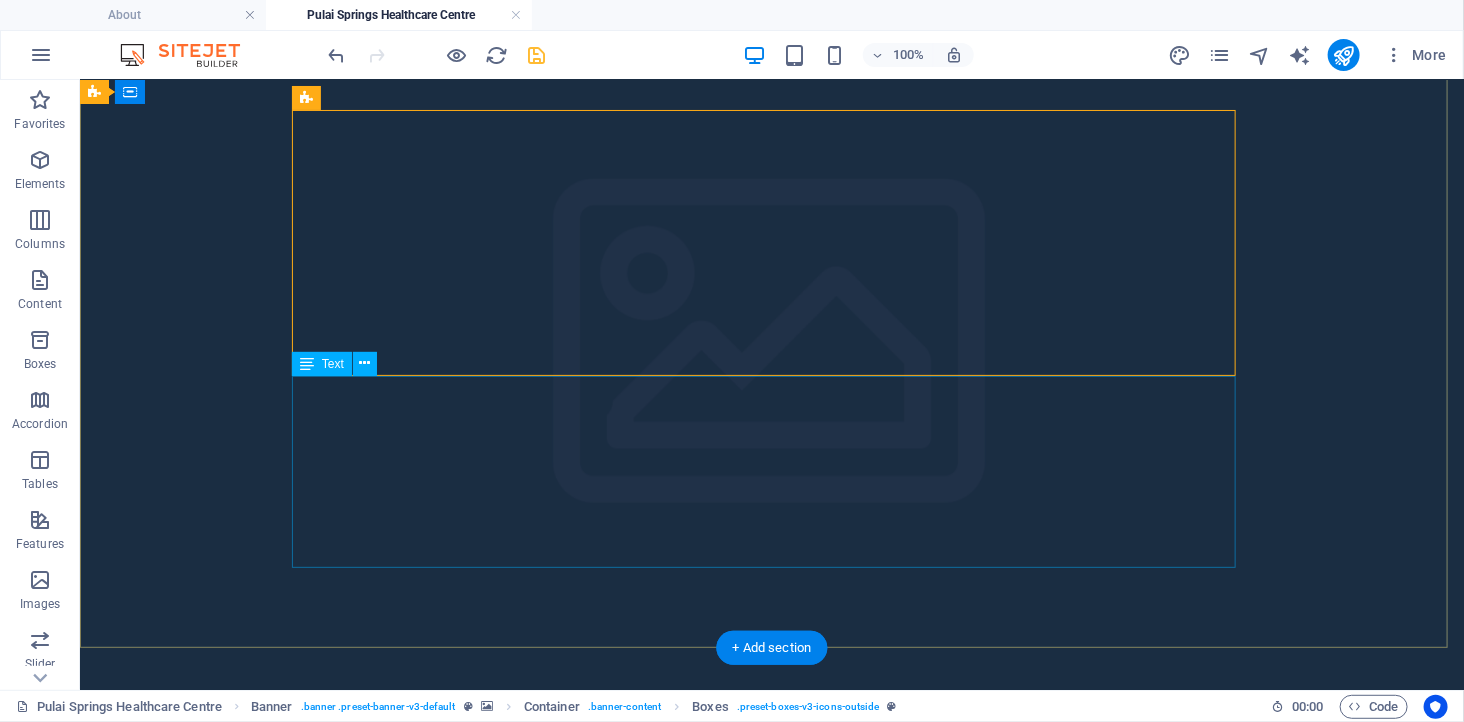 click on "Why Choose Pulai Springs Healthcare Centre? Licensed Ambulatory Care Centre in Johor Bahru Experienced, board-certified medical specialists Calm, resort-inspired environment for patient comfort Efficient outpatient care with minimal wait times Integrated diagnostics and medical consultation under one roof" at bounding box center [771, 1754] 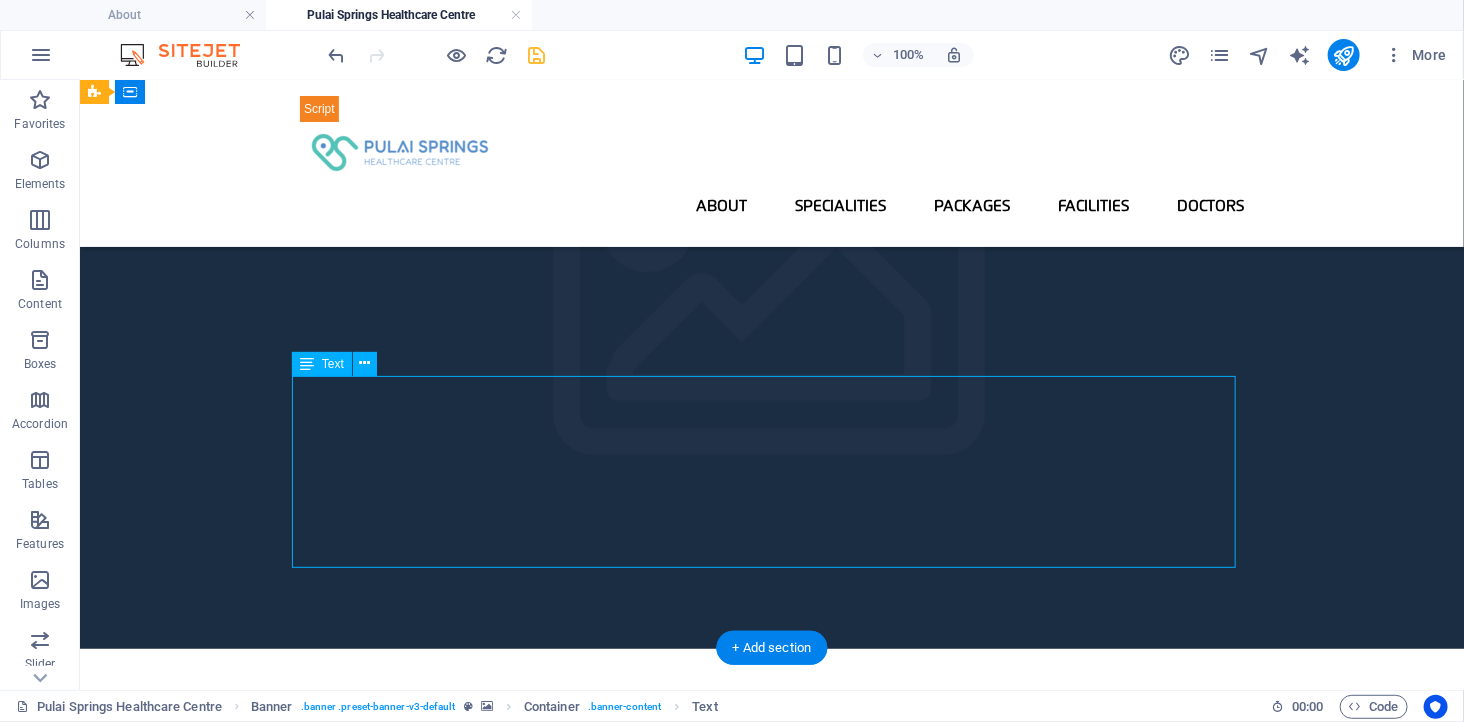 scroll, scrollTop: 111, scrollLeft: 0, axis: vertical 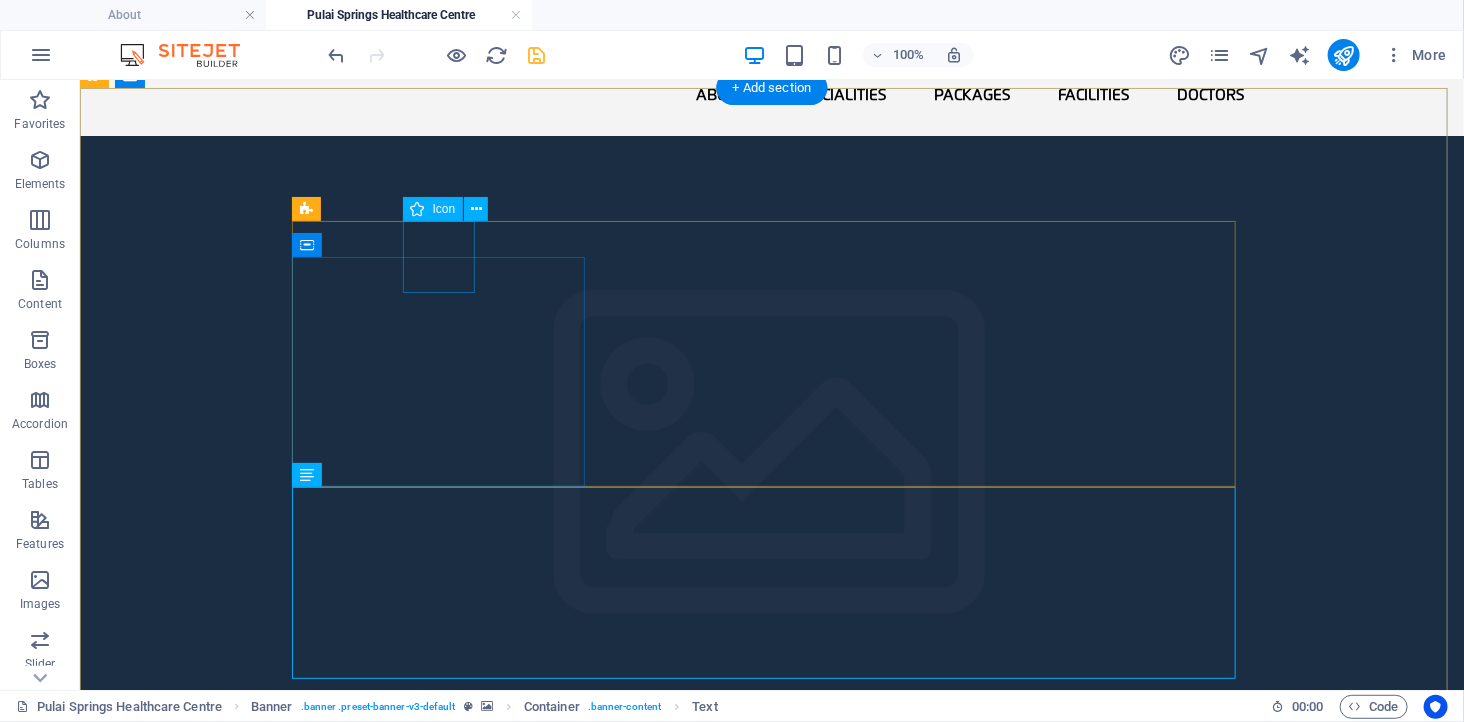 click at bounding box center (445, 976) 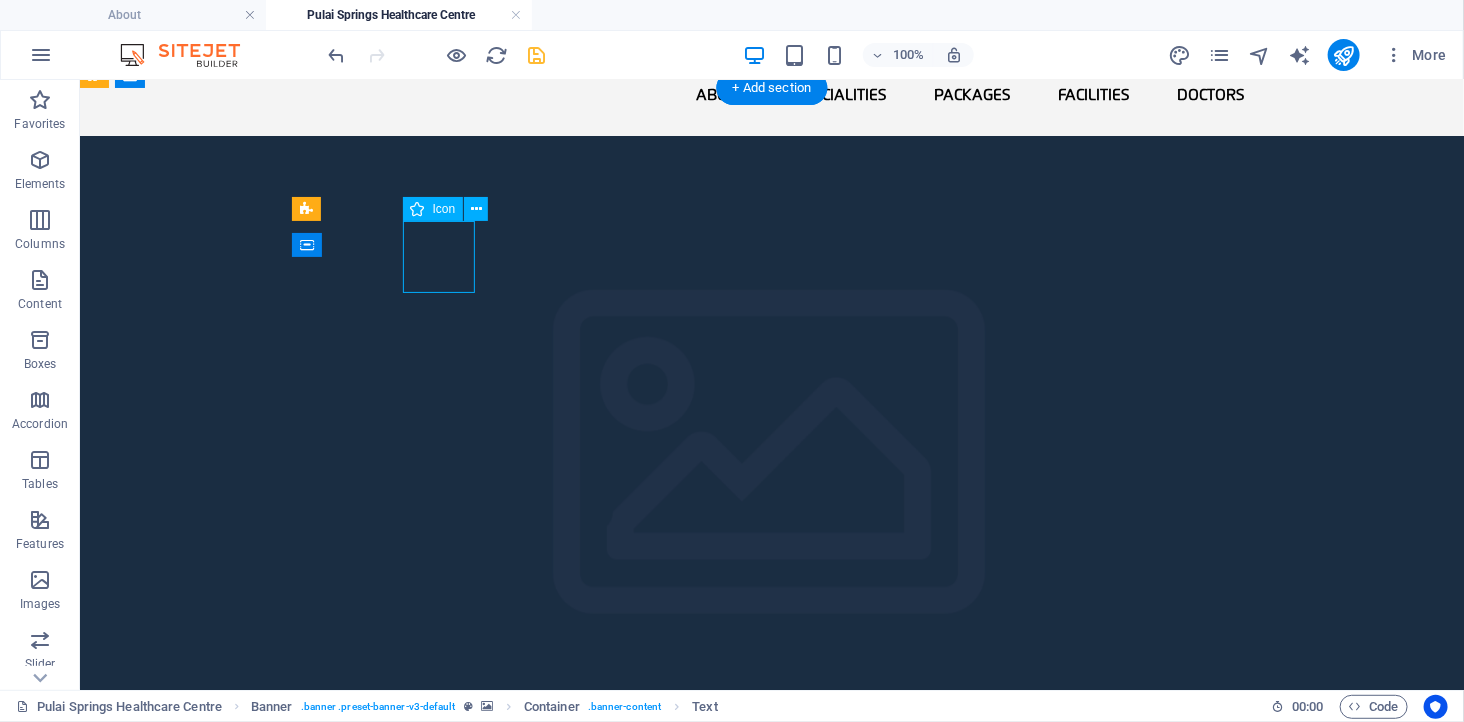 click at bounding box center [445, 976] 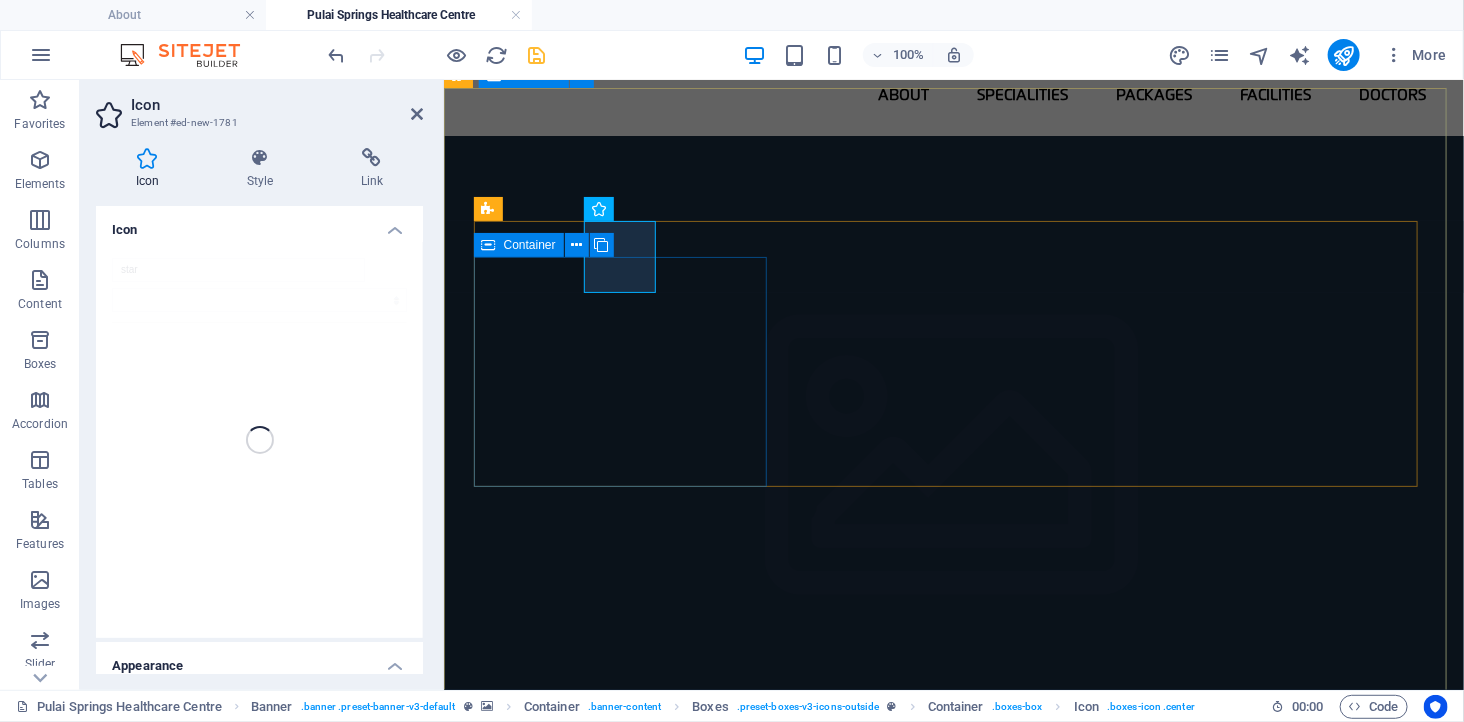 click on "Container" at bounding box center (550, 245) 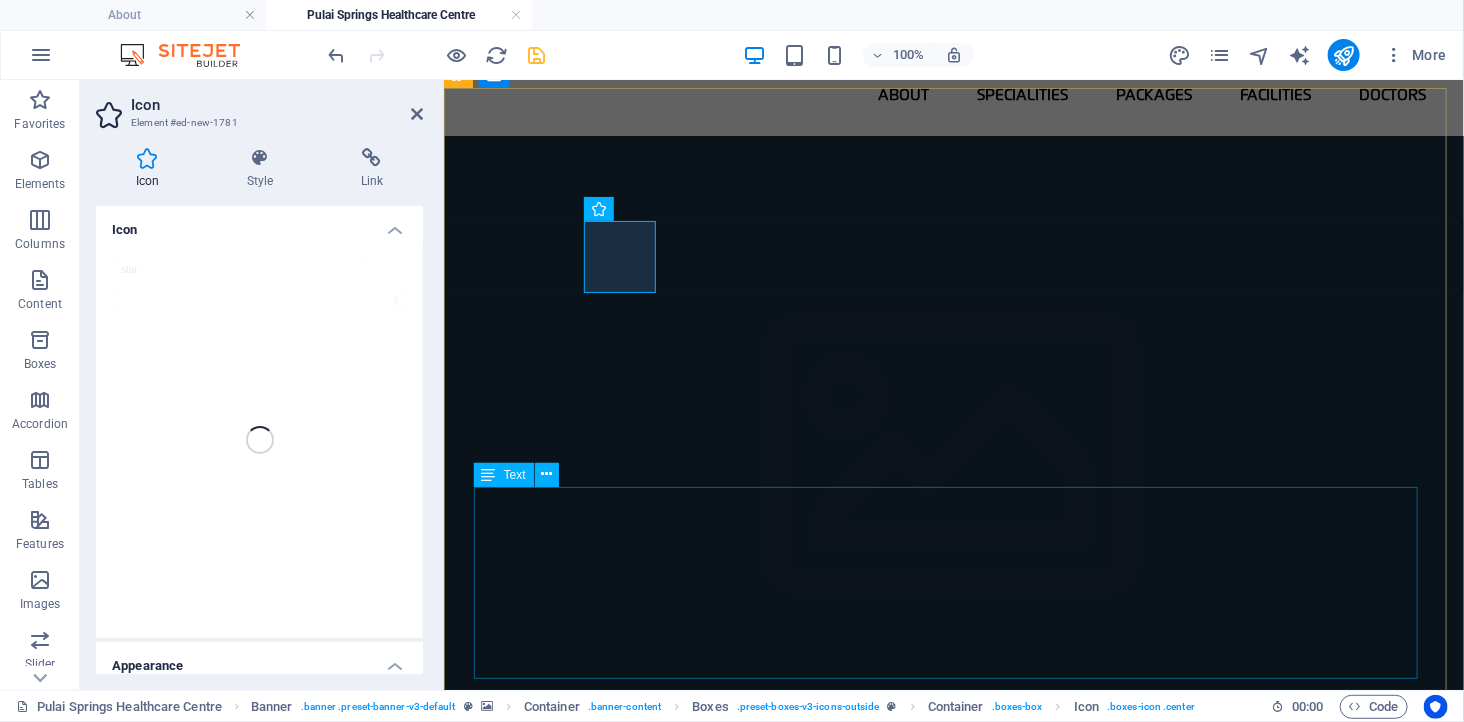 click on "Why Choose Pulai Springs Healthcare Centre? Licensed Ambulatory Care Centre in Johor Bahru Experienced, board-certified medical specialists Calm, resort-inspired environment for patient comfort Efficient outpatient care with minimal wait times Integrated diagnostics and medical consultation under one roof" at bounding box center [953, 1865] 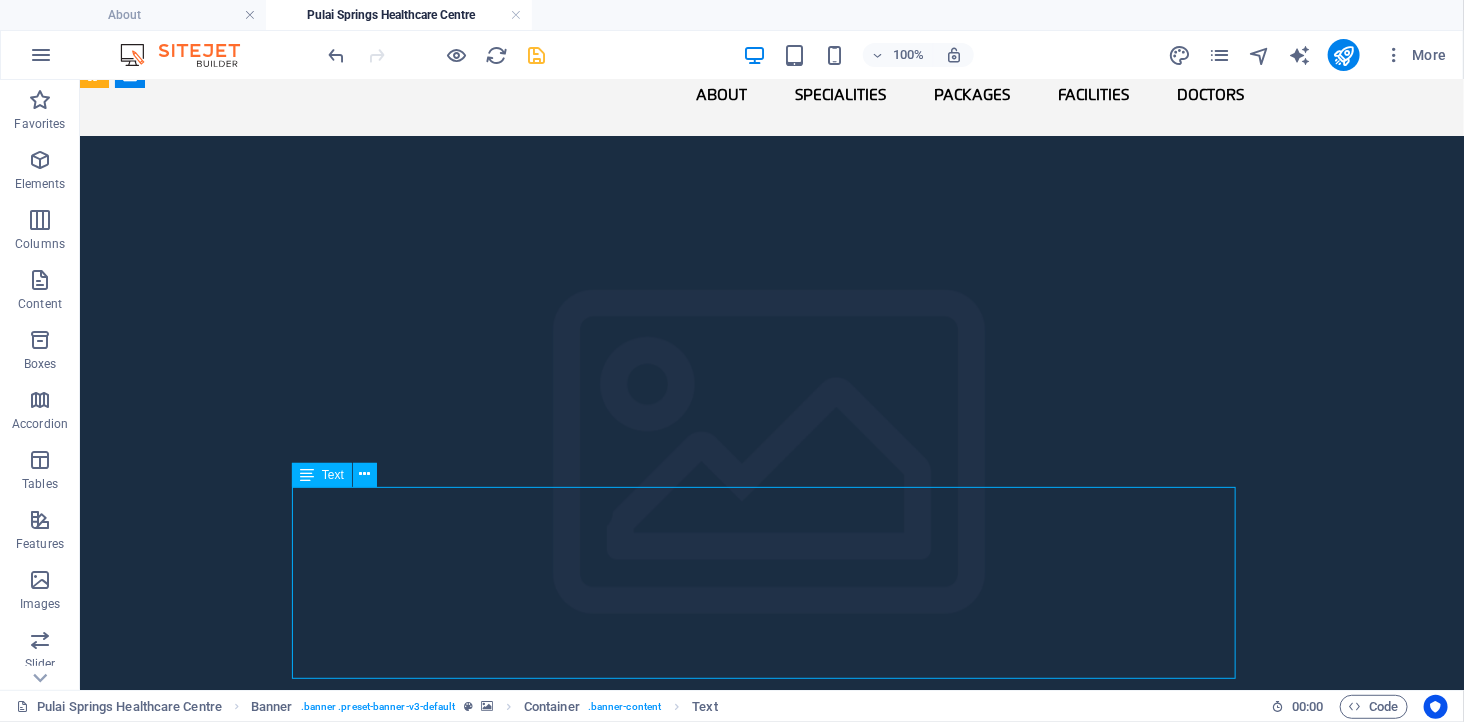 click on "Why Choose Pulai Springs Healthcare Centre? Licensed Ambulatory Care Centre in Johor Bahru Experienced, board-certified medical specialists Calm, resort-inspired environment for patient comfort Efficient outpatient care with minimal wait times Integrated diagnostics and medical consultation under one roof" at bounding box center (771, 1865) 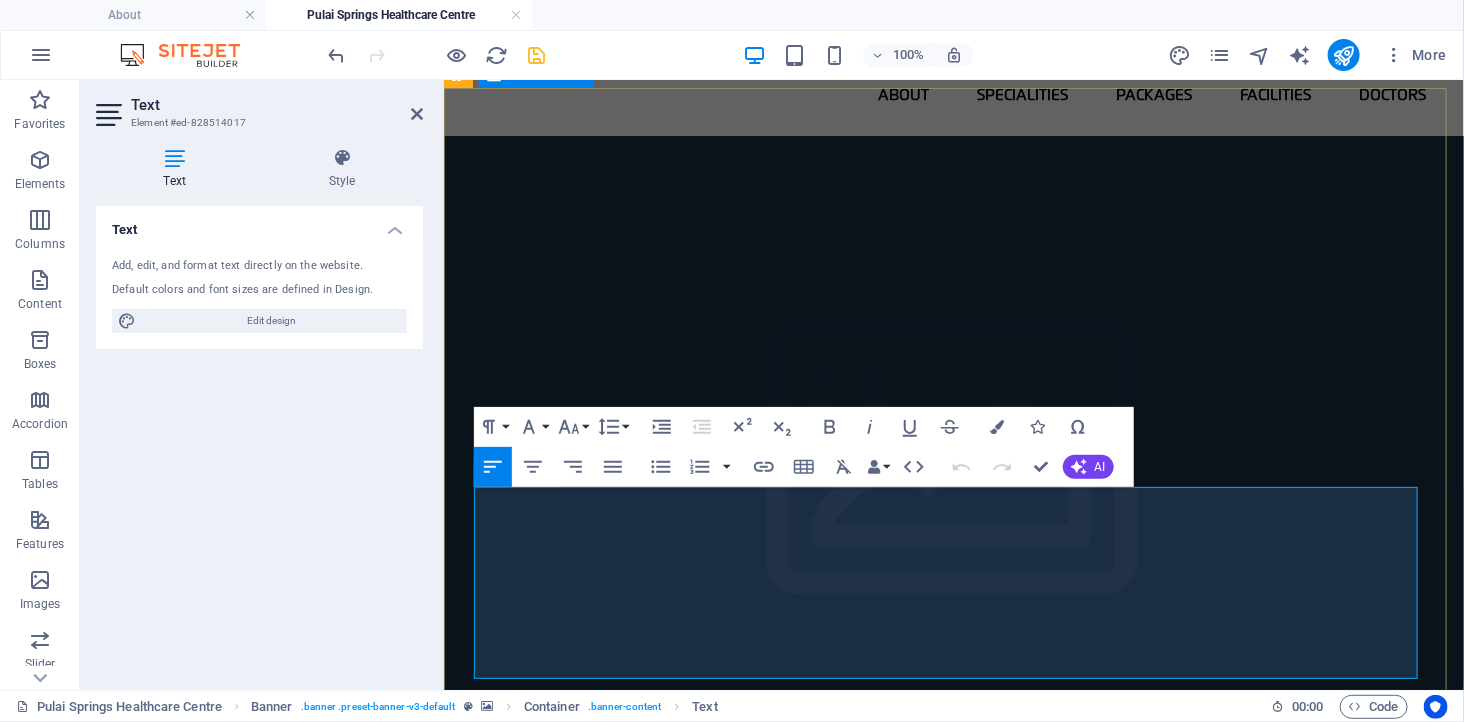 click on "Licensed Ambulatory Care Centre in Johor Bahru" at bounding box center [953, 1829] 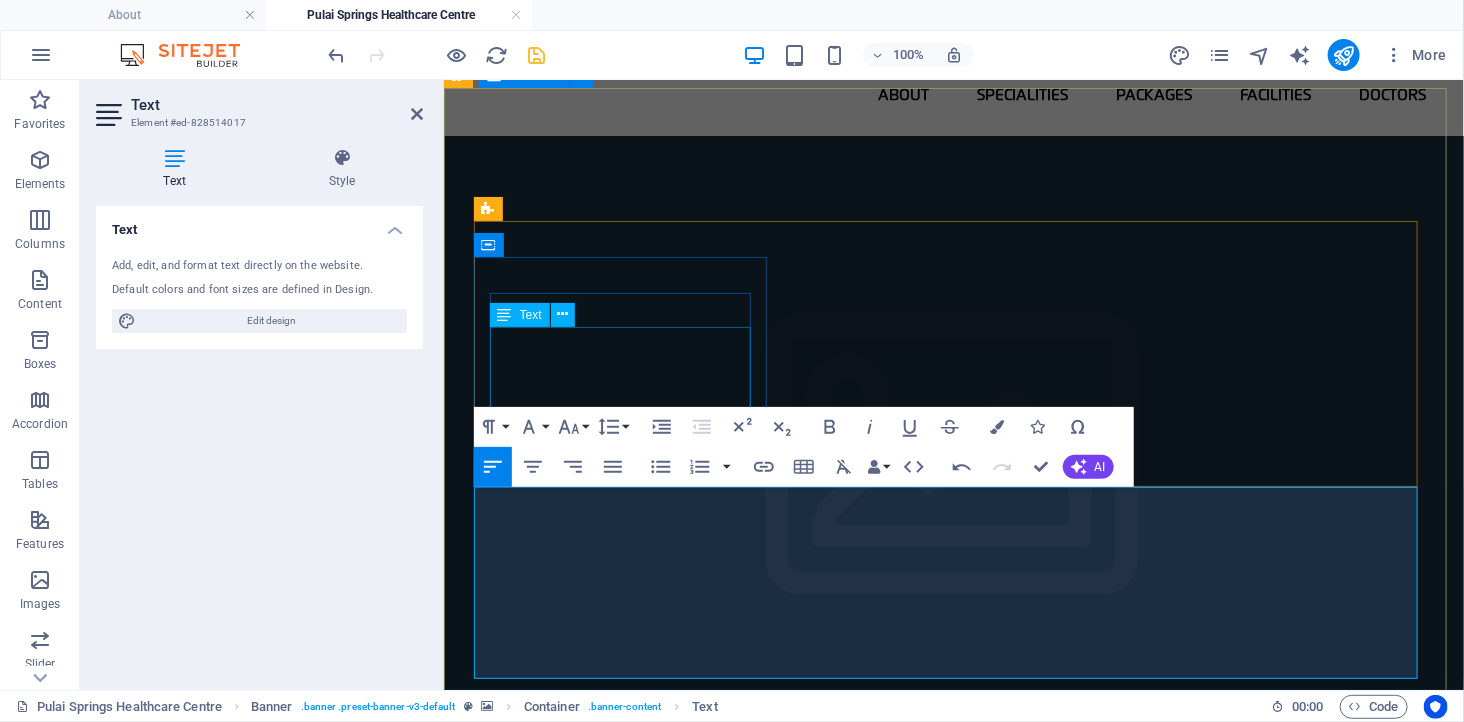 click on "Lorem ipsum dolor sit amet, consectetuer adipiscing elit. Aenean commodo ligula eget dolor. Lorem ipsum dolor sit amet, consectetuer adipiscing elit leget dolor." at bounding box center [627, 1118] 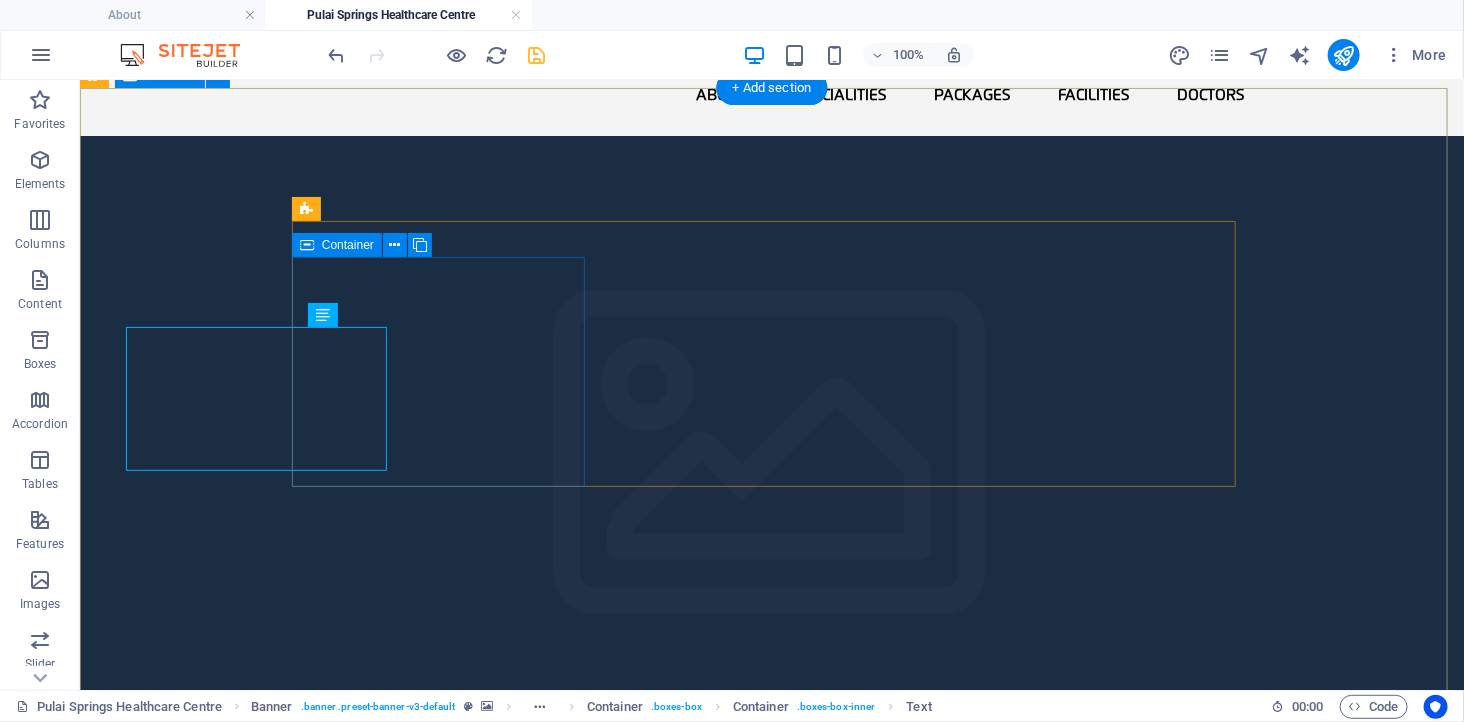 click on "Headline Lorem ipsum dolor sit amet, consectetuer adipiscing elit. Aenean commodo ligula eget dolor. Lorem ipsum dolor sit amet, consectetuer adipiscing elit leget dolor." at bounding box center [445, 1091] 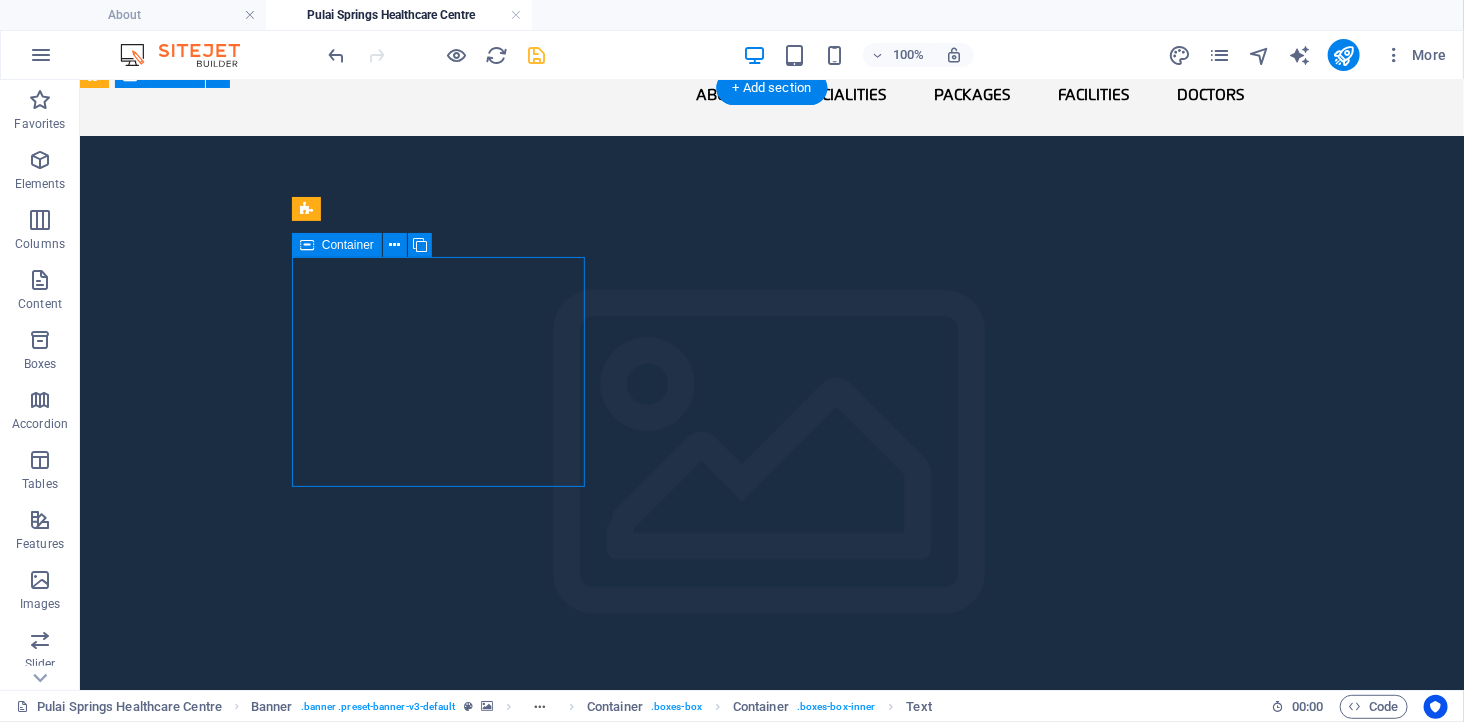 click on "Headline Lorem ipsum dolor sit amet, consectetuer adipiscing elit. Aenean commodo ligula eget dolor. Lorem ipsum dolor sit amet, consectetuer adipiscing elit leget dolor." at bounding box center [445, 1091] 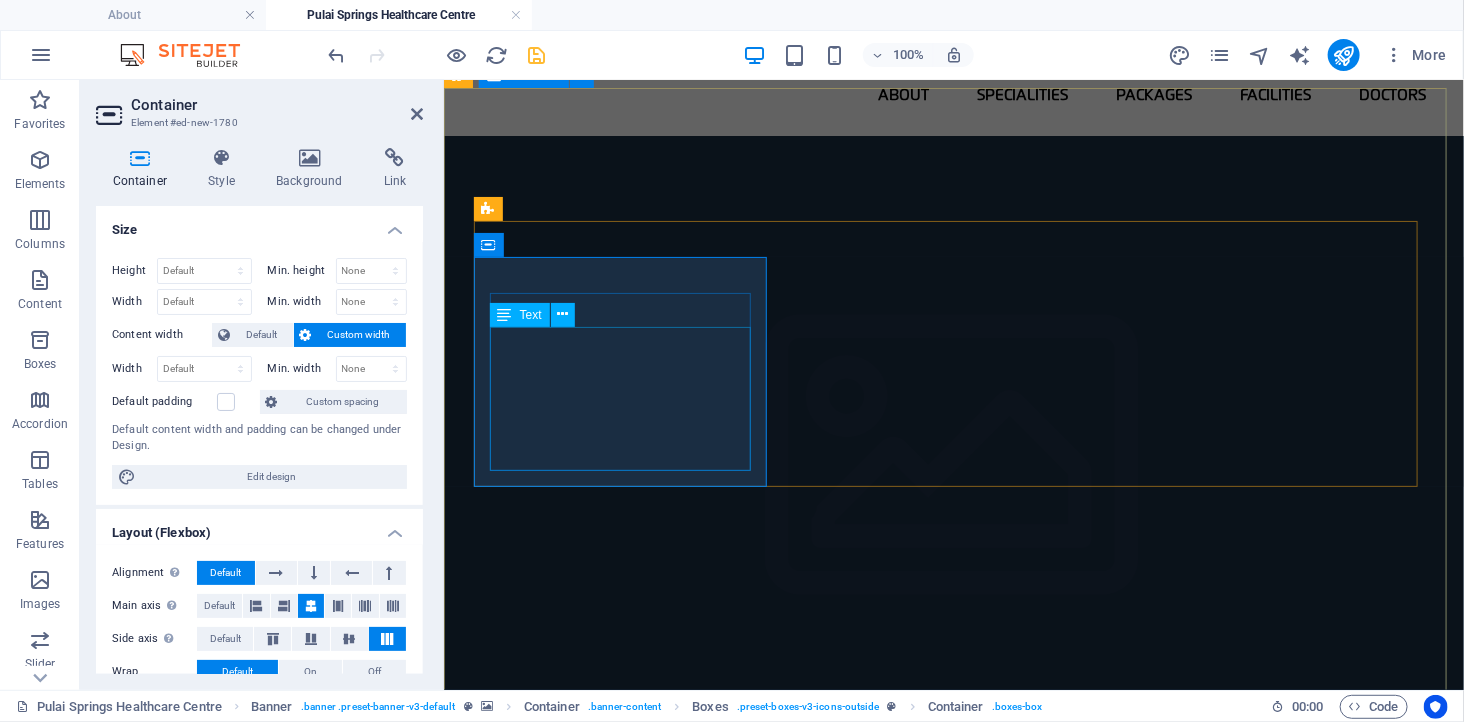 click on "Lorem ipsum dolor sit amet, consectetuer adipiscing elit. Aenean commodo ligula eget dolor. Lorem ipsum dolor sit amet, consectetuer adipiscing elit leget dolor." at bounding box center [627, 1118] 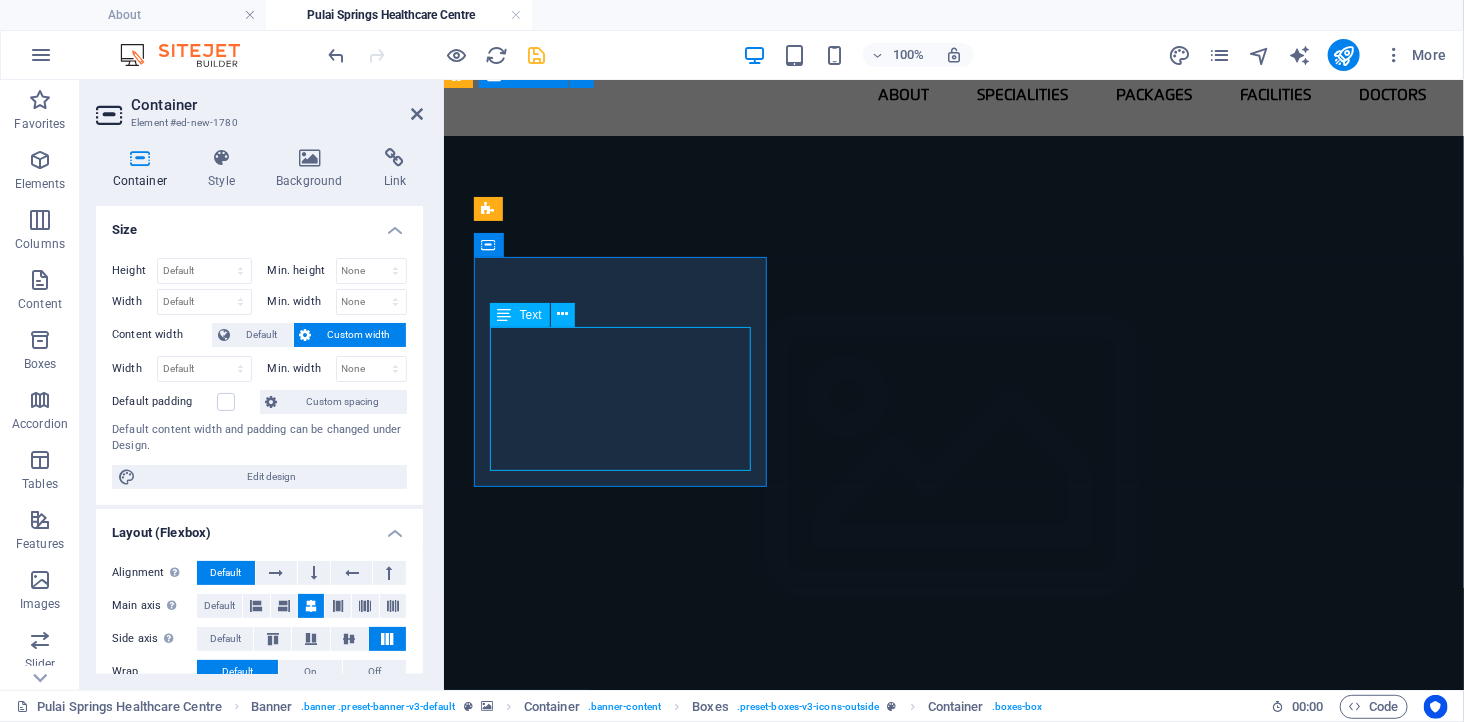 click on "Lorem ipsum dolor sit amet, consectetuer adipiscing elit. Aenean commodo ligula eget dolor. Lorem ipsum dolor sit amet, consectetuer adipiscing elit leget dolor." at bounding box center [627, 1118] 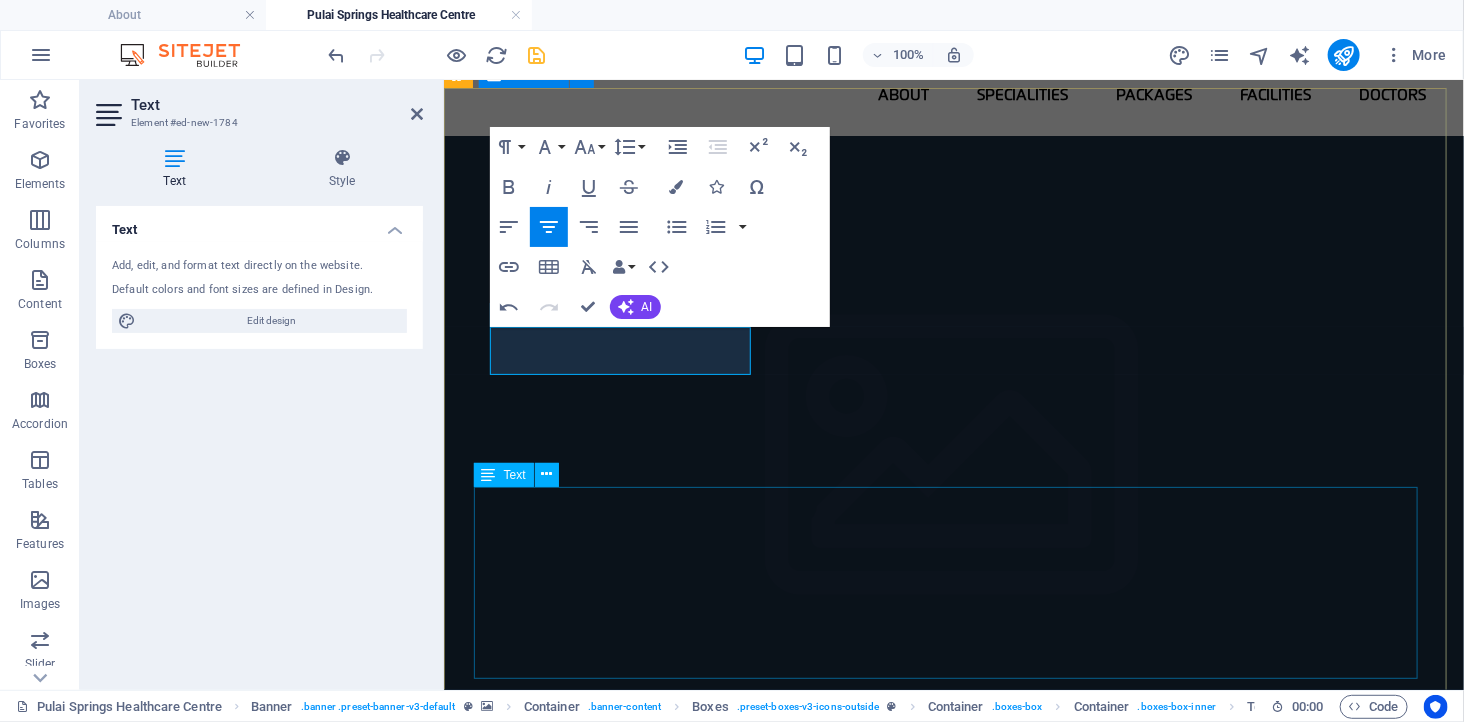 click on "Why Choose Pulai Springs Healthcare Centre? Experienced, board-certified medical specialists Calm, resort-inspired environment for patient comfort Efficient outpatient care with minimal wait times Integrated diagnostics and medical consultation under one roof" at bounding box center (953, 1769) 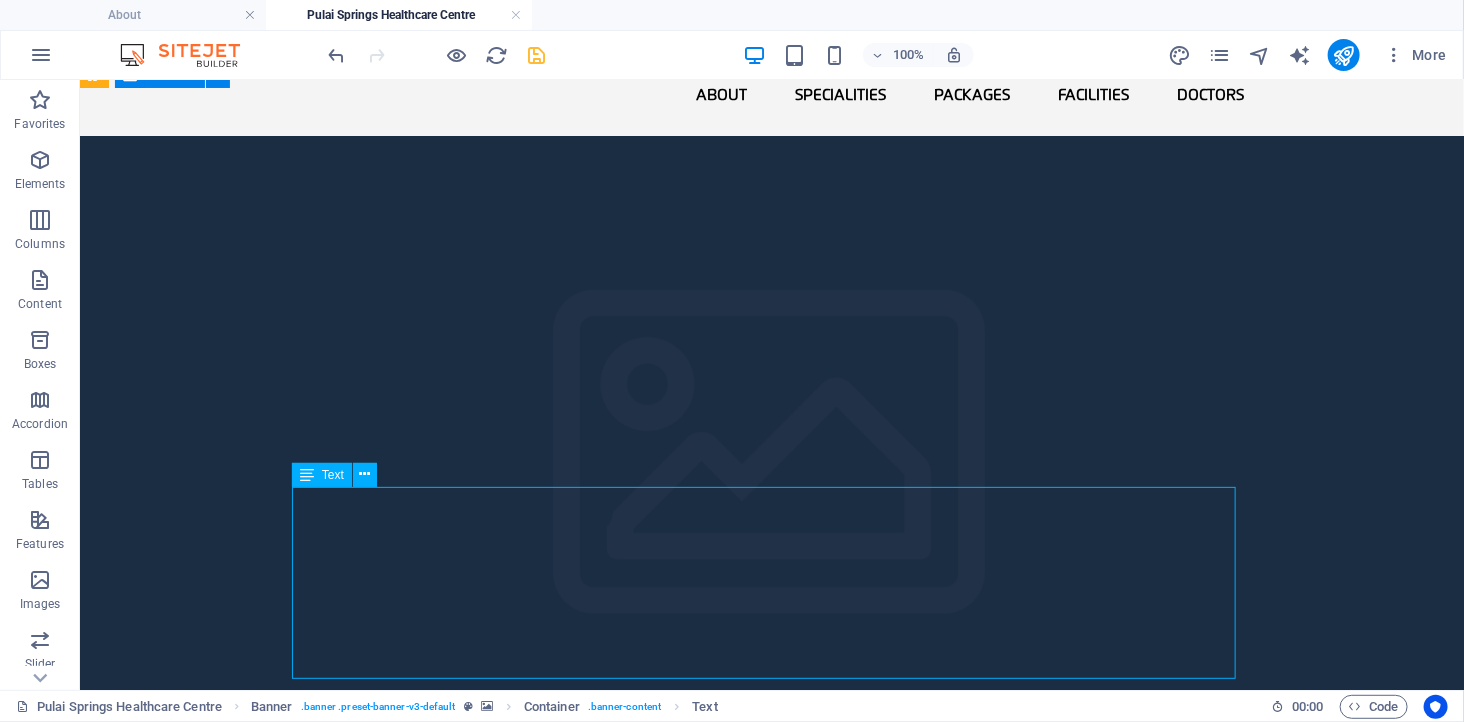 click on "Why Choose Pulai Springs Healthcare Centre? Experienced, board-certified medical specialists Calm, resort-inspired environment for patient comfort Efficient outpatient care with minimal wait times Integrated diagnostics and medical consultation under one roof" at bounding box center (771, 1769) 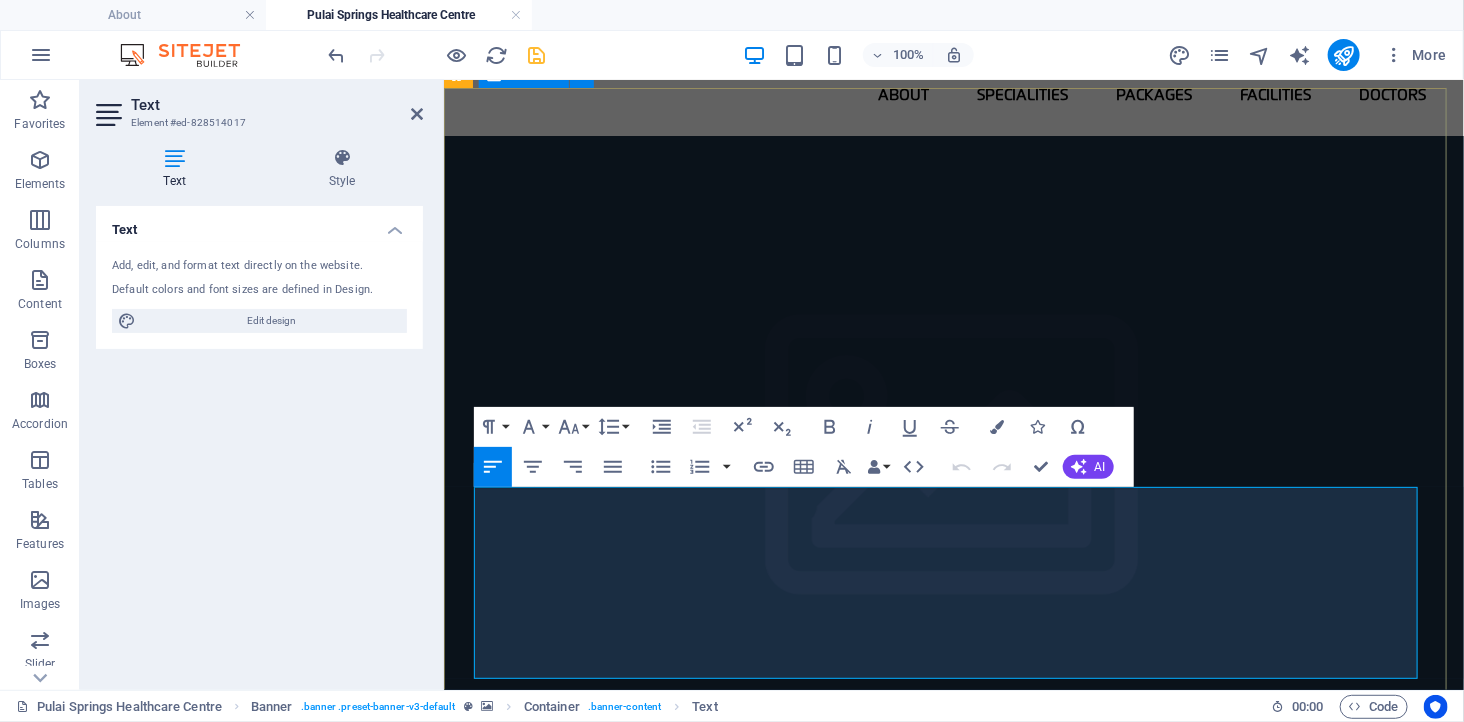 drag, startPoint x: 476, startPoint y: 567, endPoint x: 925, endPoint y: 577, distance: 449.11136 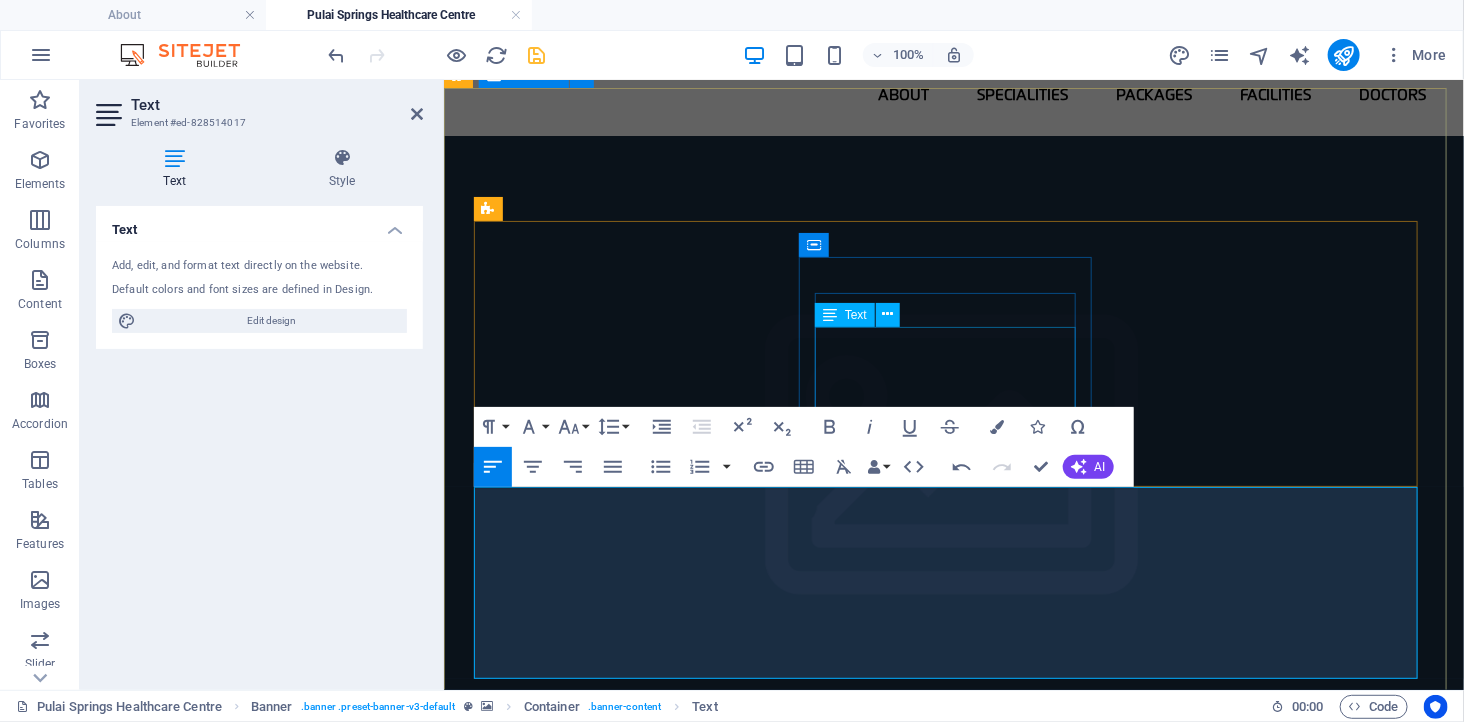 click on "Lorem ipsum dolor sit amet, consectetuer adipiscing elit. Aenean commodo ligula eget dolor. Lorem ipsum dolor sit amet, consectetuer adipiscing elit leget dolor." at bounding box center [627, 1304] 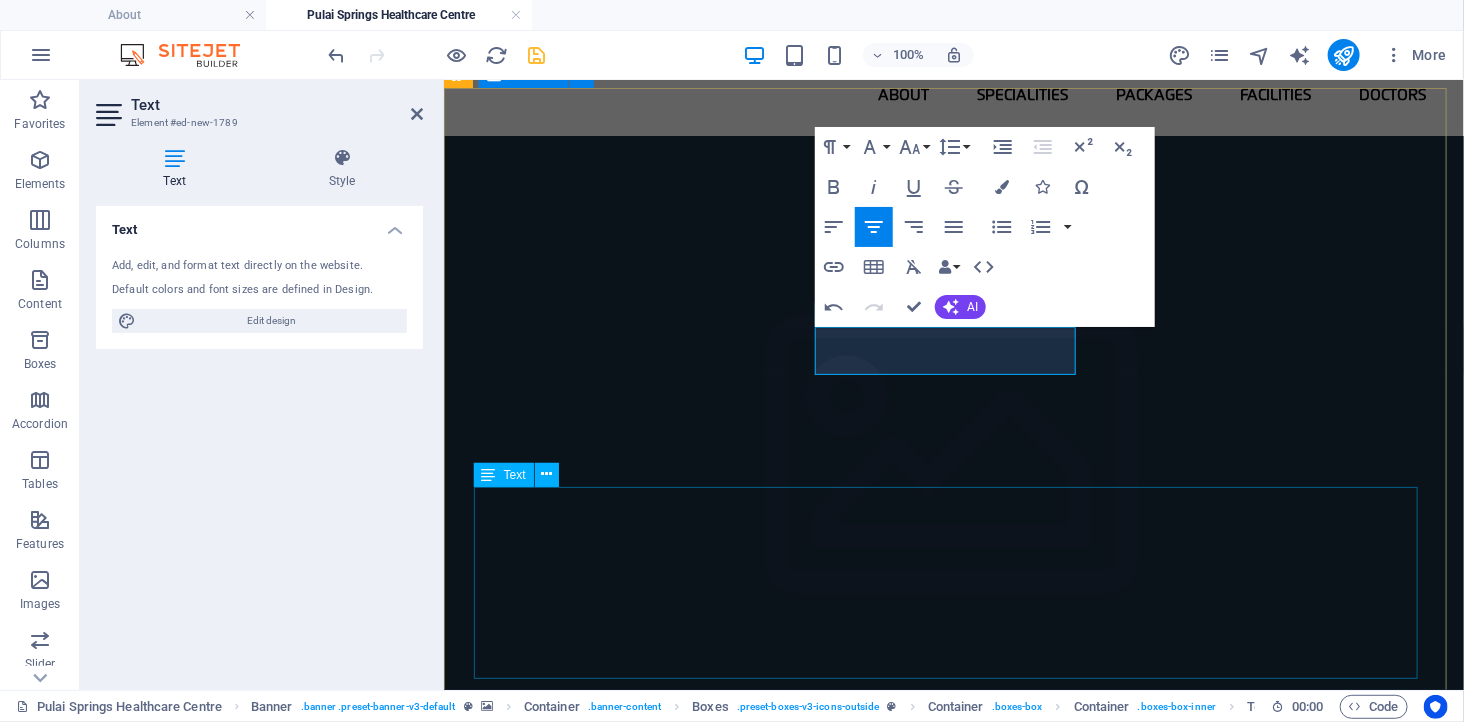 click on "Why Choose Pulai Springs Healthcare Centre? Calm, resort-inspired environment for patient comfort Efficient outpatient care with minimal wait times Integrated diagnostics and medical consultation under one roof" at bounding box center (953, 1673) 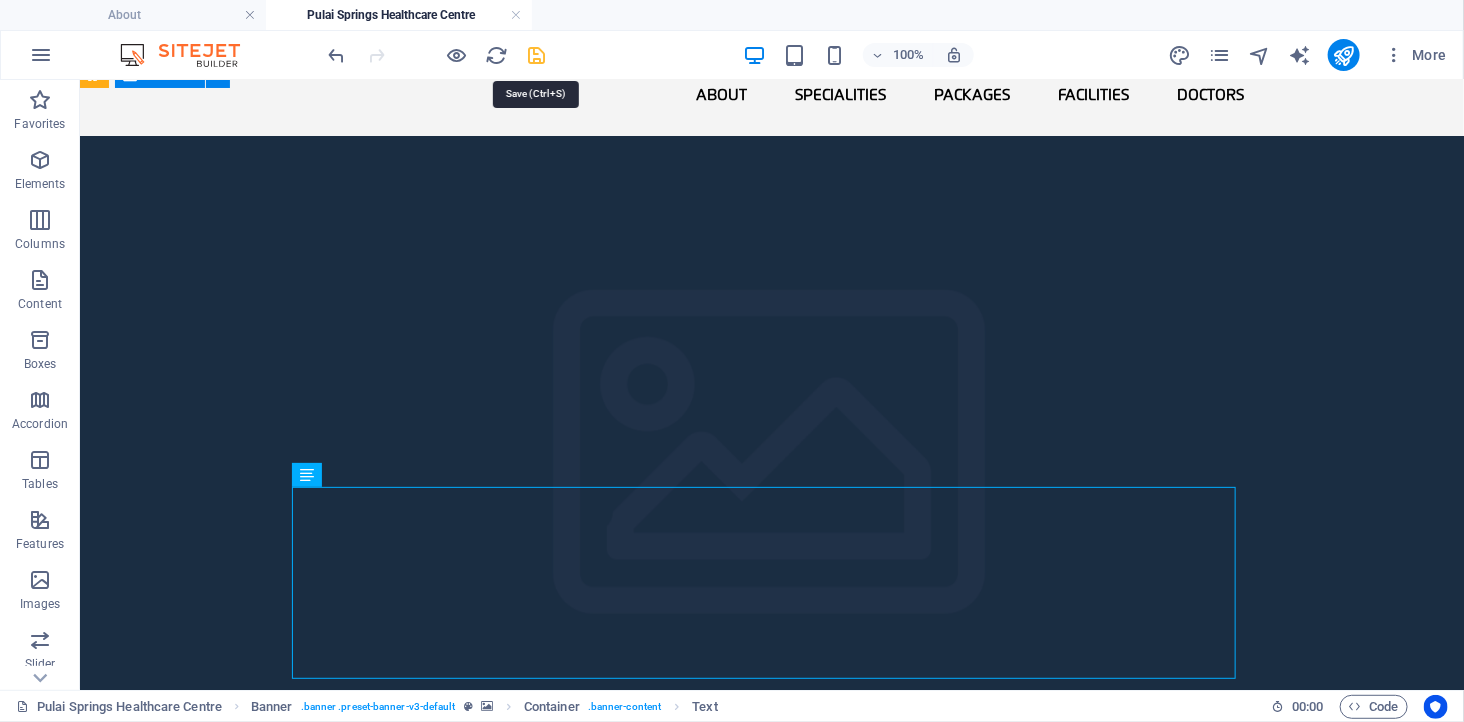 click at bounding box center (537, 55) 